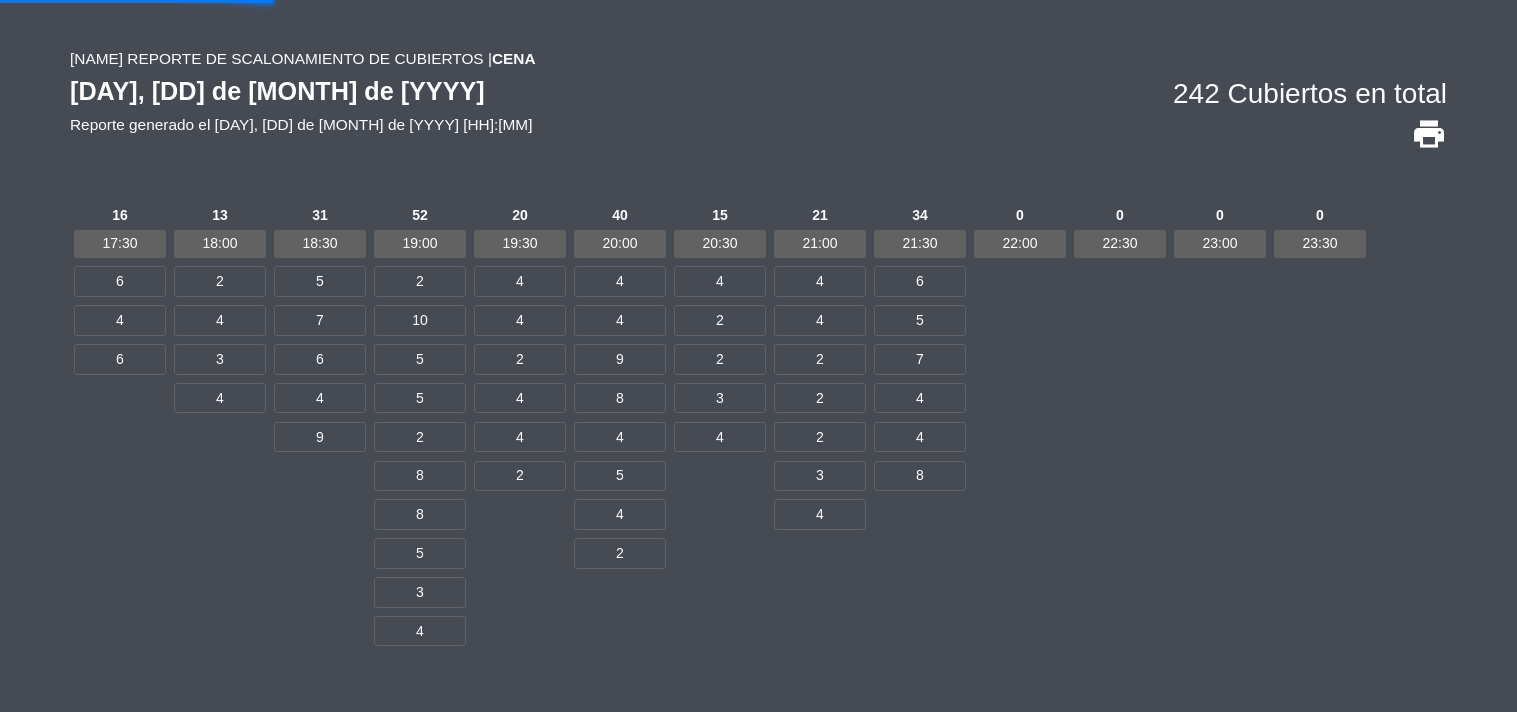 scroll, scrollTop: 0, scrollLeft: 0, axis: both 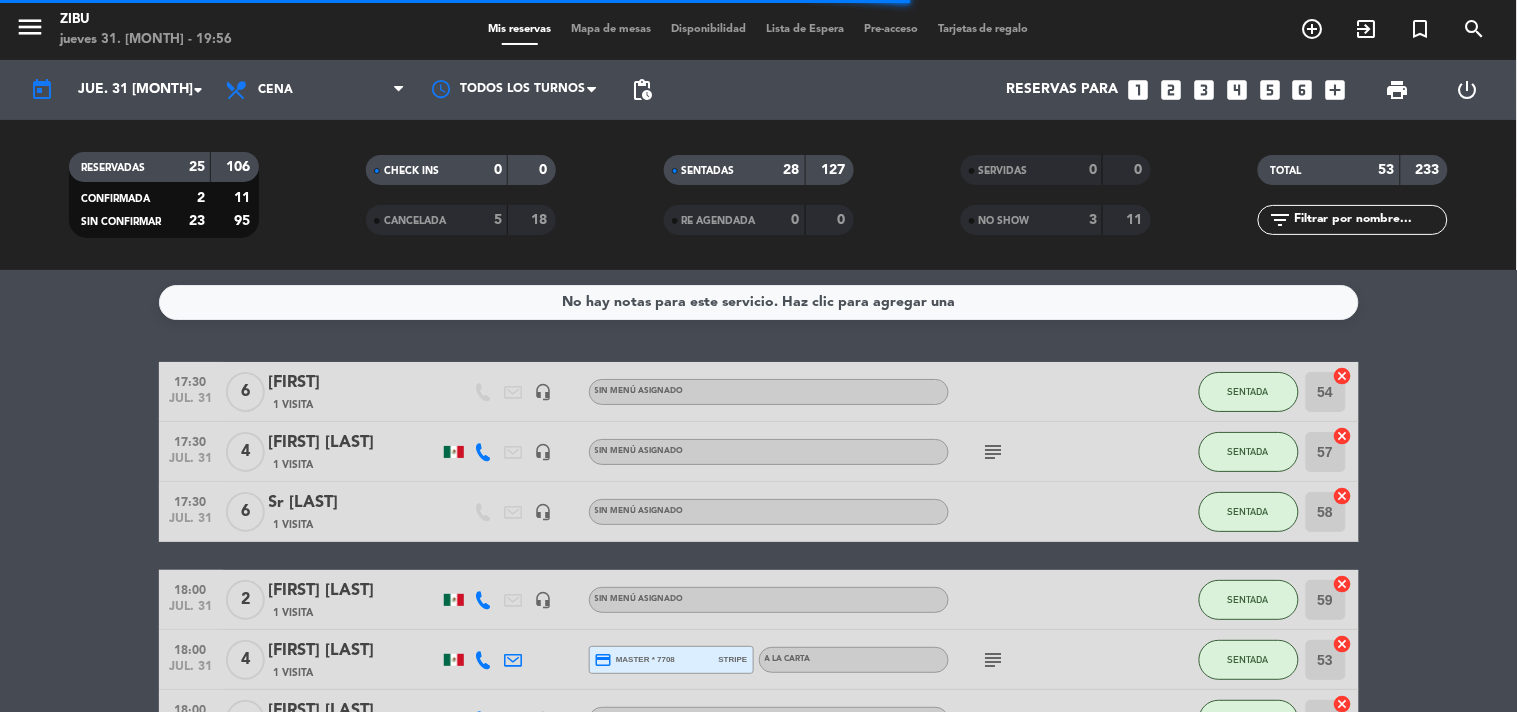 click on "17:30   jul. 31   6   [FIRST]    1 Visita   headset_mic  Sin menú asignado SENTADA 54  cancel   17:30   jul. 31   4   [FIRST] [LAST]    1 Visita   headset_mic  Sin menú asignado  subject  SENTADA 57  cancel   17:30   jul. 31   6   Sr [LAST]    1 Visita   headset_mic  Sin menú asignado SENTADA 58  cancel   18:00   jul. 31   2   [FIRST] [LAST]   1 Visita   headset_mic  Sin menú asignado SENTADA 59  cancel   18:00   jul. 31   4   [FIRST] [LAST]   1 Visita  credit_card  master * 7708   stripe   A LA CARTA  subject  SENTADA 53  cancel   18:00   jul. 31   3   [FIRST] [LAST]   1 Visita   headset_mic  Sin menú asignado  subject  SENTADA 56  cancel   18:00   jul. 31   4   Srita. [LAST]   1 Visita   headset_mic  Sin menú asignado  subject  SENTADA 61  cancel   18:12   jul. 31   2   [FIRST]   exit_to_app  Sin menú asignado SENTADA 52  cancel   18:12   jul. 31   2   [FIRST] [LAST]    exit_to_app  Sin menú asignado SENTADA 51  cancel   18:30   jul. 31   5   [FIRST] [LAST]   3 Visitas  credit_card  stripe  60 79" 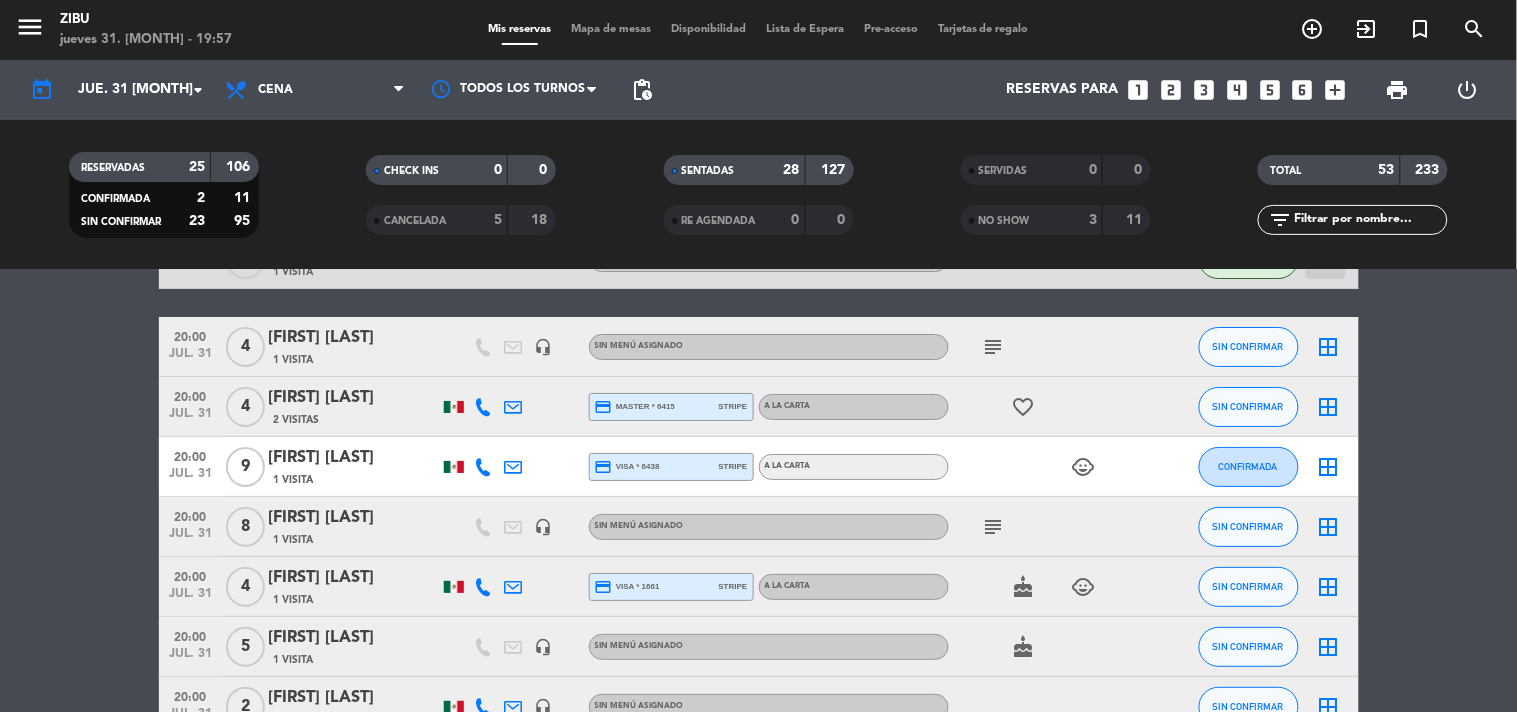 scroll, scrollTop: 1876, scrollLeft: 0, axis: vertical 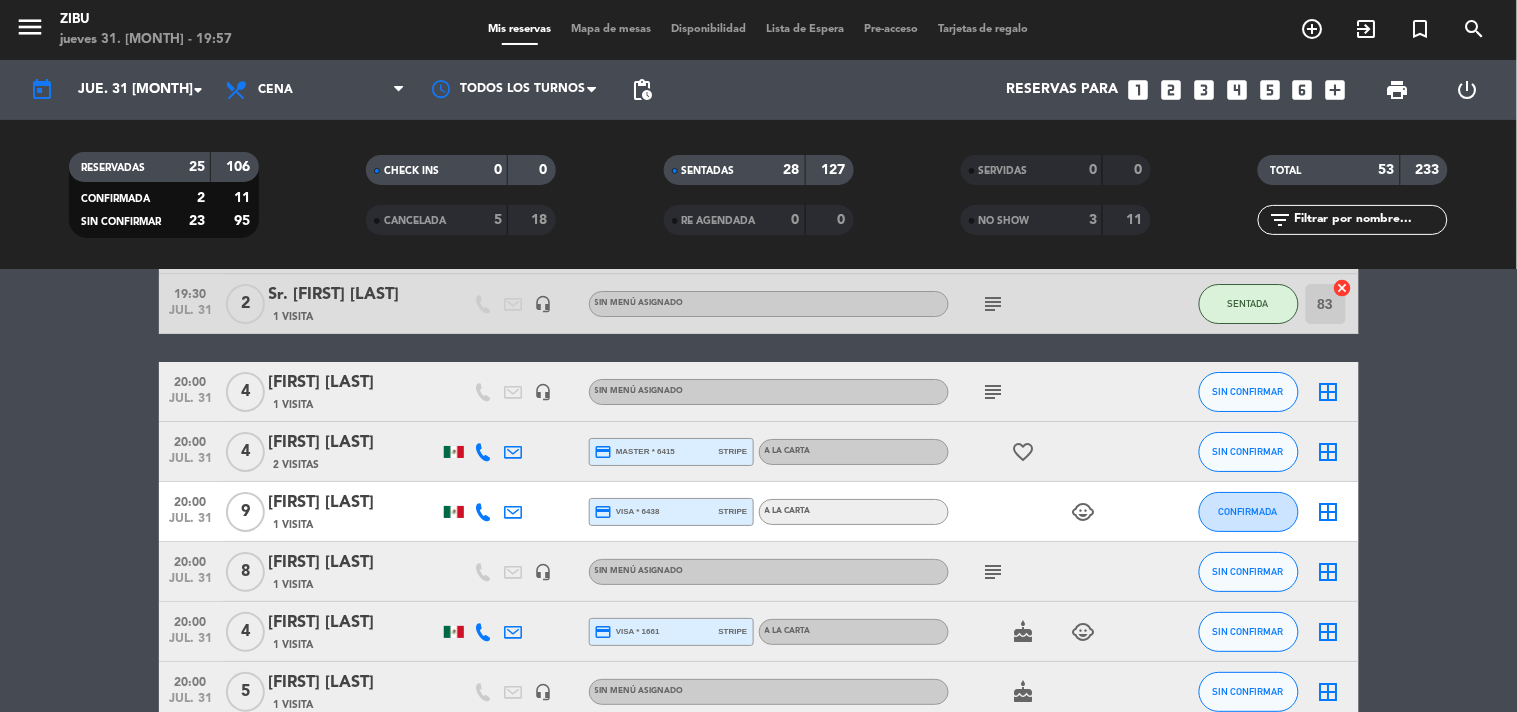 click on "17:30   jul. 31   6   [FIRST]    1 Visita   headset_mic  Sin menú asignado SENTADA 54  cancel   17:30   jul. 31   4   [FIRST] [LAST]    1 Visita   headset_mic  Sin menú asignado  subject  SENTADA 57  cancel   17:30   jul. 31   6   Sr [LAST]    1 Visita   headset_mic  Sin menú asignado SENTADA 58  cancel   18:00   jul. 31   2   [FIRST] [LAST]   1 Visita   headset_mic  Sin menú asignado SENTADA 59  cancel   18:00   jul. 31   4   [FIRST] [LAST]   1 Visita  credit_card  master * 7708   stripe   A LA CARTA  subject  SENTADA 53  cancel   18:00   jul. 31   3   [FIRST] [LAST]   1 Visita   headset_mic  Sin menú asignado  subject  SENTADA 56  cancel   18:00   jul. 31   4   Srita. [LAST]   1 Visita   headset_mic  Sin menú asignado  subject  SENTADA 61  cancel   18:12   jul. 31   2   [FIRST]   exit_to_app  Sin menú asignado SENTADA 52  cancel   18:12   jul. 31   2   [FIRST] [LAST]    exit_to_app  Sin menú asignado SENTADA 51  cancel   18:30   jul. 31   5   [FIRST] [LAST]   3 Visitas  credit_card  stripe  60 79" 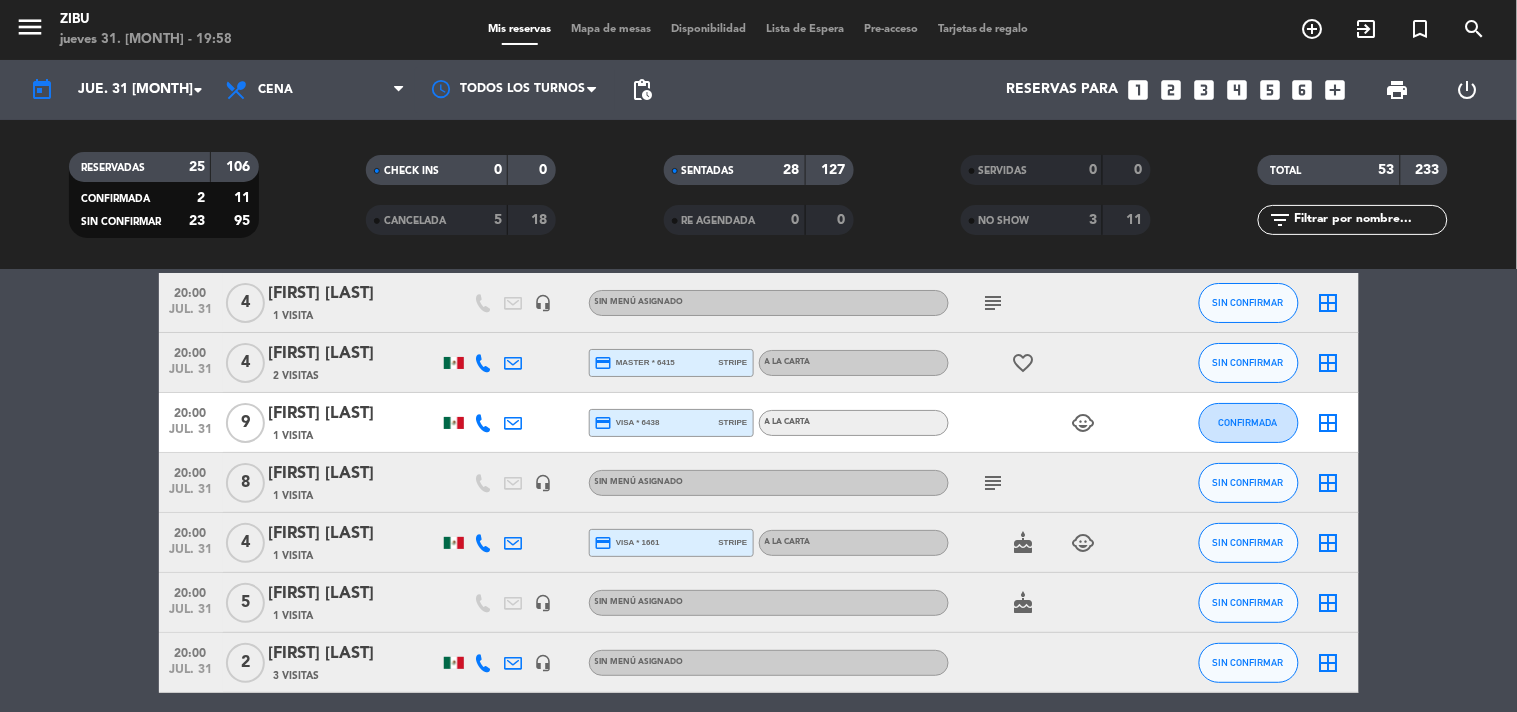 scroll, scrollTop: 2010, scrollLeft: 0, axis: vertical 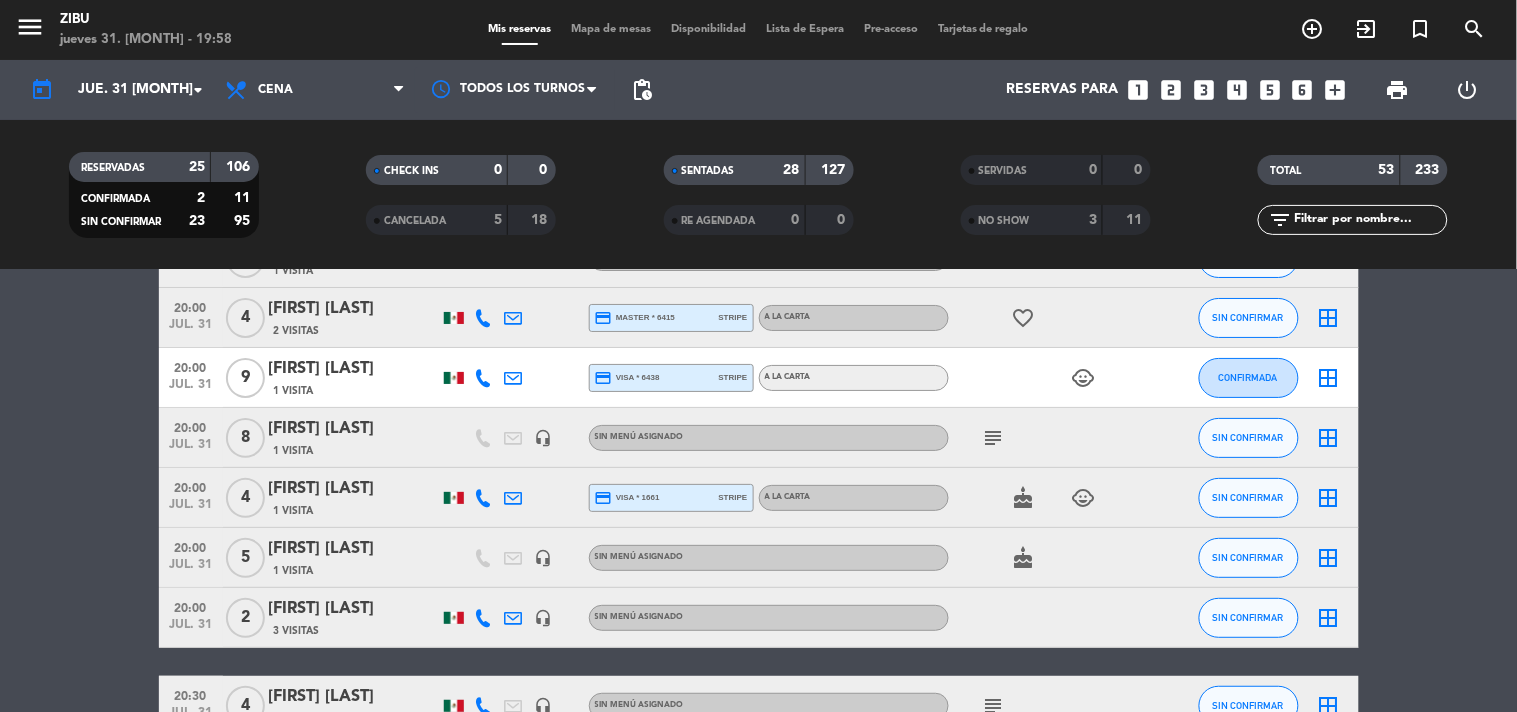 click on "[FIRST] [LAST]" 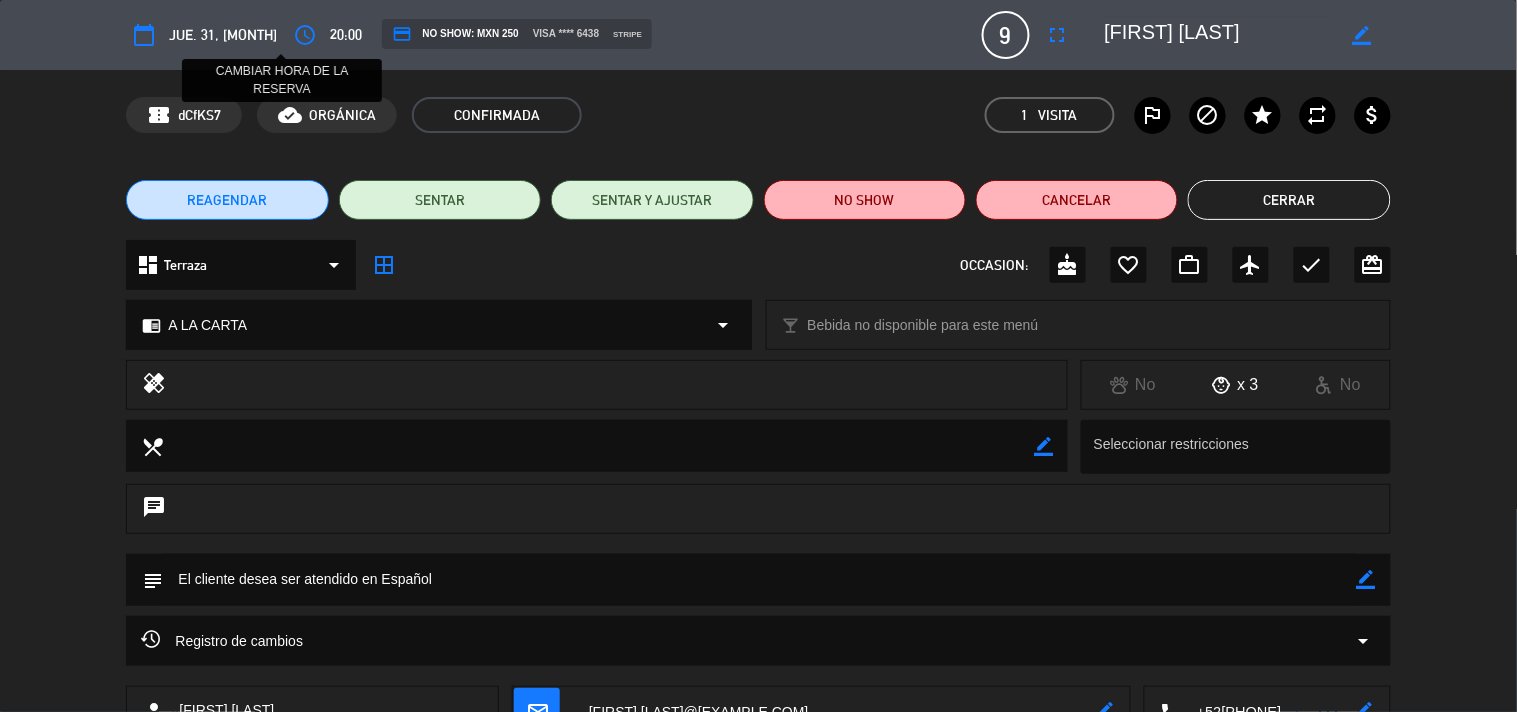 click on "access_time" at bounding box center (305, 35) 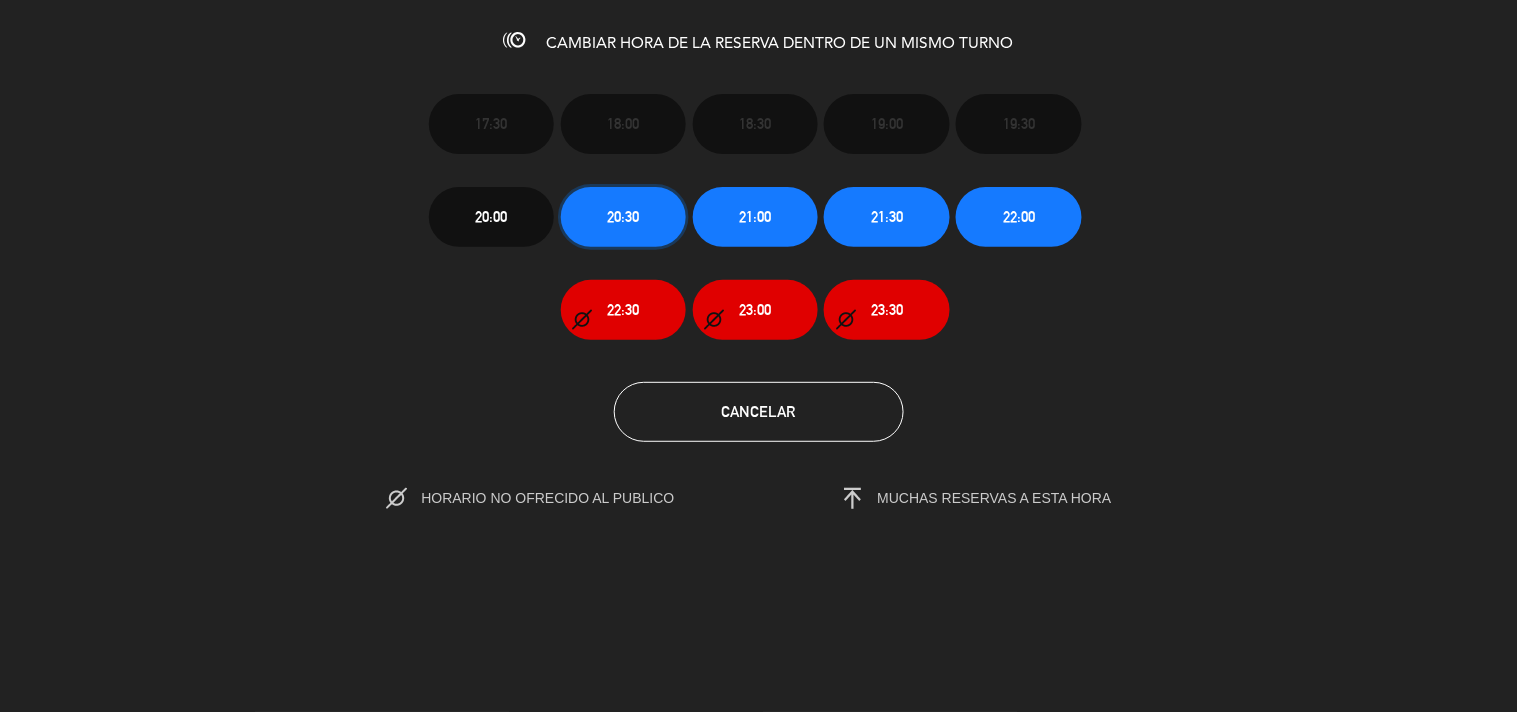 click on "20:30" 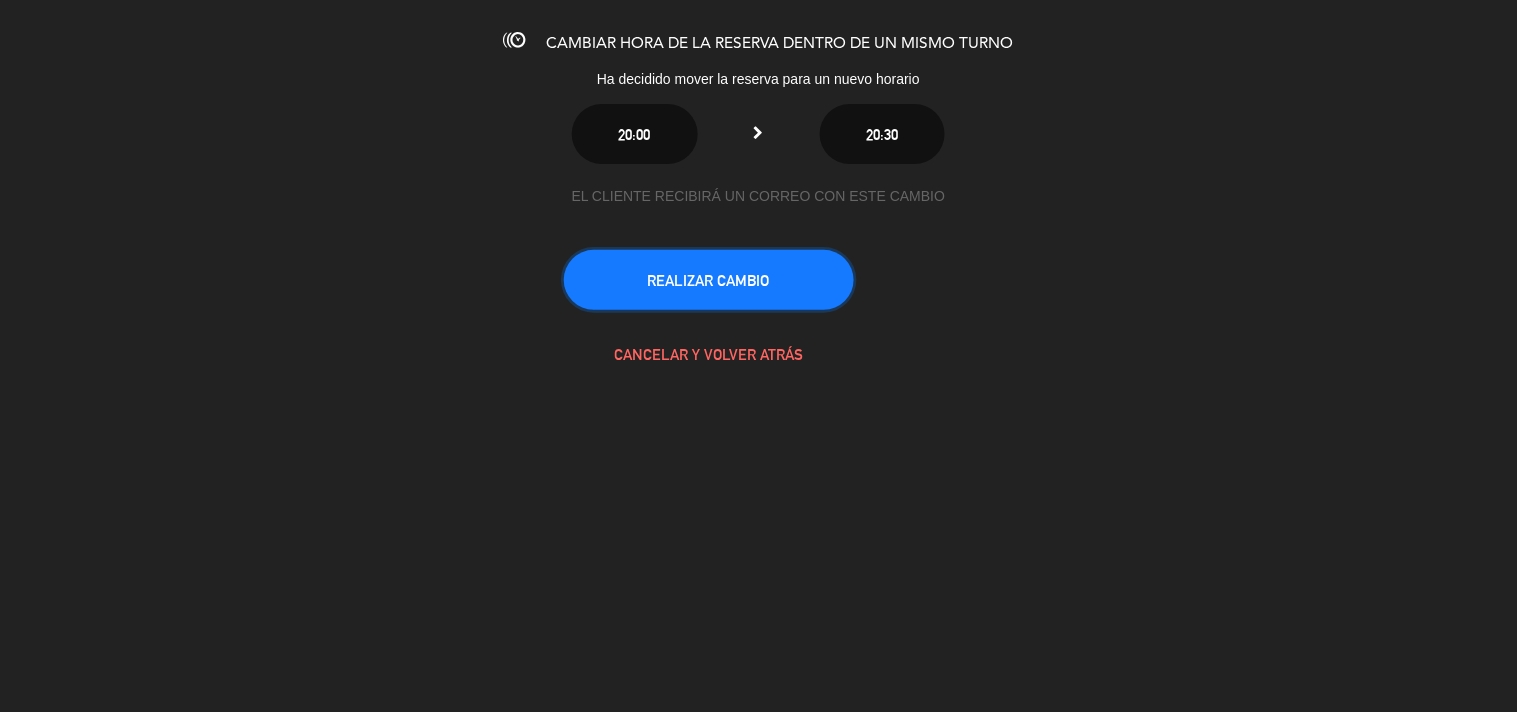 click on "REALIZAR CAMBIO" 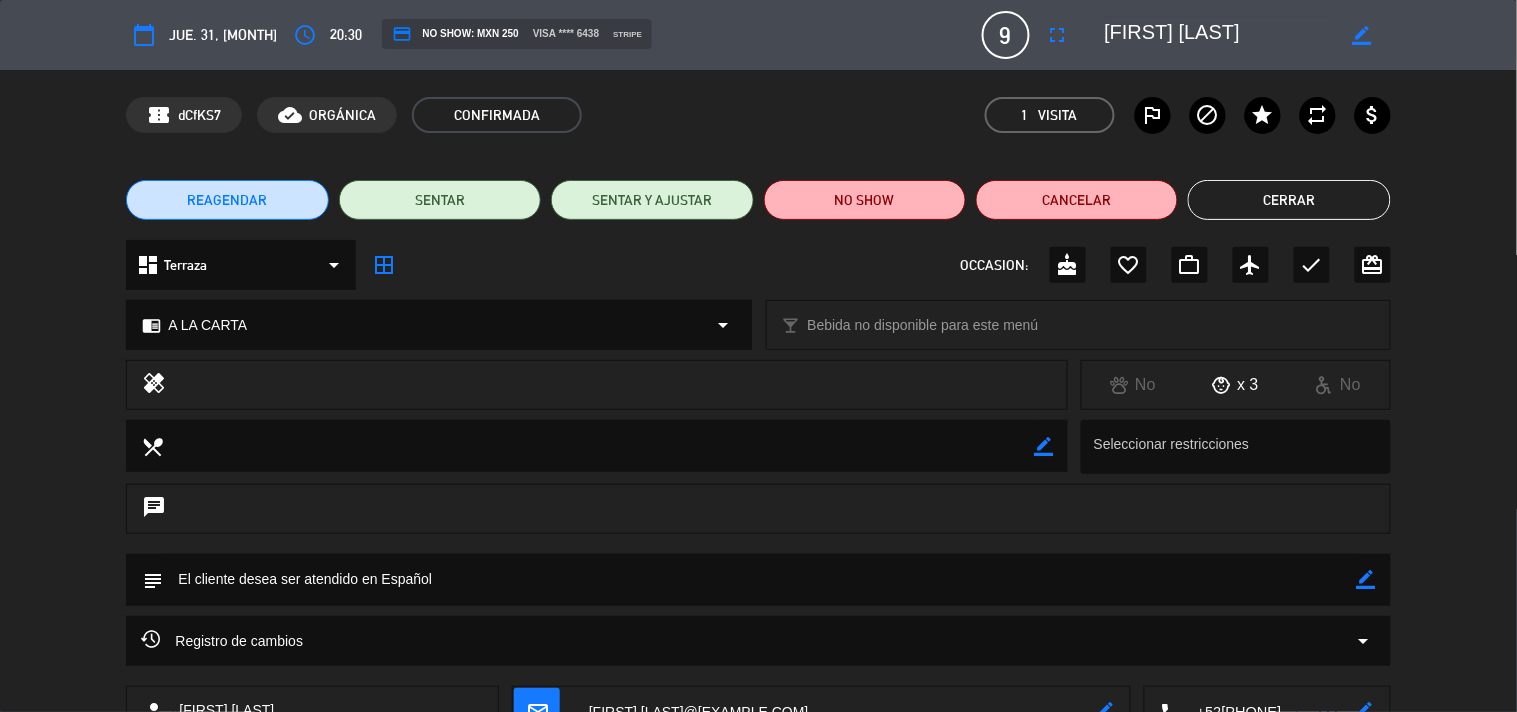 click on "Cerrar" 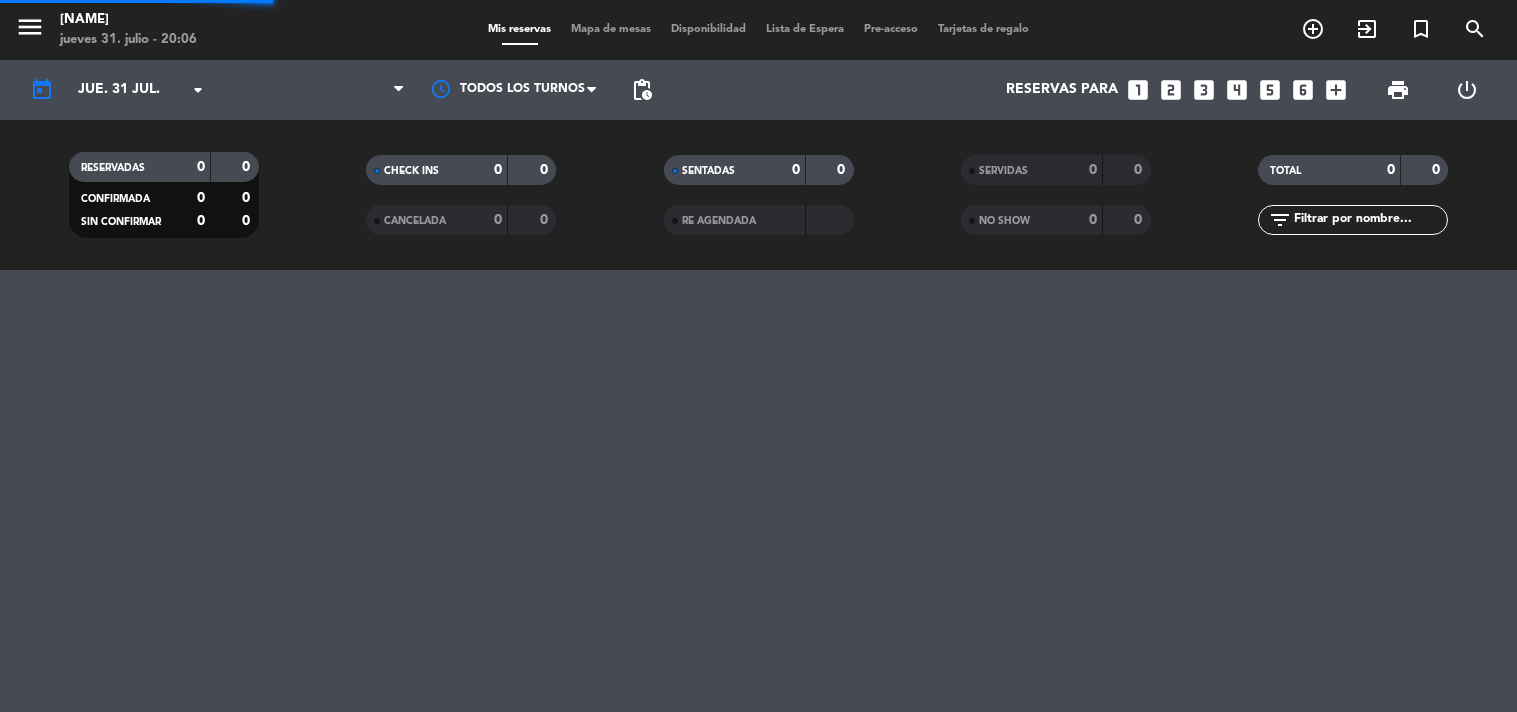scroll, scrollTop: 0, scrollLeft: 0, axis: both 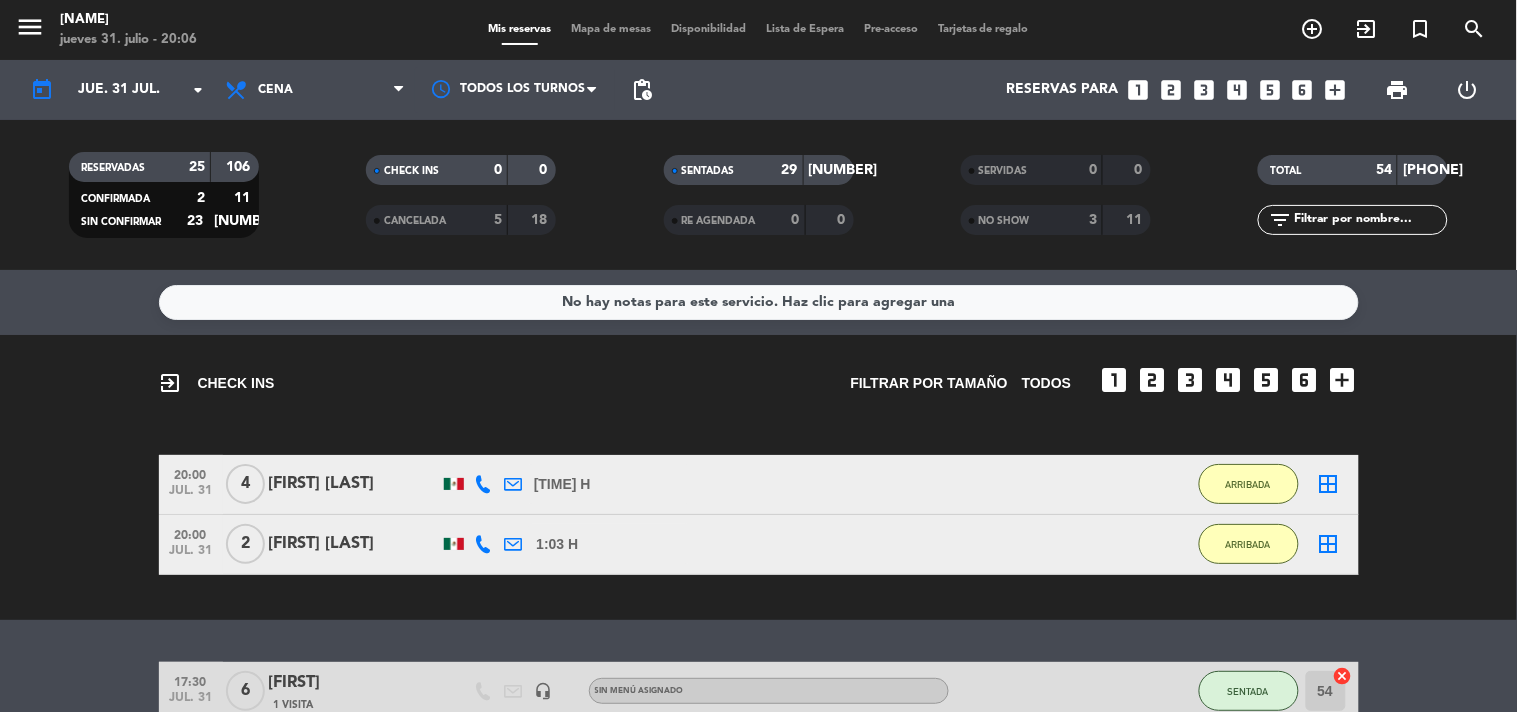 click on "[TIME] [MONTH] [NUMBER] [NUMBER] [FIRSTNAME] [LASTNAME] [TIME] H / [TIME] H sms ARRIBADA border_all [TIME] [MONTH] [NUMBER] [NUMBER] [NUMBER] [FIRSTNAME] [LASTNAME] [TIME] H / [TIME] H sms ARRIBADA border_all" 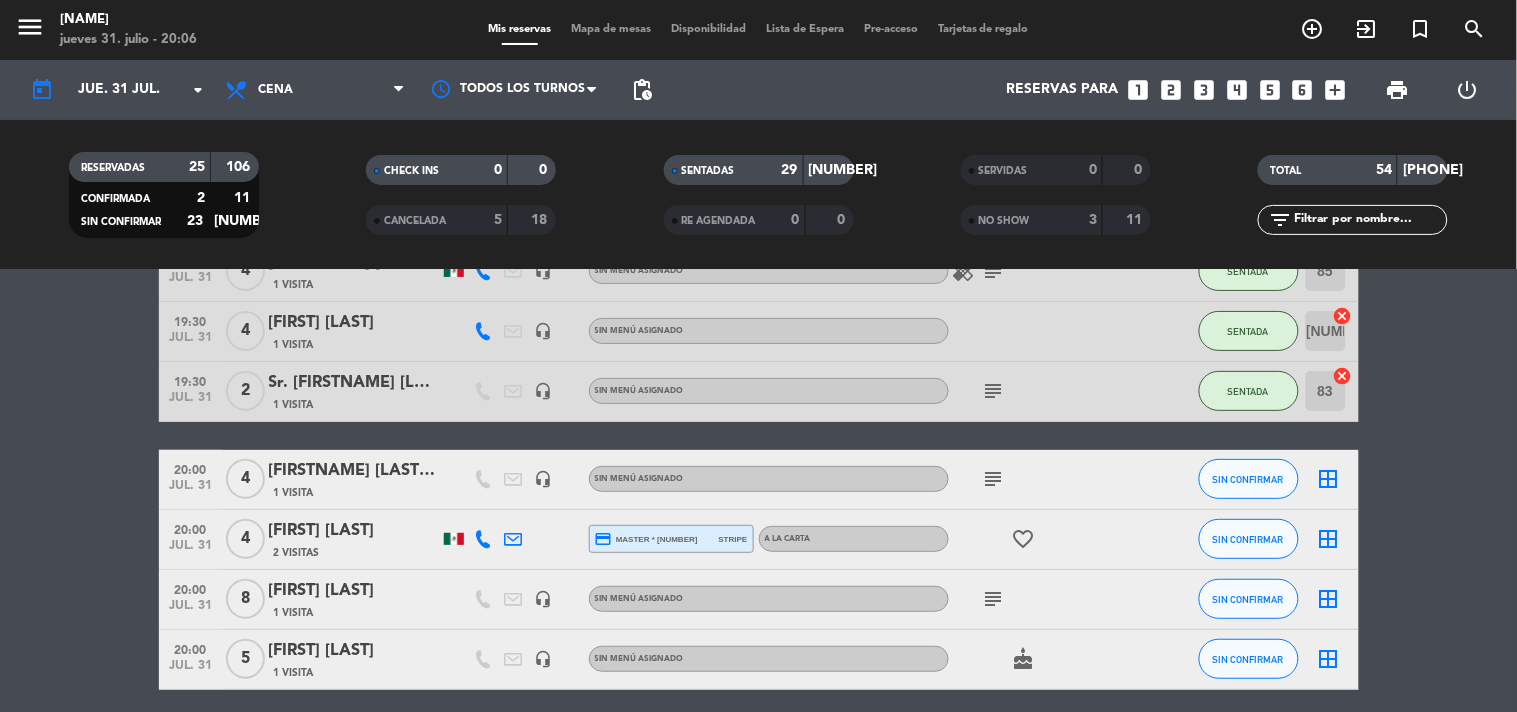 scroll, scrollTop: 2133, scrollLeft: 0, axis: vertical 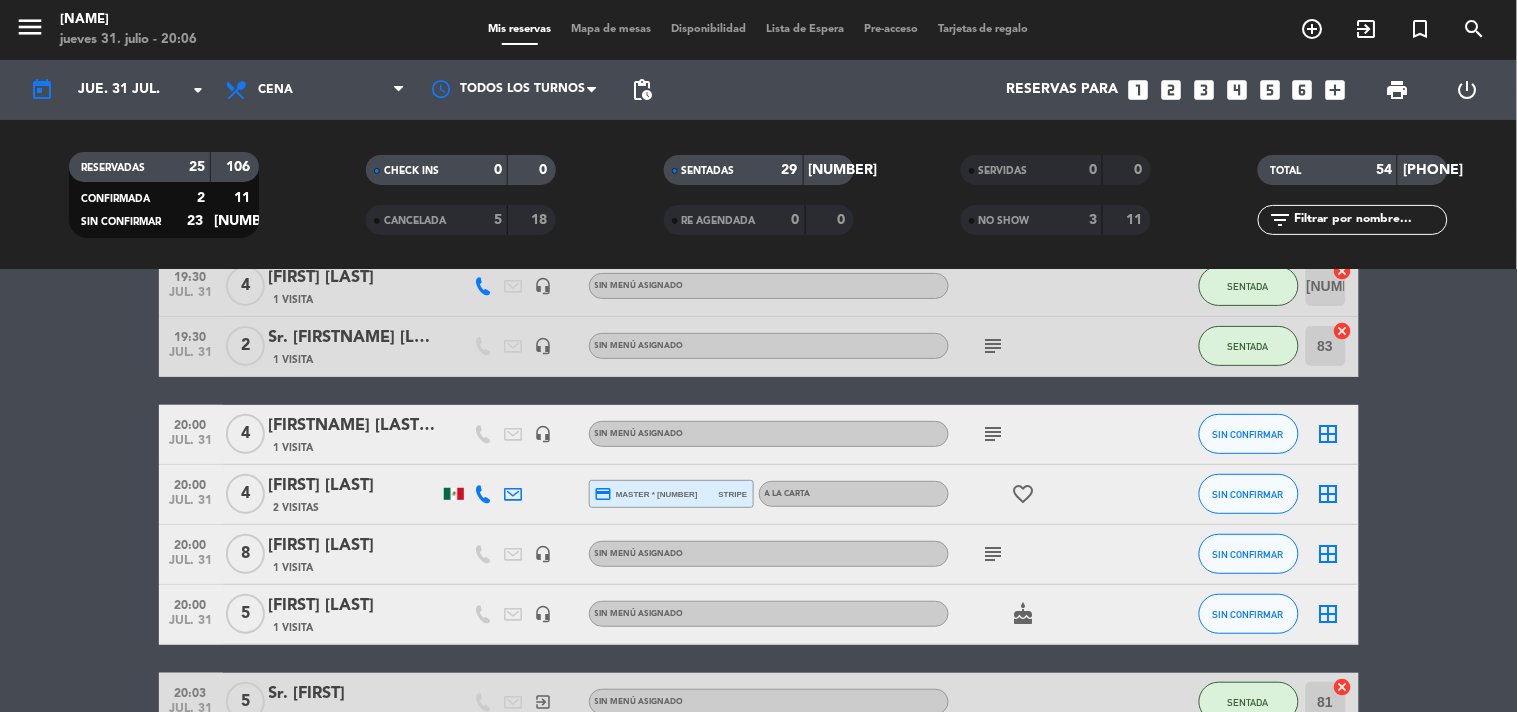 click on "subject" 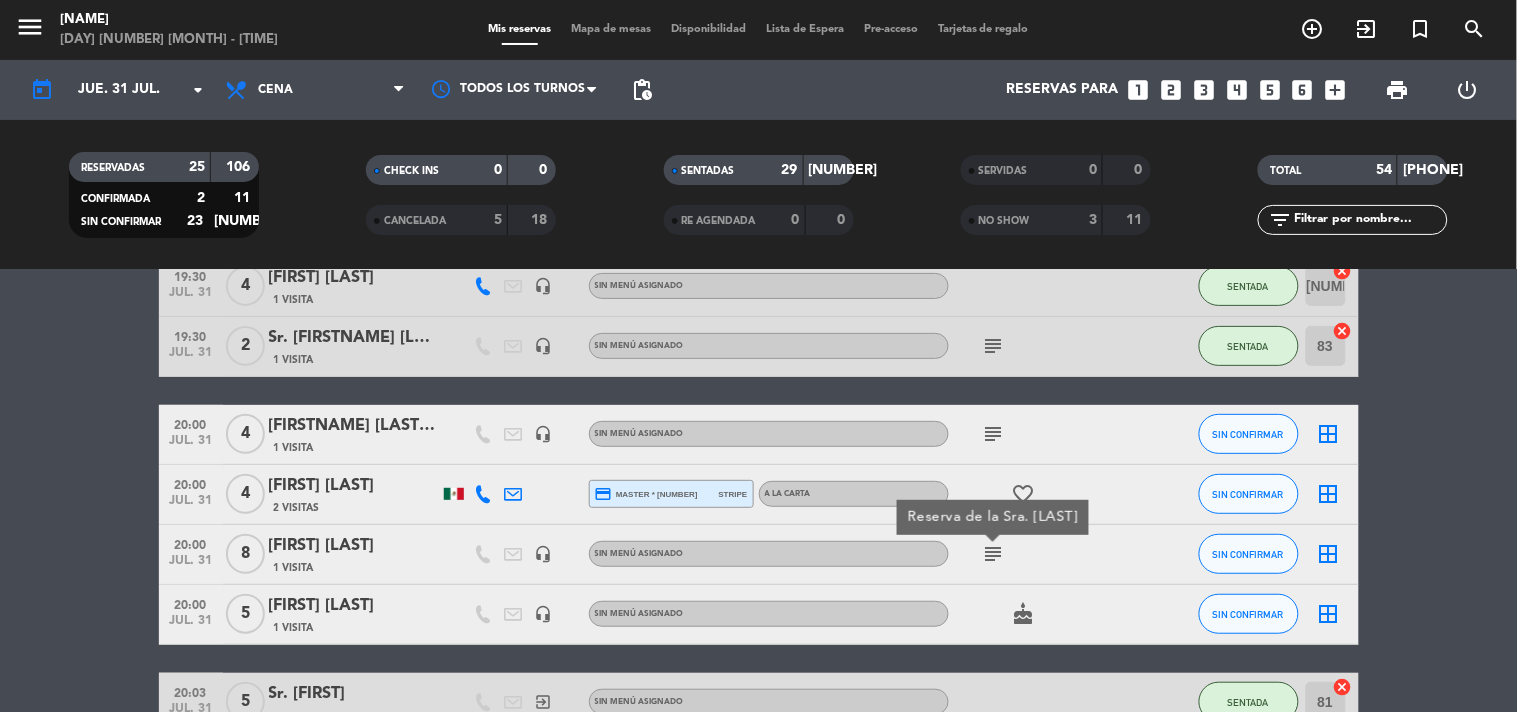 click on "[TIME] [MONTH] [DAY] [DAY_NUM] [FIRST] [LAST] [VISITS] [PAYMENT_METHOD] [CARD_TYPE] [CARD_NUM] [PAYMENT_PROCESSOR] [ITEM] [SEATING] [ACTION] [TIME] [MONTH] [DAY] [DAY_NUM] [FIRST] [LAST] [VISITS] [PAYMENT_METHOD] [PAYMENT_PROCESSOR] [ITEM] [SEATING] [ACTION] [TIME] [MONTH] [DAY] [DAY_NUM] [FIRST] [LAST] [VISITS] [PAYMENT_METHOD] [PAYMENT_PROCESSOR] [ITEM] [SEATING] [ACTION] [TIME] [MONTH] [DAY] [DAY_NUM] [FIRST] [LAST] [VISITS] [PAYMENT_METHOD] [PAYMENT_PROCESSOR] [ITEM] [SEATING] [ACTION] [TIME] [MONTH] [DAY] [DAY_NUM] [FIRST] [LAST] [VISITS] [PAYMENT_METHOD] [PAYMENT_PROCESSOR] [ITEM] [SEATING] [ACTION] [TIME] [MONTH] [DAY] [DAY_NUM] [FIRST] [LAST] [VISITS] [PAYMENT_METHOD] [PAYMENT_PROCESSOR] [ITEM] [SEATING] [ACTION] [TIME] [MONTH] [DAY] [DAY_NUM] [FIRST] [LAST] [VISITS] [PAYMENT_METHOD] [PAYMENT_PROCESSOR] [ITEM] [SEATING] [ACTION]" 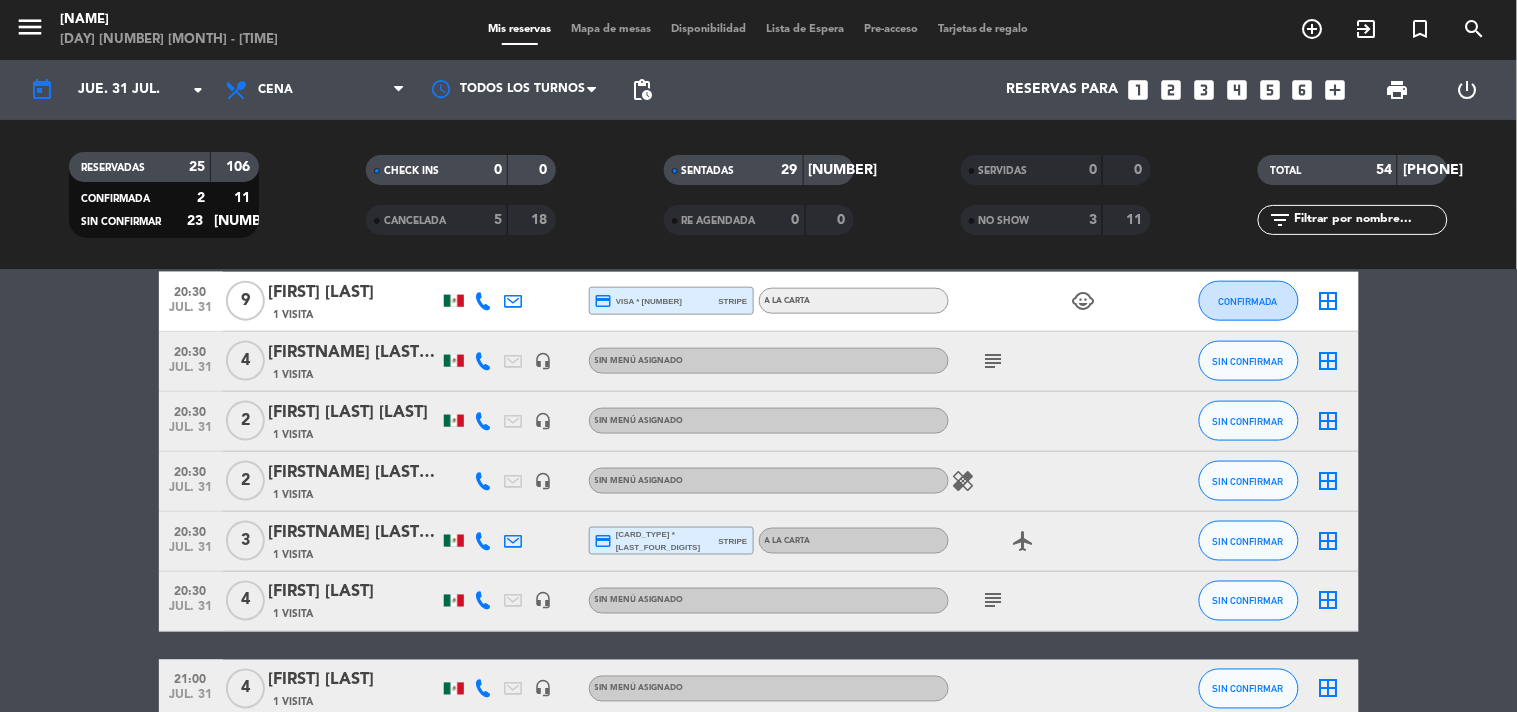 scroll, scrollTop: 2577, scrollLeft: 0, axis: vertical 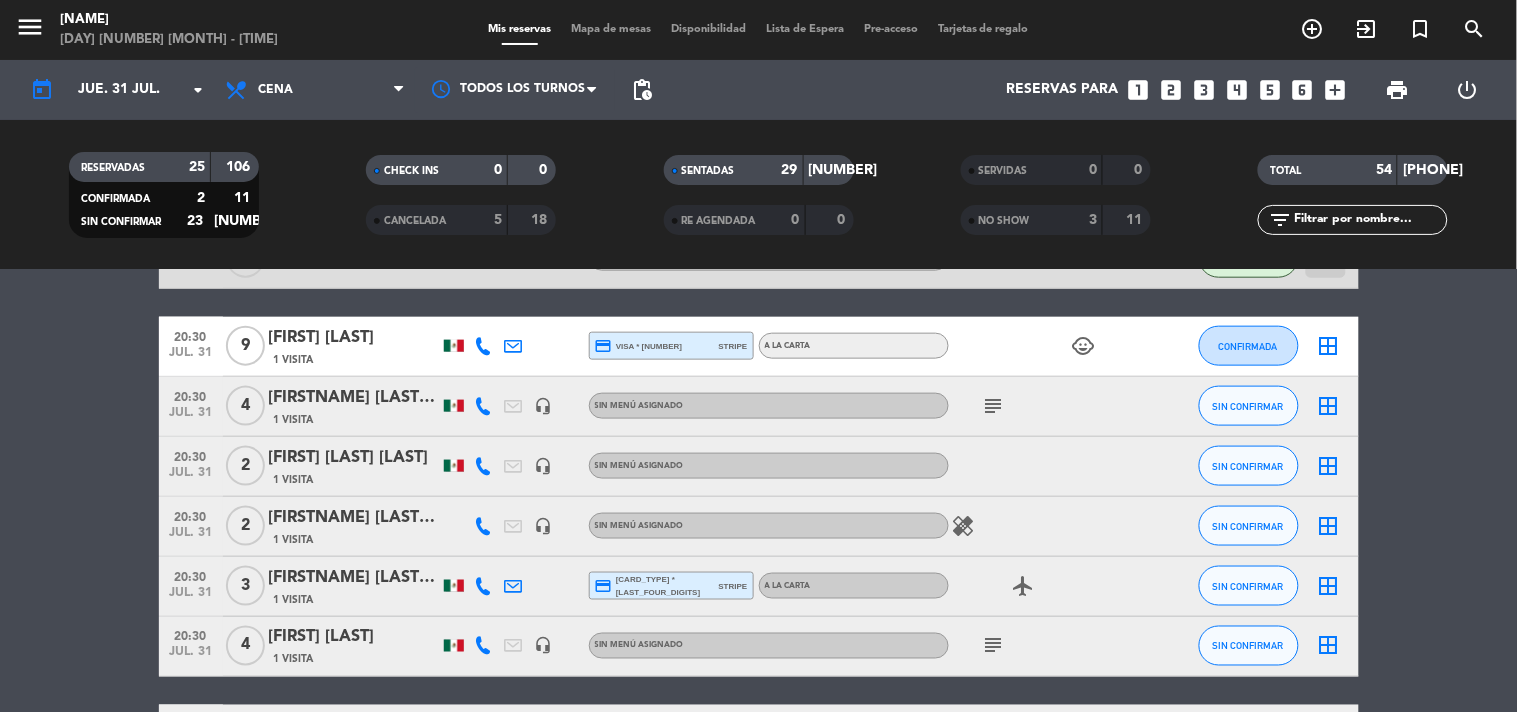 click on "[TIME] [MONTH] [DAY] [DAY_NUM] [FIRST] [LAST] [VISITS] [PAYMENT_METHOD] [CARD_TYPE] [CARD_NUM] [PAYMENT_PROCESSOR] [ITEM] [SEATING] [ACTION] [TIME] [MONTH] [DAY] [DAY_NUM] [FIRST] [LAST] [VISITS] [PAYMENT_METHOD] [PAYMENT_PROCESSOR] [ITEM] [SEATING] [ACTION] [TIME] [MONTH] [DAY] [DAY_NUM] [FIRST] [LAST] [VISITS] [PAYMENT_METHOD] [PAYMENT_PROCESSOR] [ITEM] [SEATING] [ACTION] [TIME] [MONTH] [DAY] [DAY_NUM] [FIRST] [LAST] [VISITS] [PAYMENT_METHOD] [PAYMENT_PROCESSOR] [ITEM] [SEATING] [ACTION] [TIME] [MONTH] [DAY] [DAY_NUM] [FIRST] [LAST] [VISITS] [PAYMENT_METHOD] [PAYMENT_PROCESSOR] [ITEM] [SEATING] [ACTION] [TIME] [MONTH] [DAY] [DAY_NUM] [FIRST] [LAST] [VISITS] [PAYMENT_METHOD] [PAYMENT_PROCESSOR] [ITEM] [SEATING] [ACTION] [TIME] [MONTH] [DAY] [DAY_NUM] [FIRST] [LAST] [VISITS] [PAYMENT_METHOD] [PAYMENT_PROCESSOR] [ITEM] [SEATING] [ACTION]" 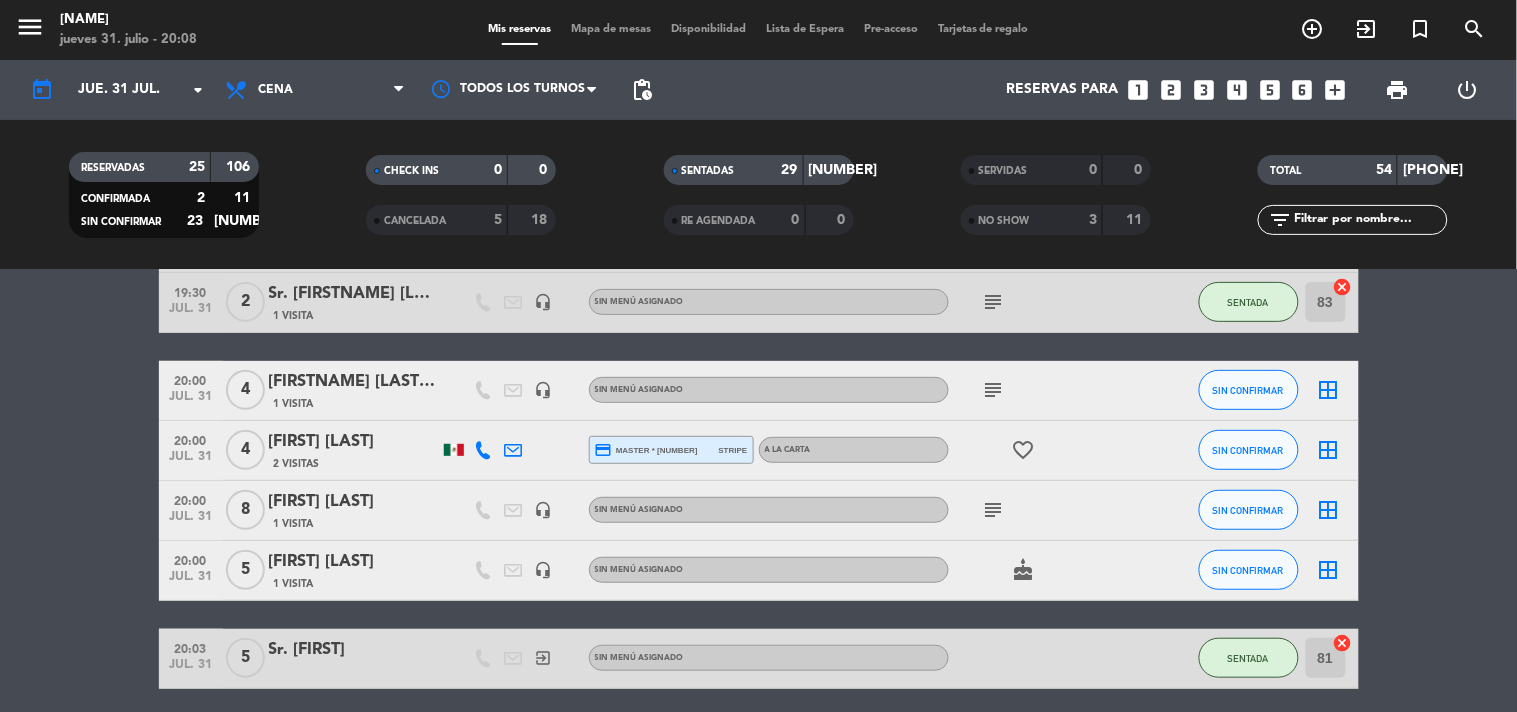 scroll, scrollTop: 2133, scrollLeft: 0, axis: vertical 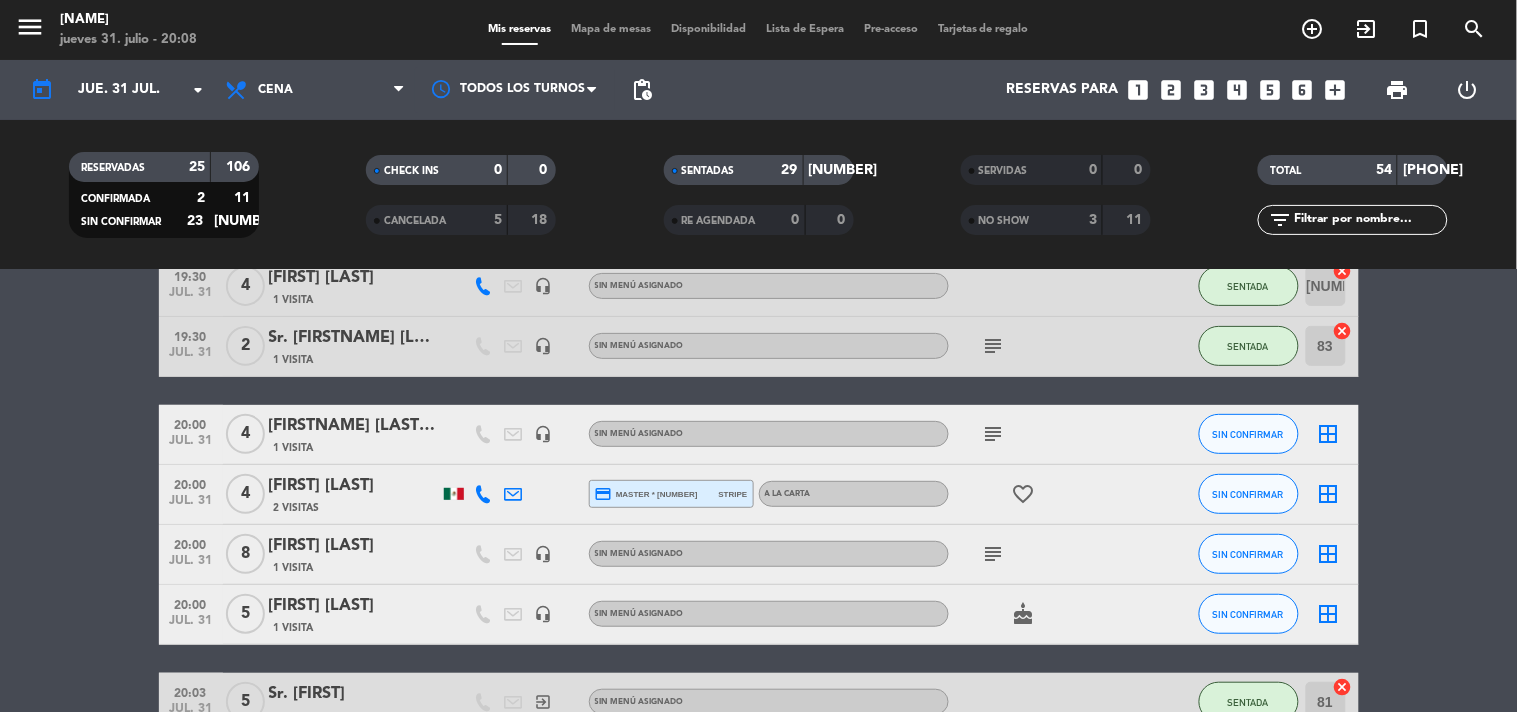 click on "[FIRST] [LAST]" 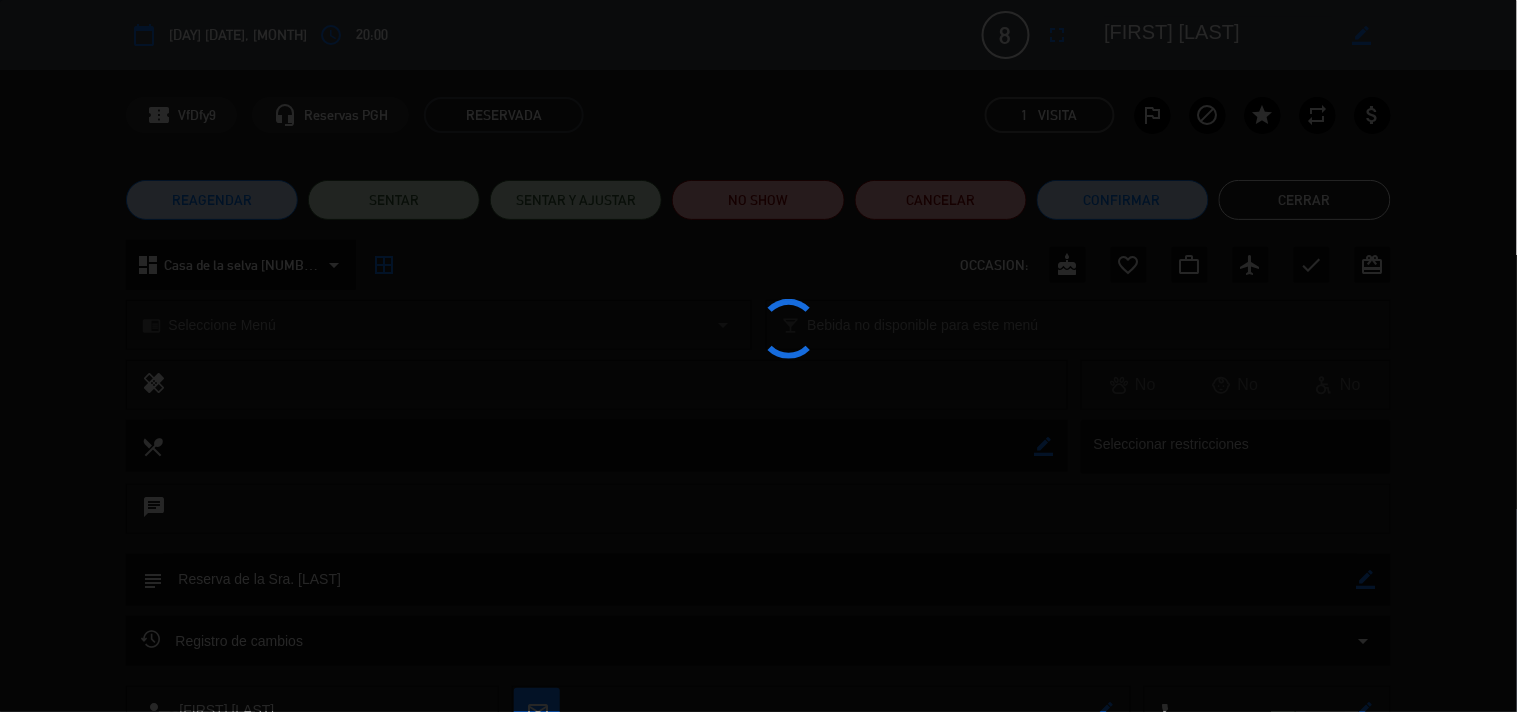 click 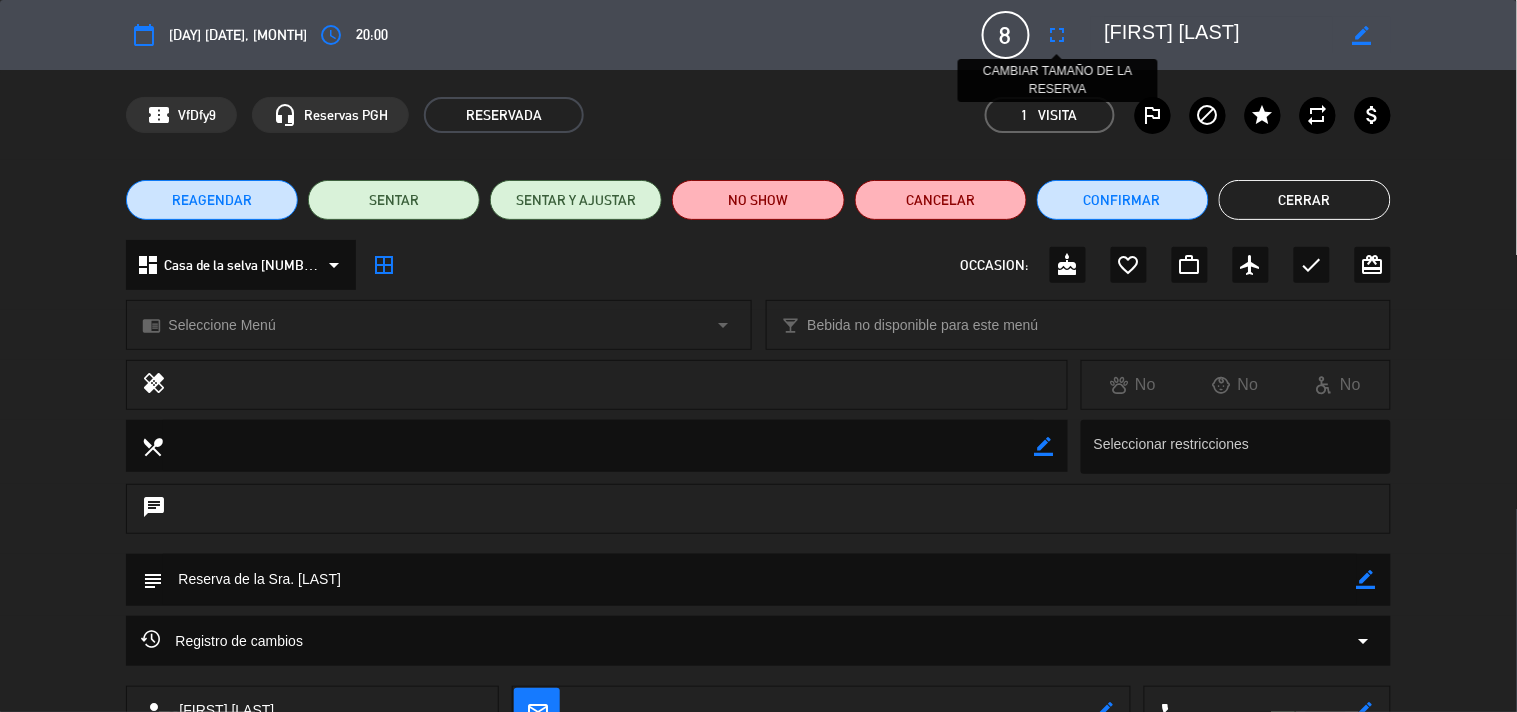 click on "fullscreen" at bounding box center [1058, 35] 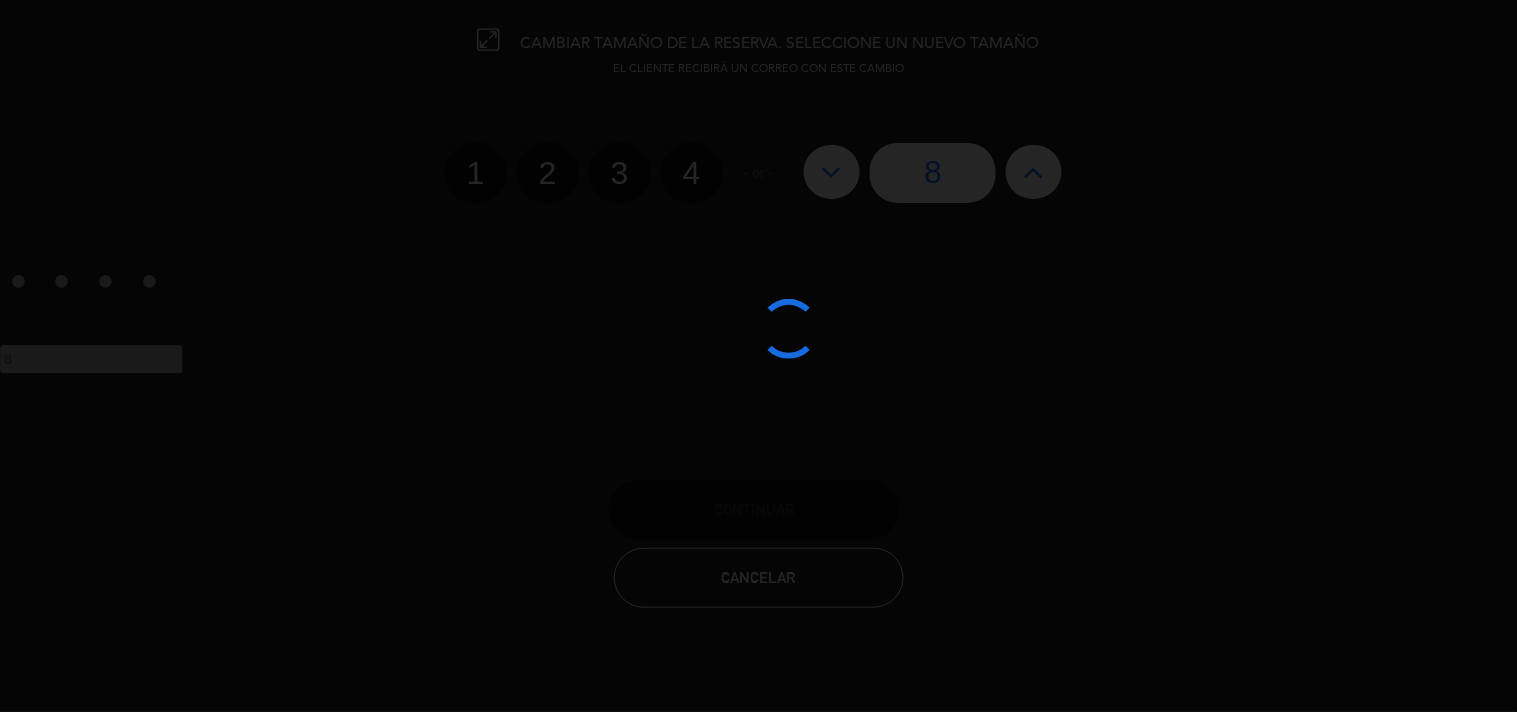click 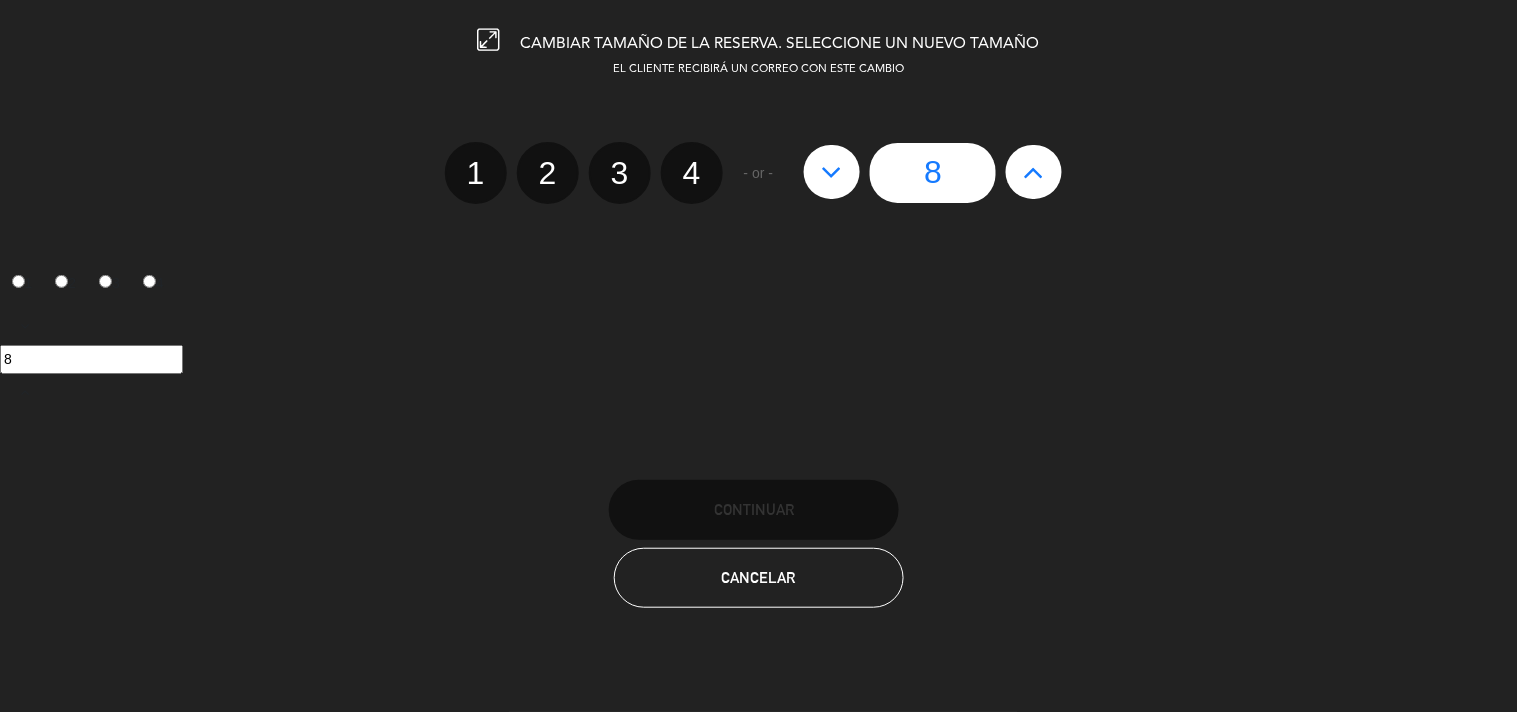 click on "2" 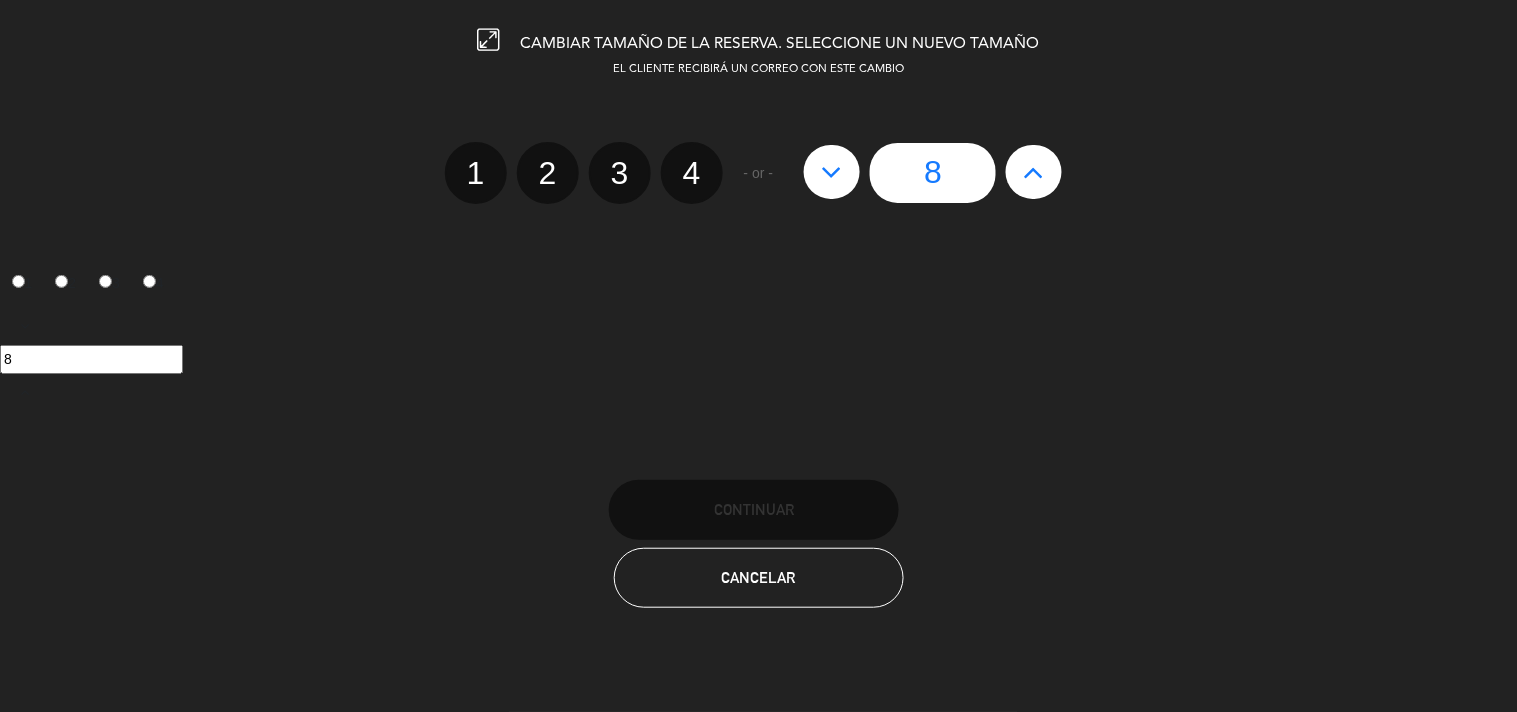 radio on "false" 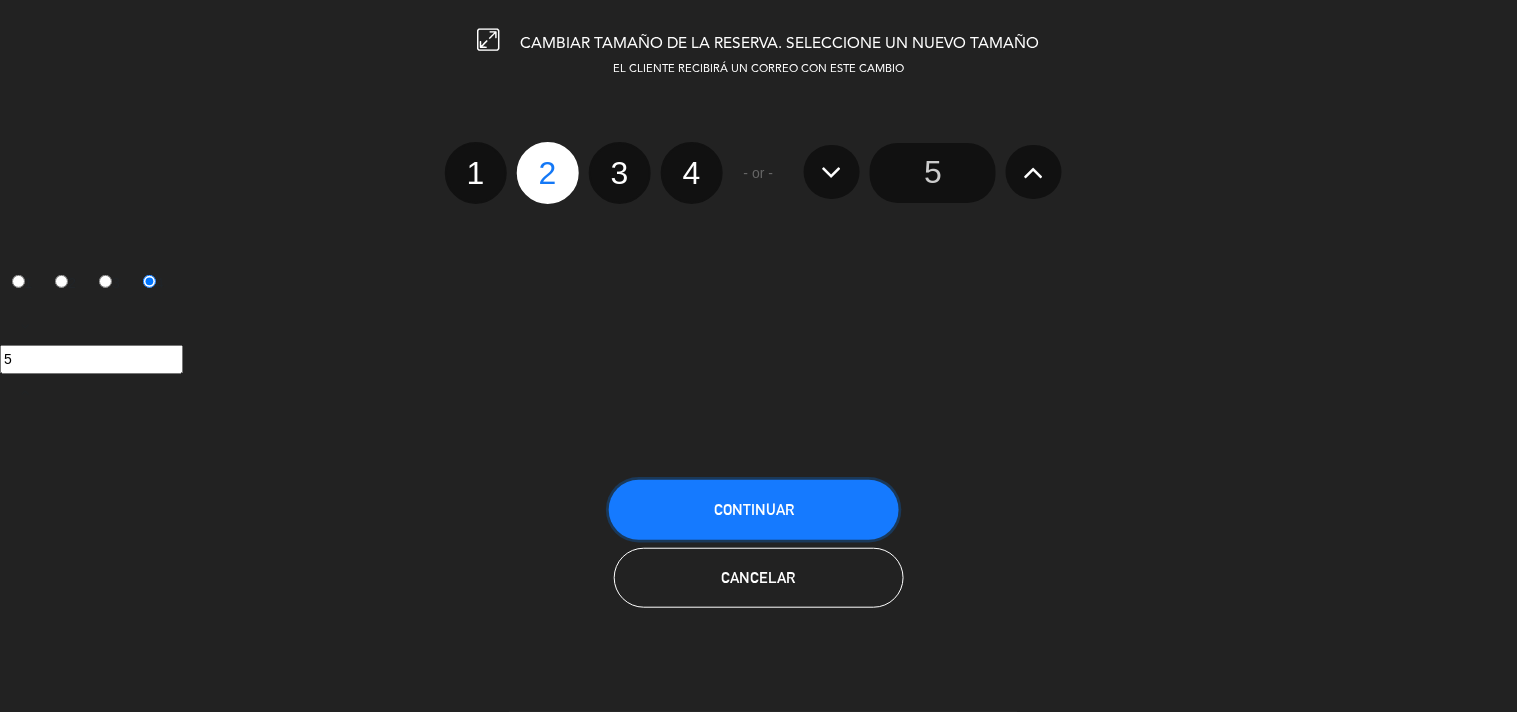 click on "Continuar" at bounding box center (754, 510) 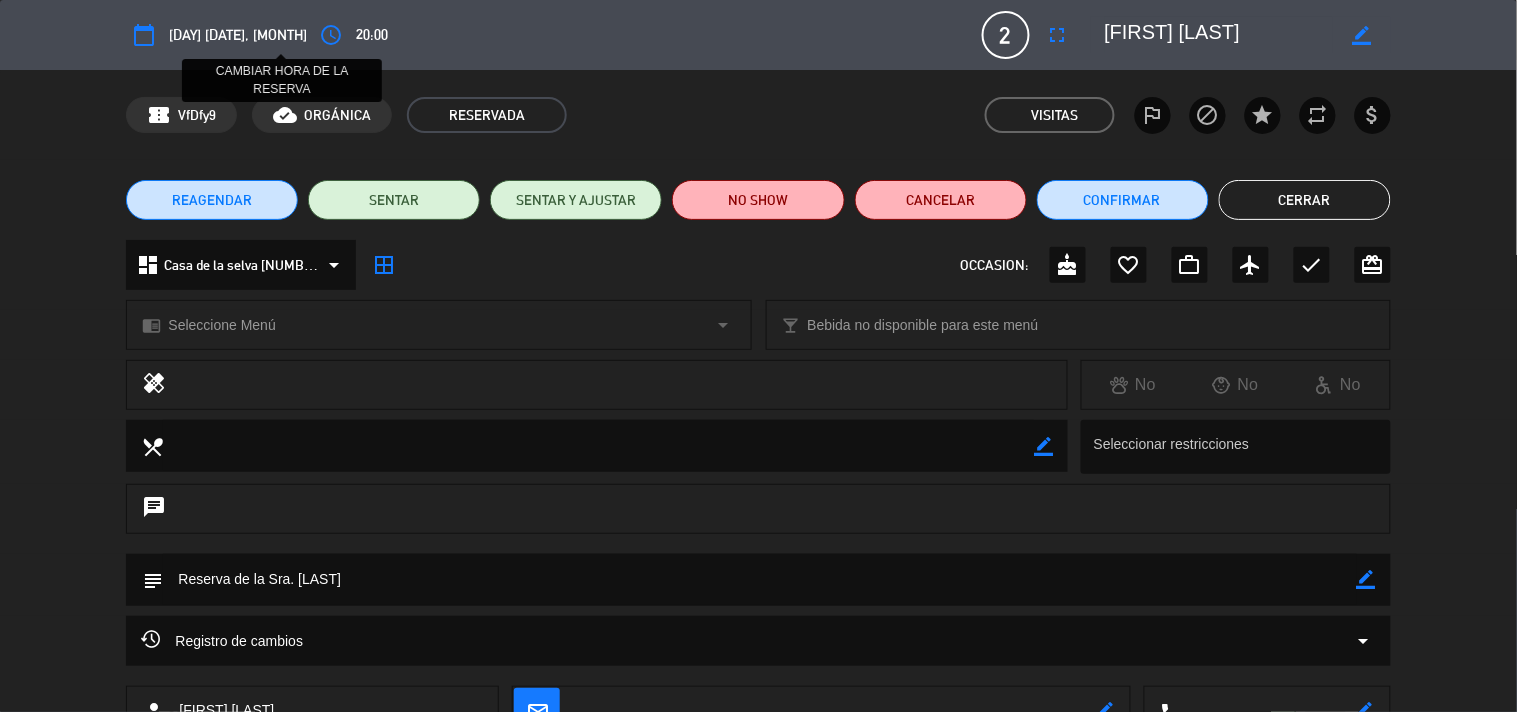 click on "access_time" at bounding box center (331, 35) 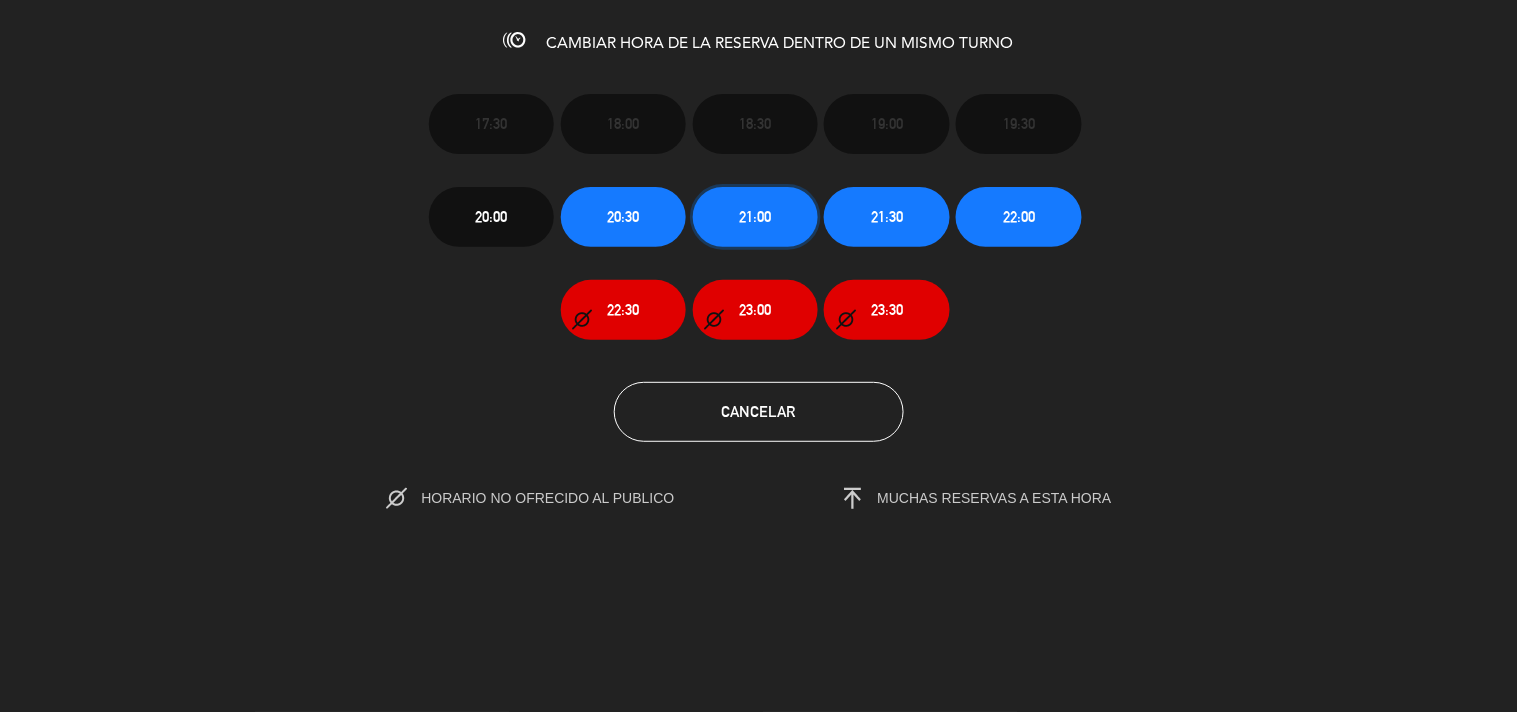 click on "21:00" 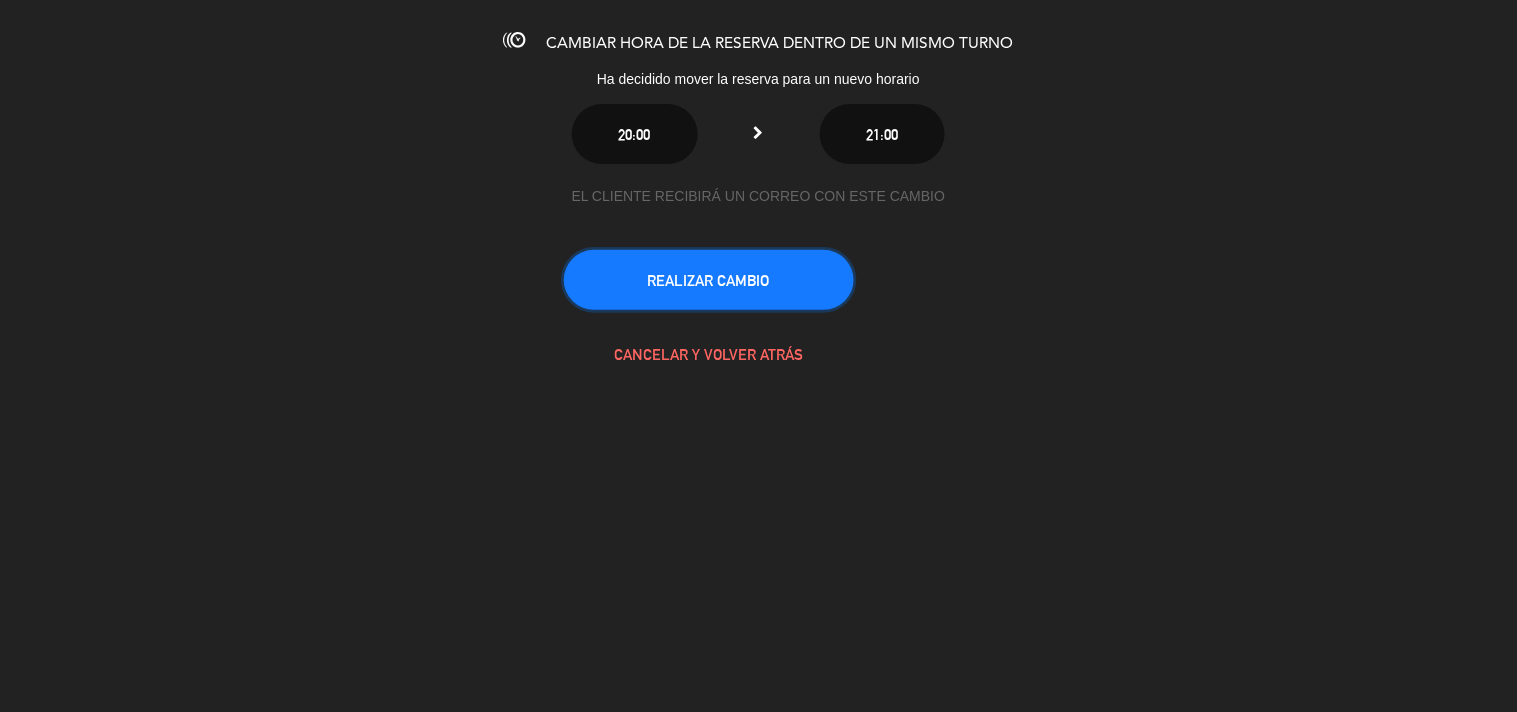 click on "REALIZAR CAMBIO" 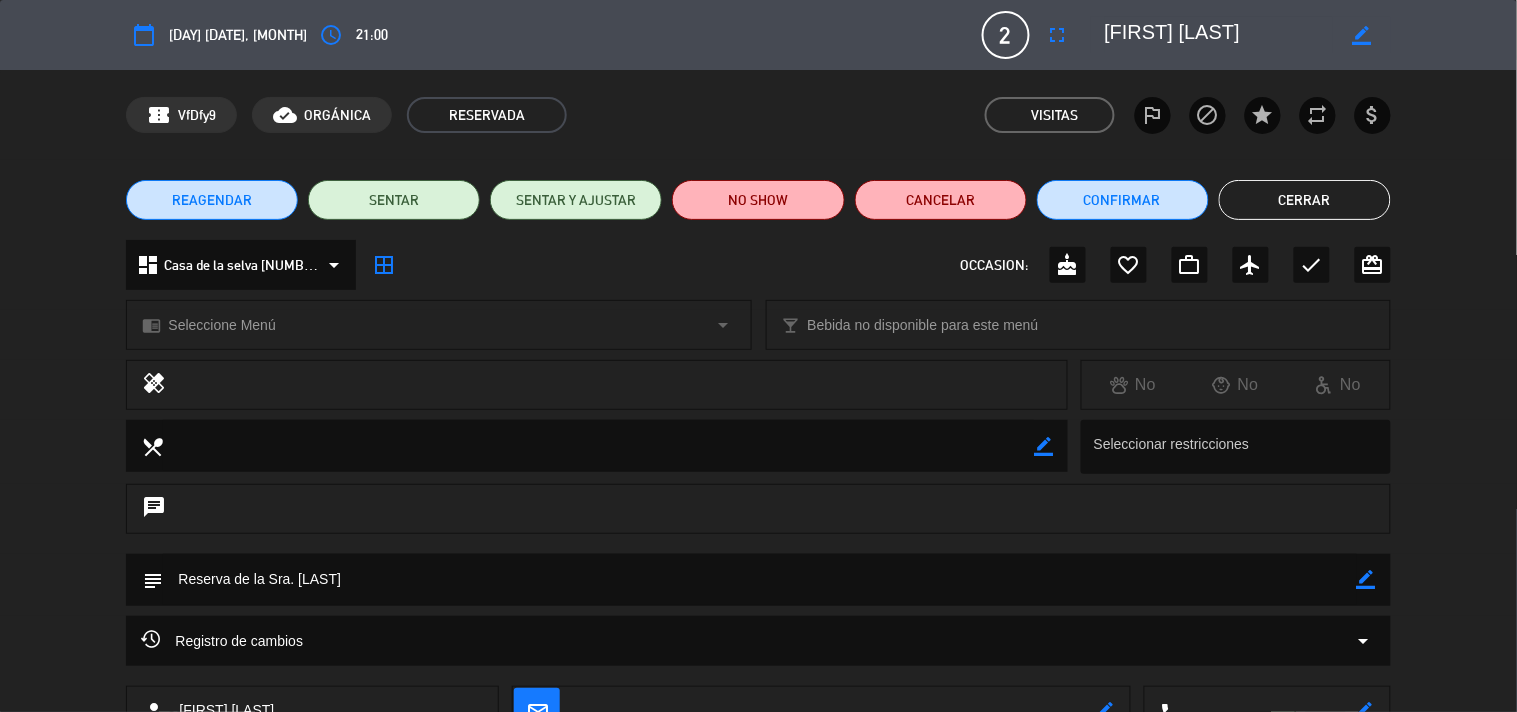 click on "Cerrar" 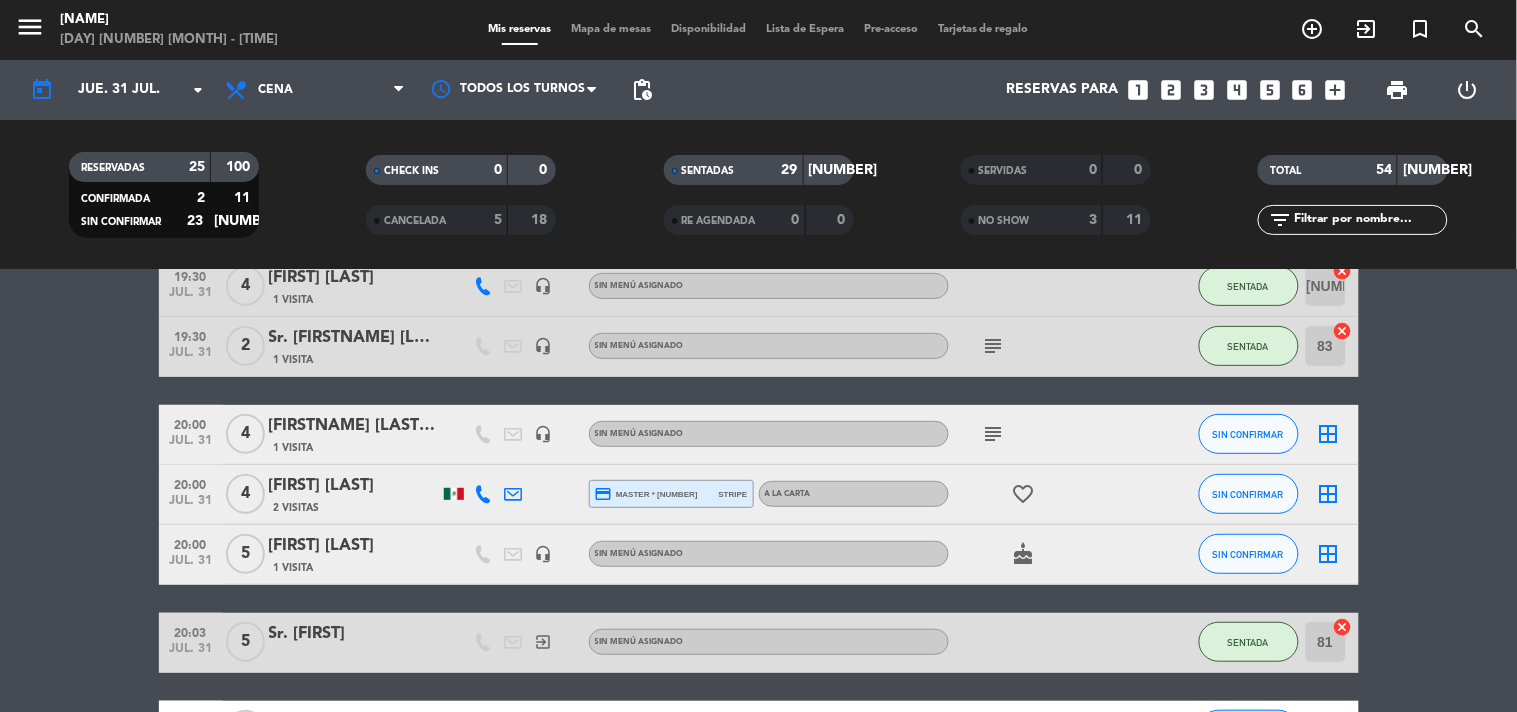 click on "[TIME] [MONTH] [DAY] [DAY_NUM] [FIRST] [LAST] [VISITS] [PAYMENT_METHOD] [CARD_TYPE] [CARD_NUM] [PAYMENT_PROCESSOR] [ITEM] [SEATING] [ACTION] [TIME] [MONTH] [DAY] [DAY_NUM] [FIRST] [LAST] [VISITS] [PAYMENT_METHOD] [PAYMENT_PROCESSOR] [ITEM] [SEATING] [ACTION] [TIME] [MONTH] [DAY] [DAY_NUM] [FIRST] [LAST] [VISITS] [PAYMENT_METHOD] [PAYMENT_PROCESSOR] [ITEM] [SEATING] [ACTION] [TIME] [MONTH] [DAY] [DAY_NUM] [FIRST] [LAST] [VISITS] [PAYMENT_METHOD] [PAYMENT_PROCESSOR] [ITEM] [SEATING] [ACTION] [TIME] [MONTH] [DAY] [DAY_NUM] [FIRST] [LAST] [VISITS] [PAYMENT_METHOD] [PAYMENT_PROCESSOR] [ITEM] [SEATING] [ACTION] [TIME] [MONTH] [DAY] [DAY_NUM] [FIRST] [LAST] [VISITS] [PAYMENT_METHOD] [PAYMENT_PROCESSOR] [ITEM] [SEATING] [ACTION] [TIME] [MONTH] [DAY] [DAY_NUM] [FIRST] [LAST] [VISITS] [PAYMENT_METHOD] [PAYMENT_PROCESSOR] [ITEM] [SEATING] [ACTION]" 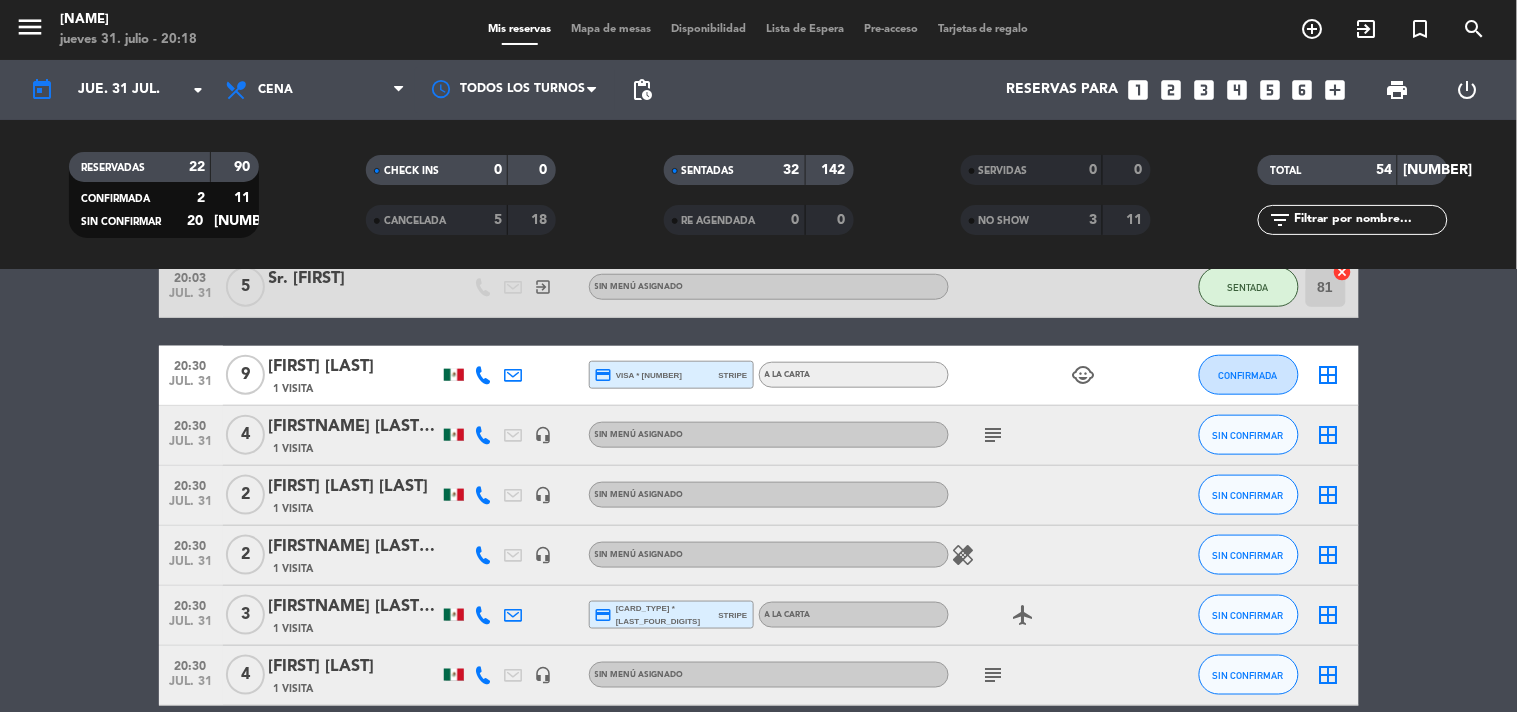 scroll, scrollTop: 2428, scrollLeft: 0, axis: vertical 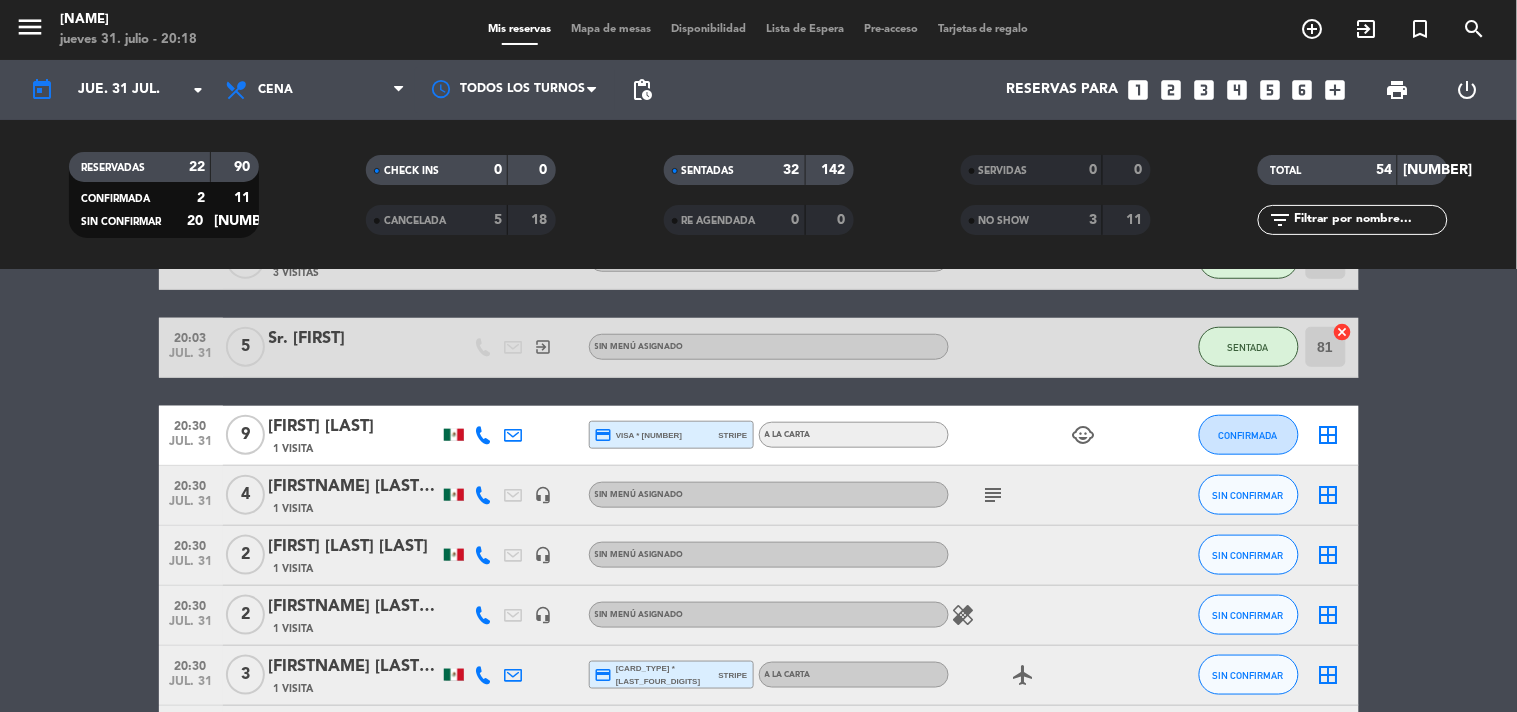 click on "[FIRST] [LAST]" 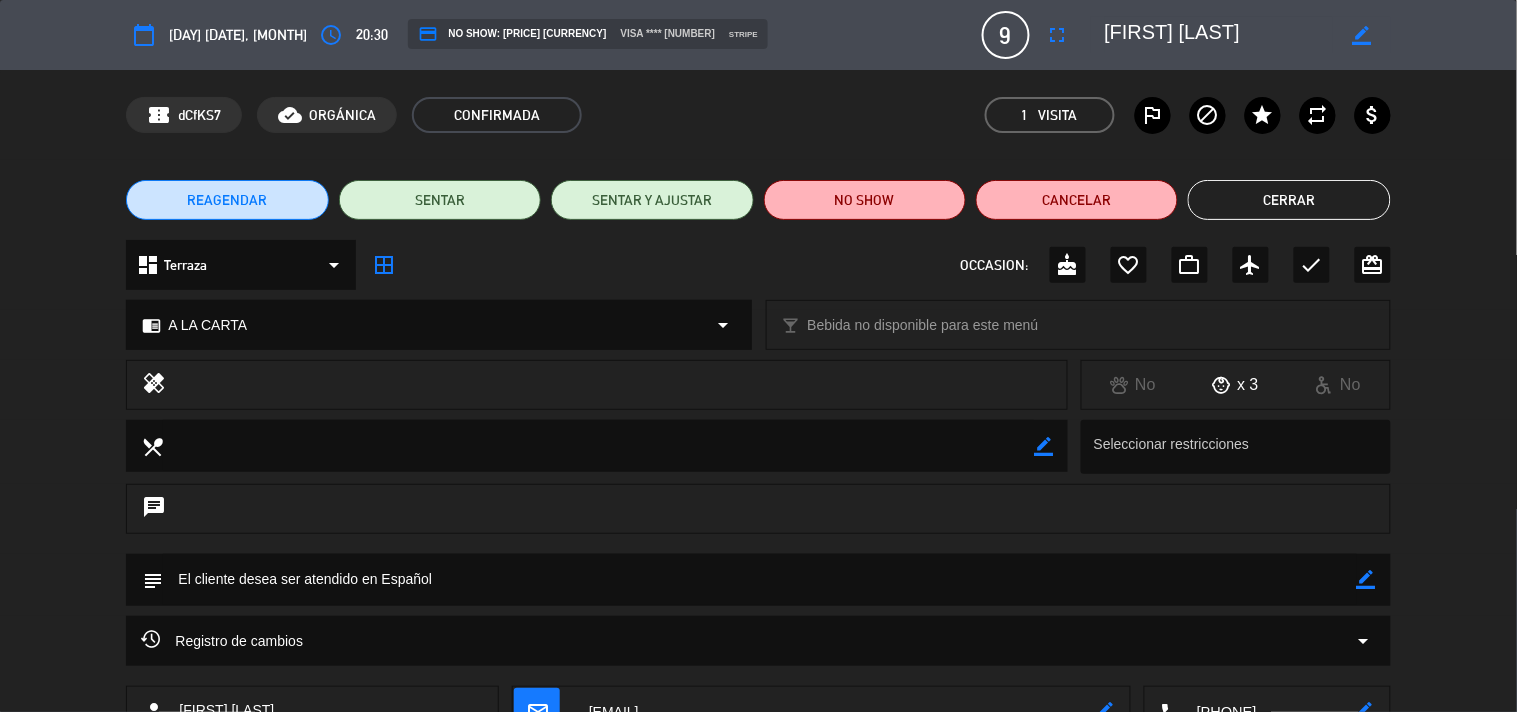 click on "access_time [TIME]" 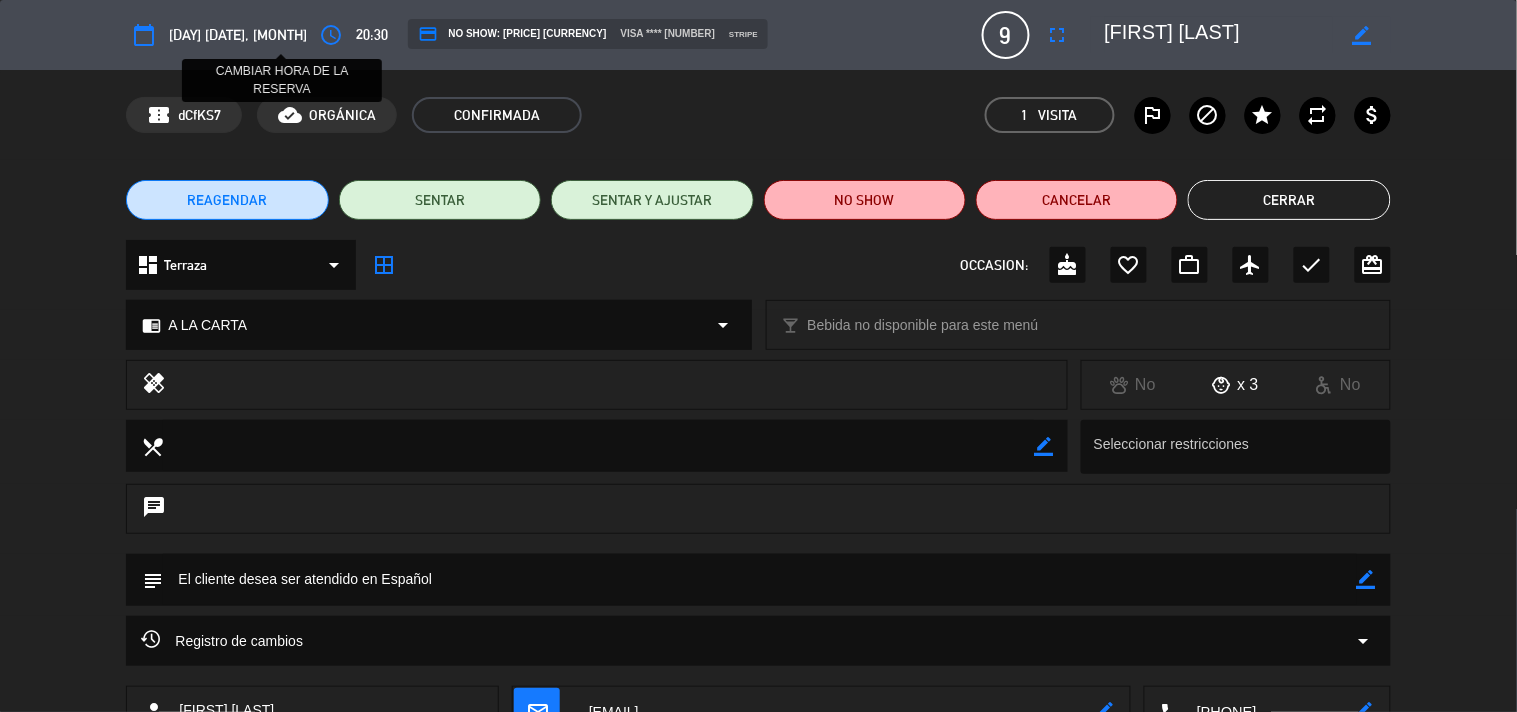 click on "access_time" at bounding box center (331, 35) 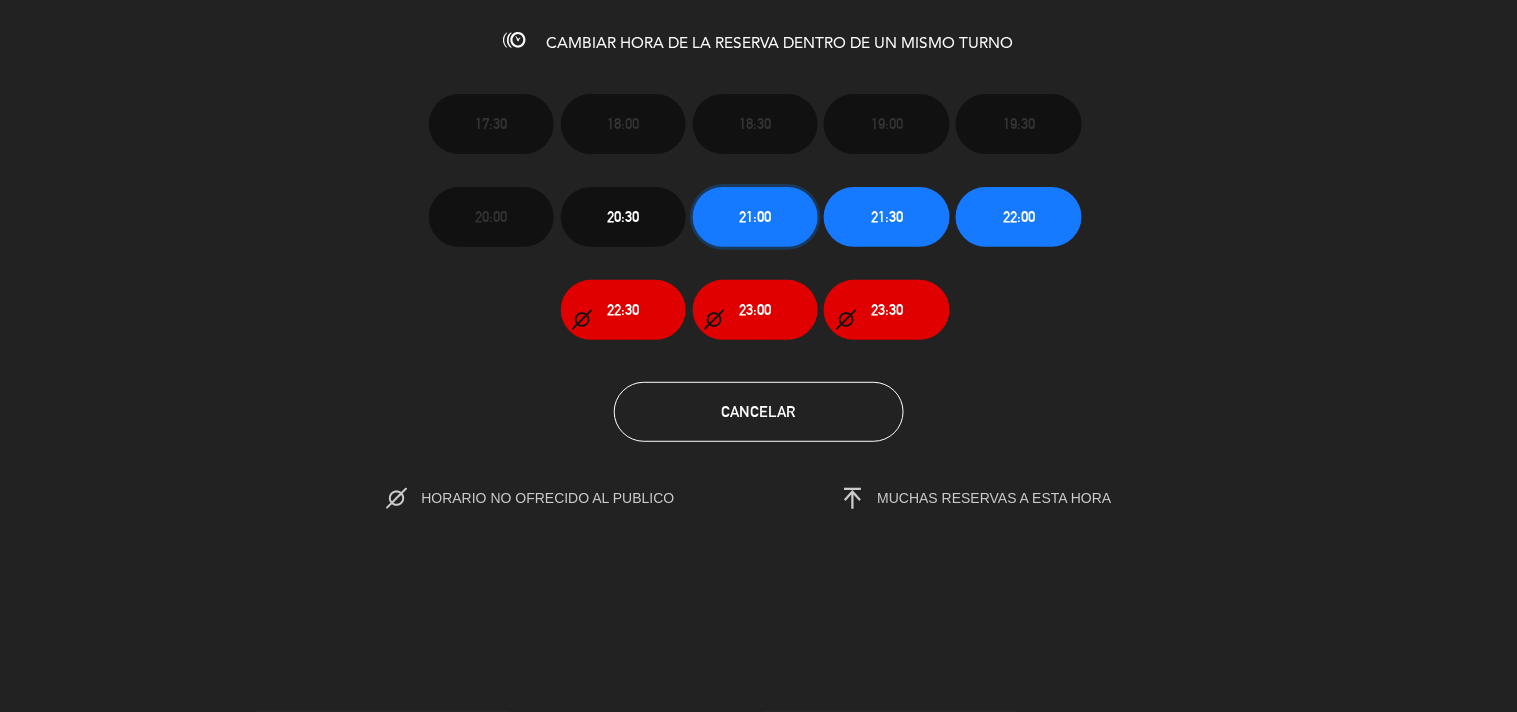 click on "21:00" 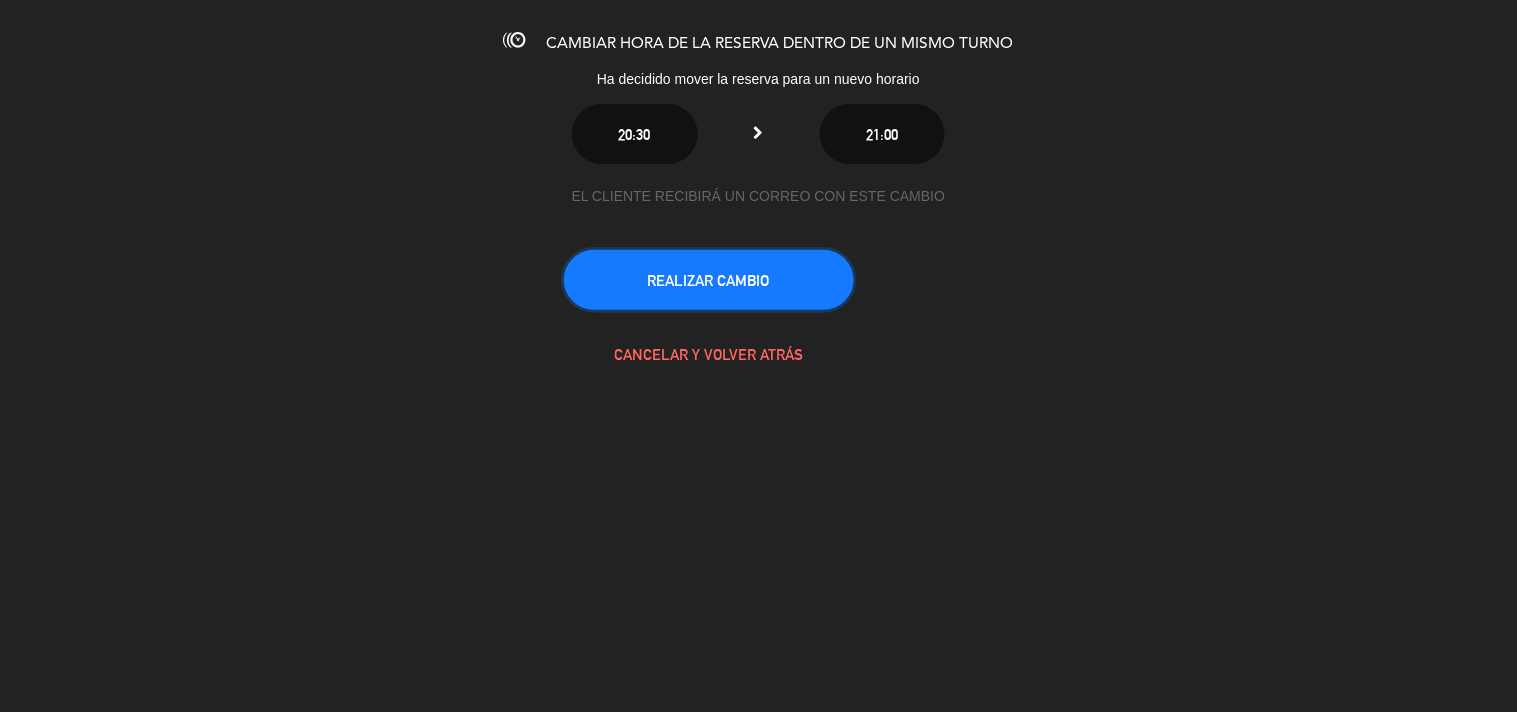 click on "REALIZAR CAMBIO" 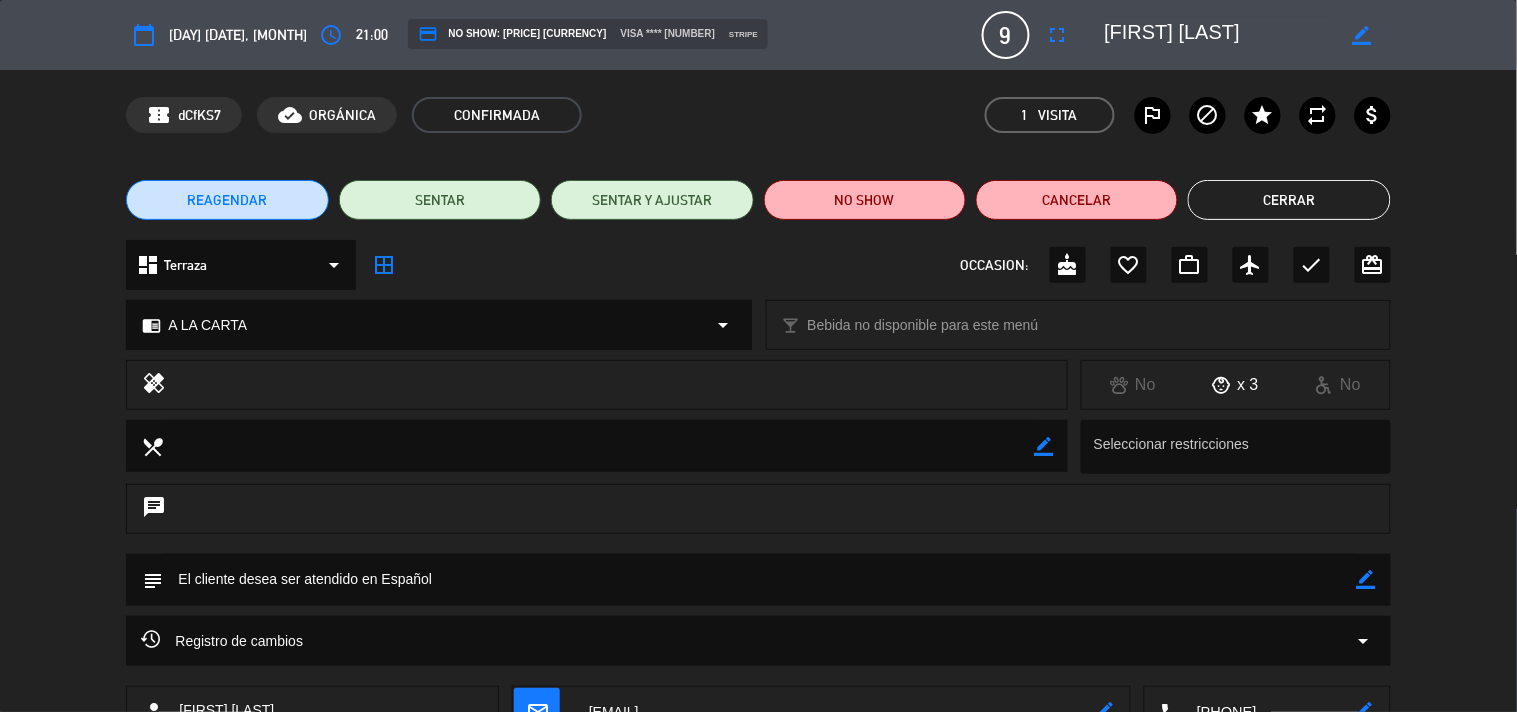 click on "Cerrar" 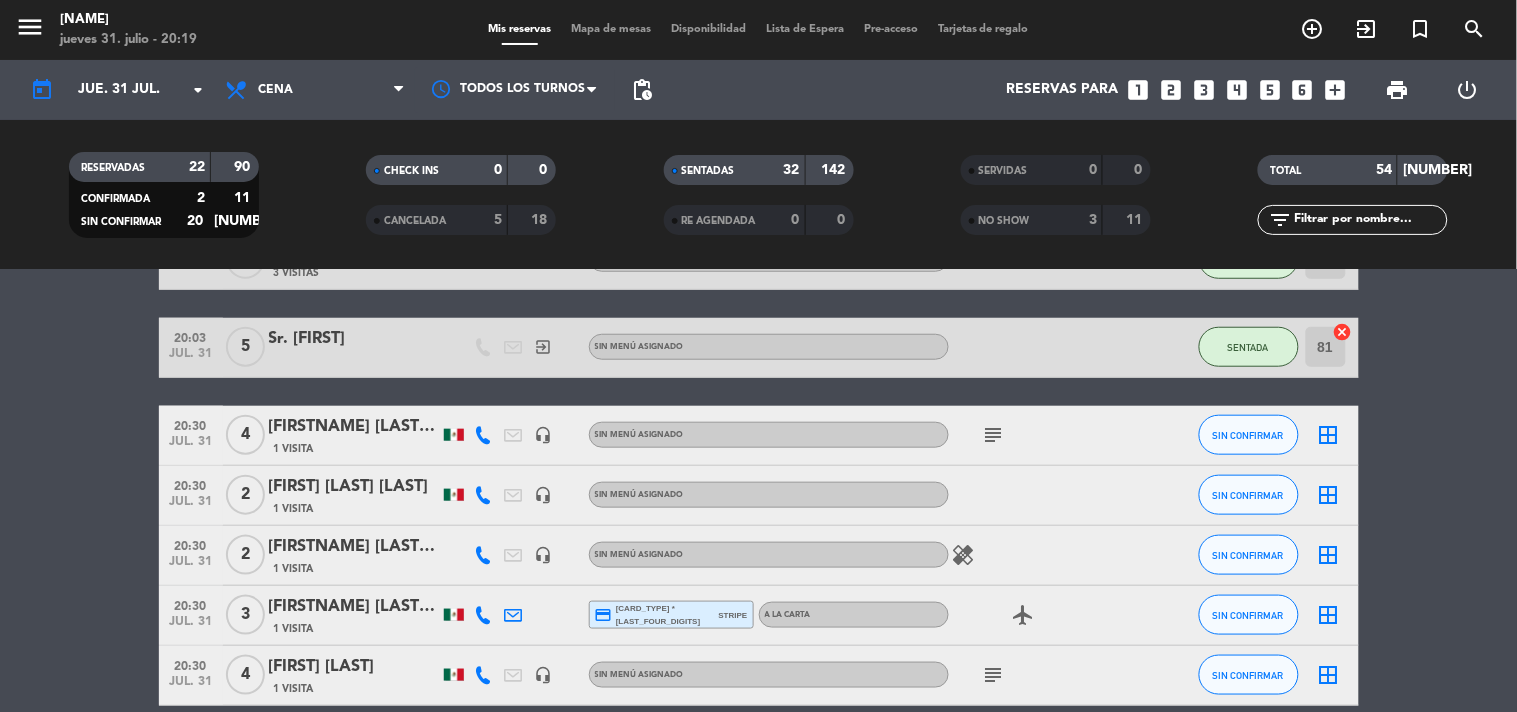click on "[TIME] [MONTH] [DAY] [DAY_NUM] [FIRST] [LAST] [VISITS] [PAYMENT_METHOD] [CARD_TYPE] [CARD_NUM] [PAYMENT_PROCESSOR] [ITEM] [SEATING] [ACTION] [TIME] [MONTH] [DAY] [DAY_NUM] [FIRST] [LAST] [VISITS] [PAYMENT_METHOD] [PAYMENT_PROCESSOR] [ITEM] [SEATING] [ACTION] [TIME] [MONTH] [DAY] [DAY_NUM] [FIRST] [LAST] [VISITS] [PAYMENT_METHOD] [PAYMENT_PROCESSOR] [ITEM] [SEATING] [ACTION] [TIME] [MONTH] [DAY] [DAY_NUM] [FIRST] [LAST] [VISITS] [PAYMENT_METHOD] [PAYMENT_PROCESSOR] [ITEM] [SEATING] [ACTION] [TIME] [MONTH] [DAY] [DAY_NUM] [FIRST] [LAST] [VISITS] [PAYMENT_METHOD] [PAYMENT_PROCESSOR] [ITEM] [SEATING] [ACTION] [TIME] [MONTH] [DAY] [DAY_NUM] [FIRST] [LAST] [VISITS] [PAYMENT_METHOD] [PAYMENT_PROCESSOR] [ITEM] [SEATING] [ACTION] [TIME] [MONTH] [DAY] [DAY_NUM] [FIRST] [LAST] [VISITS] [PAYMENT_METHOD] [PAYMENT_PROCESSOR] [ITEM] [SEATING] [ACTION]" 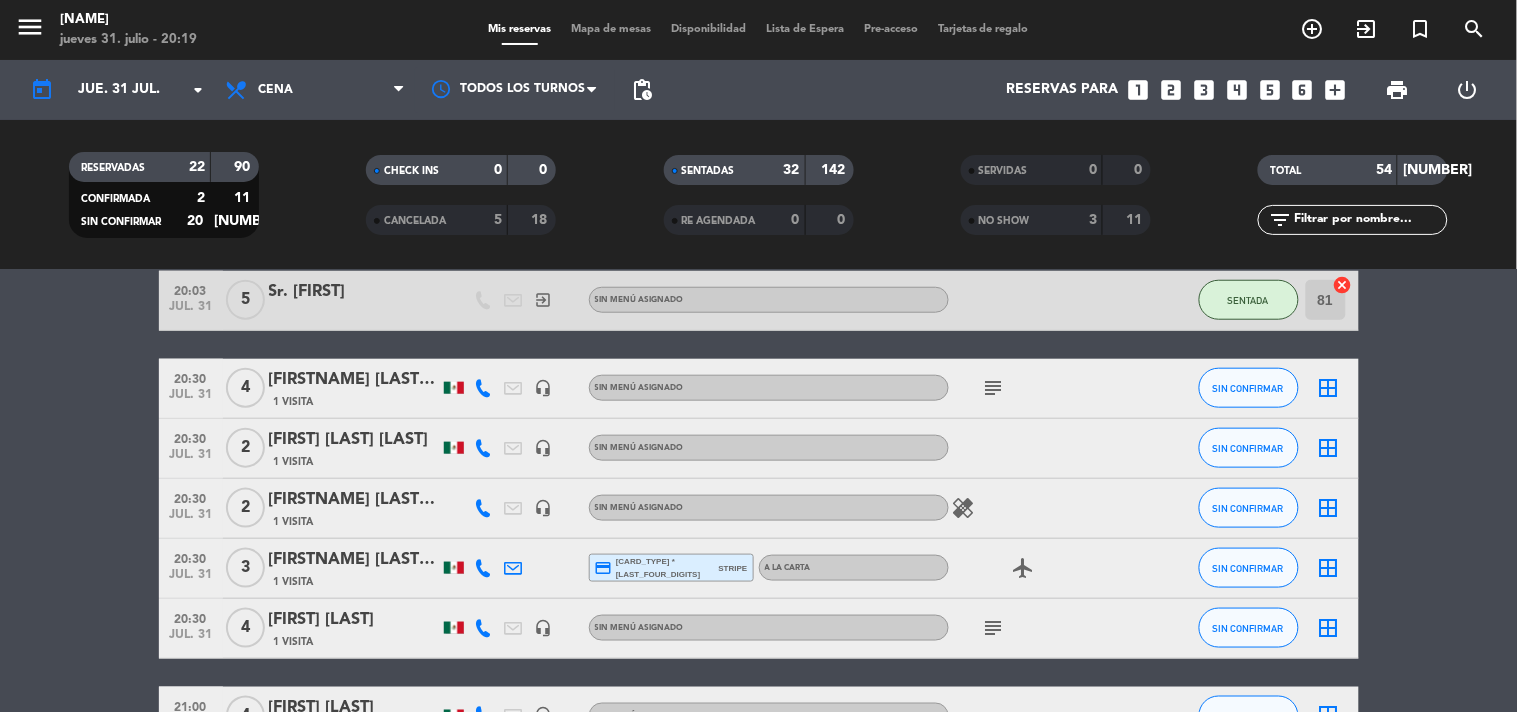 scroll, scrollTop: 2428, scrollLeft: 0, axis: vertical 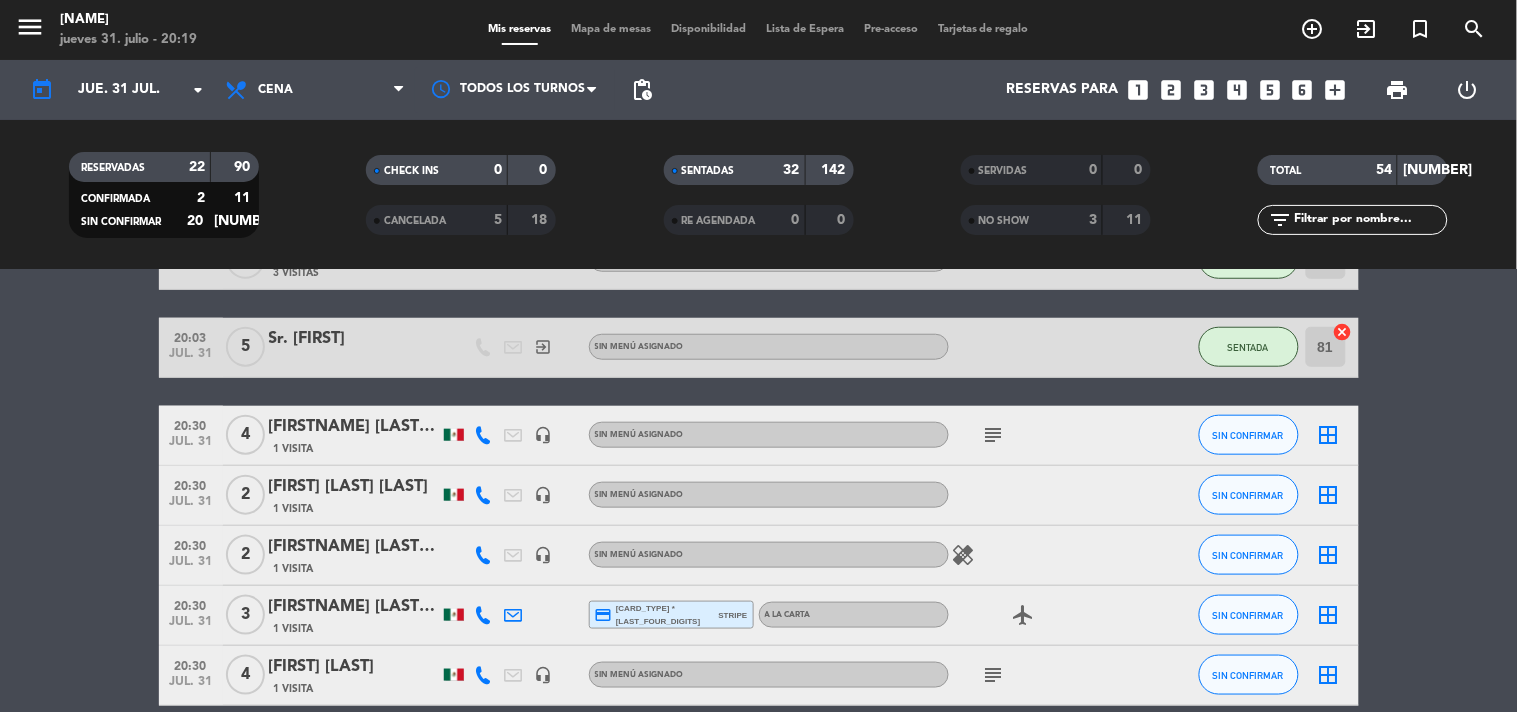 click on "[TIME] [MONTH] [DAY] [DAY_NUM] [FIRST] [LAST] [VISITS] [PAYMENT_METHOD] [CARD_TYPE] [CARD_NUM] [PAYMENT_PROCESSOR] [ITEM] [SEATING] [ACTION] [TIME] [MONTH] [DAY] [DAY_NUM] [FIRST] [LAST] [VISITS] [PAYMENT_METHOD] [PAYMENT_PROCESSOR] [ITEM] [SEATING] [ACTION] [TIME] [MONTH] [DAY] [DAY_NUM] [FIRST] [LAST] [VISITS] [PAYMENT_METHOD] [PAYMENT_PROCESSOR] [ITEM] [SEATING] [ACTION] [TIME] [MONTH] [DAY] [DAY_NUM] [FIRST] [LAST] [VISITS] [PAYMENT_METHOD] [PAYMENT_PROCESSOR] [ITEM] [SEATING] [ACTION] [TIME] [MONTH] [DAY] [DAY_NUM] [FIRST] [LAST] [VISITS] [PAYMENT_METHOD] [PAYMENT_PROCESSOR] [ITEM] [SEATING] [ACTION] [TIME] [MONTH] [DAY] [DAY_NUM] [FIRST] [LAST] [VISITS] [PAYMENT_METHOD] [PAYMENT_PROCESSOR] [ITEM] [SEATING] [ACTION] [TIME] [MONTH] [DAY] [DAY_NUM] [FIRST] [LAST] [VISITS] [PAYMENT_METHOD] [PAYMENT_PROCESSOR] [ITEM] [SEATING] [ACTION]" 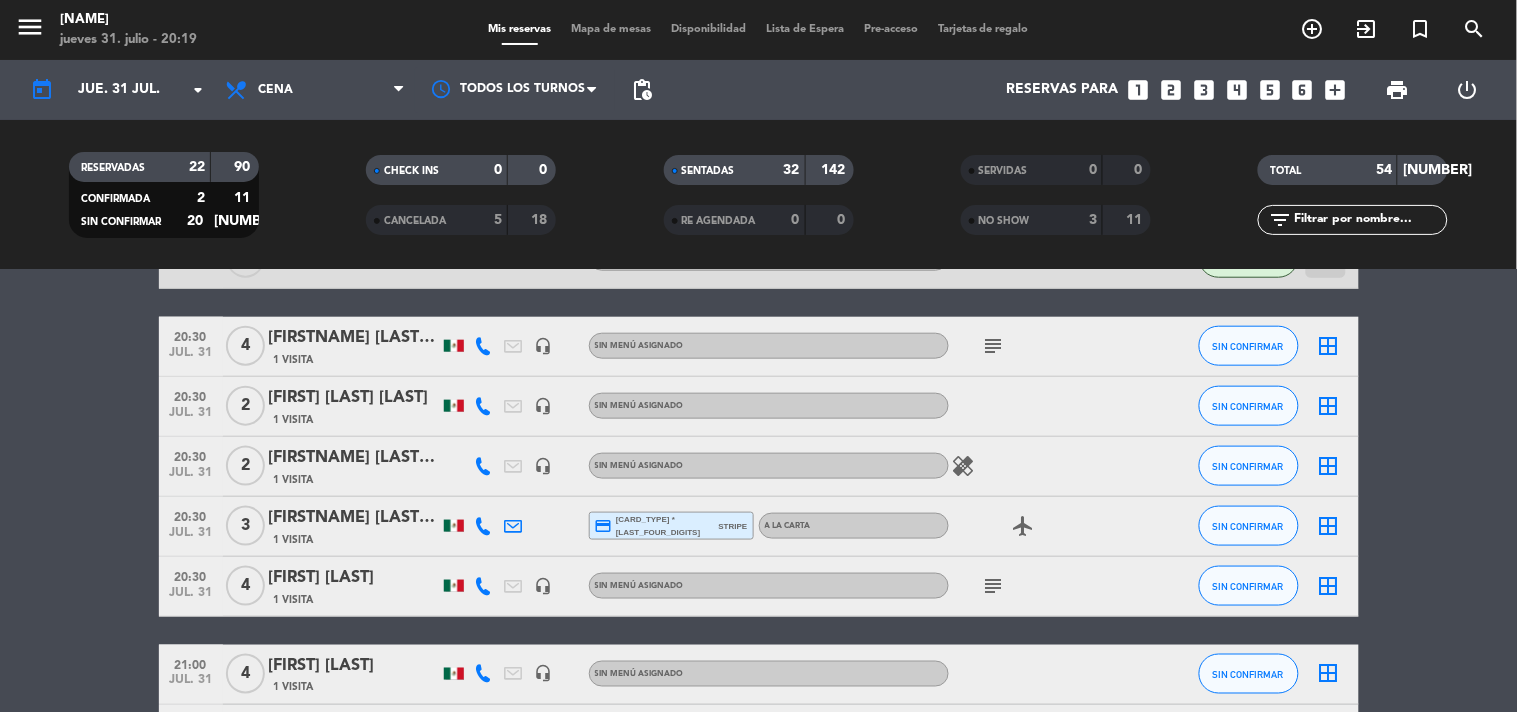 scroll, scrollTop: 2562, scrollLeft: 0, axis: vertical 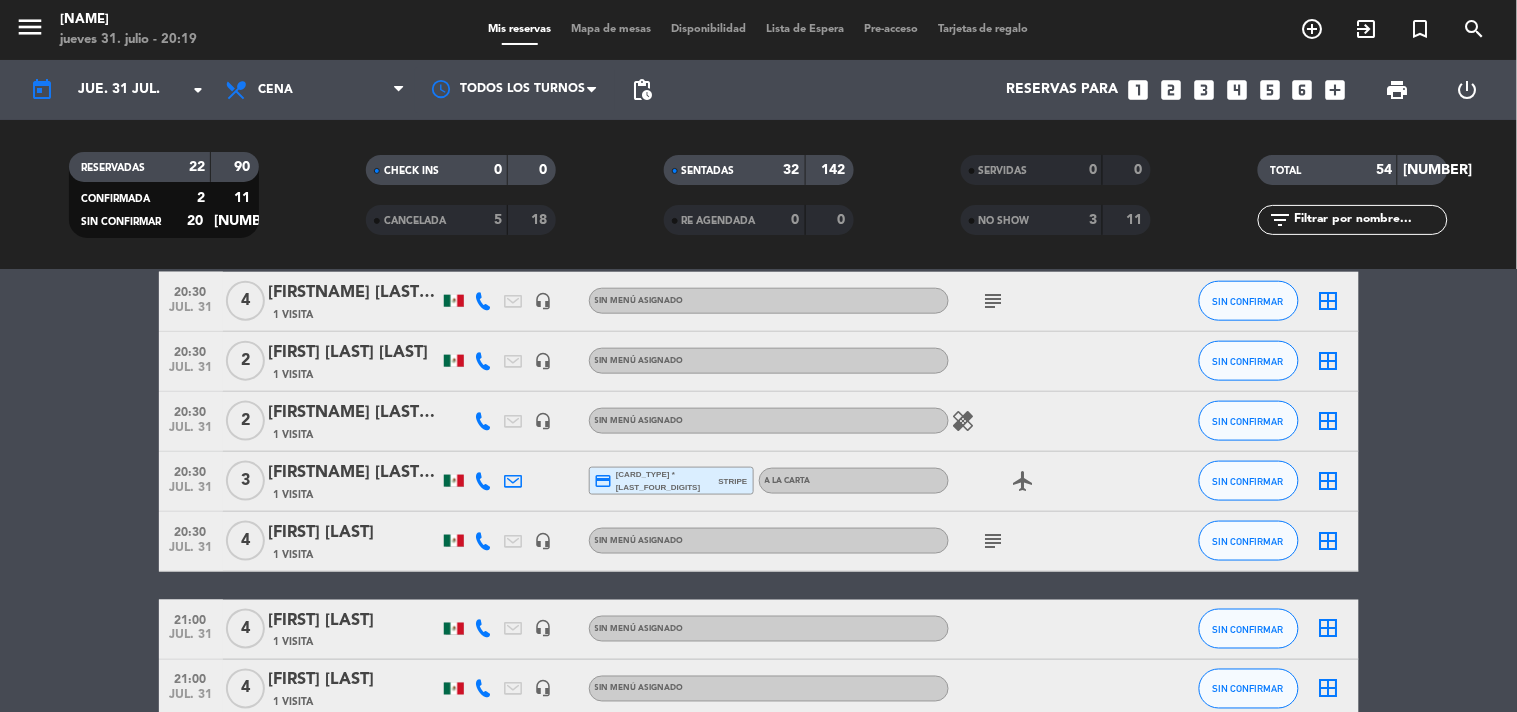 click on "looks_4" at bounding box center [1237, 90] 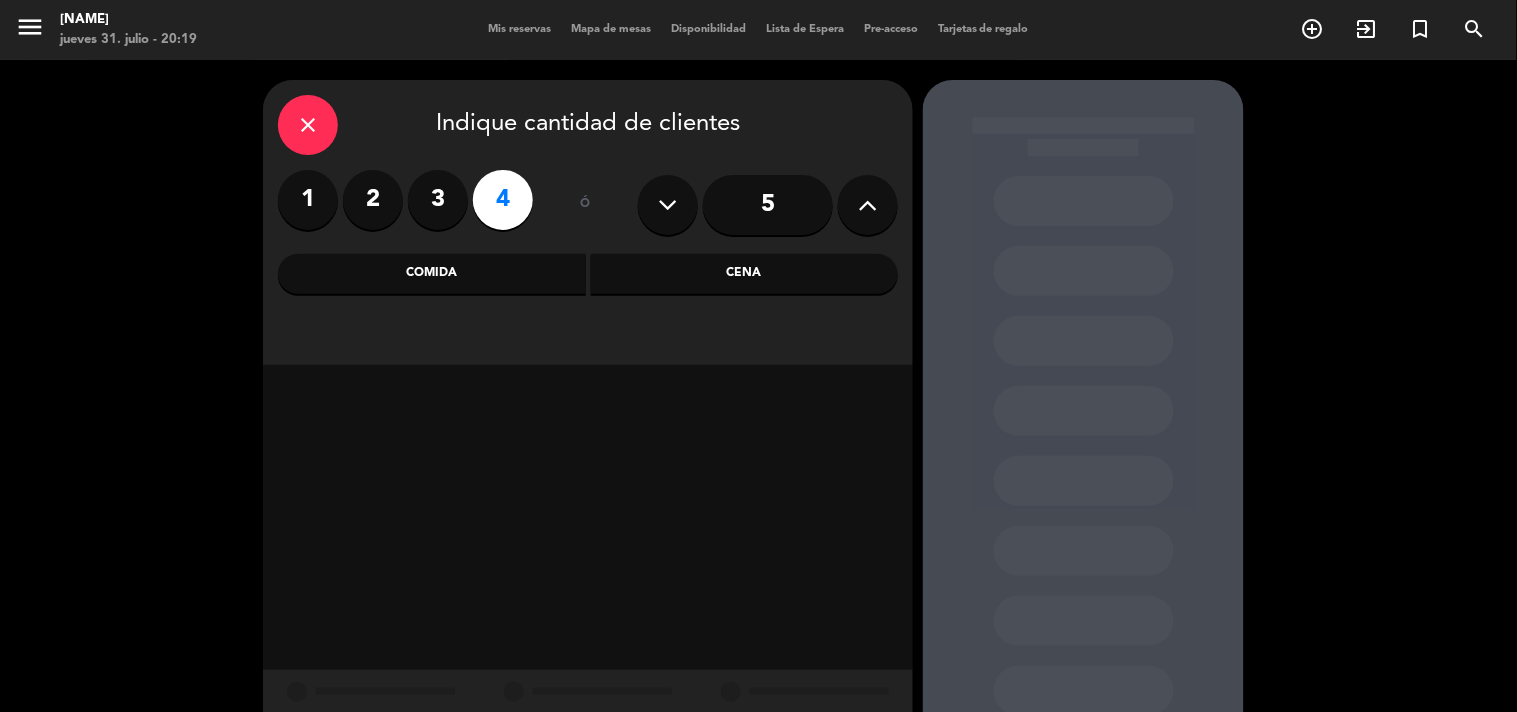 click on "Cena" at bounding box center [745, 274] 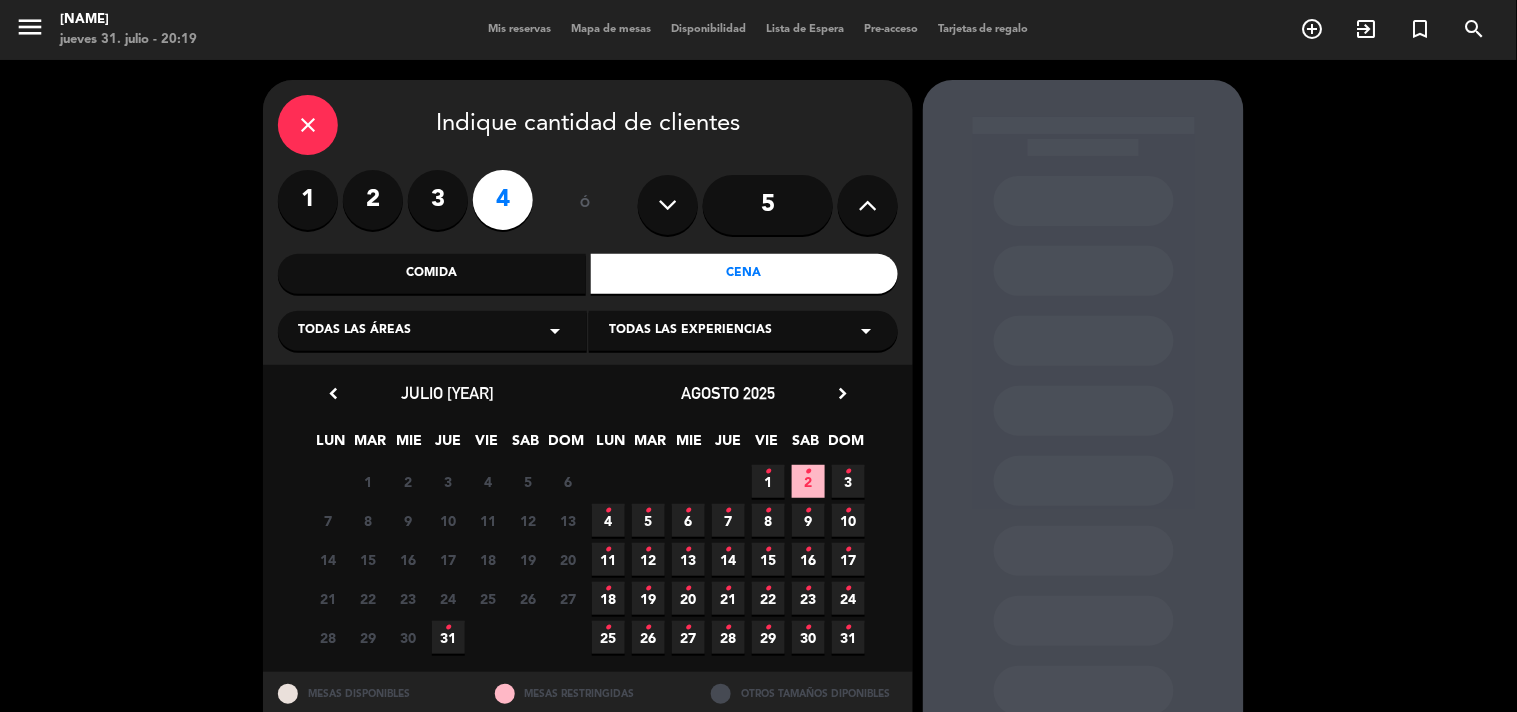click on "•" at bounding box center (808, 472) 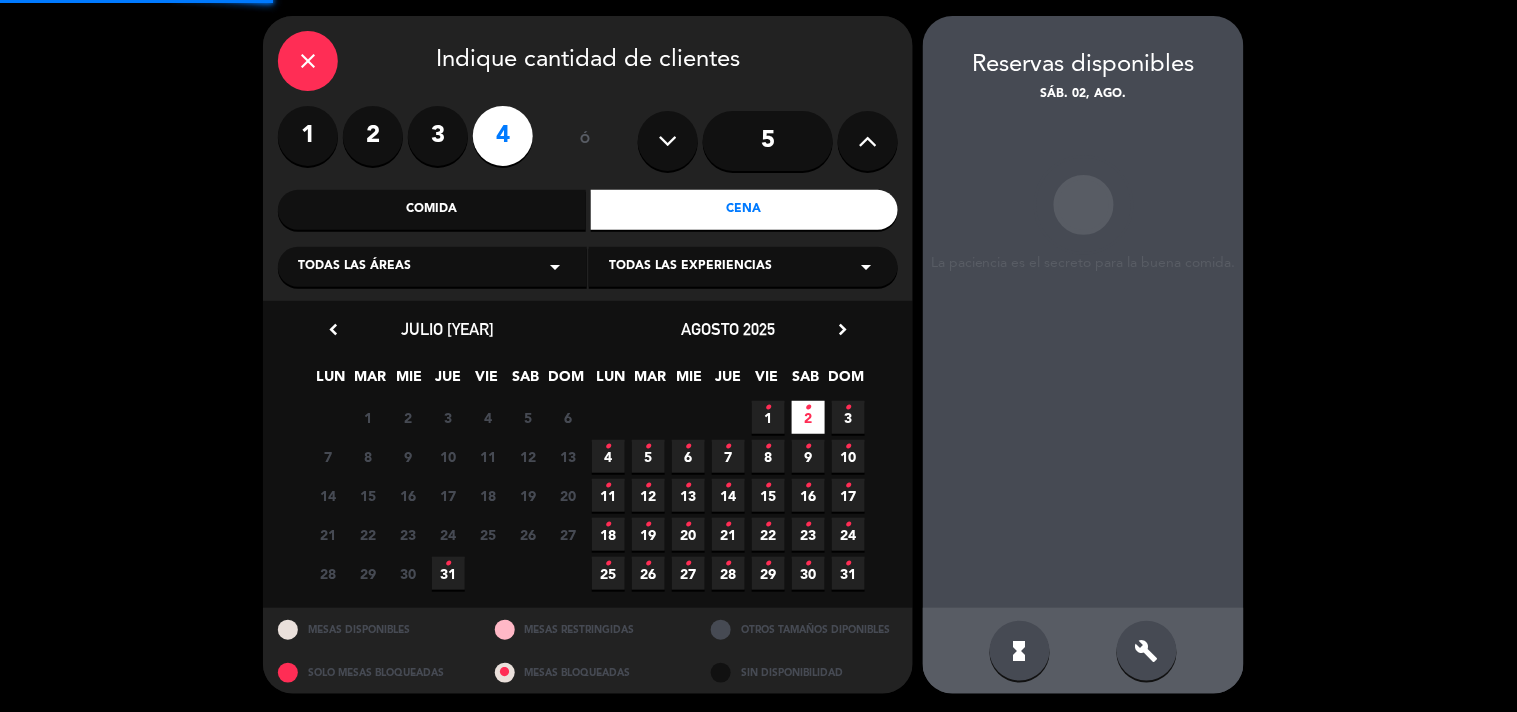 scroll, scrollTop: 65, scrollLeft: 0, axis: vertical 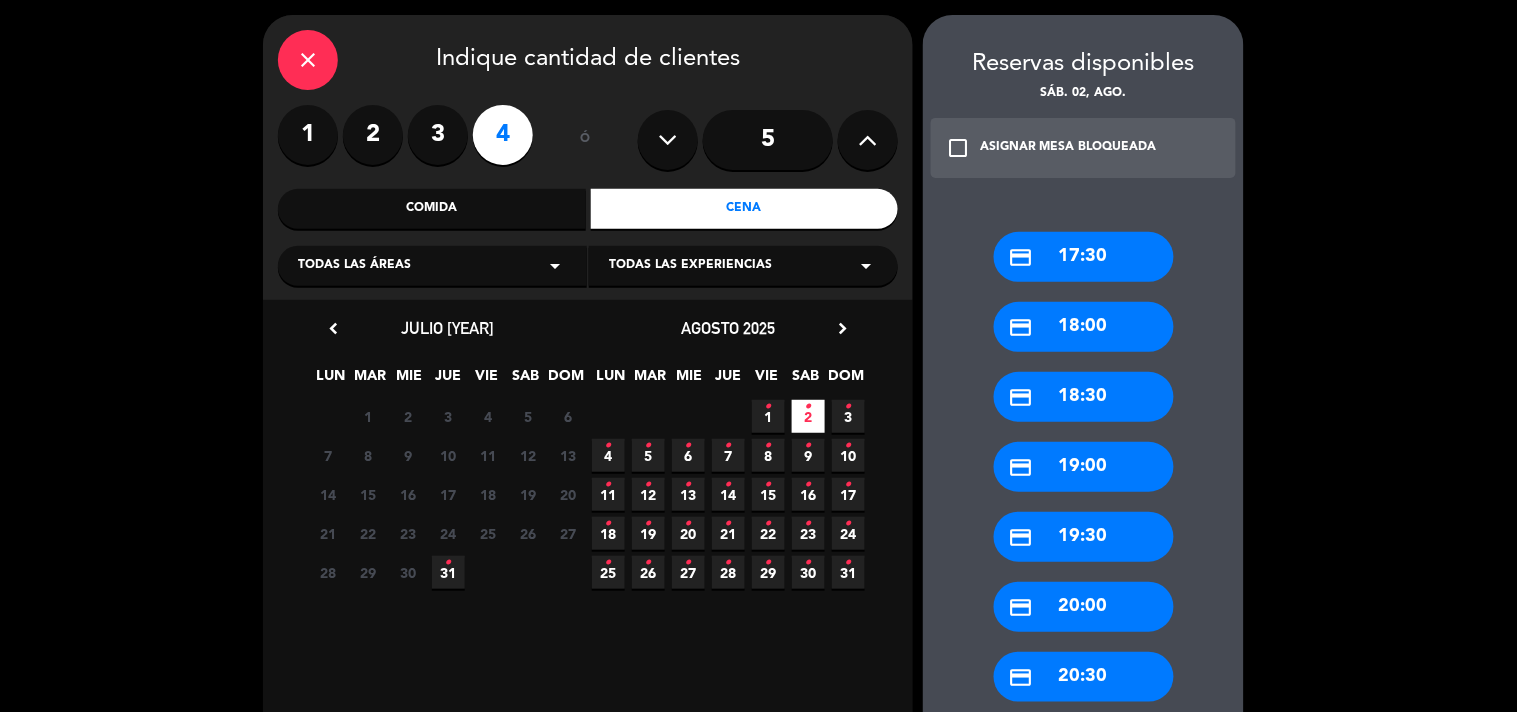 click on "close   Indique cantidad de clientes   1   2   3   4   ó  5  Comida   Cena   Todas las áreas   arrow_drop_down   Todas las experiencias   arrow_drop_down  chevron_left julio 2025 LUN MAR MIE JUE VIE SAB DOM  30   1   2   3   4   5   6   7   8   9   10   11   12   13   14   15   16   17   18   19   20   21   22   23   24   25   26   27   28   29   30   31  •  1  •  2  •  3  • agosto 2025 chevron_right LUN MAR MIE JUE VIE SAB DOM  28   29   30   31  •  1  •  2  •  3  •  4  •  5  •  6  •  7  •  8  •  9  •  10  •  11  •  12  •  13  •  14  •  15  •  16  •  17  •  18  •  19  •  20  •  21  •  22  •  23  •  24  •  25  •  26  •  27  •  28  •  29  •  30  •  31  •  MESAS DISPONIBLES   MESAS RESTRINGIDAS   OTROS TAMAÑOS DIPONIBLES   SOLO MESAS BLOQUEADAS   MESAS BLOQUEADAS   SIN DISPONIBILIDAD   Reservas disponibles  sáb. 02, ago.  check_box_outline_blank   ASIGNAR MESA BLOQUEADA  credit_card  17:30  credit_card  18:00  credit_card  18:30  build" at bounding box center (758, 621) 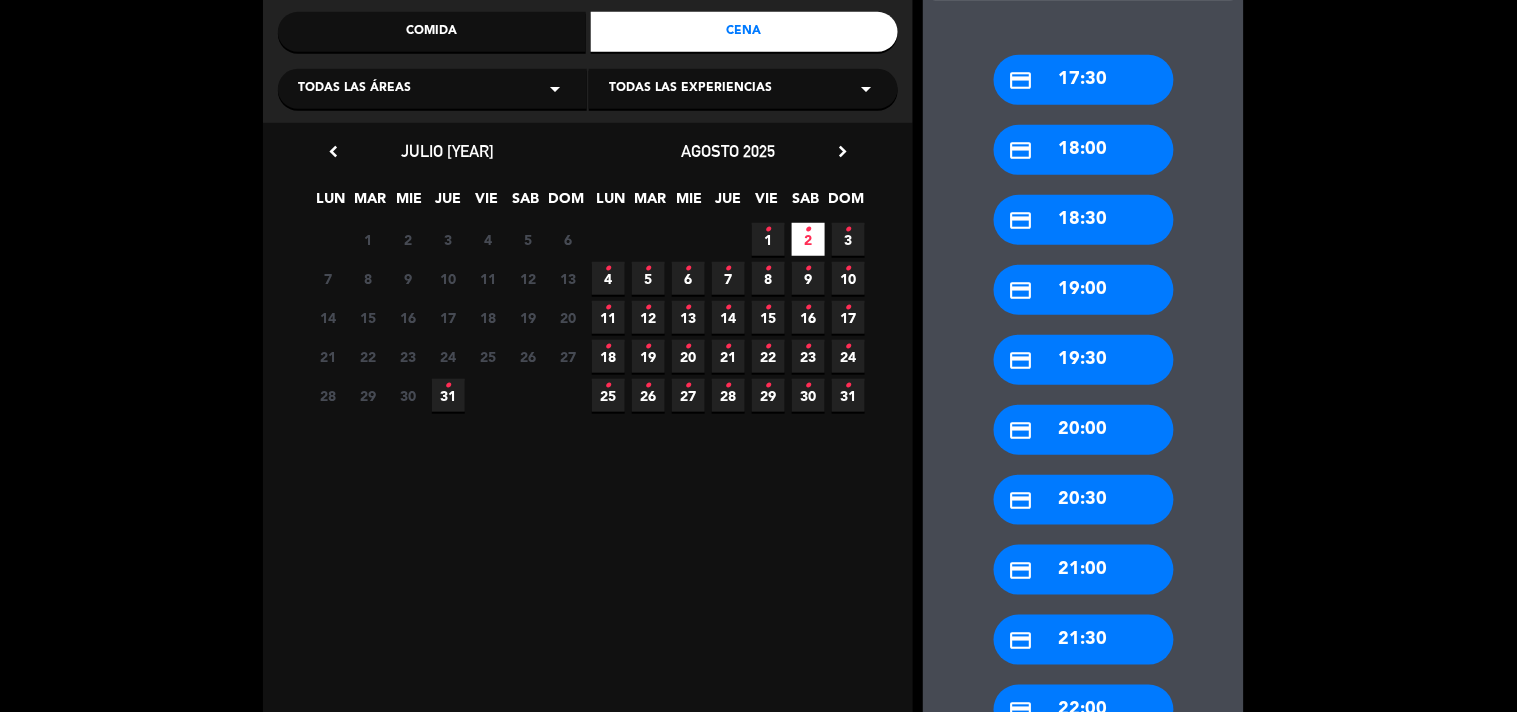 scroll, scrollTop: 243, scrollLeft: 0, axis: vertical 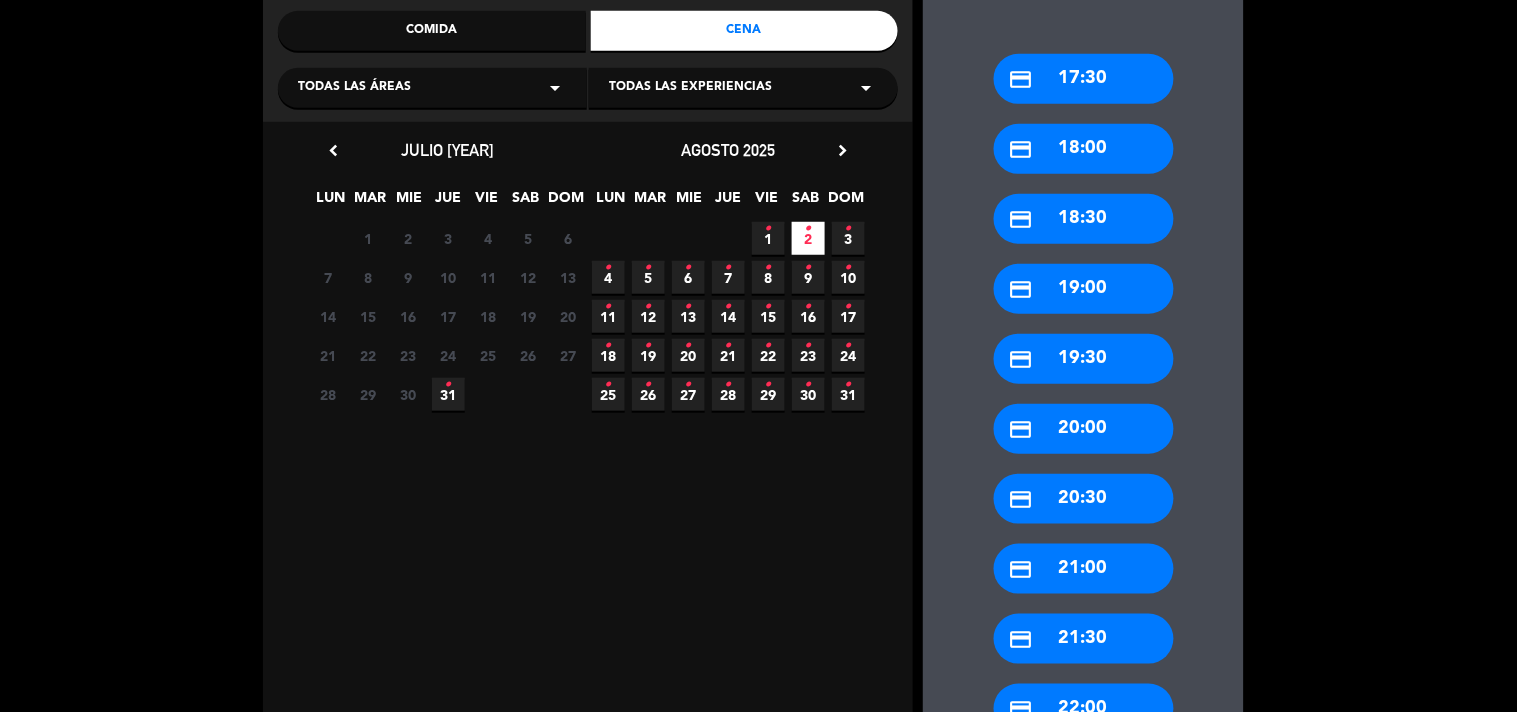 click on "credit_card [TIME]" at bounding box center [1084, 639] 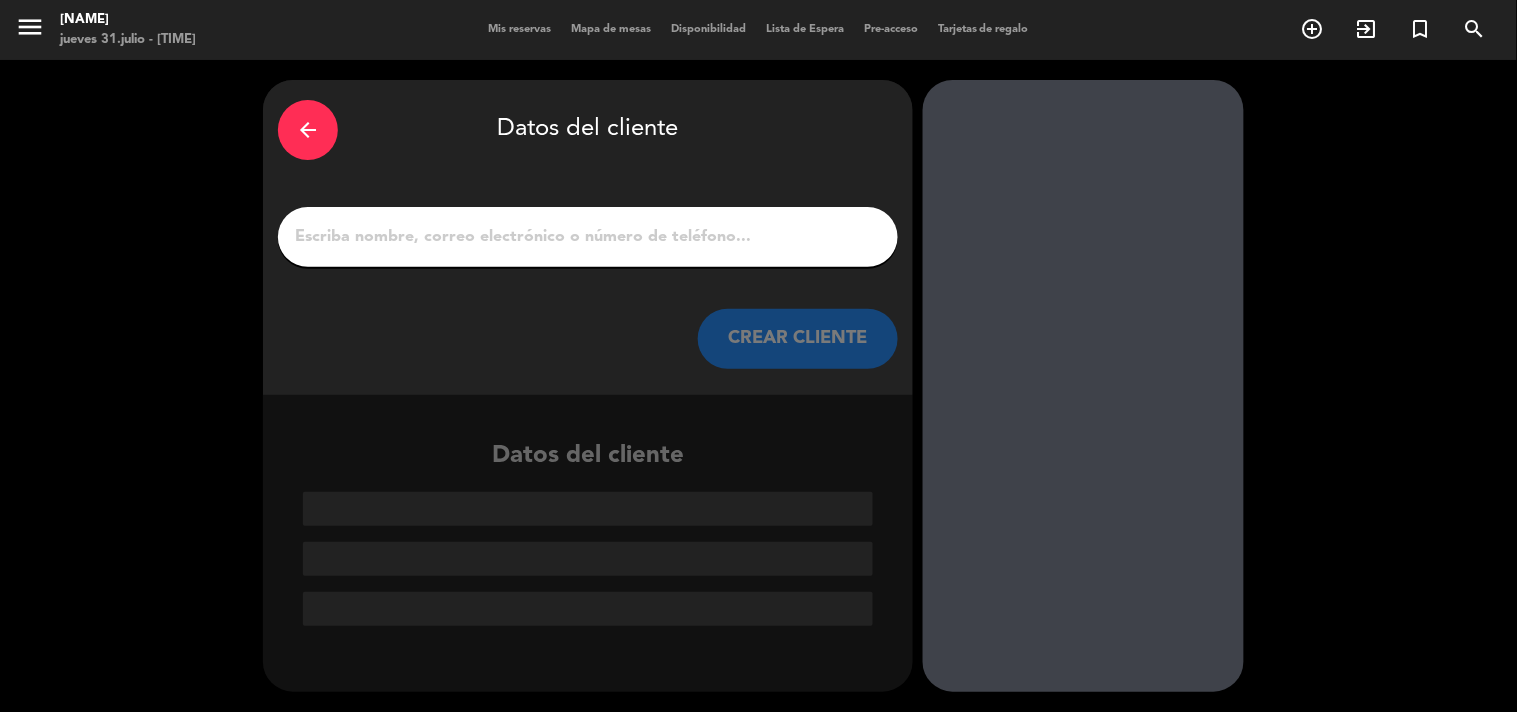 click at bounding box center (588, 237) 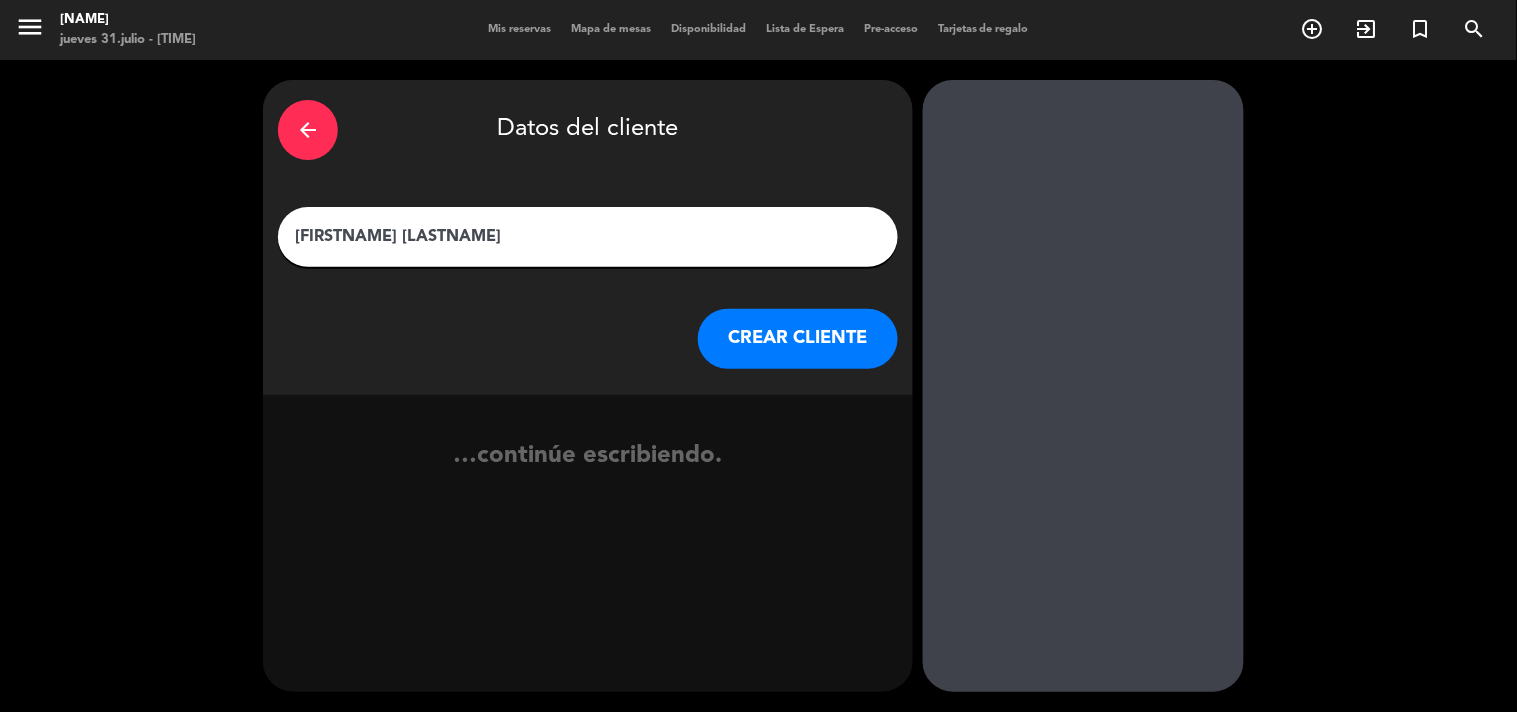 type on "[FIRSTNAME] [LASTNAME]" 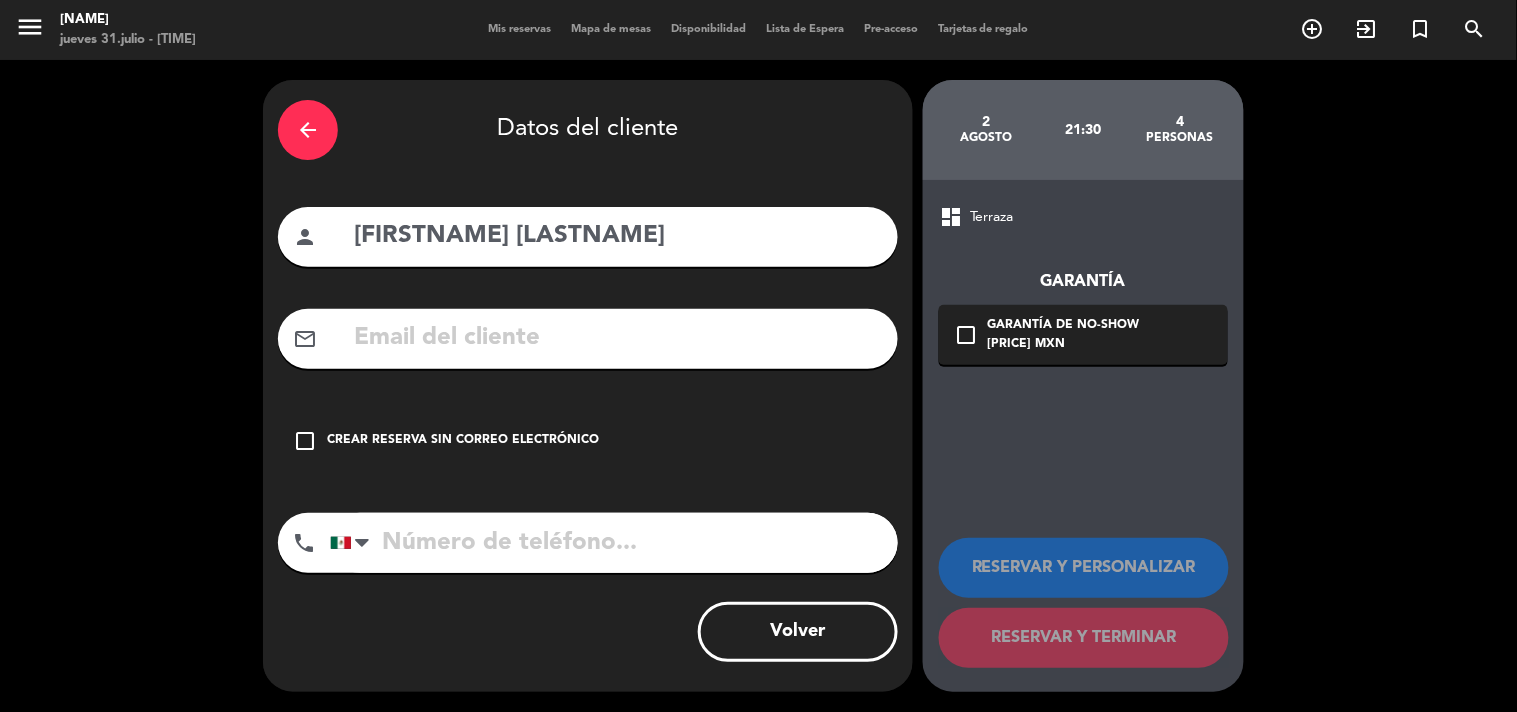click on "check_box_outline_blank   Crear reserva sin correo electrónico" at bounding box center [588, 441] 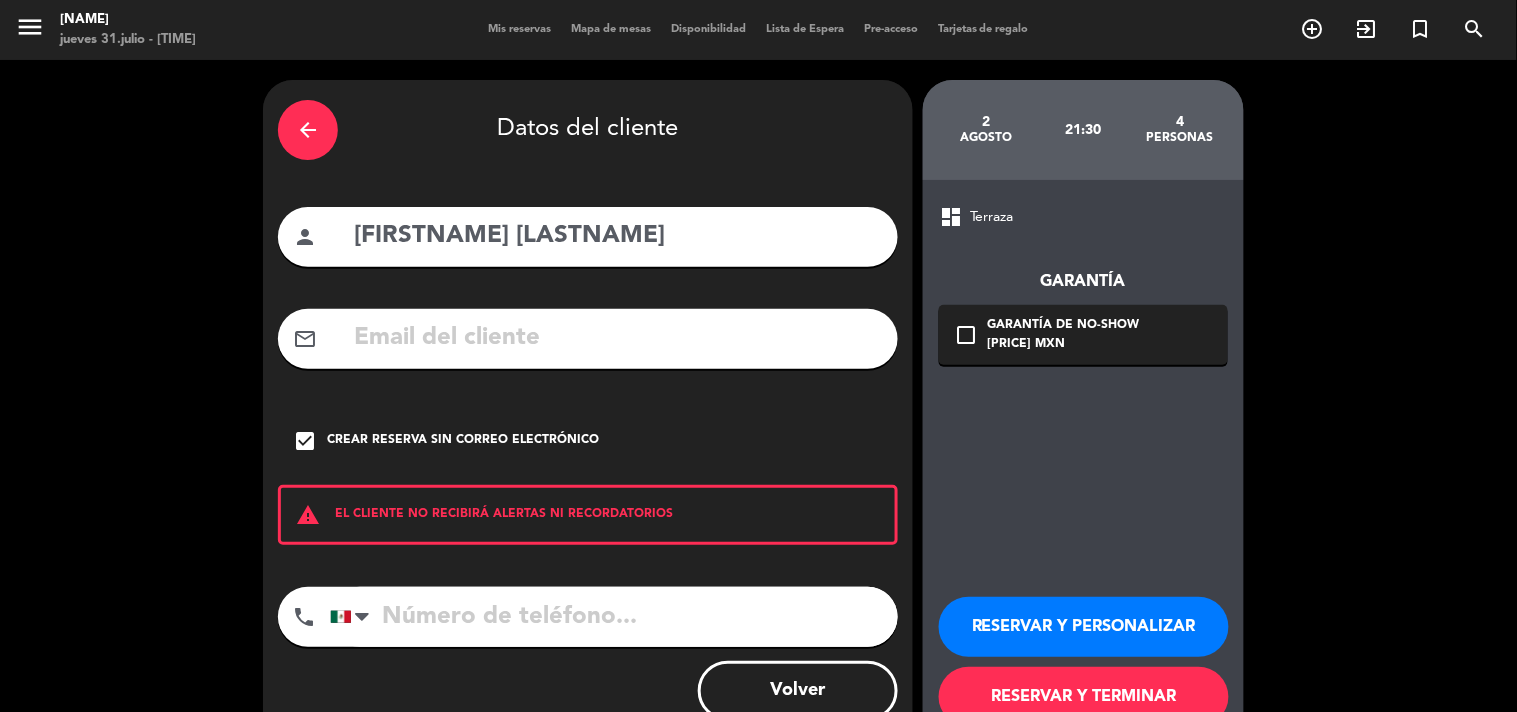 click at bounding box center [614, 617] 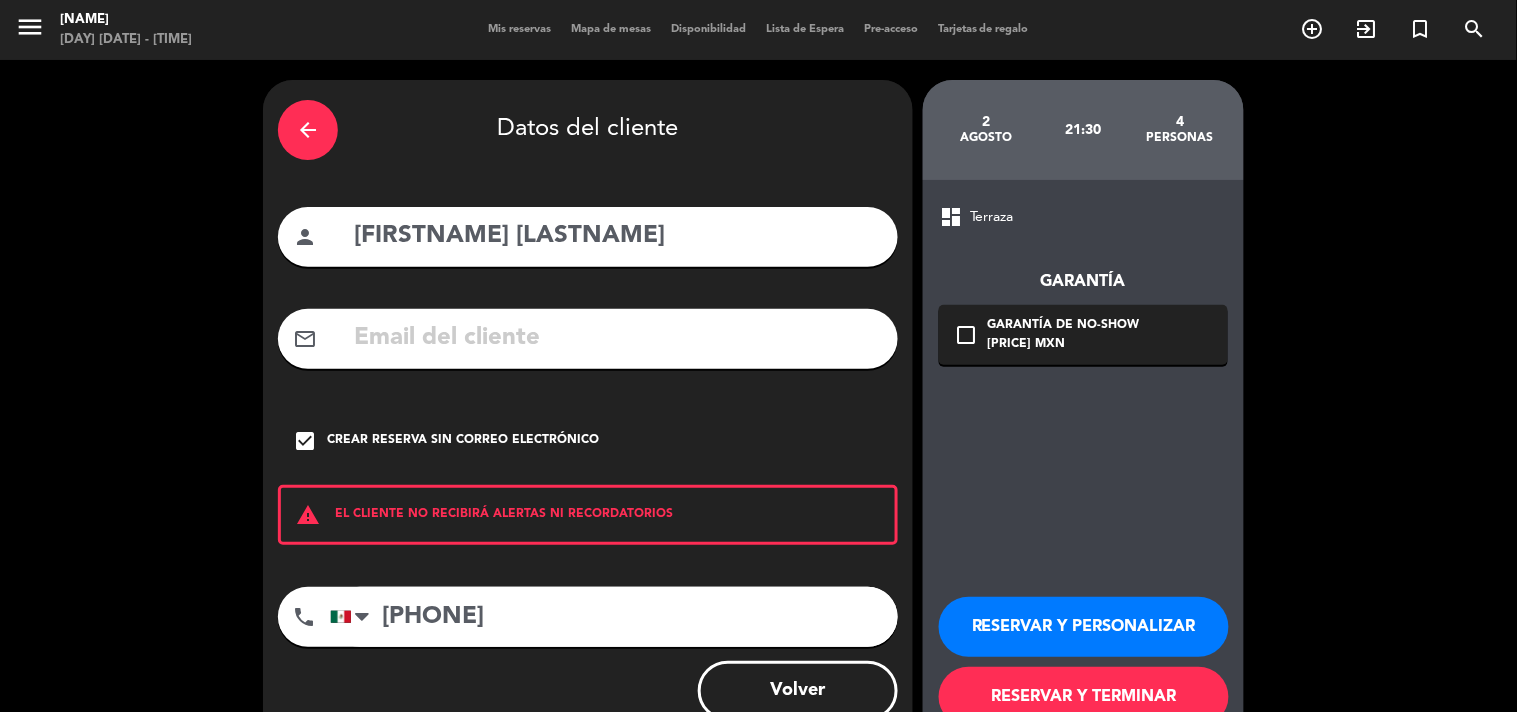 type on "[PHONE]" 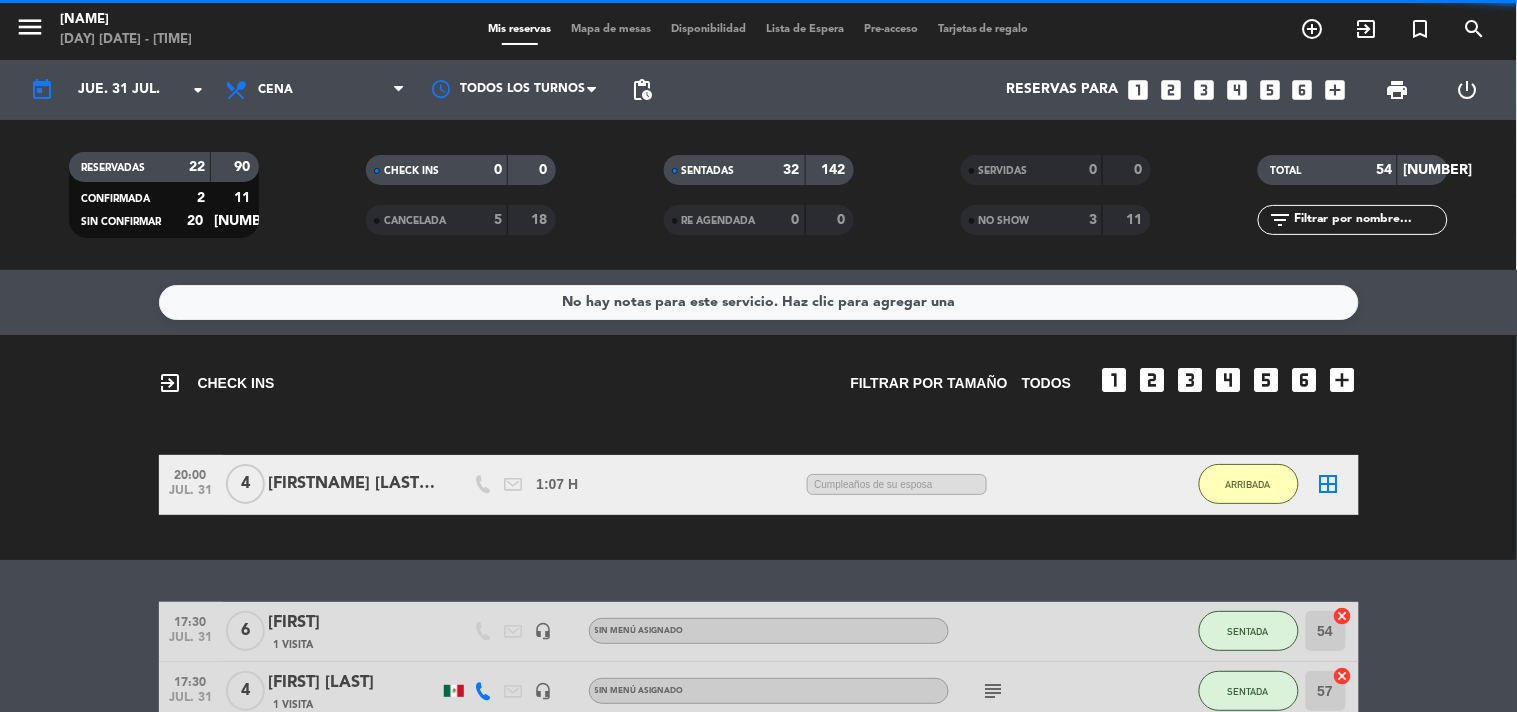 click on "20:00   jul. 31   4   [FIRST] [LAST]    1:07 H  /  13:17 H sms     Cumpleaños de su esposa    ARRIBADA  border_all" 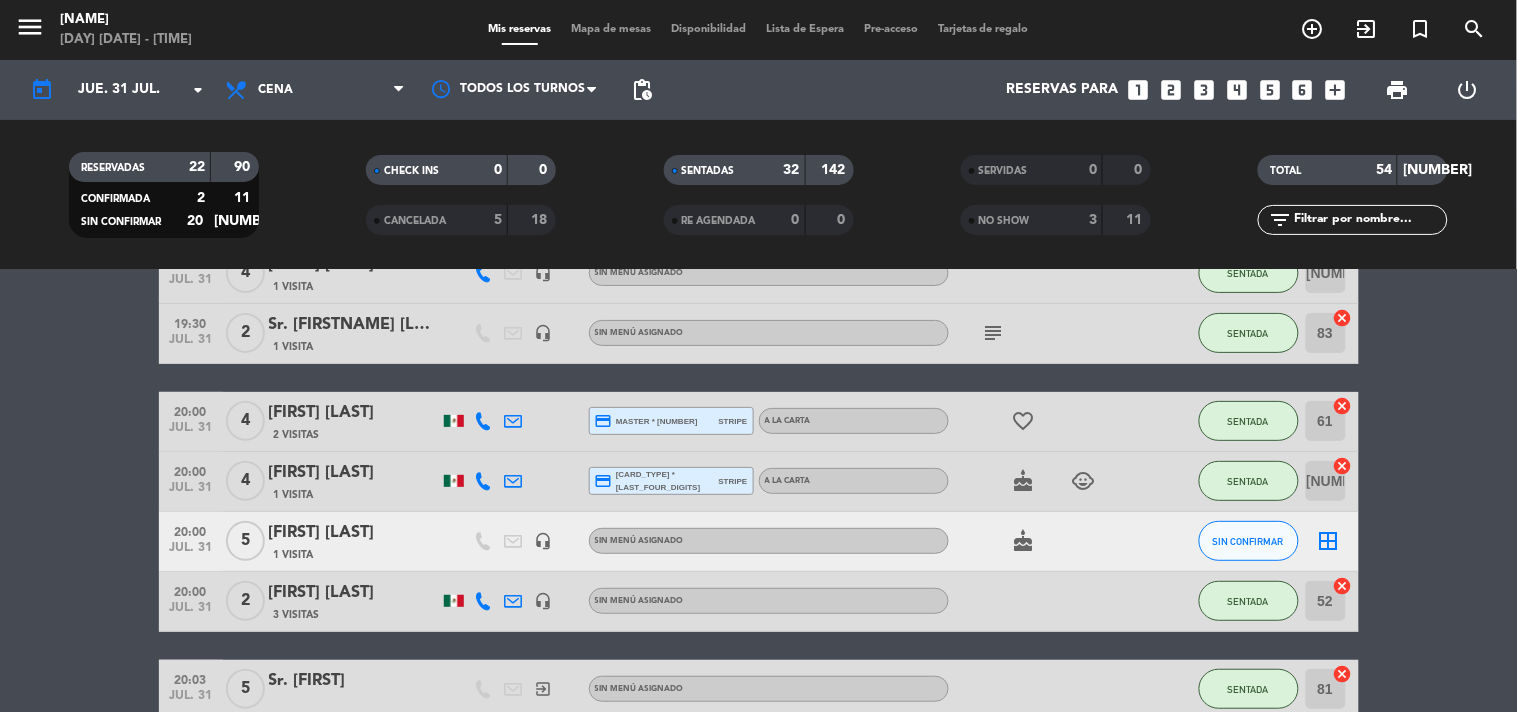 scroll, scrollTop: 2088, scrollLeft: 0, axis: vertical 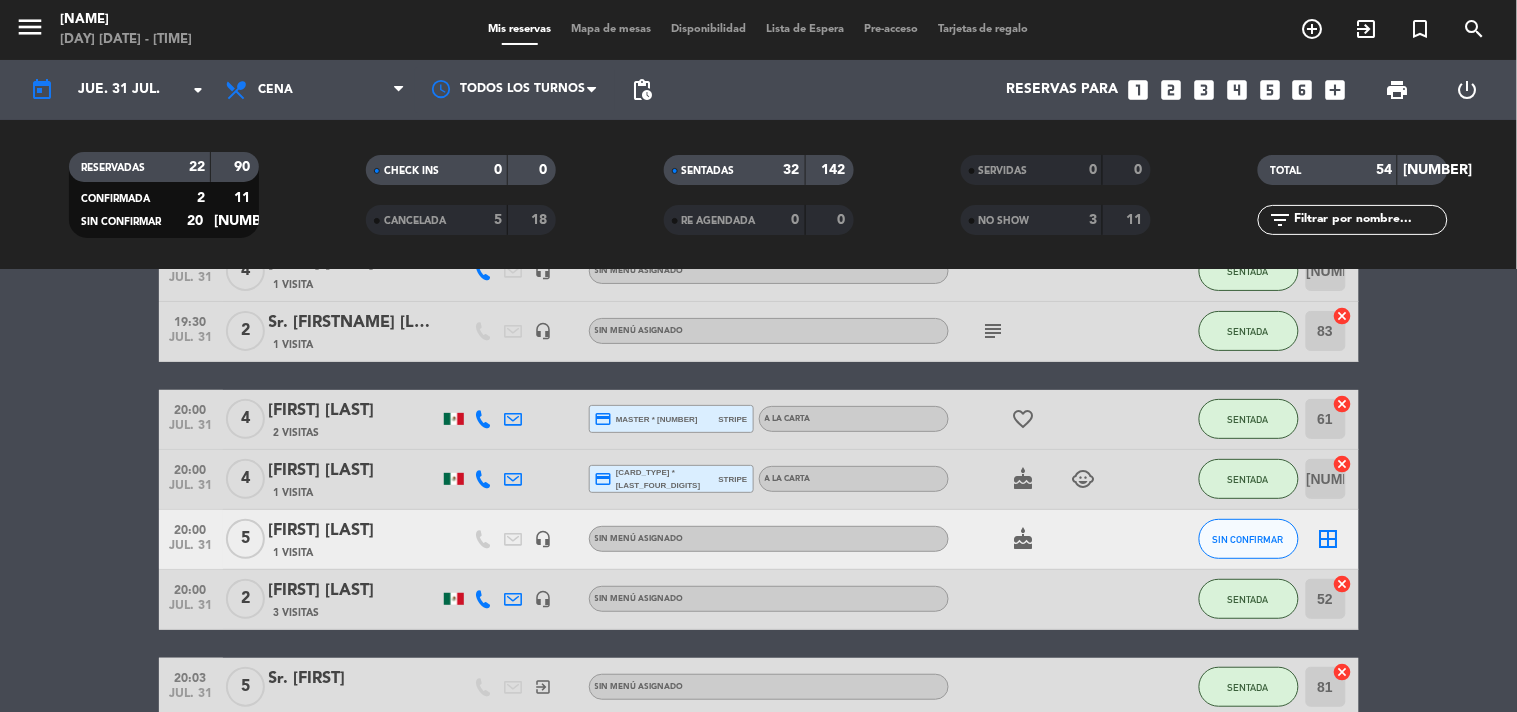 click on "[FIRST] [LAST]" 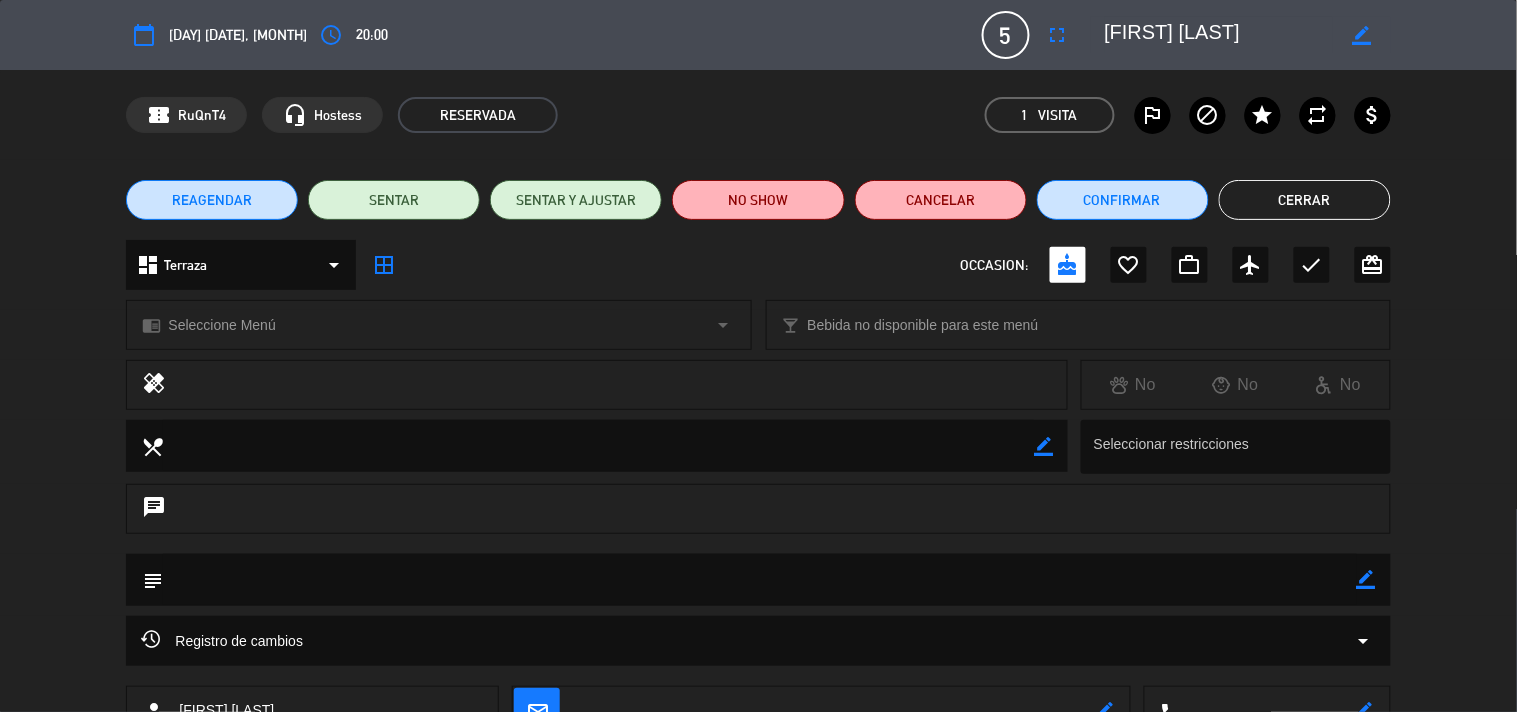 click on "Cerrar" 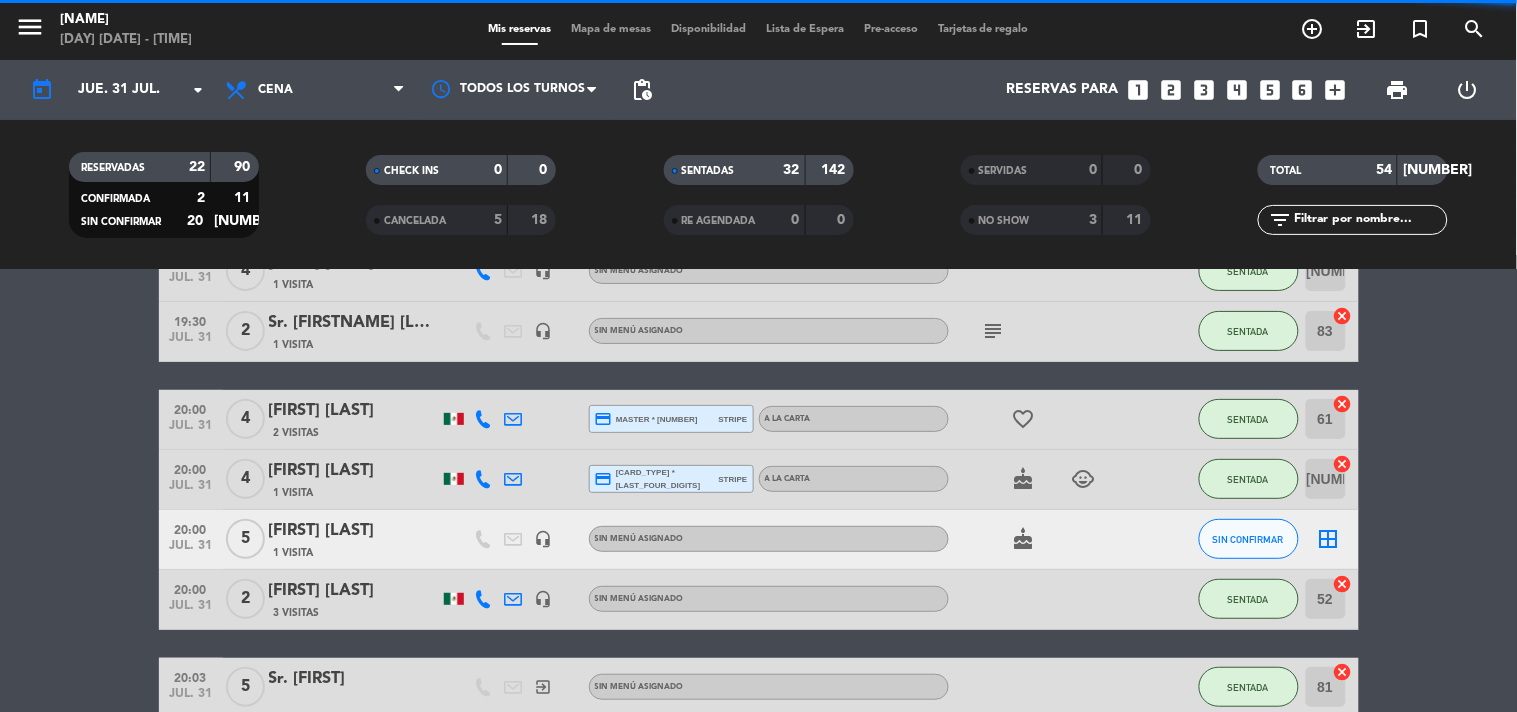 click on "20:00" 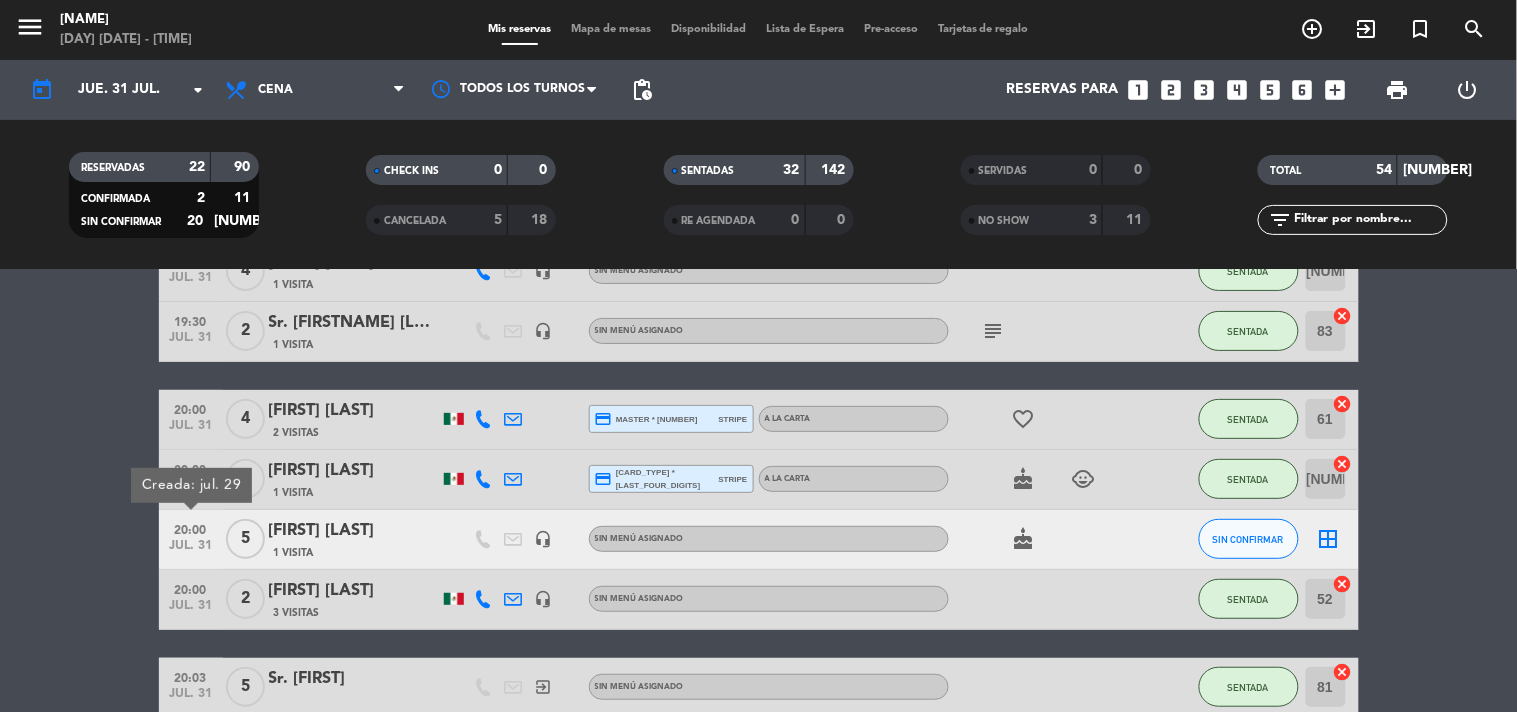 click on "1 Visita" 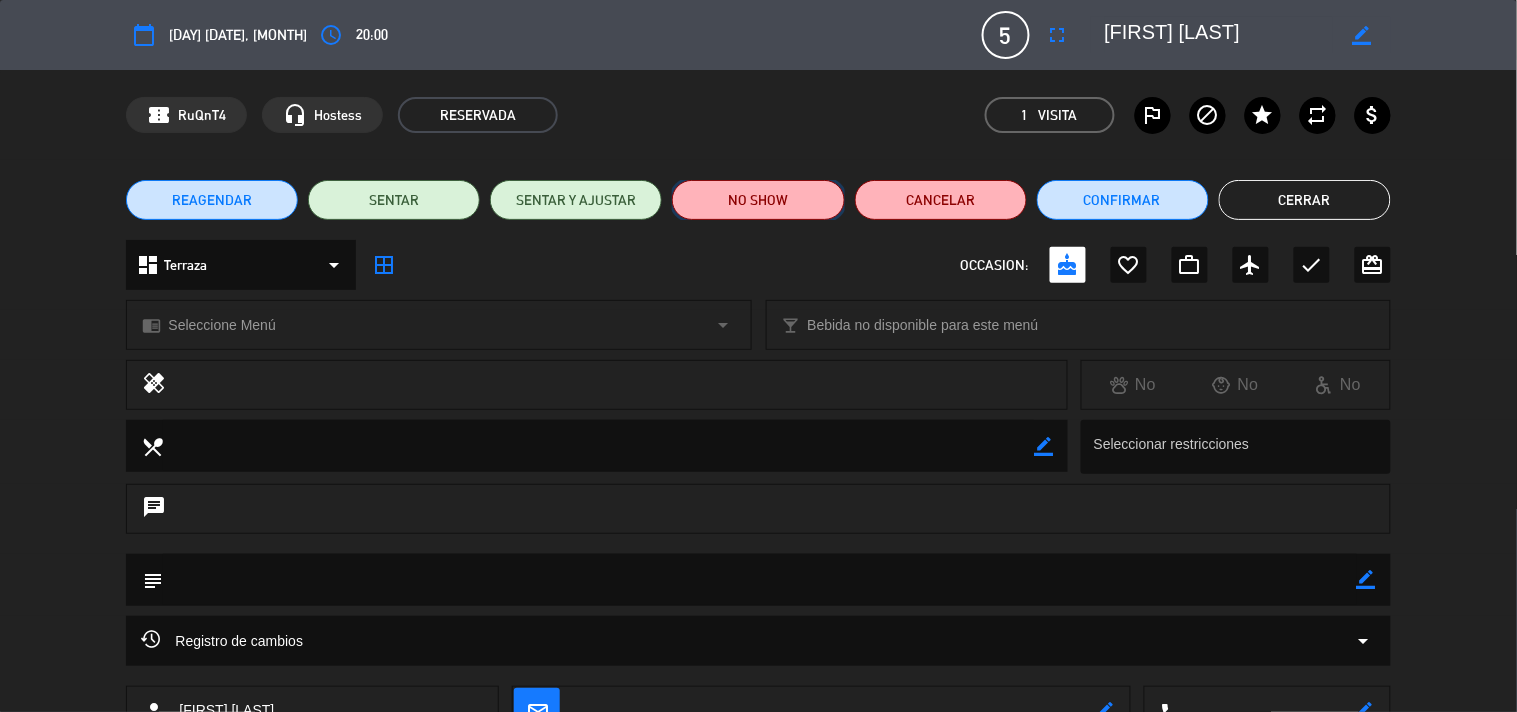click on "NO SHOW" 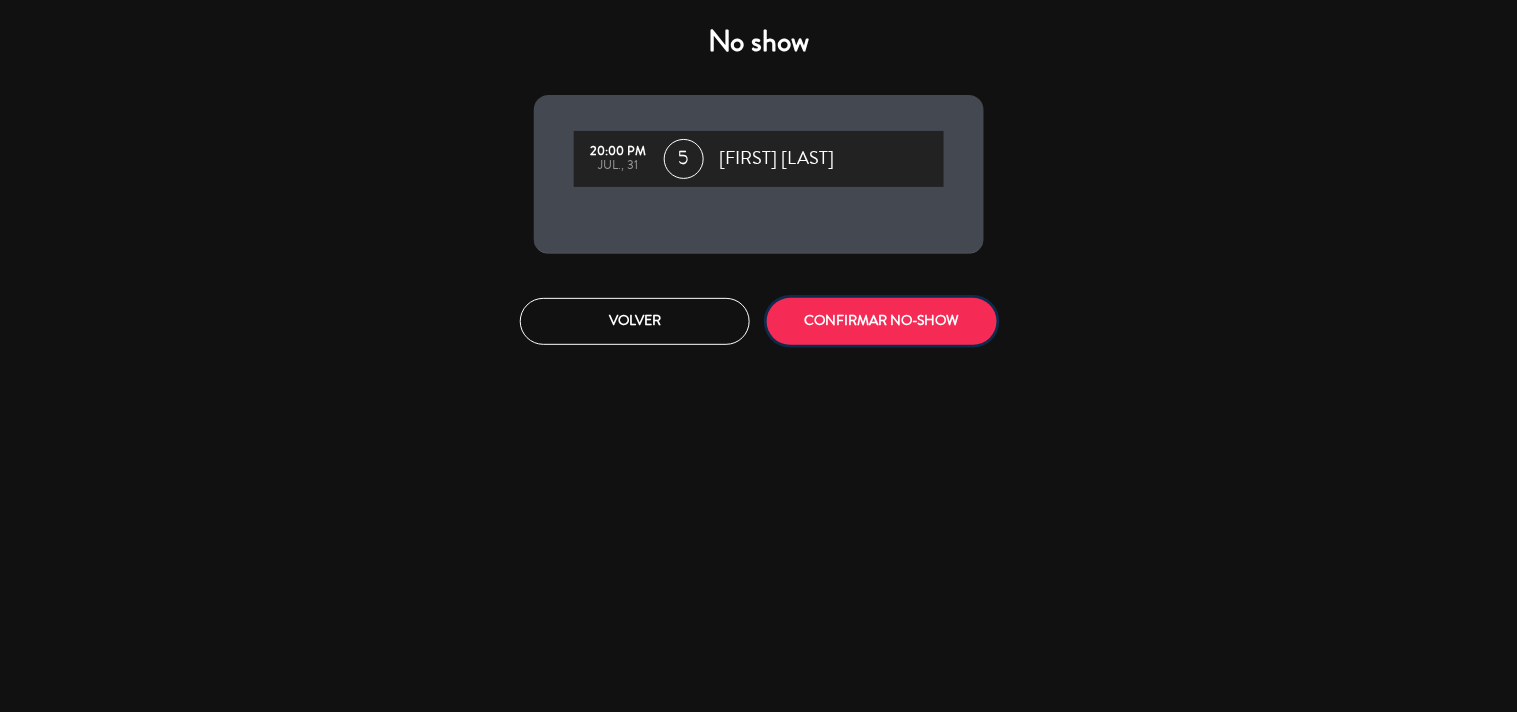 click on "CONFIRMAR NO-SHOW" 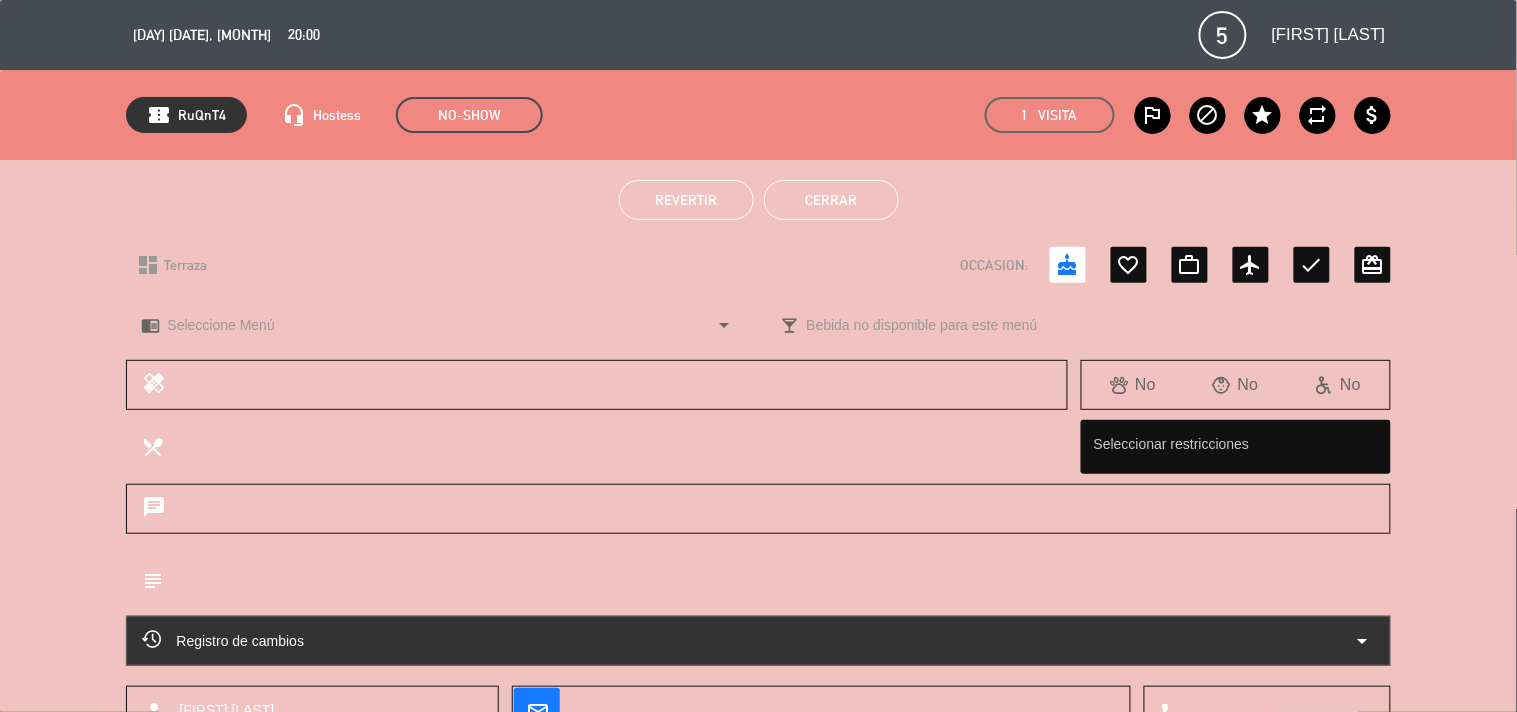 click on "Cerrar" 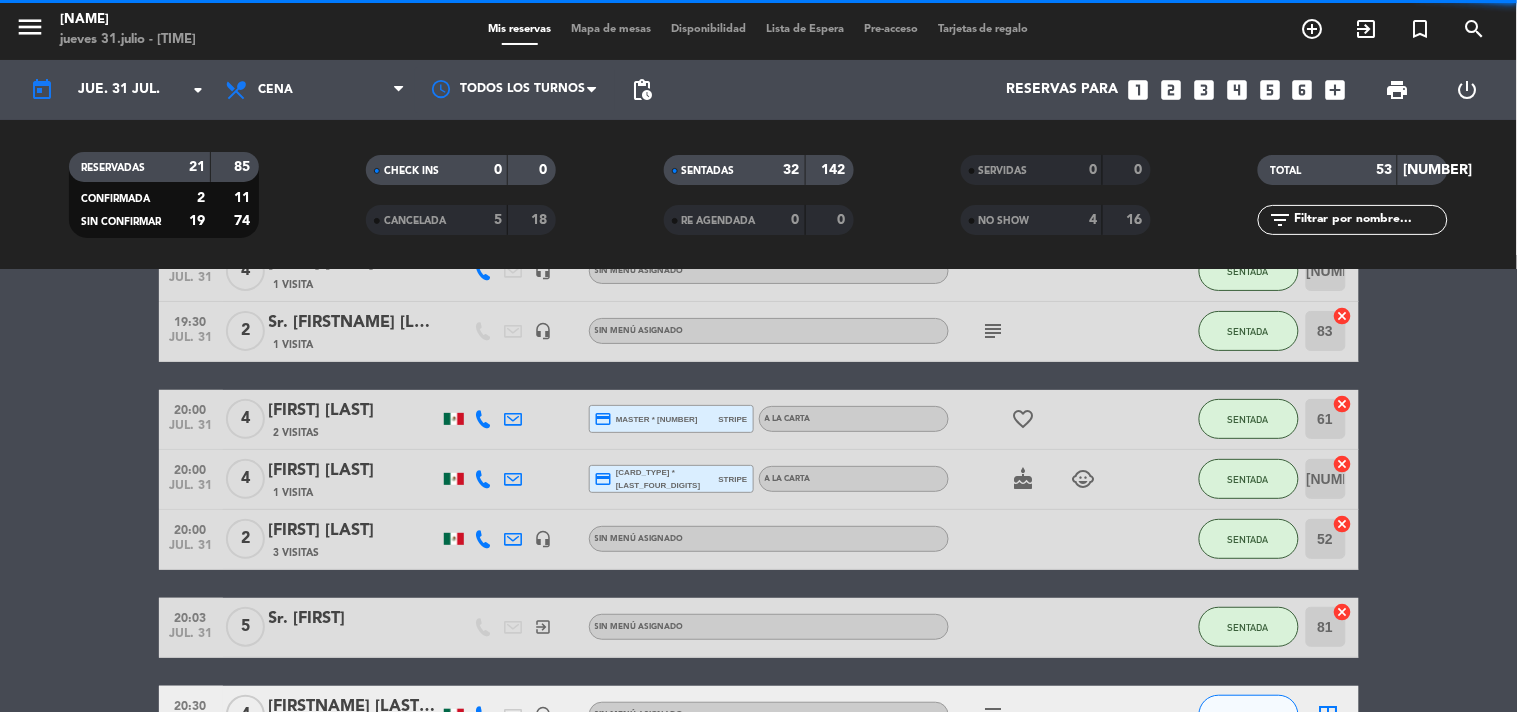 click on "[TIME] [MONTH] [DAY] [DAY_NUM] [FIRST] [LAST] [VISITS] [PAYMENT_METHOD] [CARD_TYPE] [CARD_NUM] [PAYMENT_PROCESSOR] [ITEM] [SEATING] [ACTION] [TIME] [MONTH] [DAY] [DAY_NUM] [FIRST] [LAST] [VISITS] [PAYMENT_METHOD] [PAYMENT_PROCESSOR] [ITEM] [SEATING] [ACTION] [TIME] [MONTH] [DAY] [DAY_NUM] [FIRST] [LAST] [VISITS] [PAYMENT_METHOD] [PAYMENT_PROCESSOR] [ITEM] [SEATING] [ACTION] [TIME] [MONTH] [DAY] [DAY_NUM] [FIRST] [LAST] [VISITS] [PAYMENT_METHOD] [PAYMENT_PROCESSOR] [ITEM] [SEATING] [ACTION] [TIME] [MONTH] [DAY] [DAY_NUM] [FIRST] [LAST] [VISITS] [PAYMENT_METHOD] [PAYMENT_PROCESSOR] [ITEM] [SEATING] [ACTION] [TIME] [MONTH] [DAY] [DAY_NUM] [FIRST] [LAST] [VISITS] [PAYMENT_METHOD] [PAYMENT_PROCESSOR] [ITEM] [SEATING] [ACTION] [TIME] [MONTH] [DAY] [DAY_NUM] [FIRST] [LAST] [VISITS] [PAYMENT_METHOD] [PAYMENT_PROCESSOR] [ITEM] [SEATING] [ACTION]" 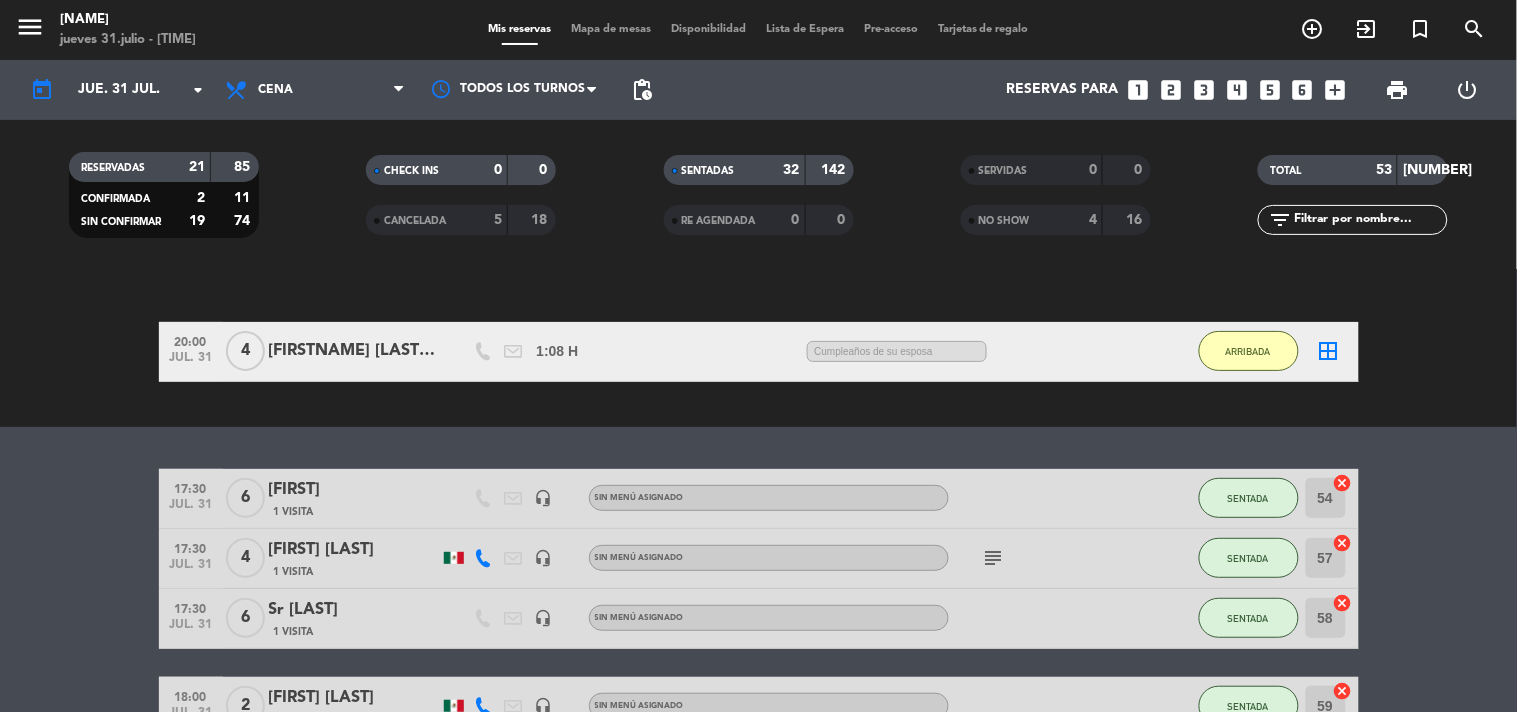 scroll, scrollTop: 177, scrollLeft: 0, axis: vertical 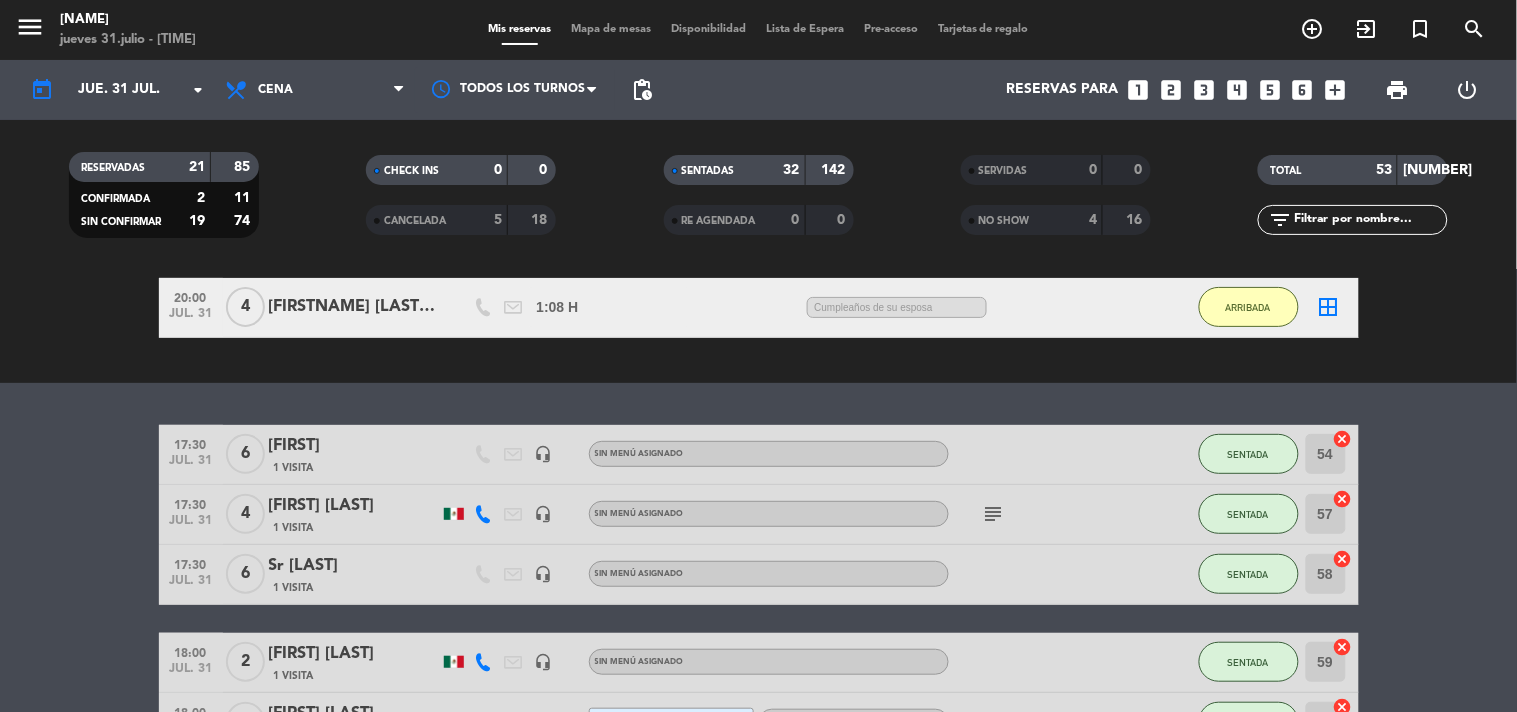 click on "jul. 31" 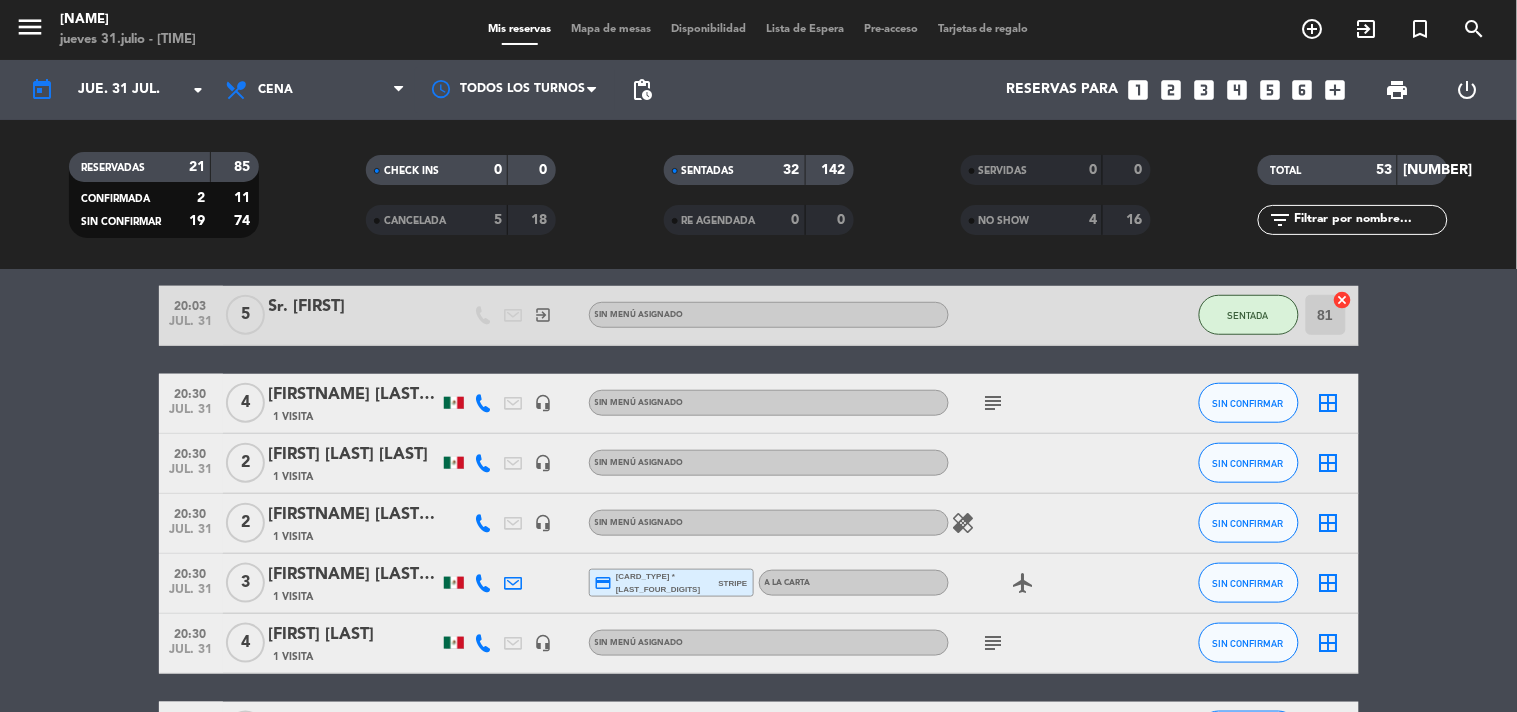 scroll, scrollTop: 2444, scrollLeft: 0, axis: vertical 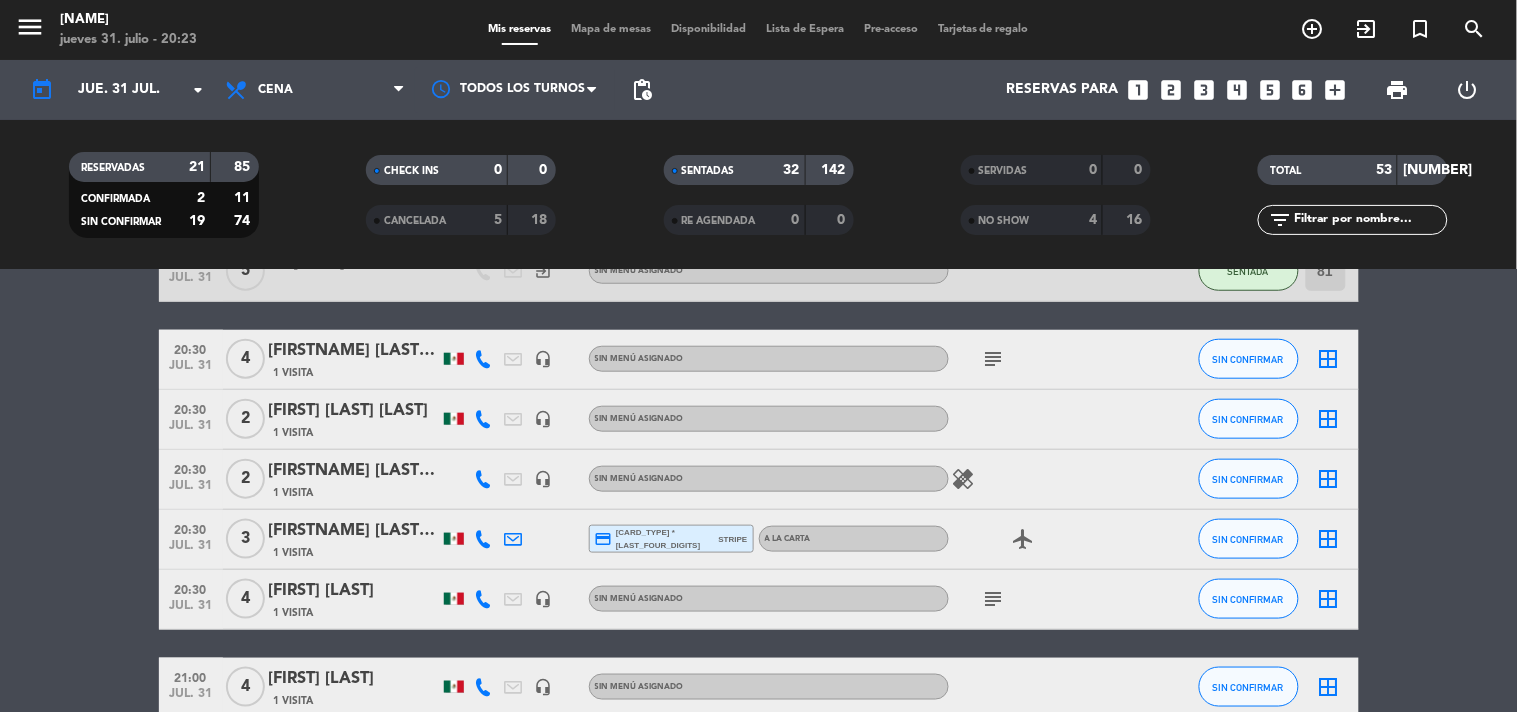 click on "[TIME] [MONTH] [DAY] [DAY_NUM] [FIRST] [LAST] [VISITS] [PAYMENT_METHOD] [CARD_TYPE] [CARD_NUM] [PAYMENT_PROCESSOR] [ITEM] [SEATING] [ACTION] [TIME] [MONTH] [DAY] [DAY_NUM] [FIRST] [LAST] [VISITS] [PAYMENT_METHOD] [PAYMENT_PROCESSOR] [ITEM] [SEATING] [ACTION] [TIME] [MONTH] [DAY] [DAY_NUM] [FIRST] [LAST] [VISITS] [PAYMENT_METHOD] [PAYMENT_PROCESSOR] [ITEM] [SEATING] [ACTION] [TIME] [MONTH] [DAY] [DAY_NUM] [FIRST] [LAST] [VISITS] [PAYMENT_METHOD] [PAYMENT_PROCESSOR] [ITEM] [SEATING] [ACTION] [TIME] [MONTH] [DAY] [DAY_NUM] [FIRST] [LAST] [VISITS] [PAYMENT_METHOD] [PAYMENT_PROCESSOR] [ITEM] [SEATING] [ACTION] [TIME] [MONTH] [DAY] [DAY_NUM] [FIRST] [LAST] [VISITS] [PAYMENT_METHOD] [PAYMENT_PROCESSOR] [ITEM] [SEATING] [ACTION] [TIME] [MONTH] [DAY] [DAY_NUM] [FIRST] [LAST] [VISITS] [PAYMENT_METHOD] [PAYMENT_PROCESSOR] [ITEM] [SEATING] [ACTION]" 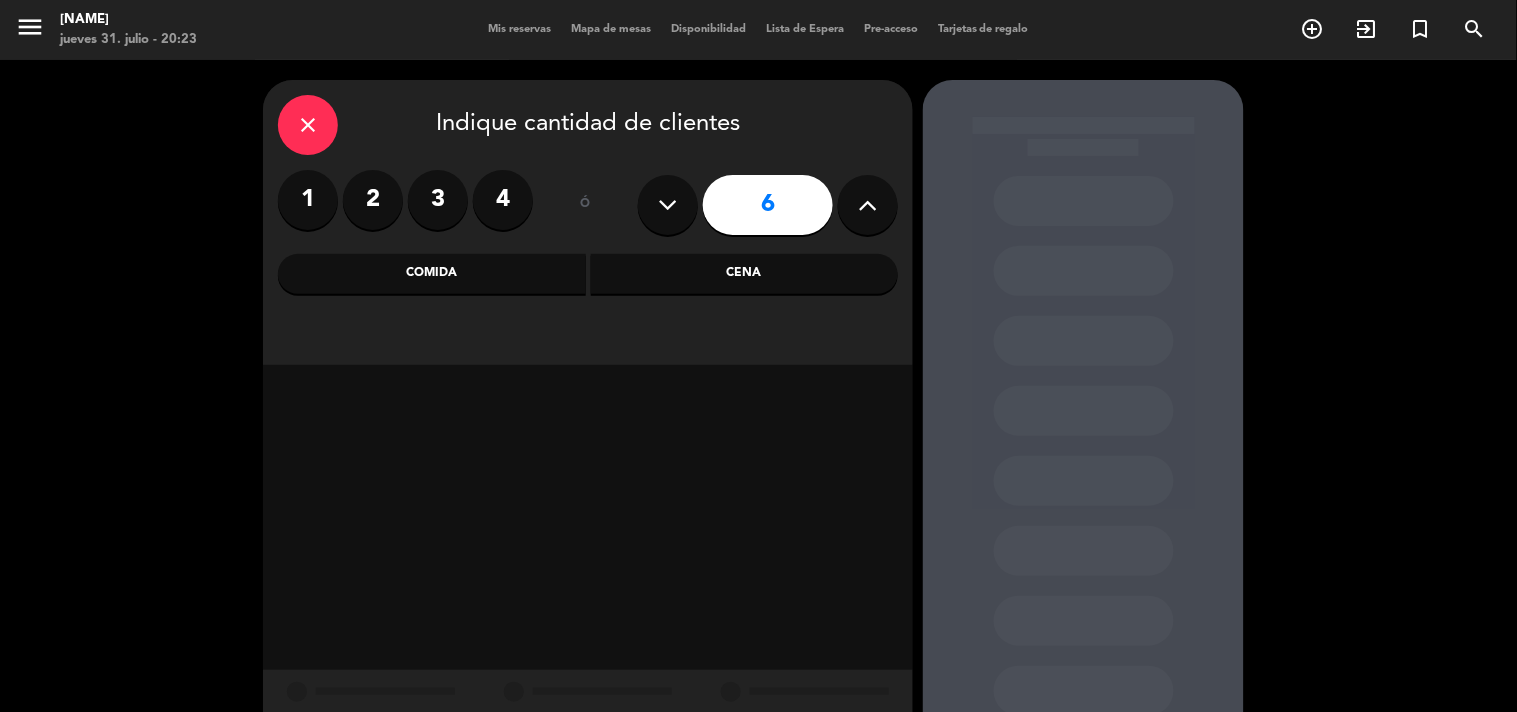 click on "Cena" at bounding box center (745, 274) 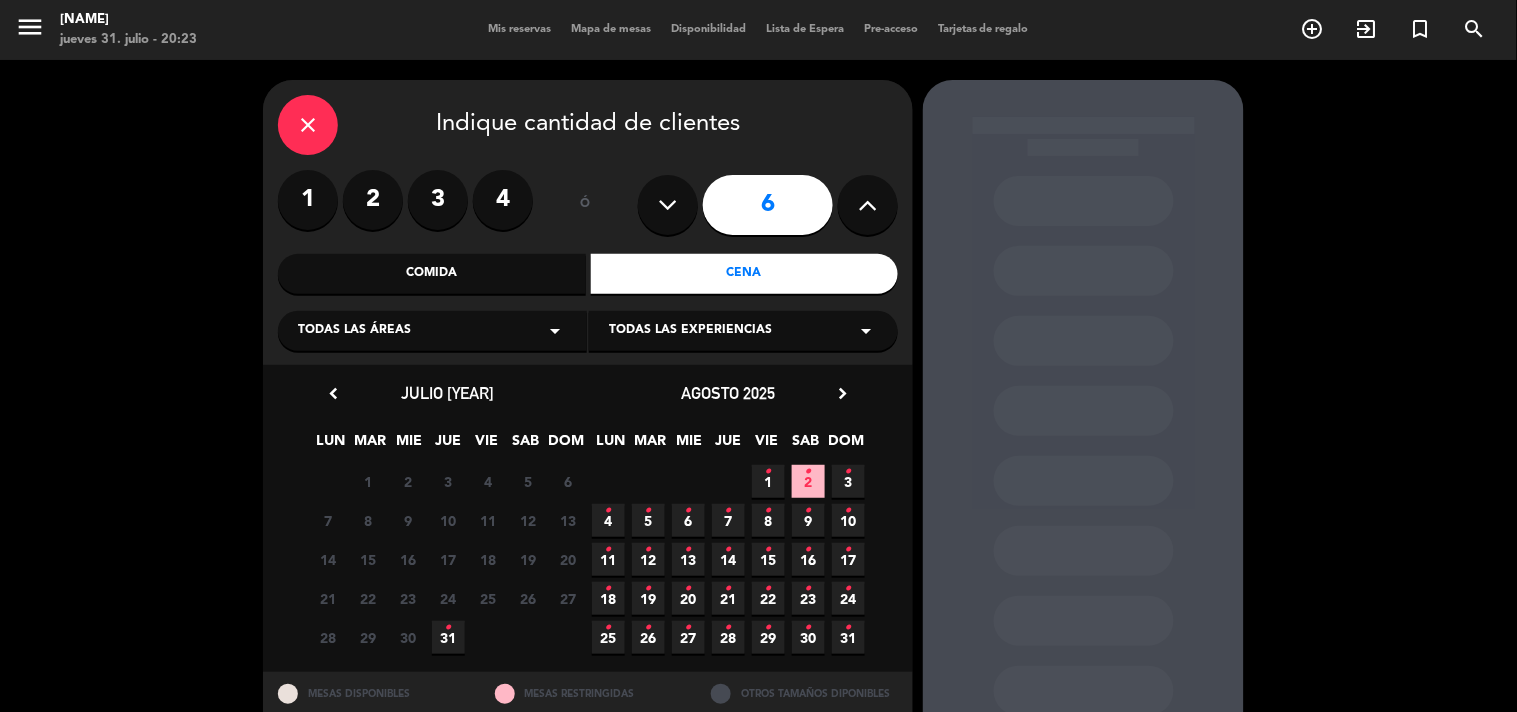 click on "2  •" at bounding box center (808, 481) 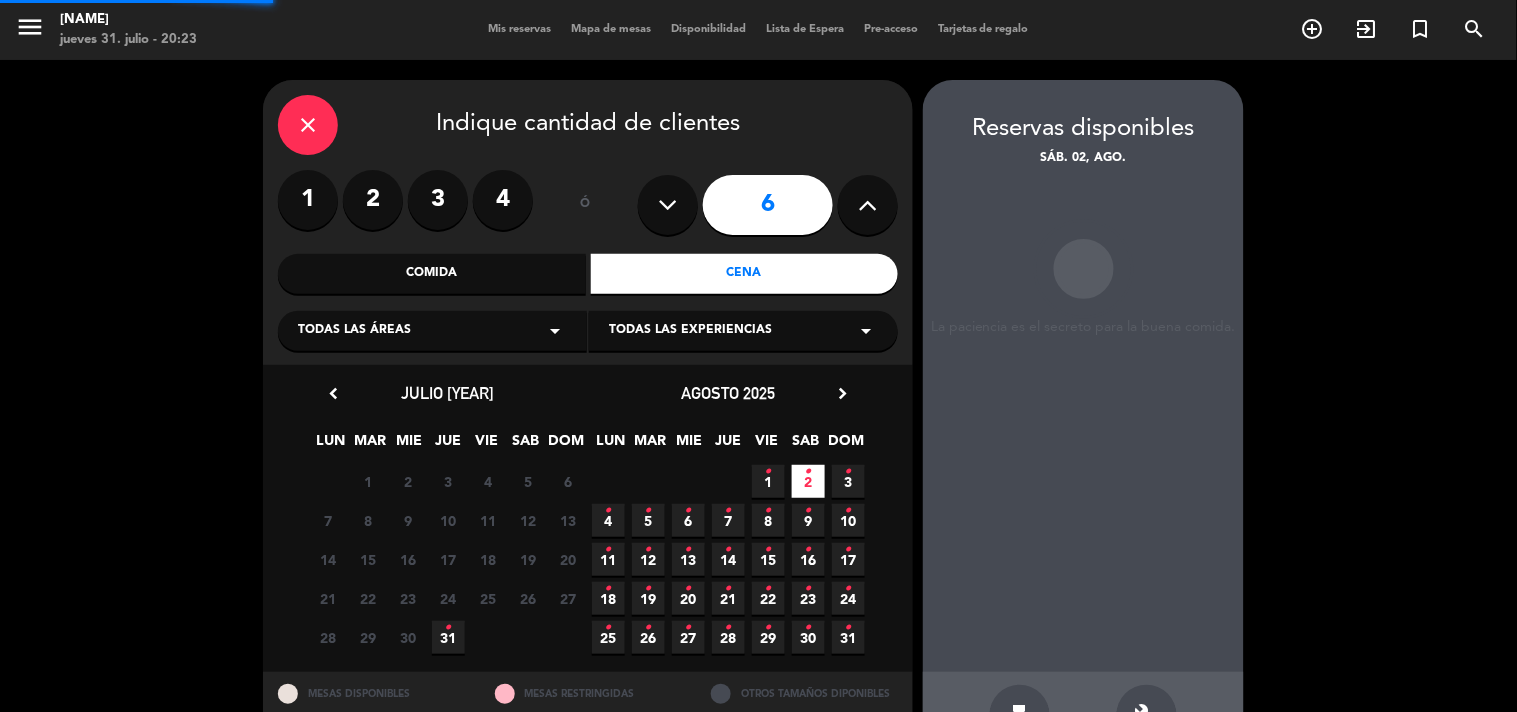 scroll, scrollTop: 65, scrollLeft: 0, axis: vertical 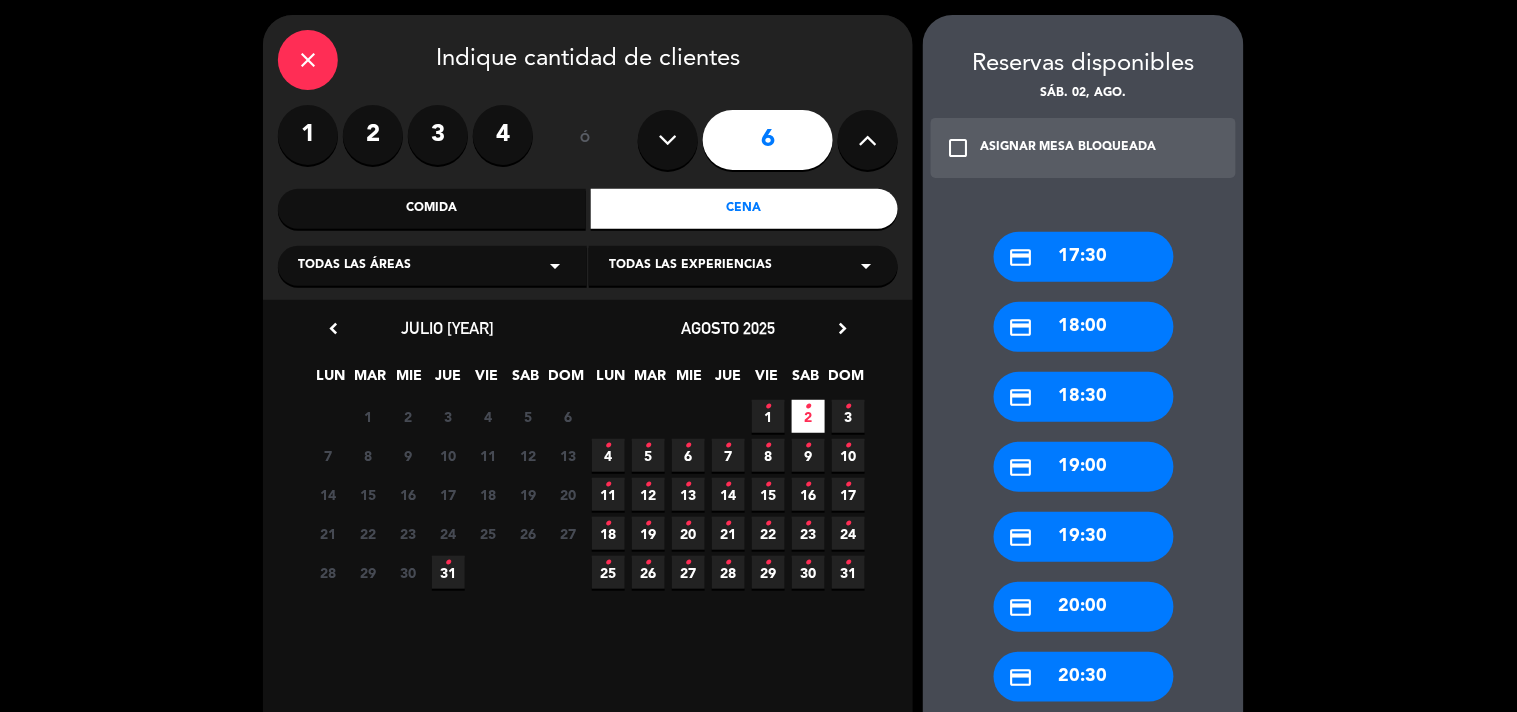 click on "credit_card  [TIME]" at bounding box center (1084, 257) 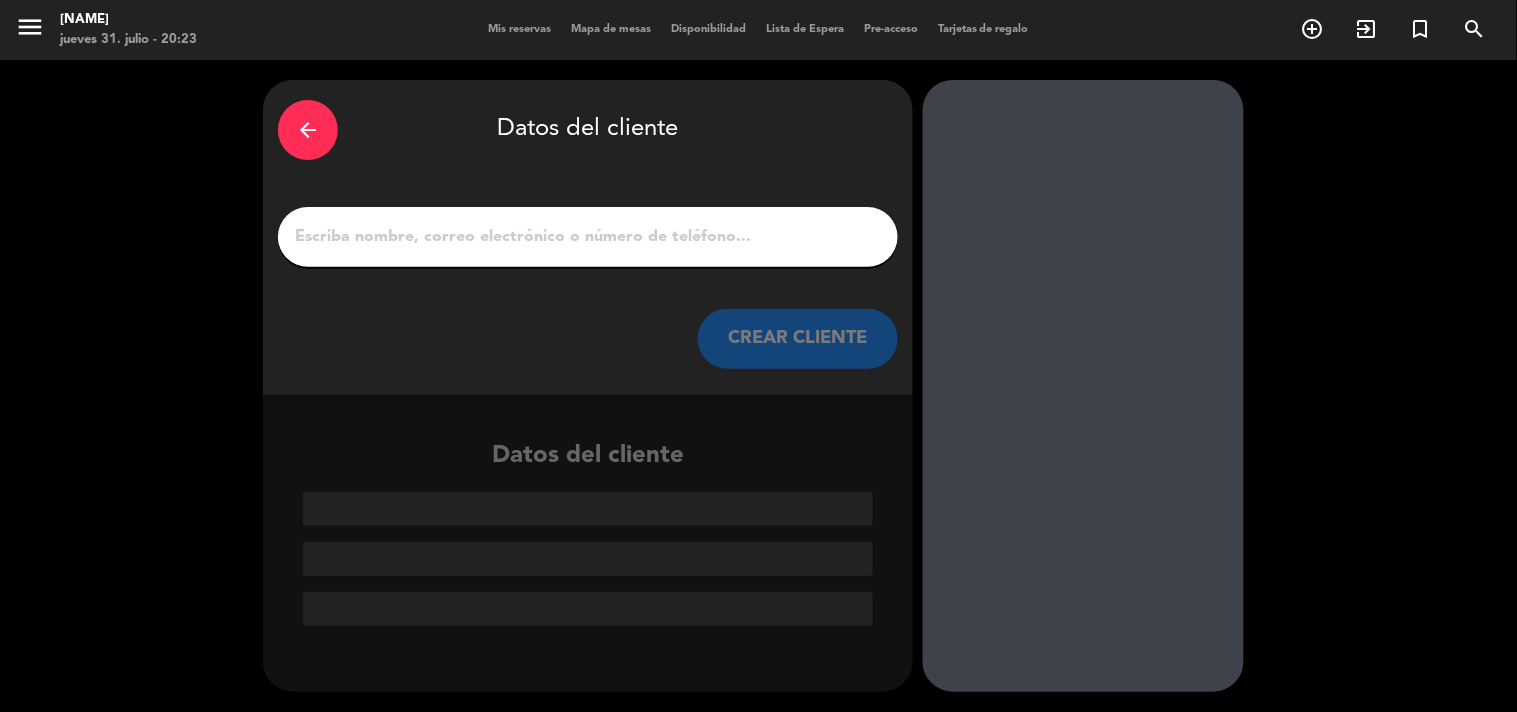 scroll, scrollTop: 0, scrollLeft: 0, axis: both 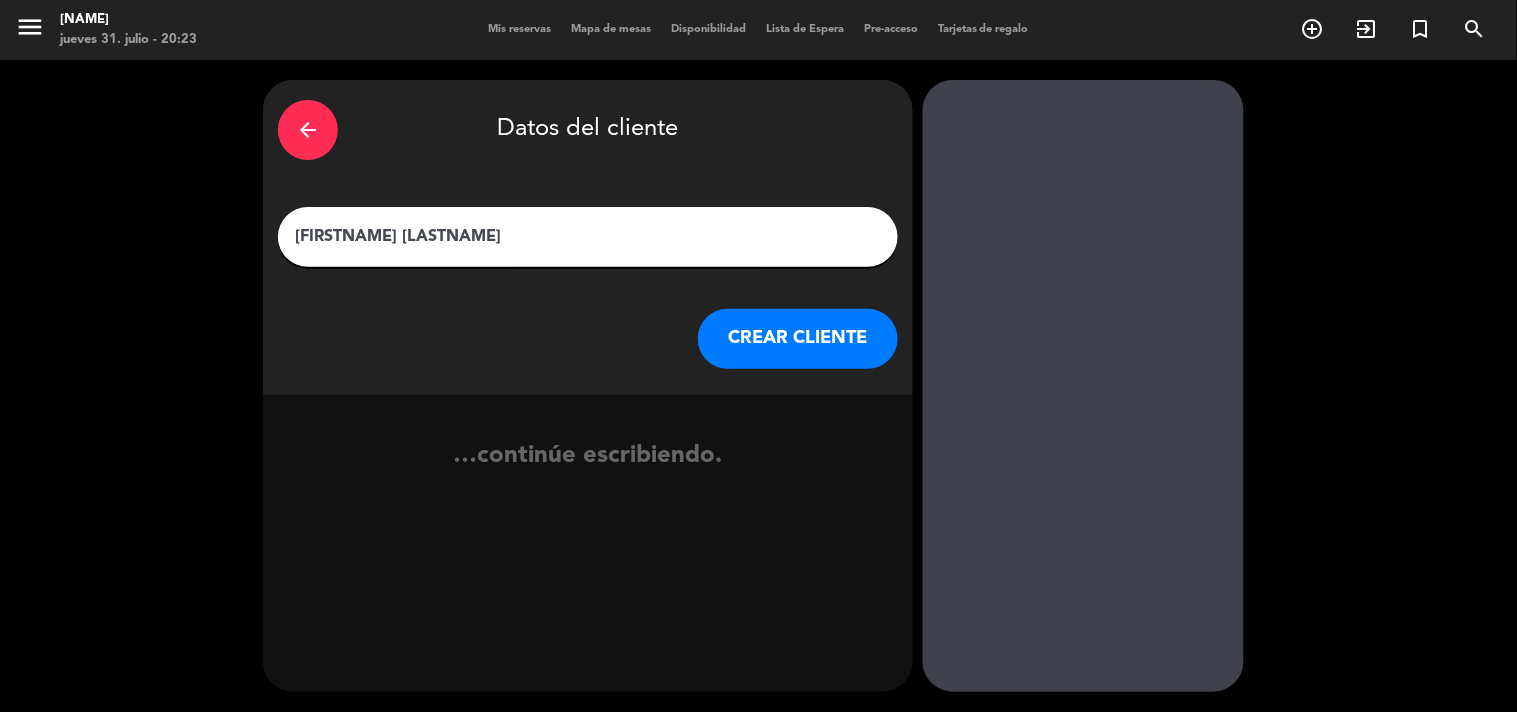 type on "[FIRSTNAME] [LASTNAME]" 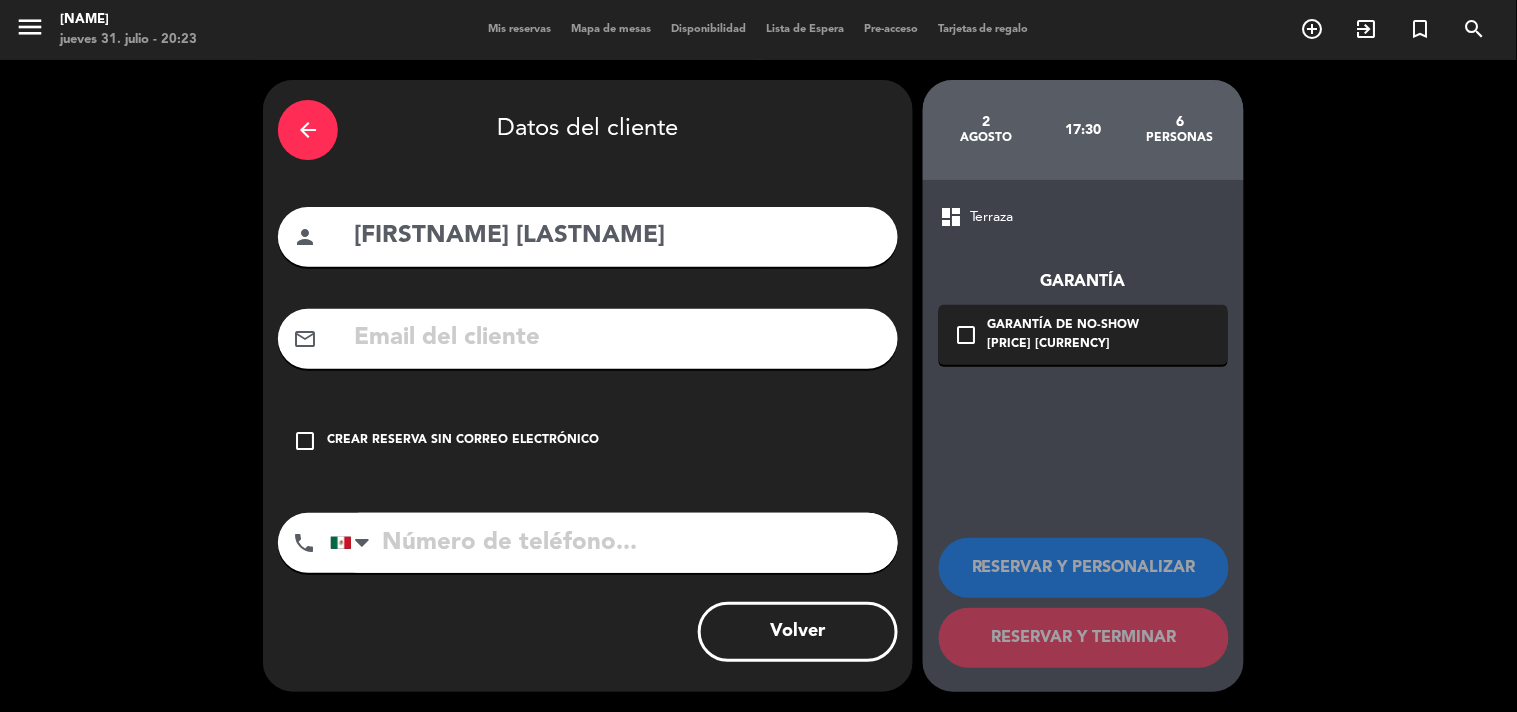 click on "check_box_outline_blank   Crear reserva sin correo electrónico" at bounding box center (588, 441) 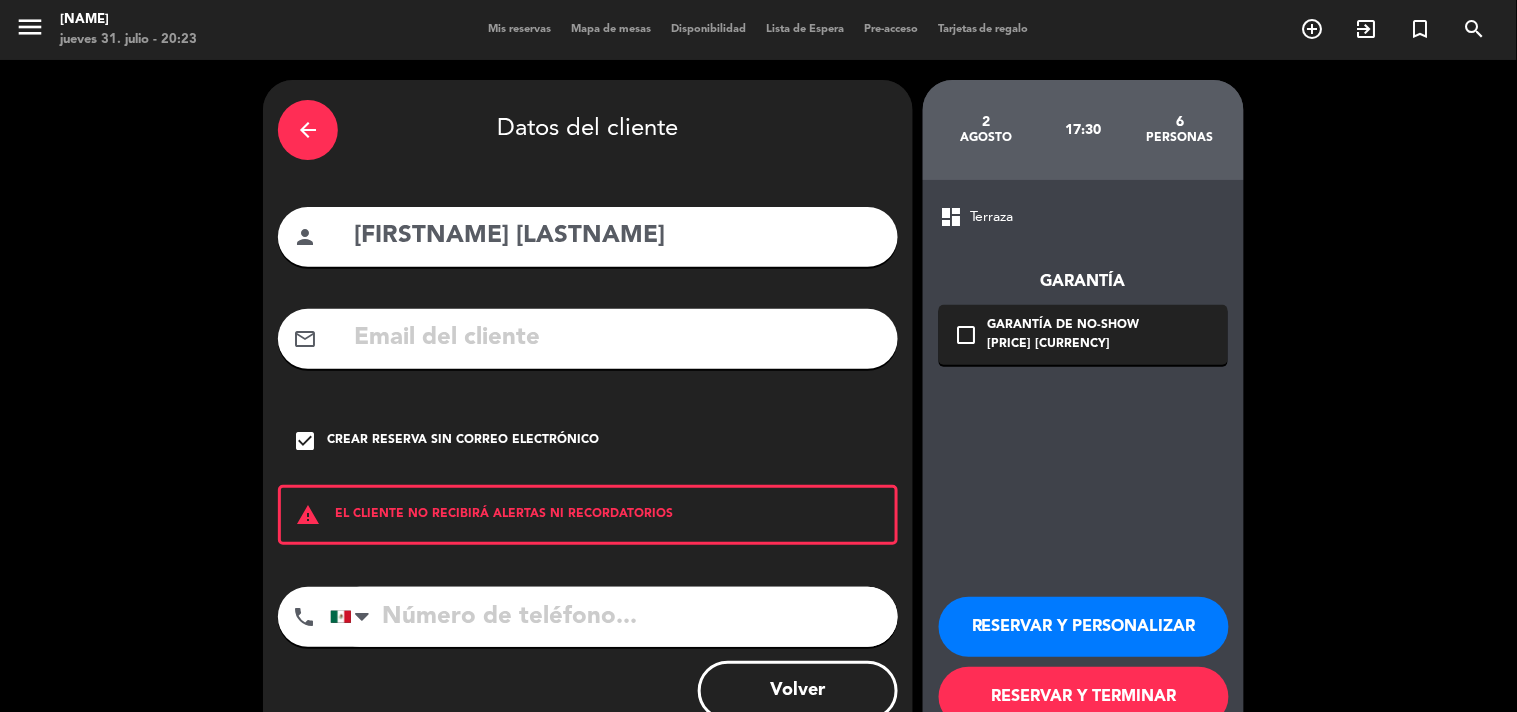 click at bounding box center [614, 617] 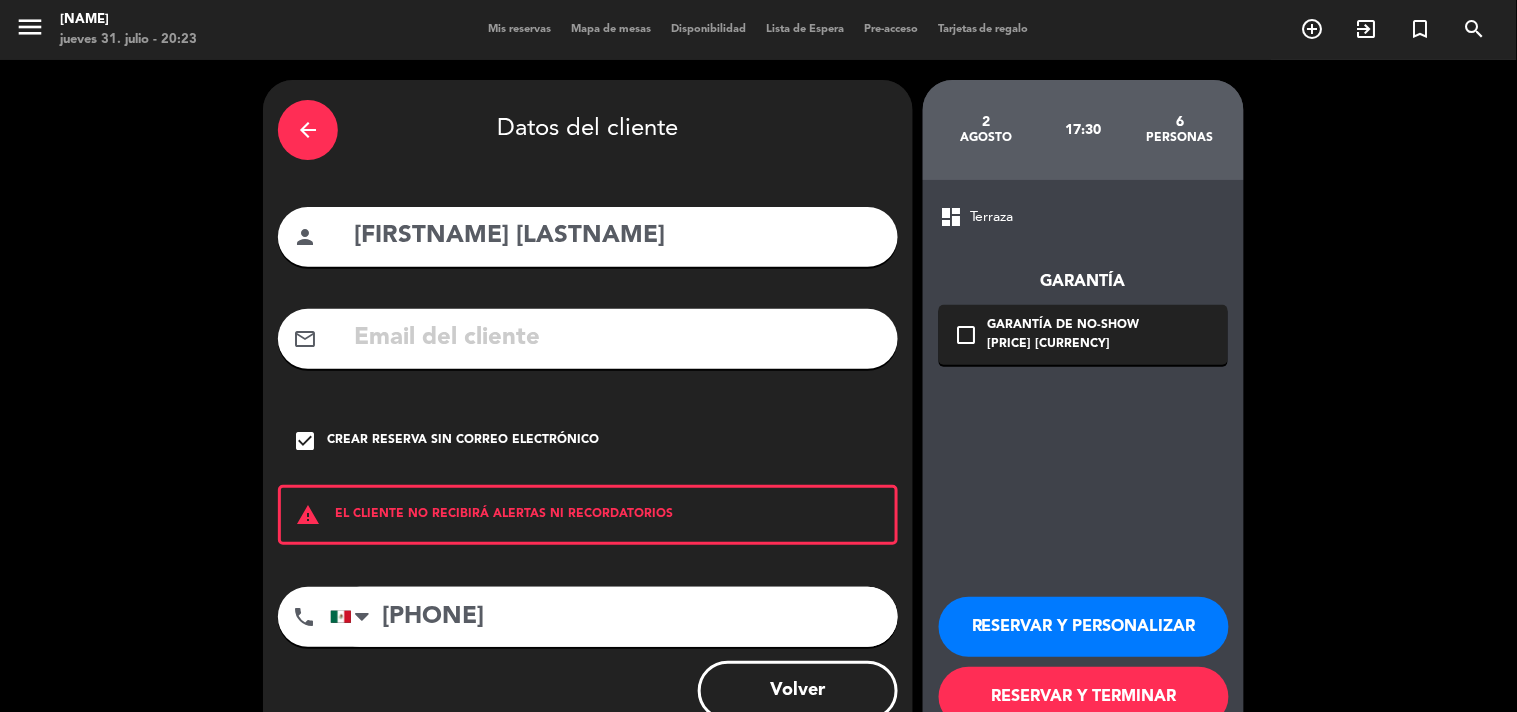 type on "[PHONE]" 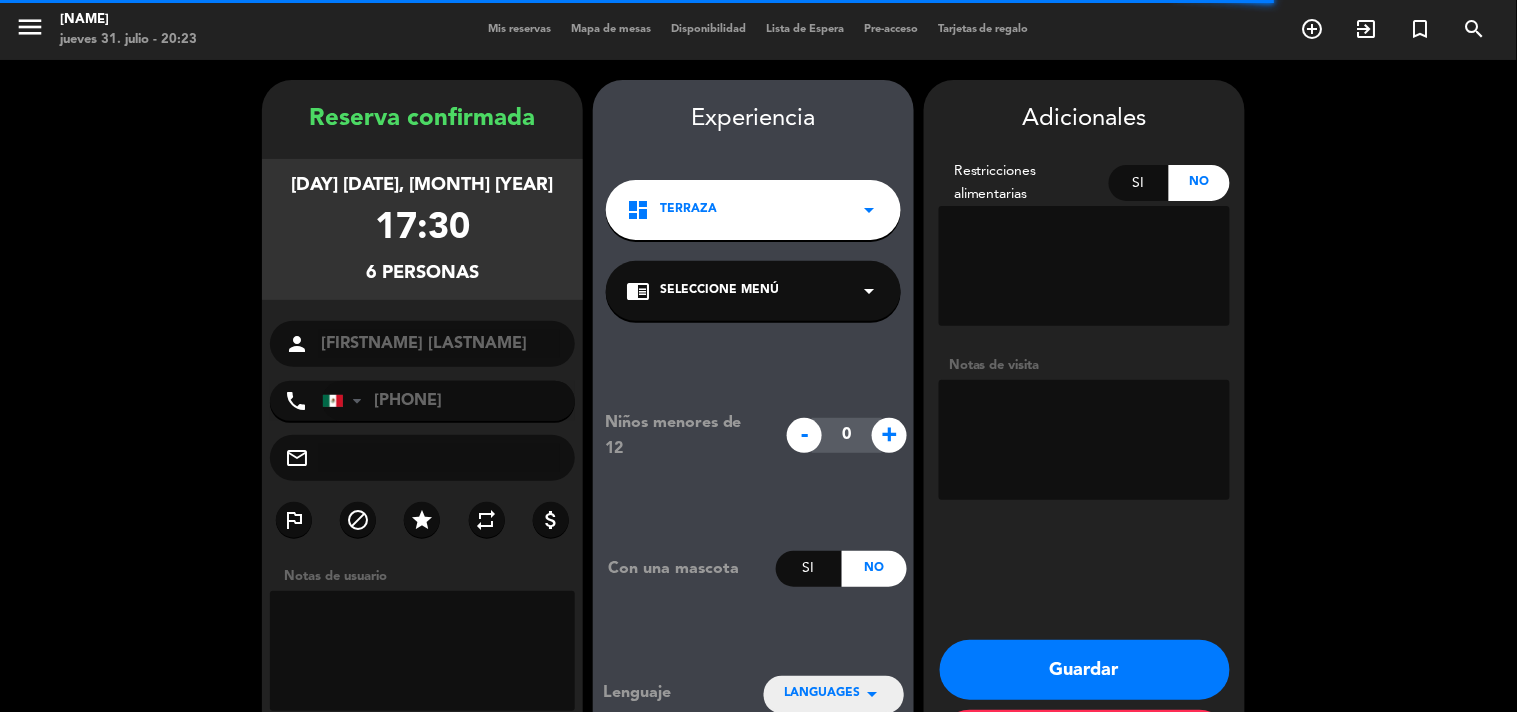 scroll, scrollTop: 80, scrollLeft: 0, axis: vertical 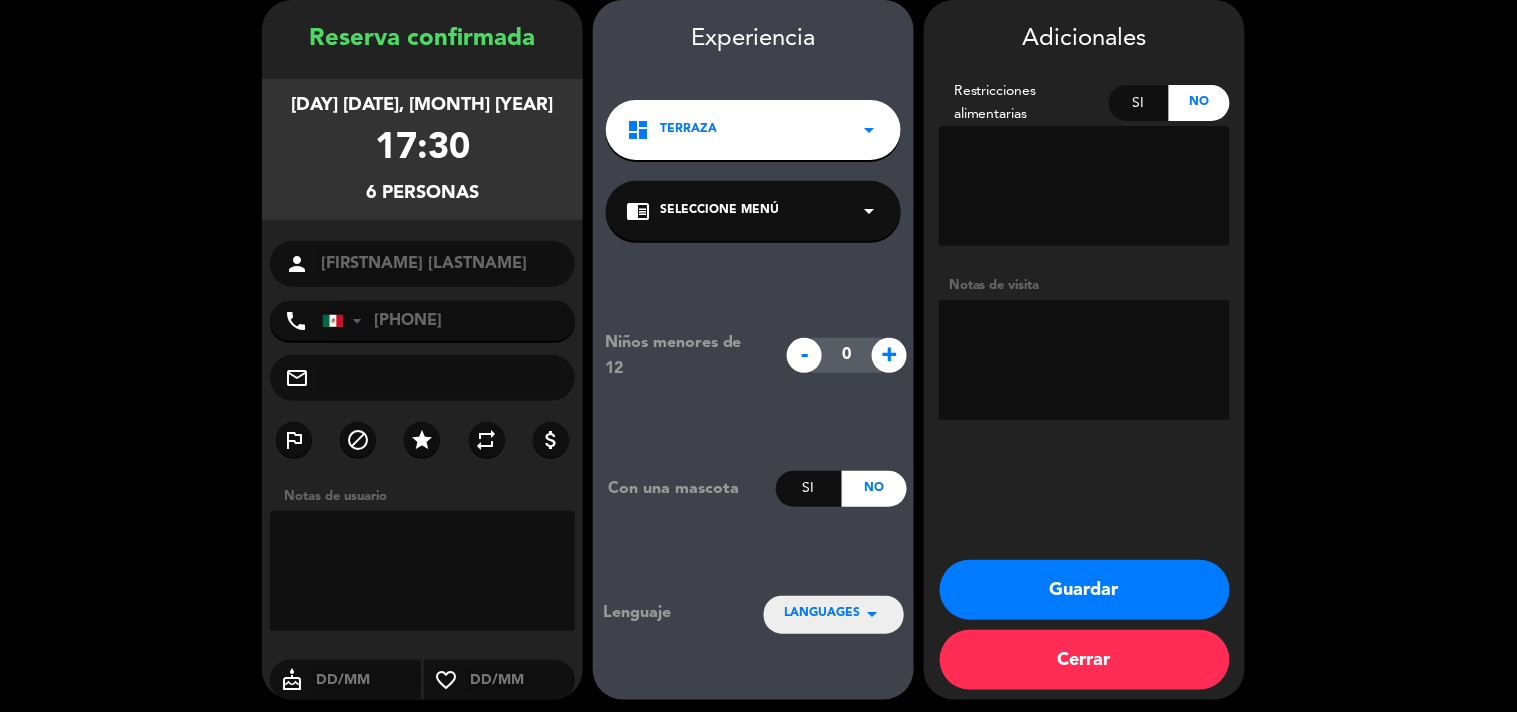 click at bounding box center [1084, 360] 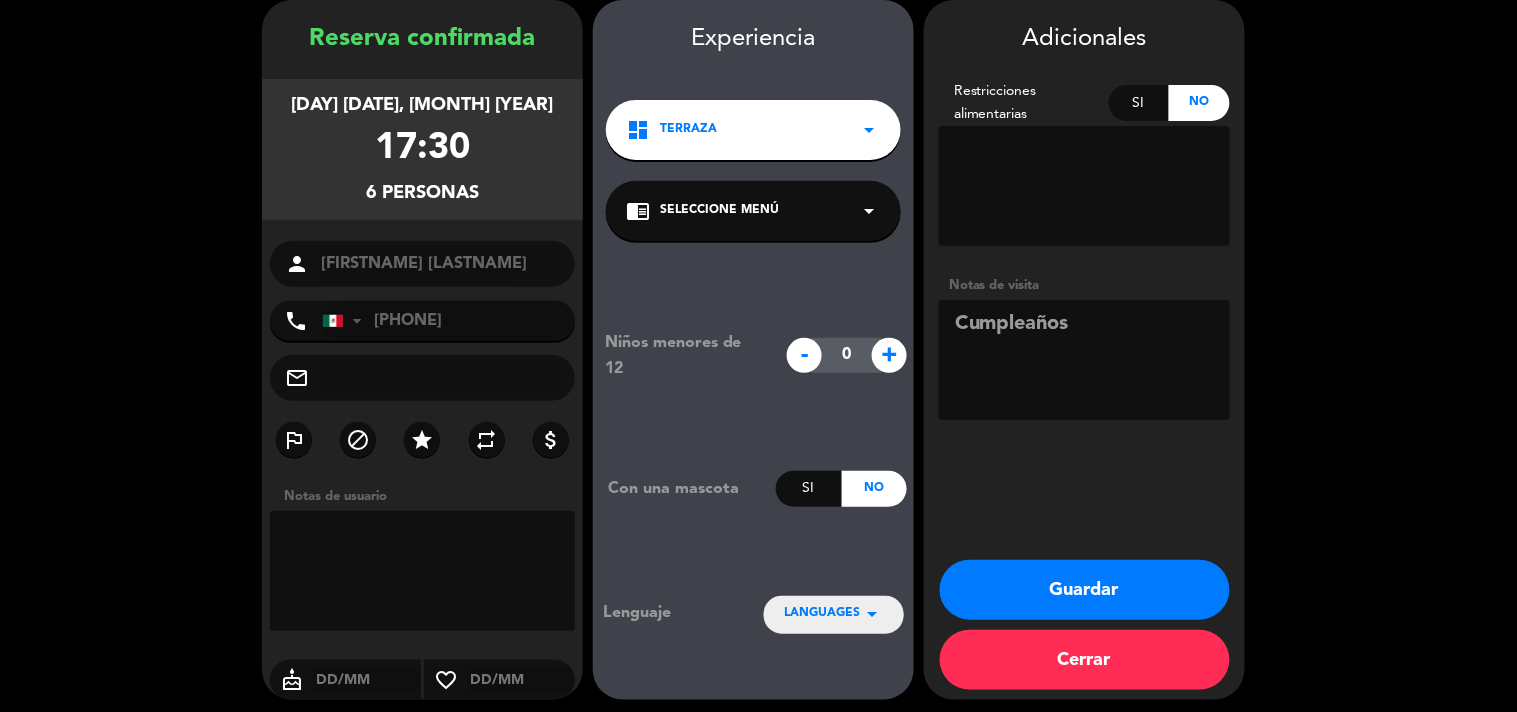 type on "Cumpleaños" 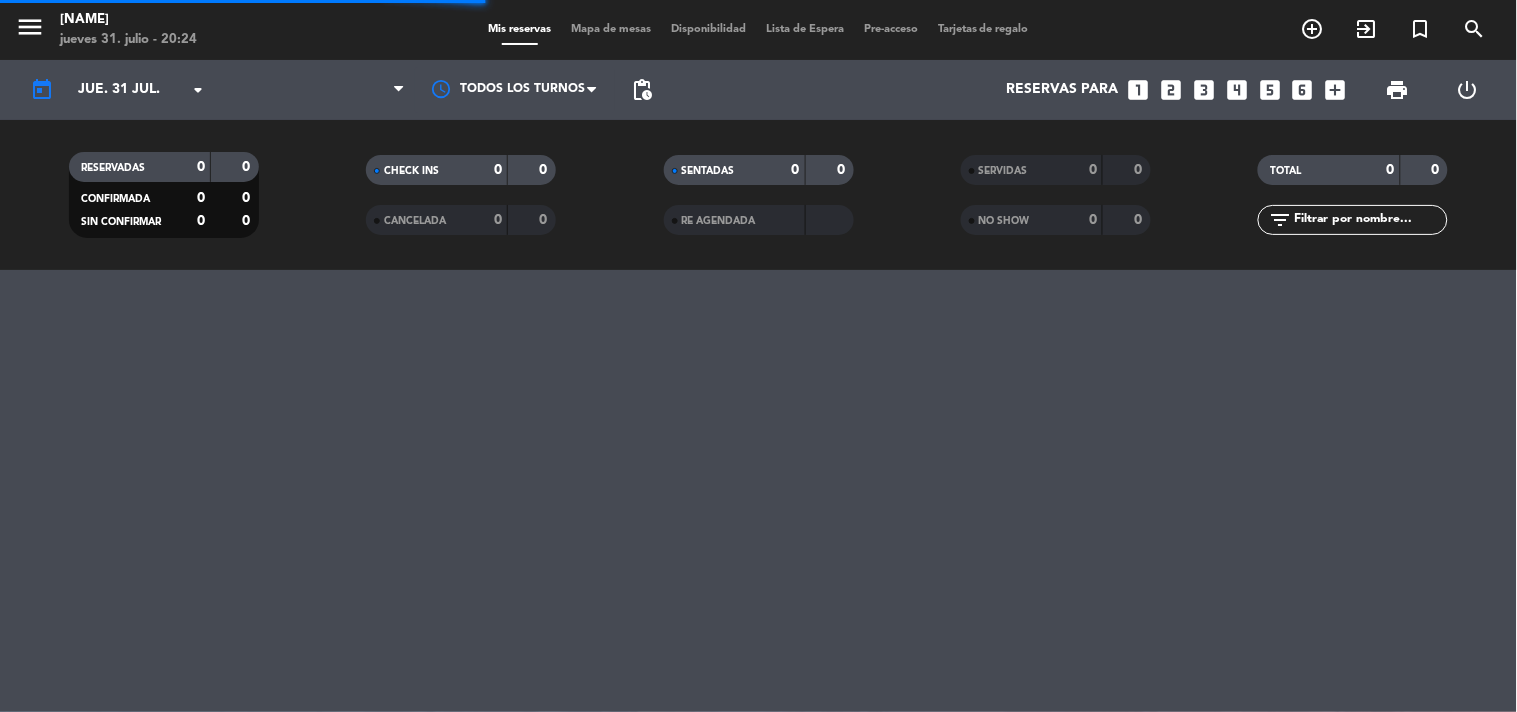 scroll, scrollTop: 0, scrollLeft: 0, axis: both 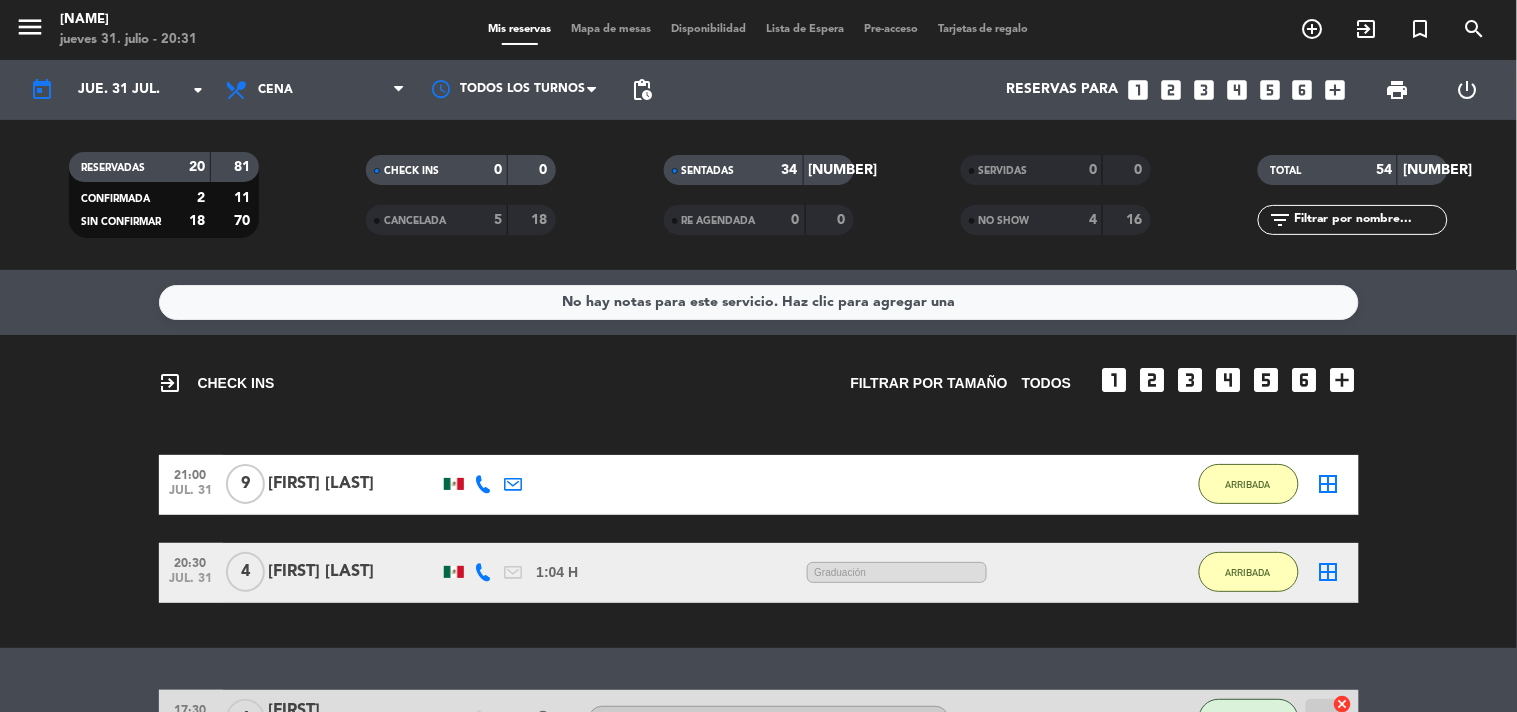 click on "20:30   jul. 31   4   [FIRST] [LAST]   1:04 H  /  8:43 H sms     Graduación    ARRIBADA  border_all" 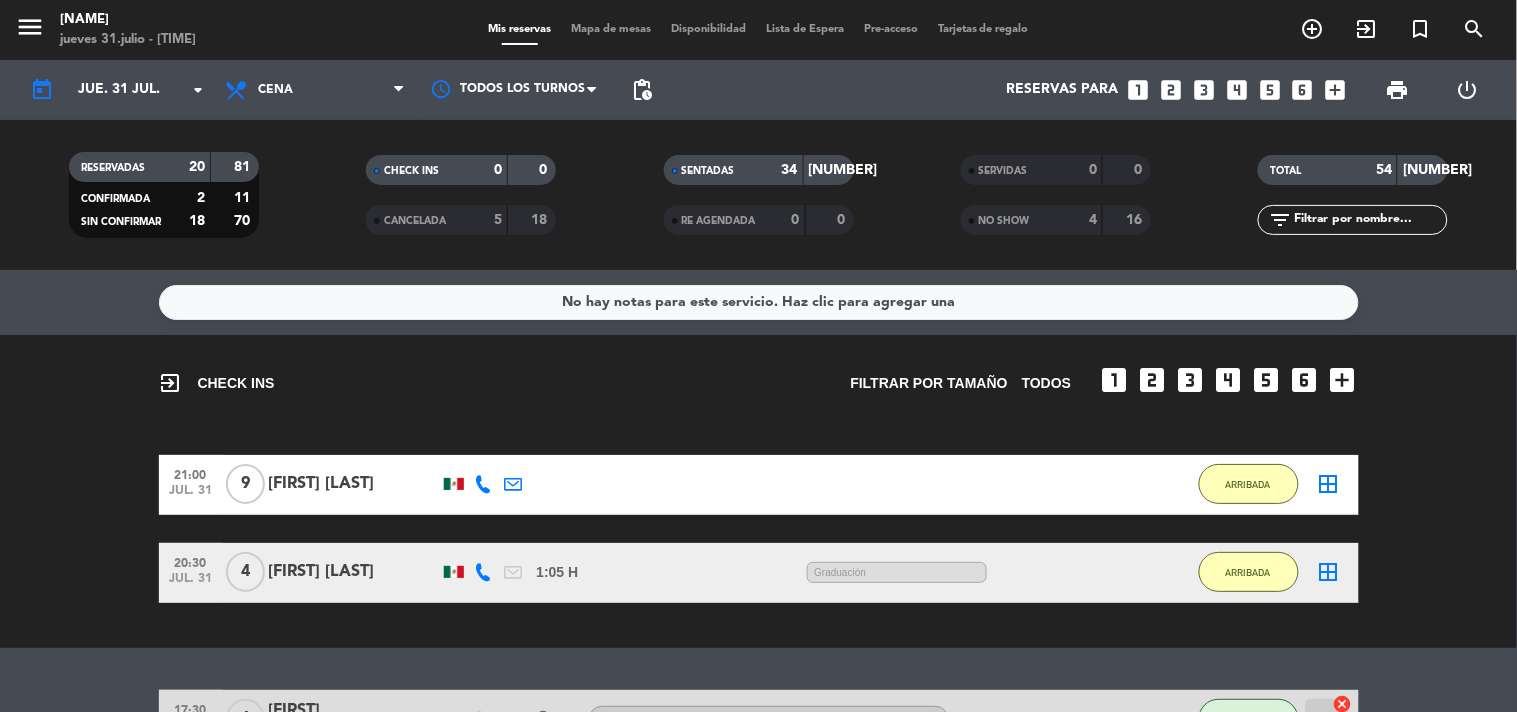 click on "21:00   jul. 31   9   [FIRST] [LAST]   1:06 H  /  14:37 H sms    ARRIBADA  border_all   20:30   jul. 31   4   [FIRST] [LAST]   1:05 H  /  8:43 H sms     Graduación    ARRIBADA  border_all" 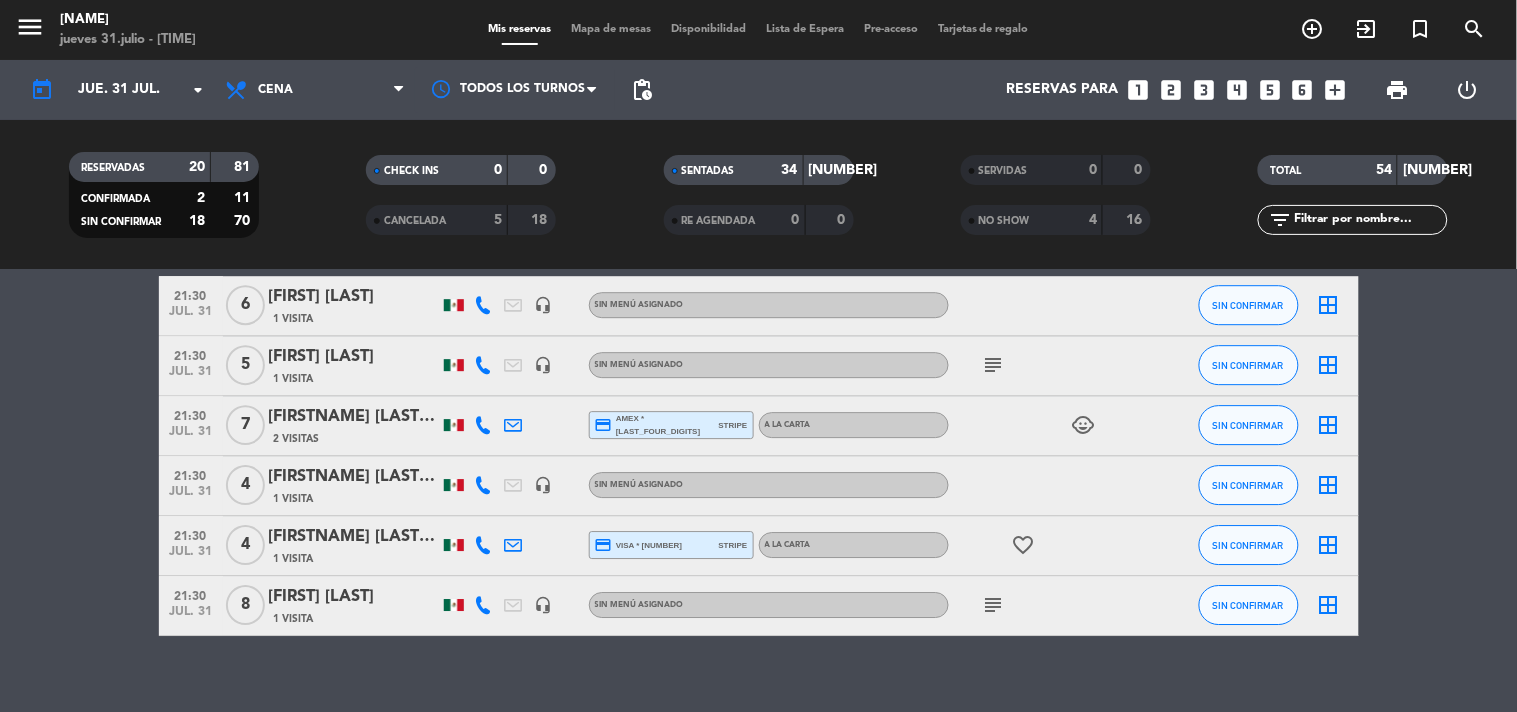scroll, scrollTop: 3533, scrollLeft: 0, axis: vertical 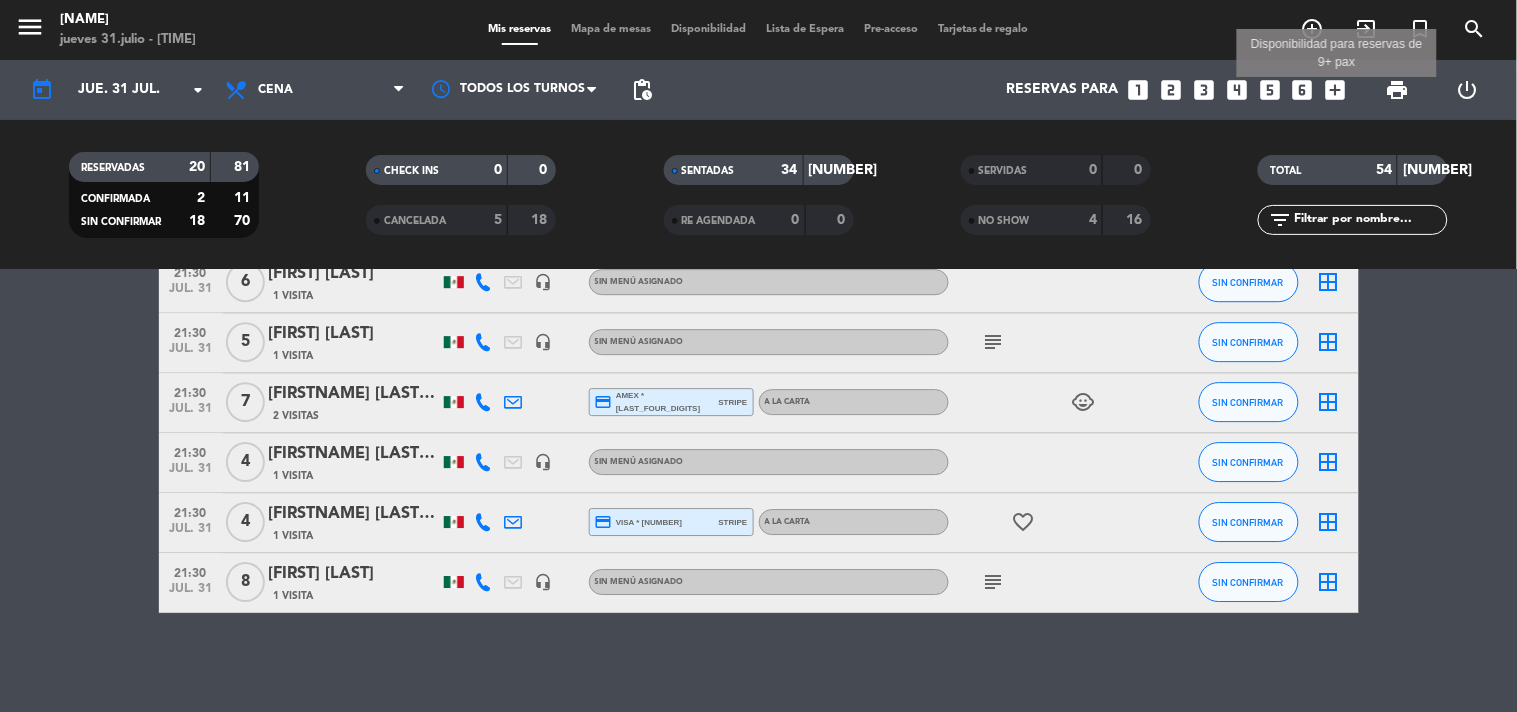 click on "add_box" at bounding box center [1336, 90] 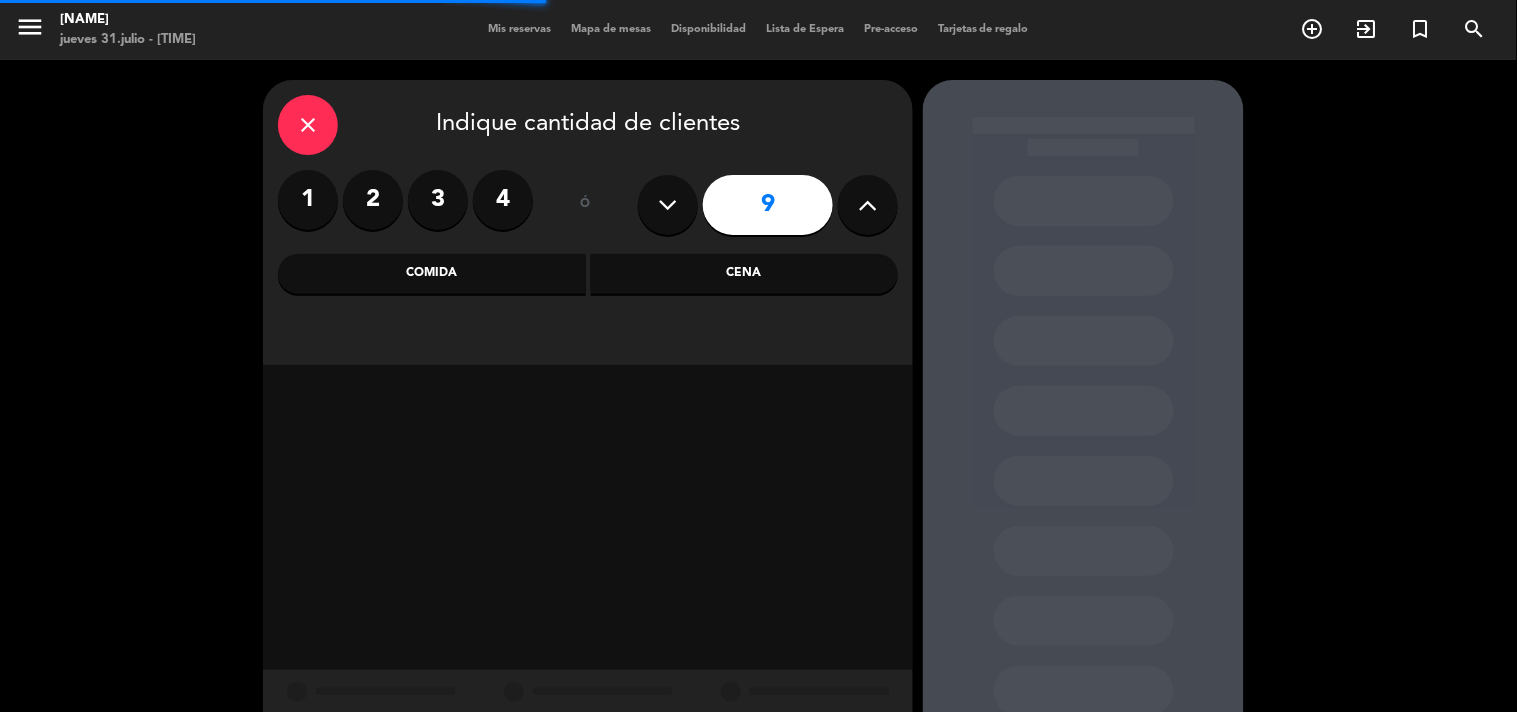 click at bounding box center (668, 205) 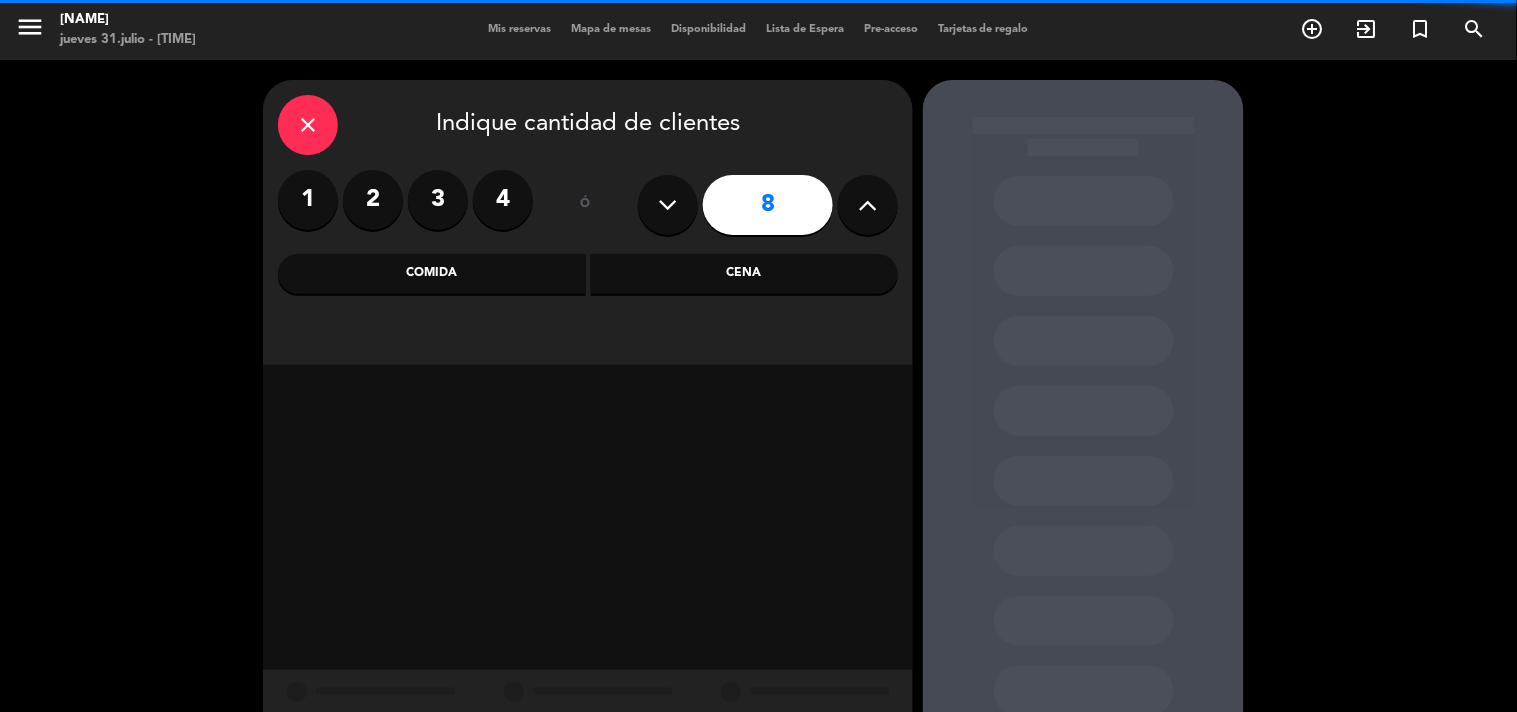 click at bounding box center [668, 205] 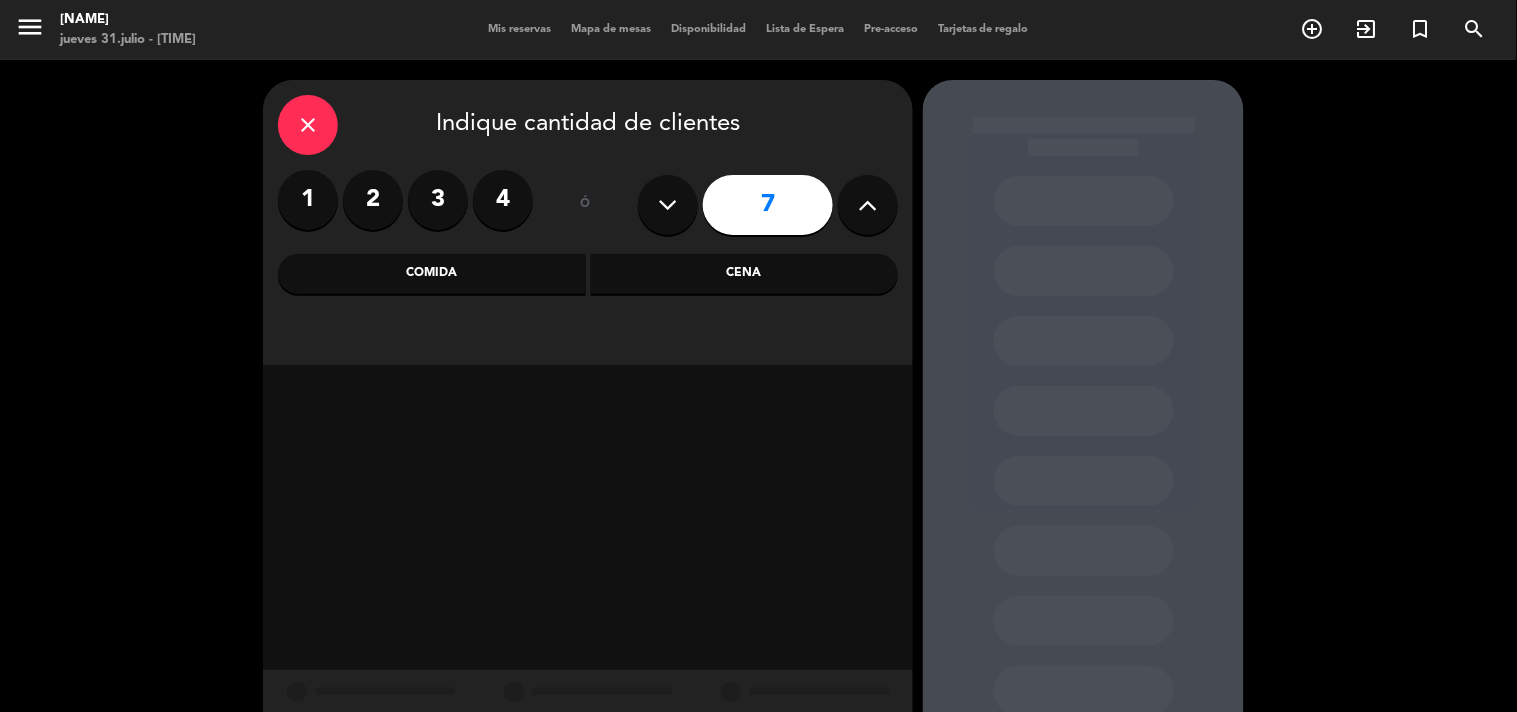 click on "Cena" at bounding box center [745, 274] 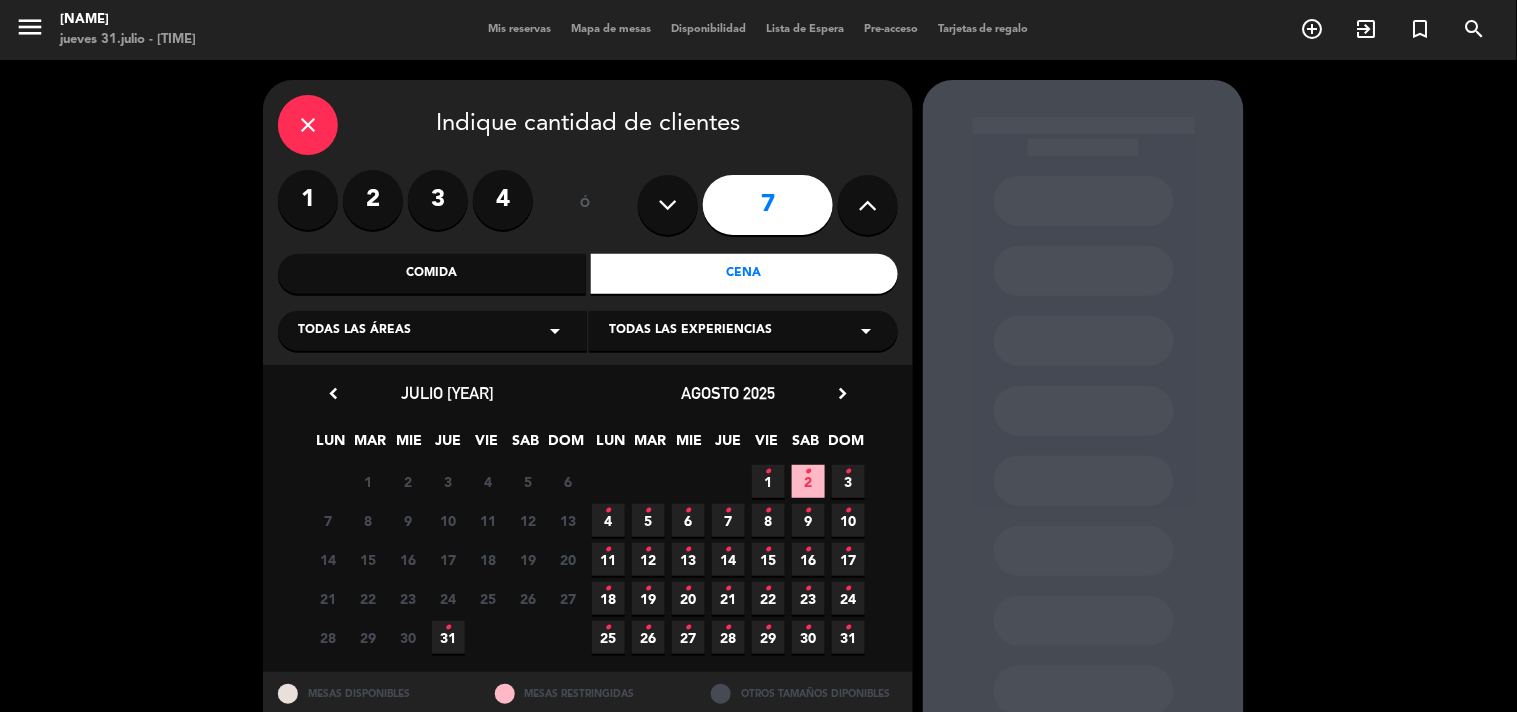 click on "•" at bounding box center (768, 472) 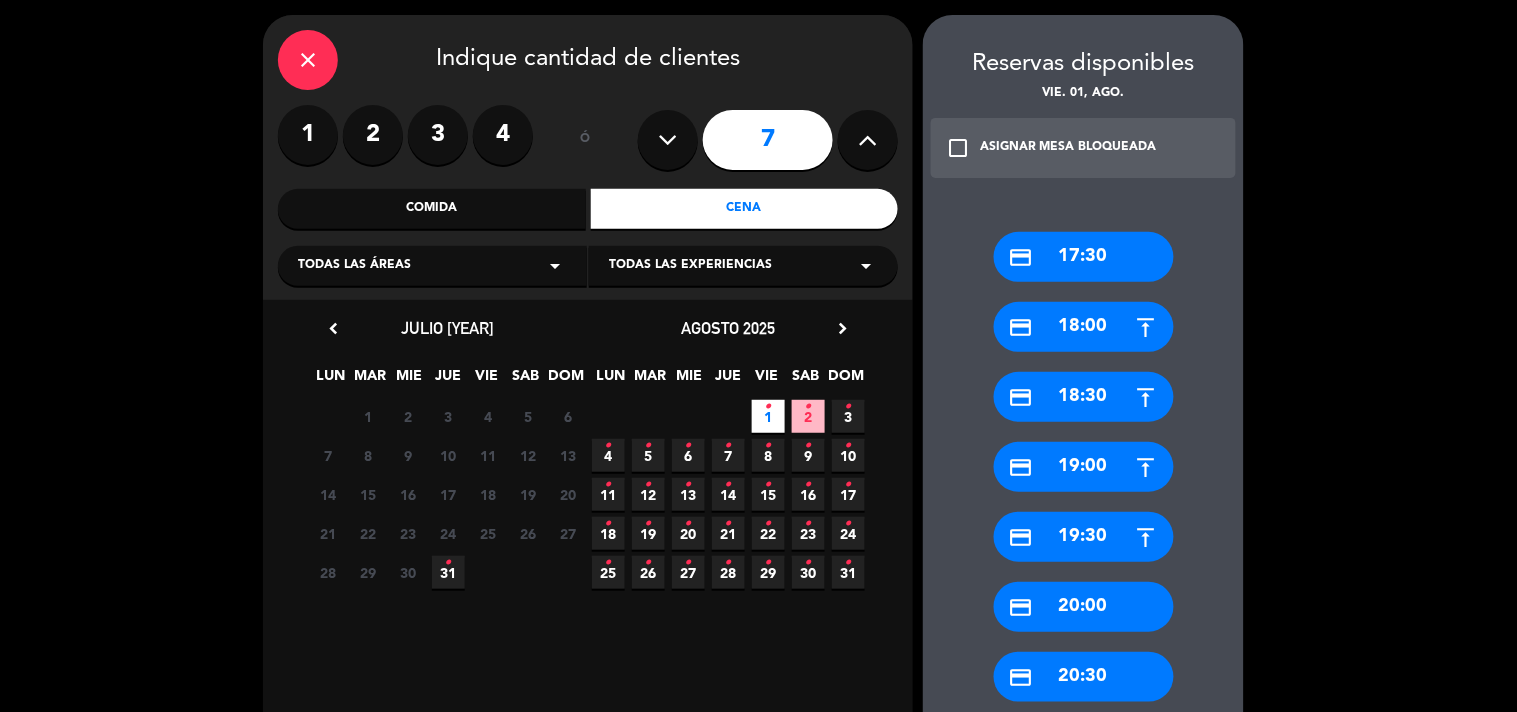 click on "credit_card  [TIME]" at bounding box center [1084, 257] 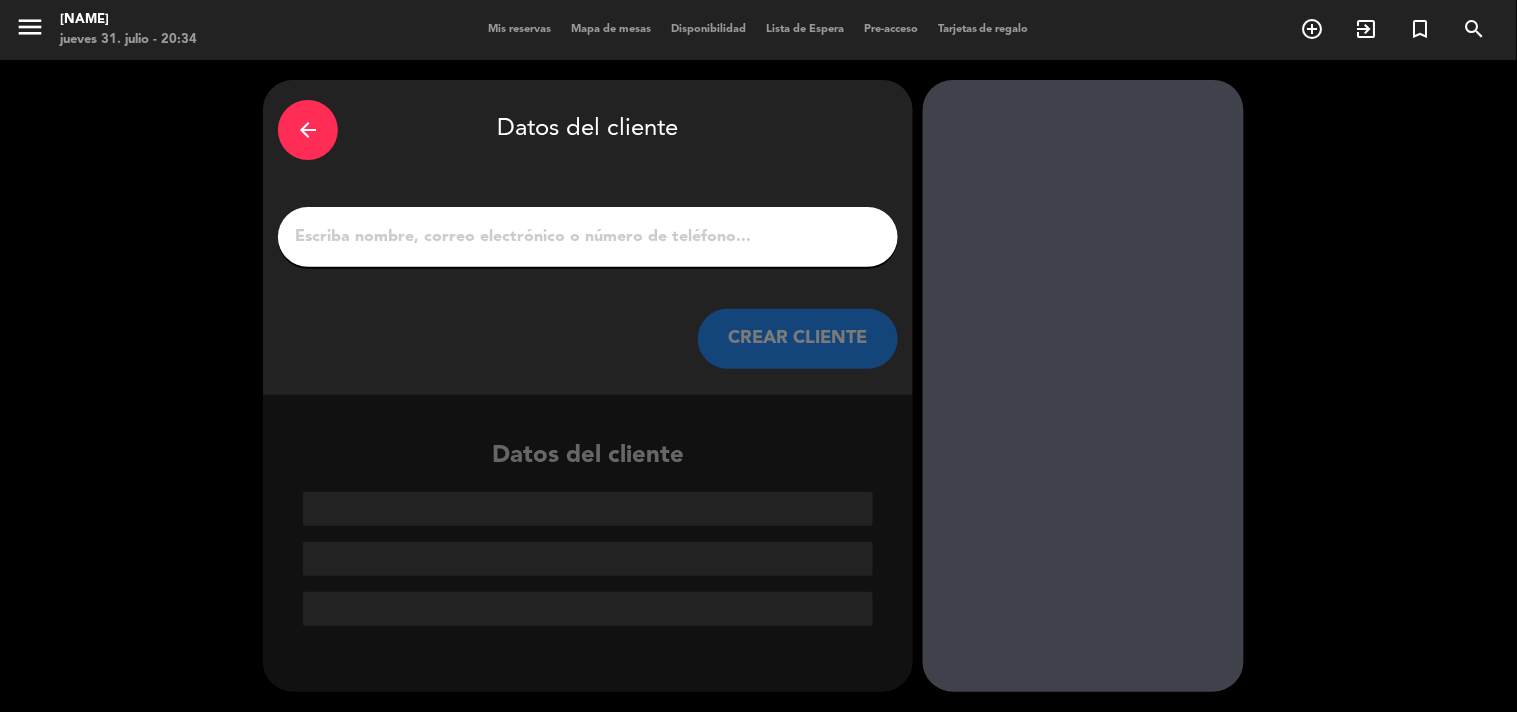 click on "1" at bounding box center (588, 237) 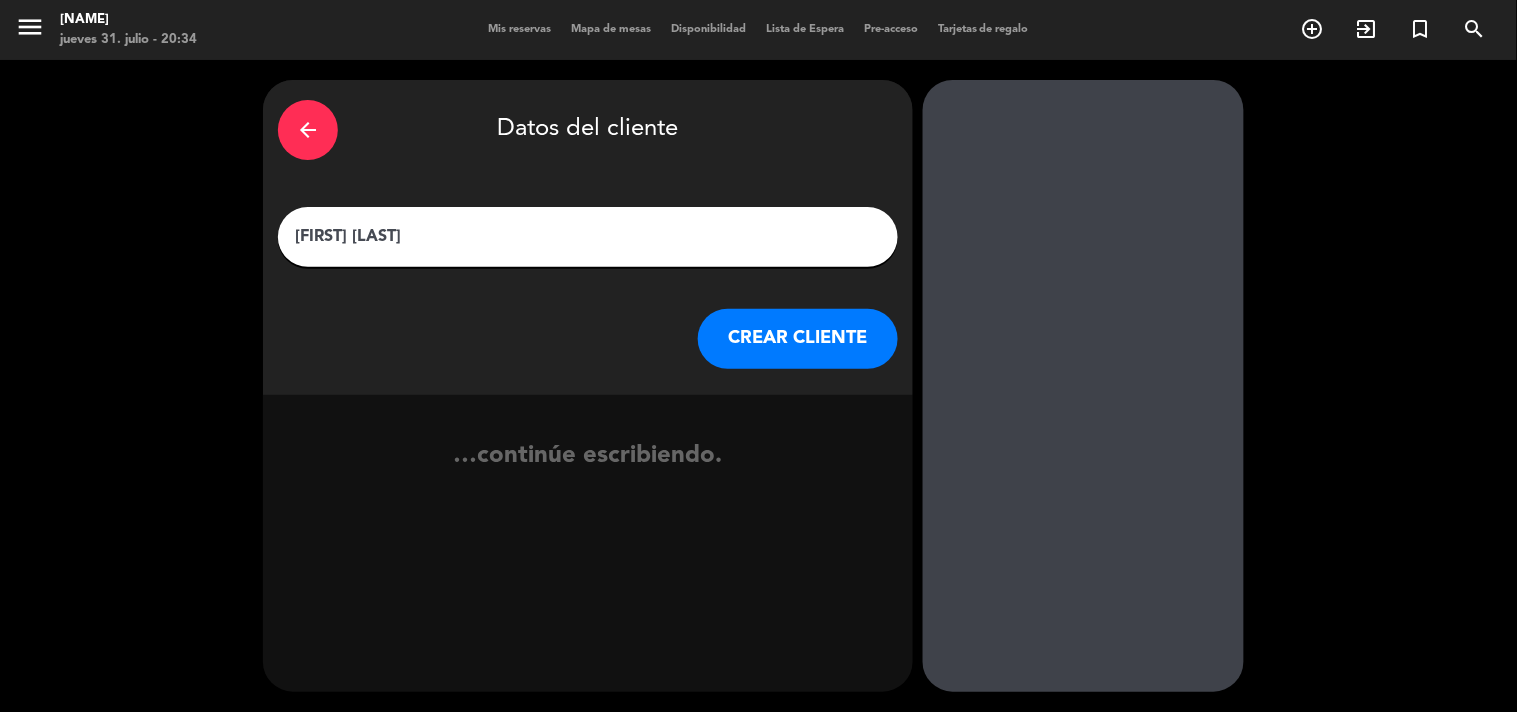 type on "[FIRST] [LAST]" 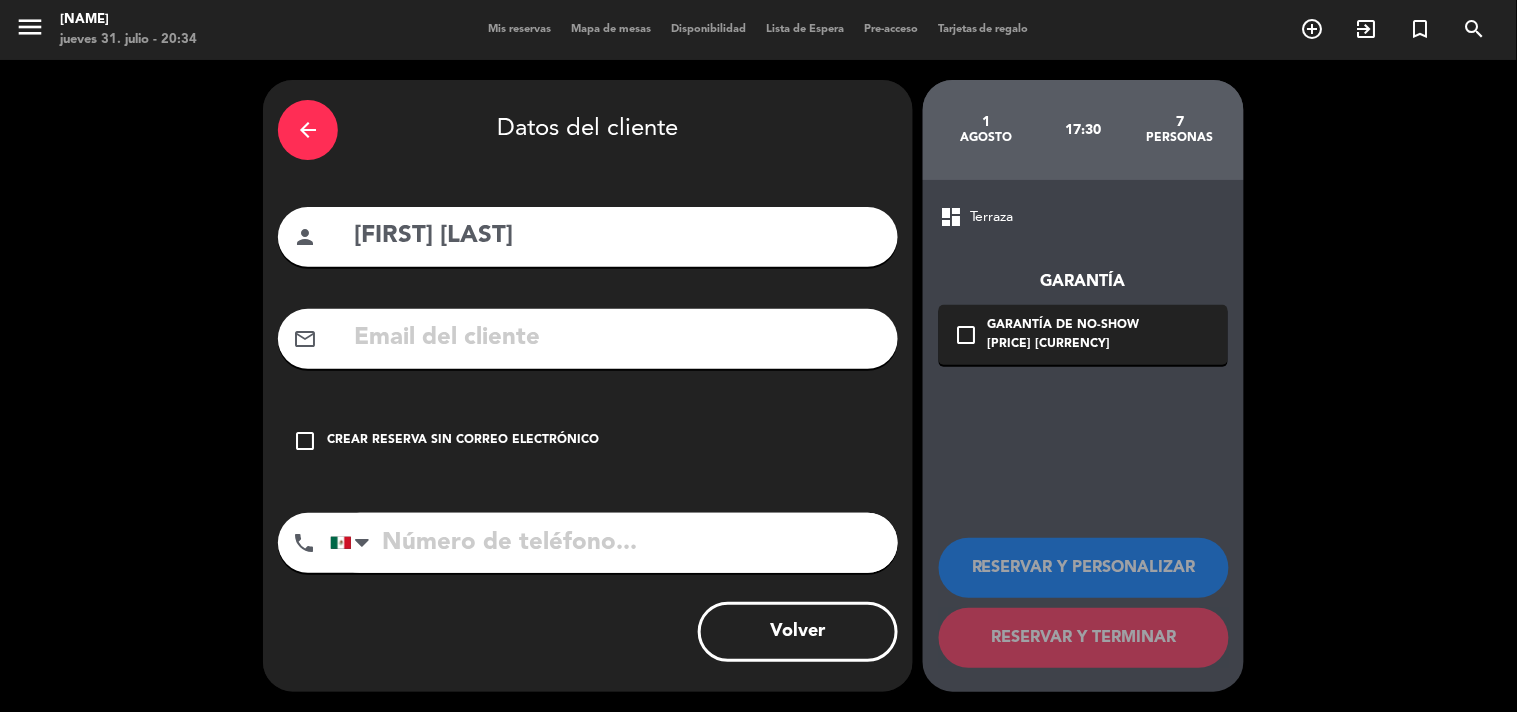 click on "Crear reserva sin correo electrónico" at bounding box center [463, 441] 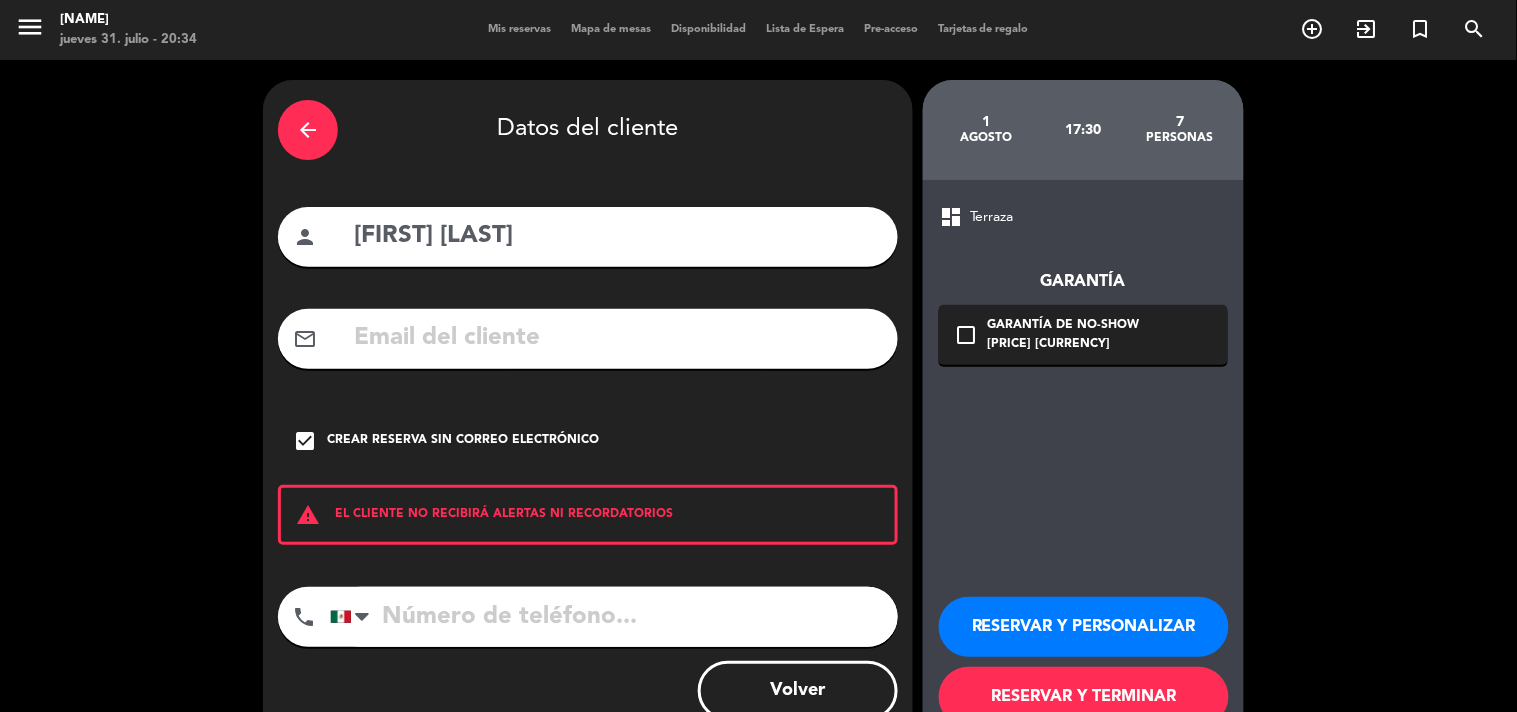 click at bounding box center [614, 617] 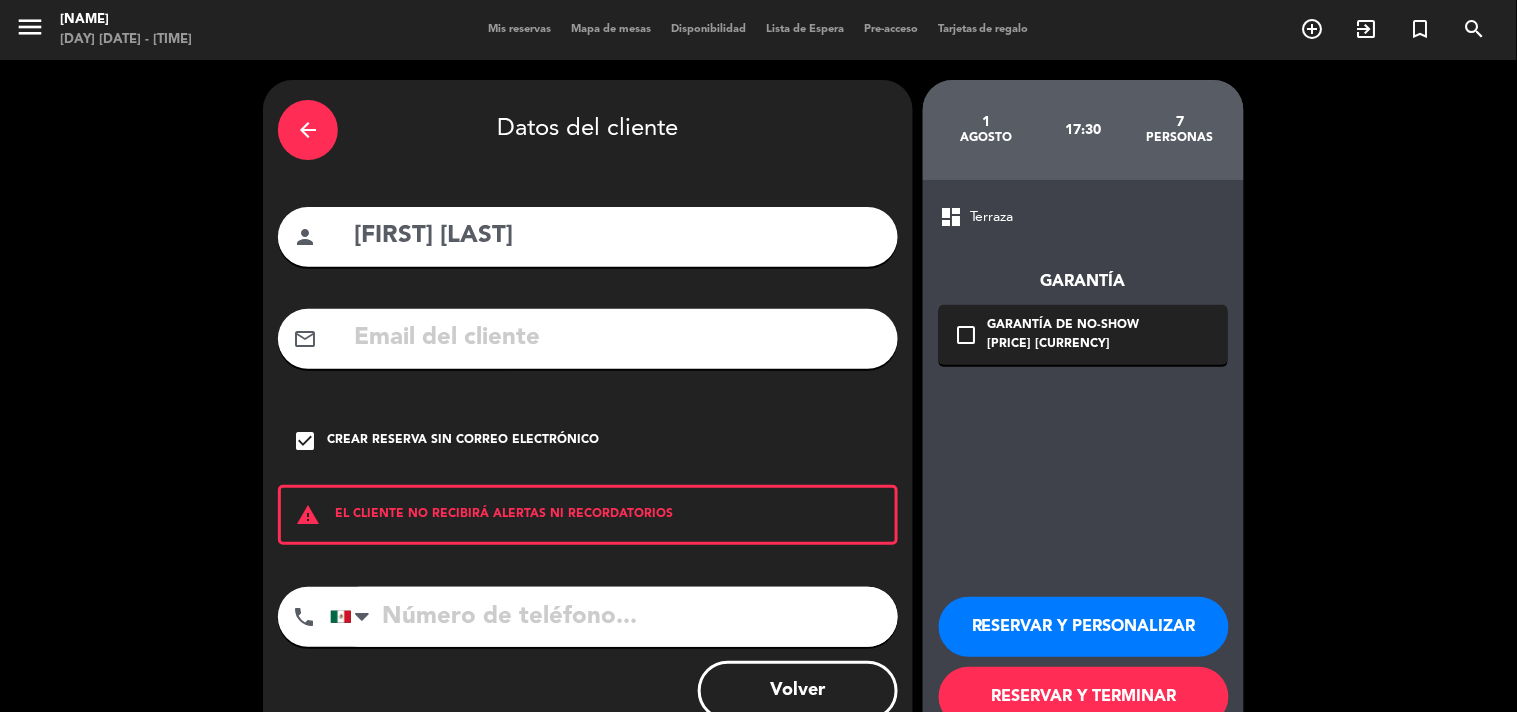 click at bounding box center [614, 617] 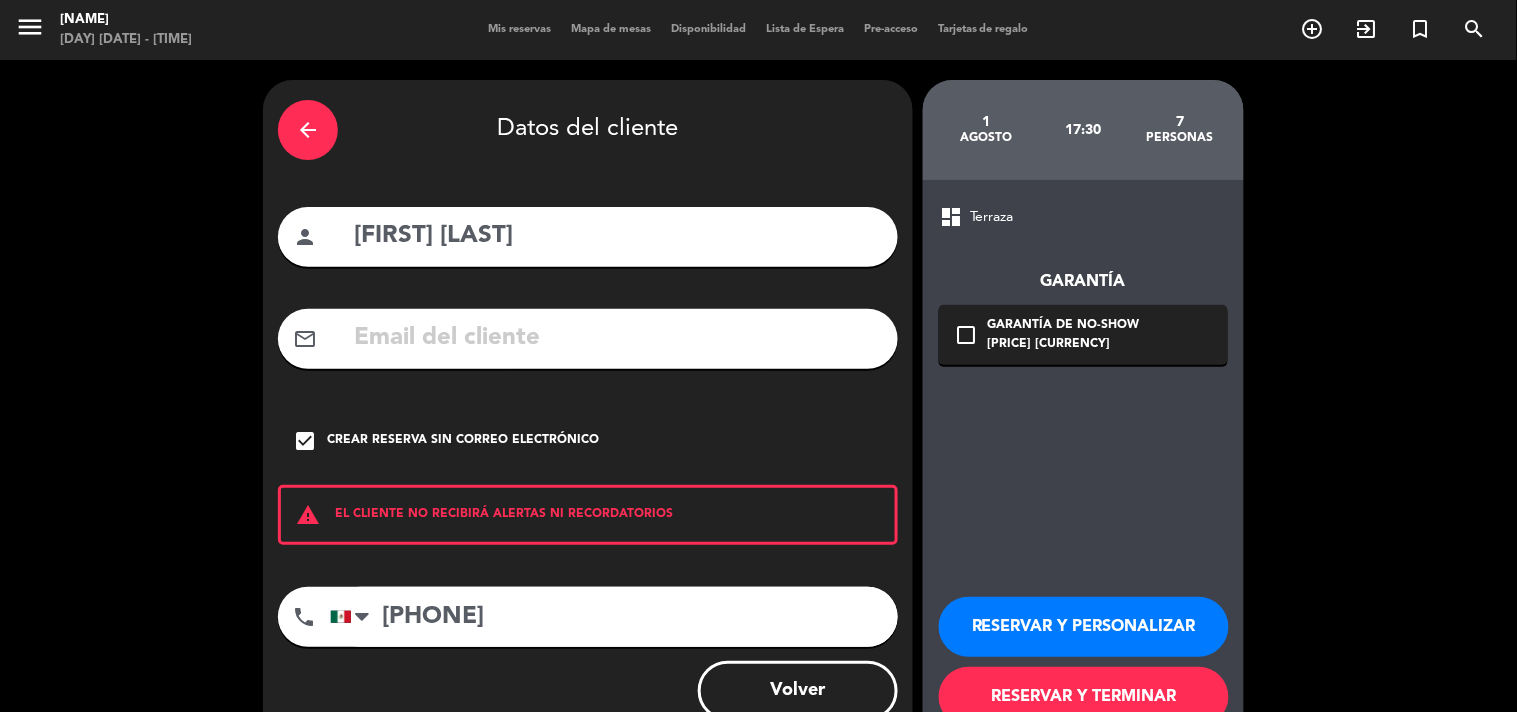 type on "[PHONE]" 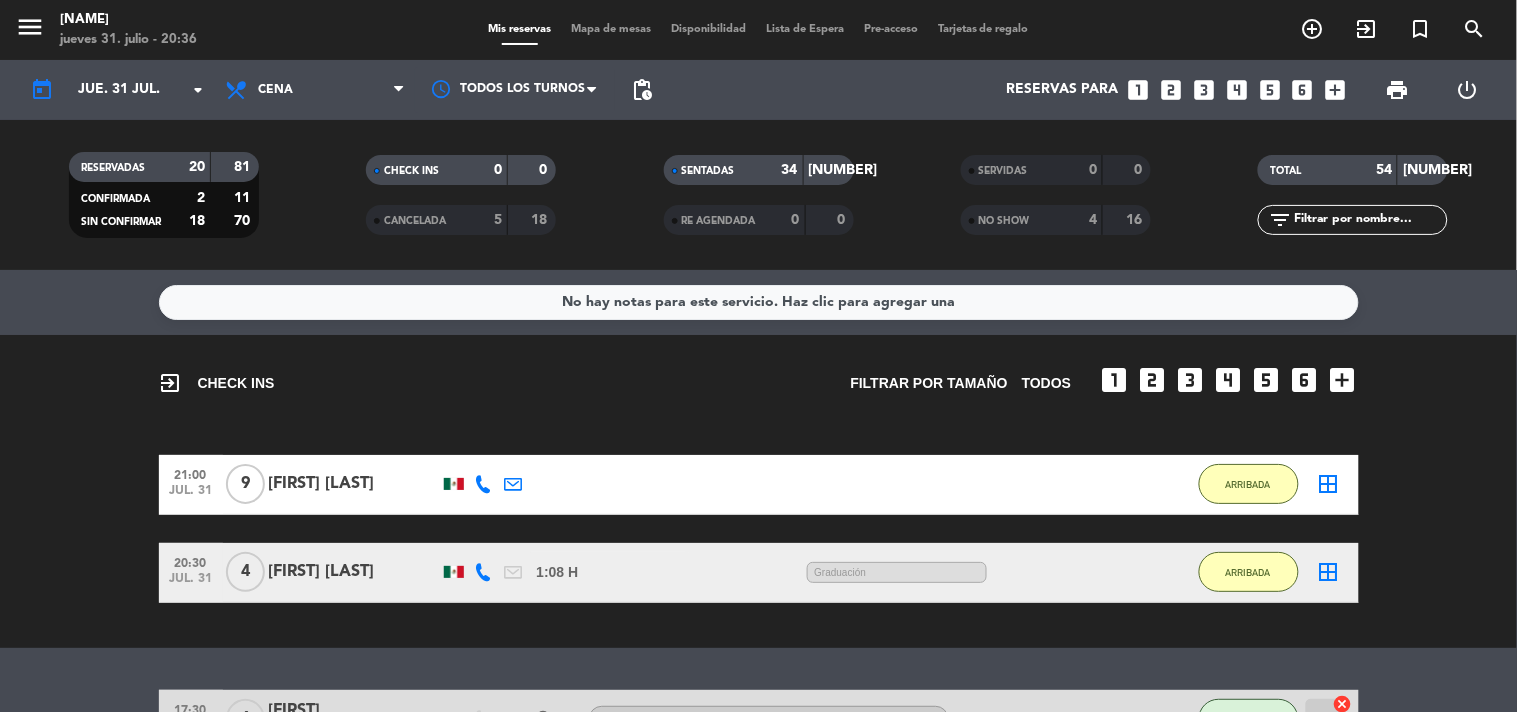 click on "Reservas para   looks_one   looks_two   looks_3   looks_4   looks_5   looks_6   add_box" at bounding box center (1009, 90) 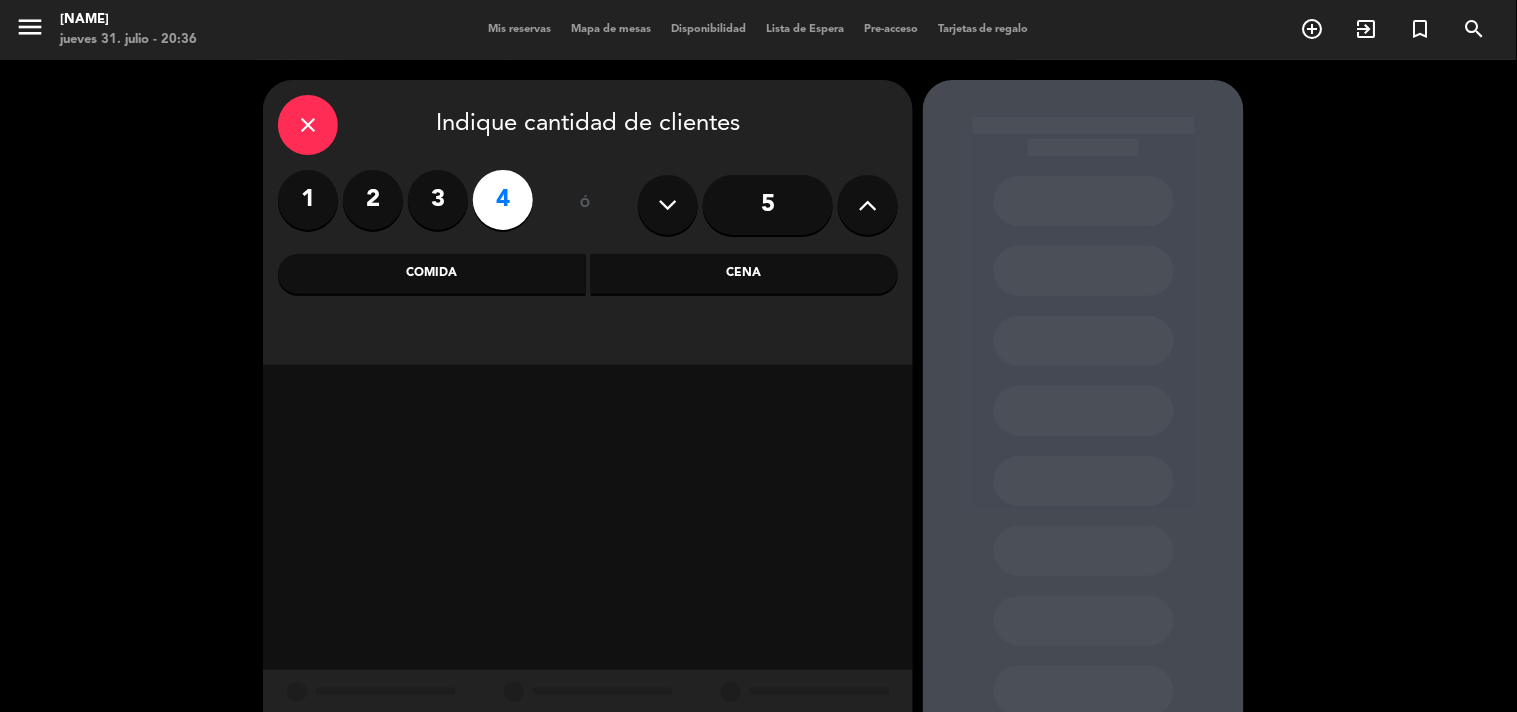 click on "Cena" at bounding box center (745, 274) 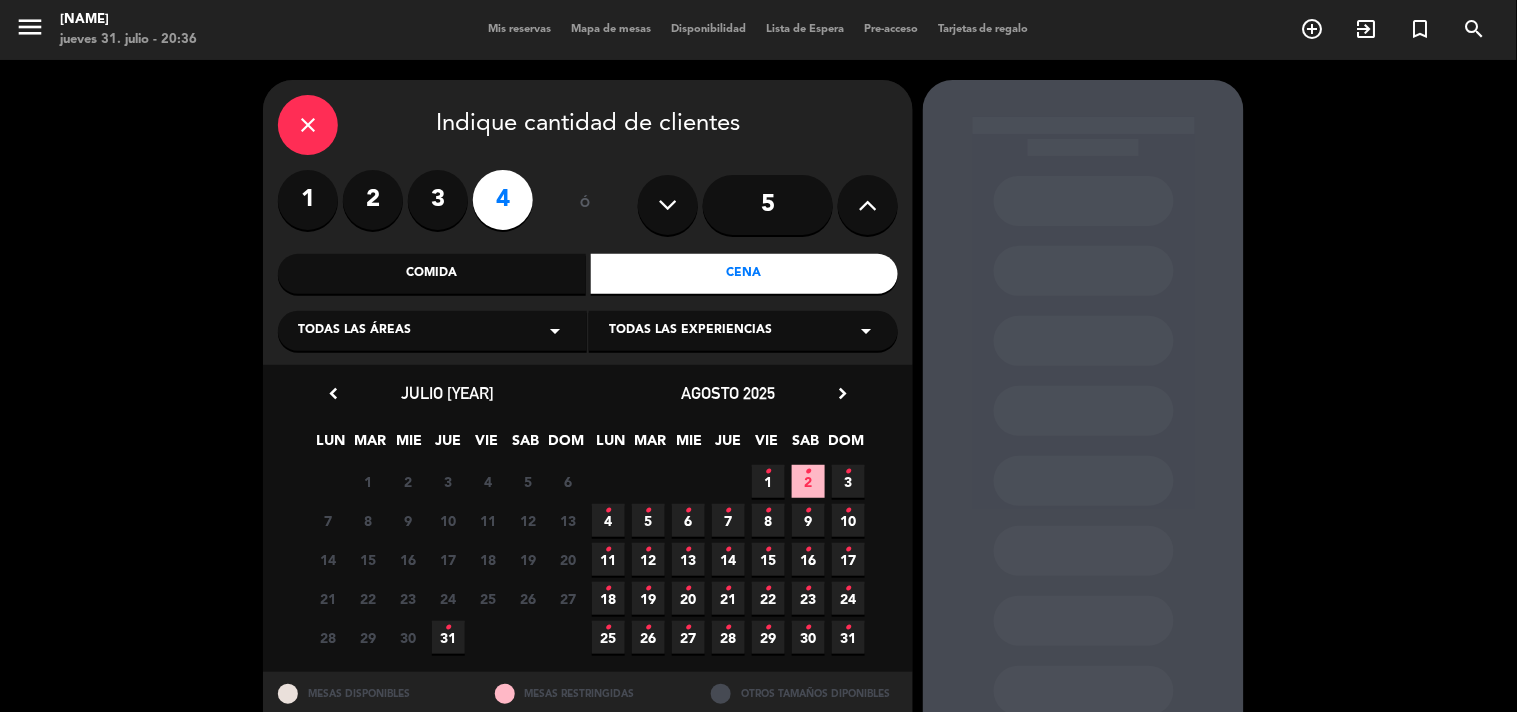 click on "1  •" at bounding box center (768, 481) 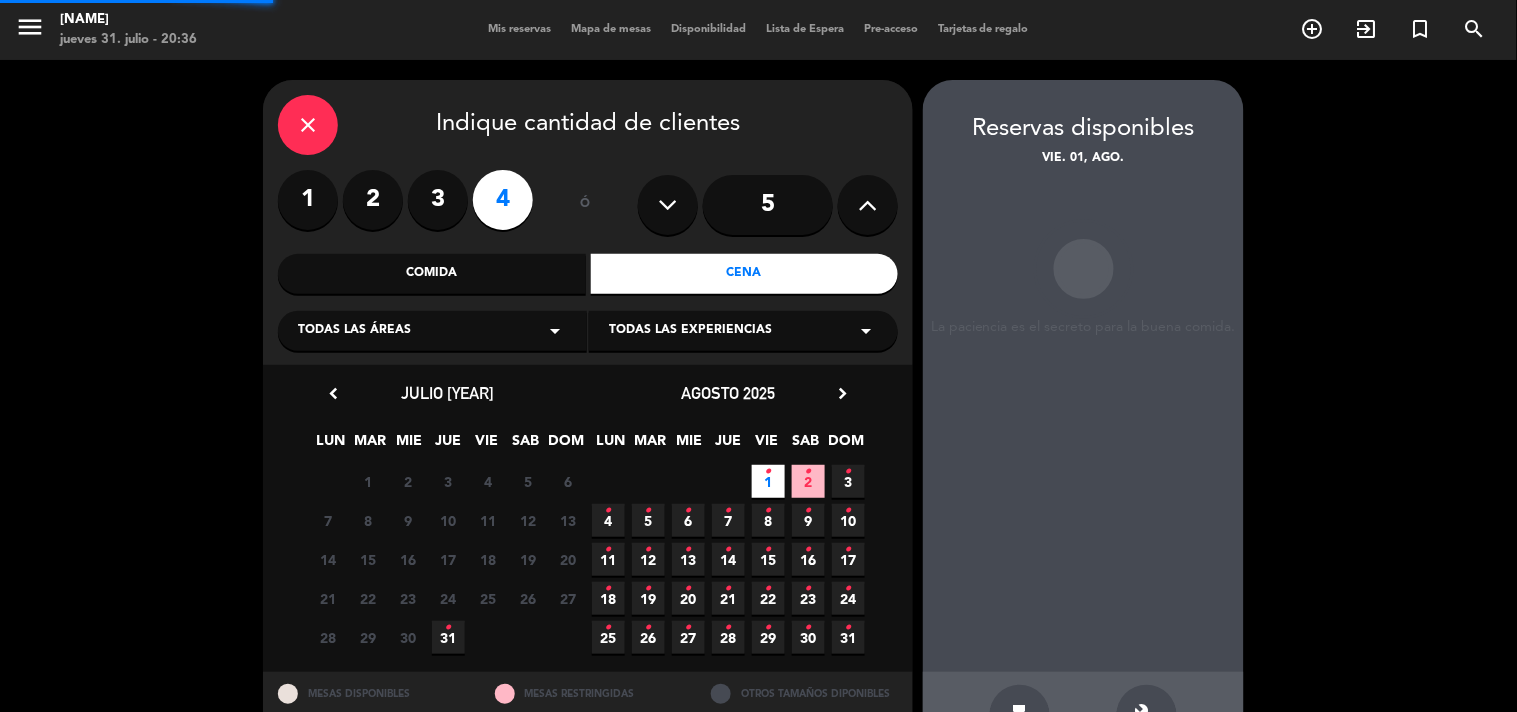 scroll, scrollTop: 65, scrollLeft: 0, axis: vertical 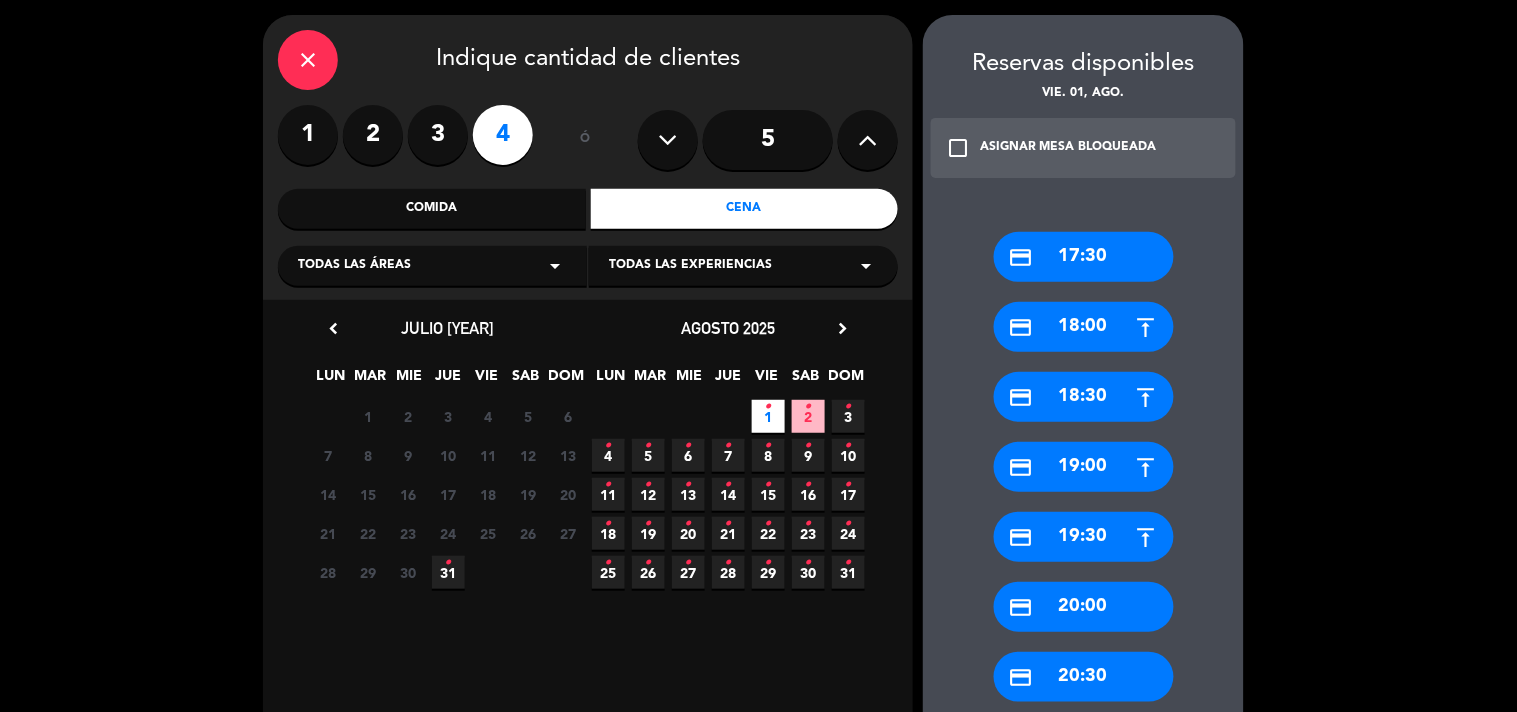 click on "credit_card  [TIME]" at bounding box center [1084, 257] 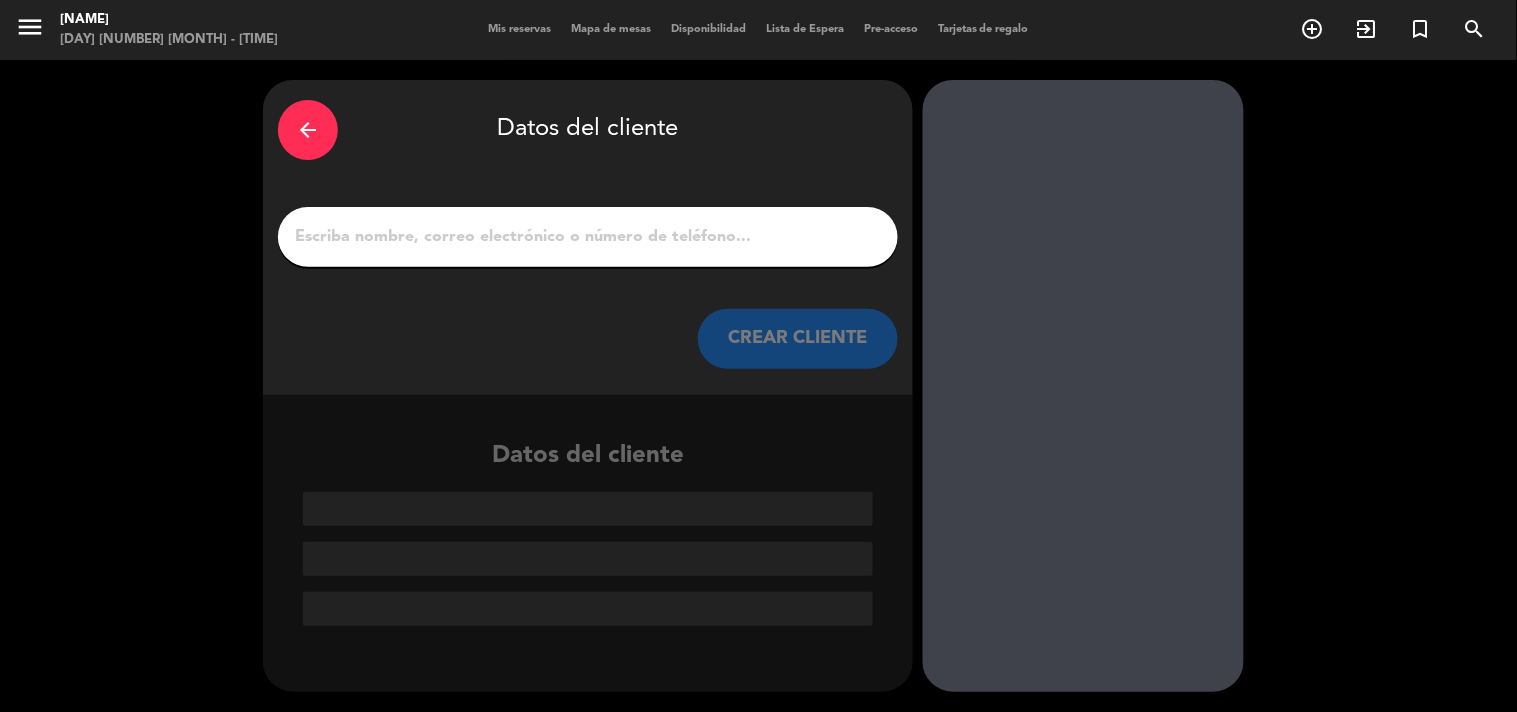 scroll, scrollTop: 0, scrollLeft: 0, axis: both 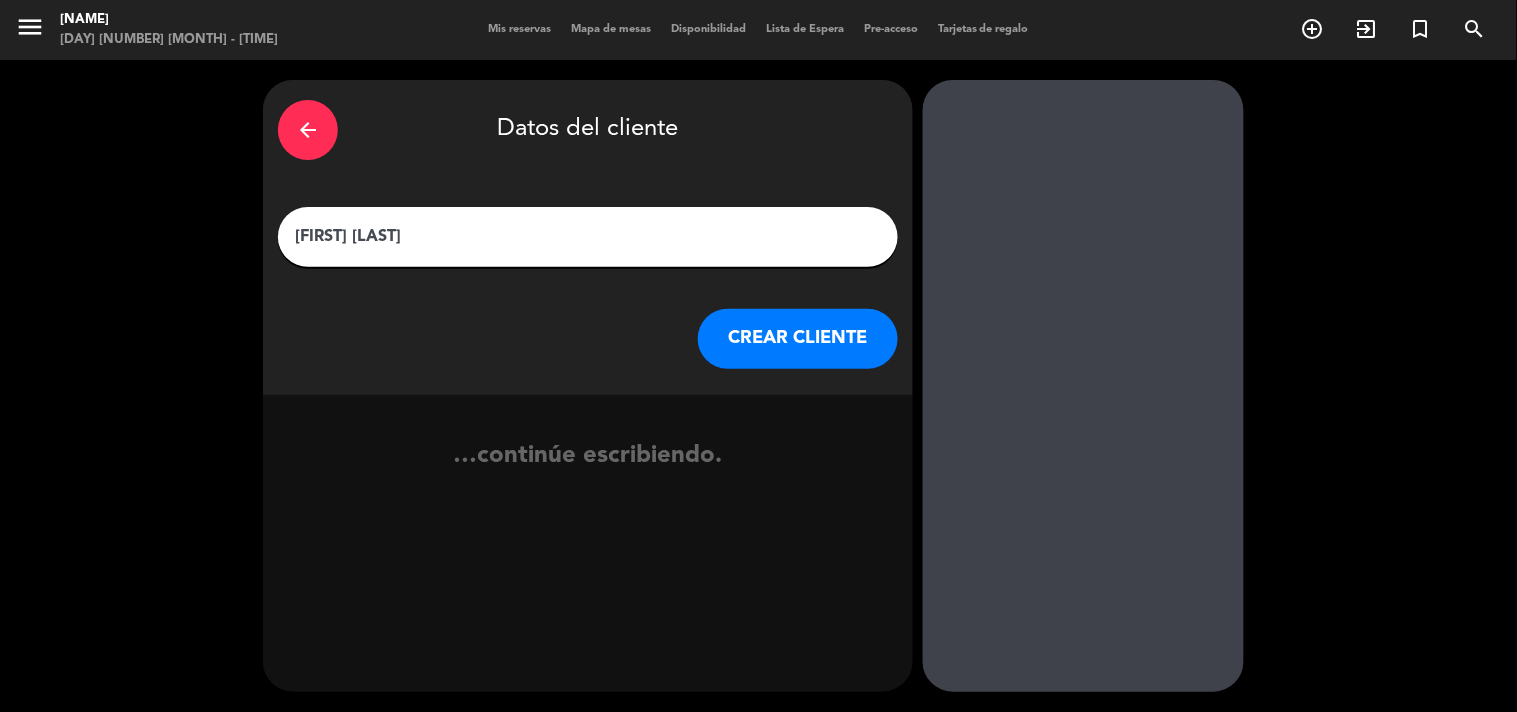 click on "[FIRST] [LAST]" at bounding box center (588, 237) 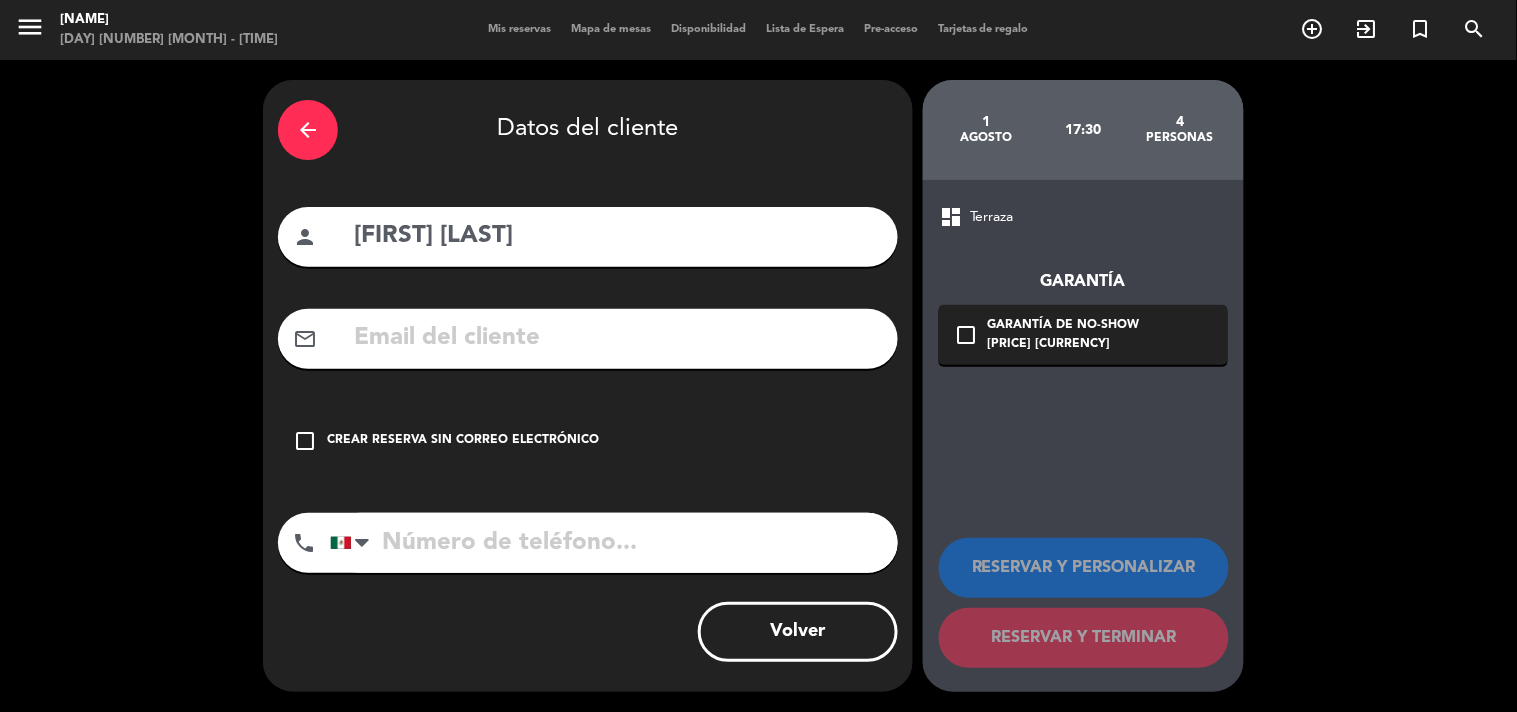 click on "check_box_outline_blank   Crear reserva sin correo electrónico" at bounding box center [588, 441] 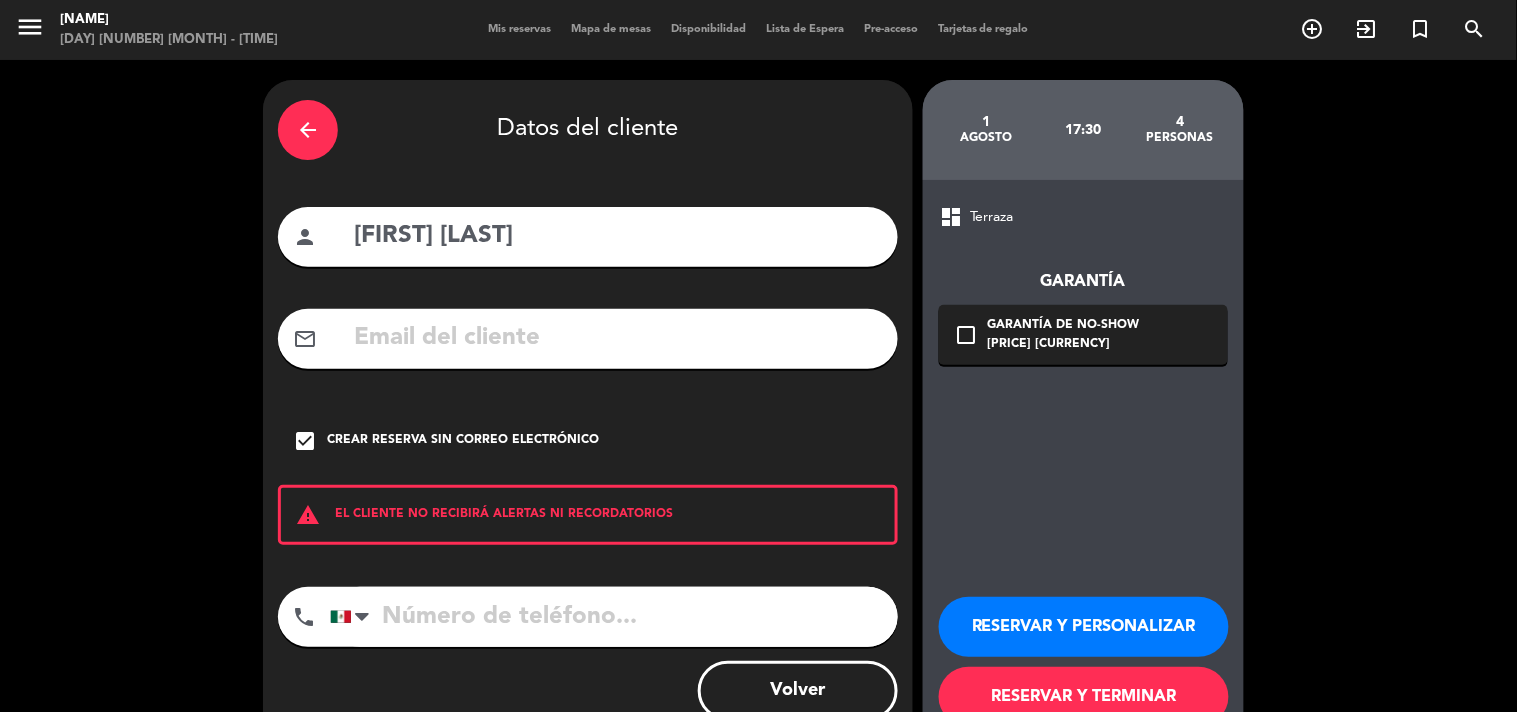click at bounding box center (614, 617) 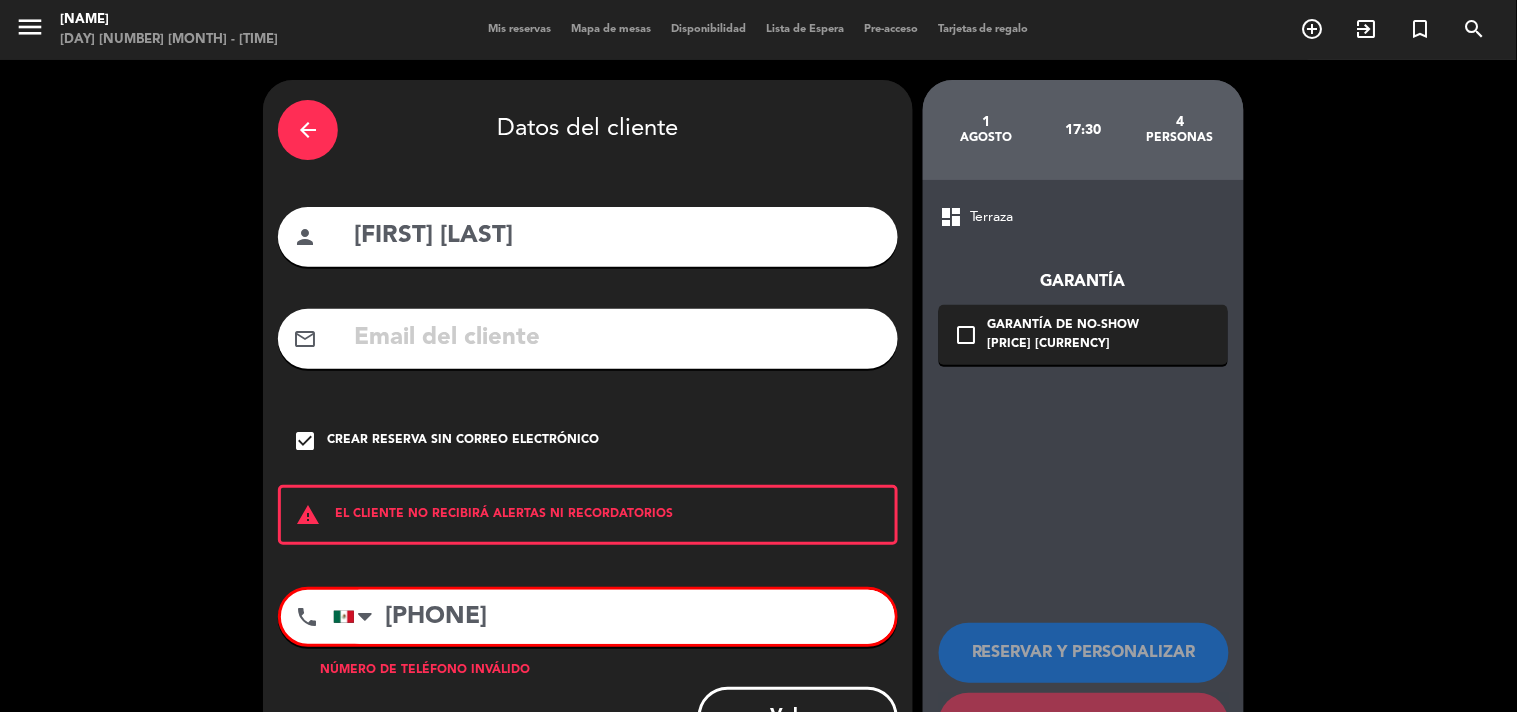 drag, startPoint x: 526, startPoint y: 625, endPoint x: 276, endPoint y: 721, distance: 267.79843 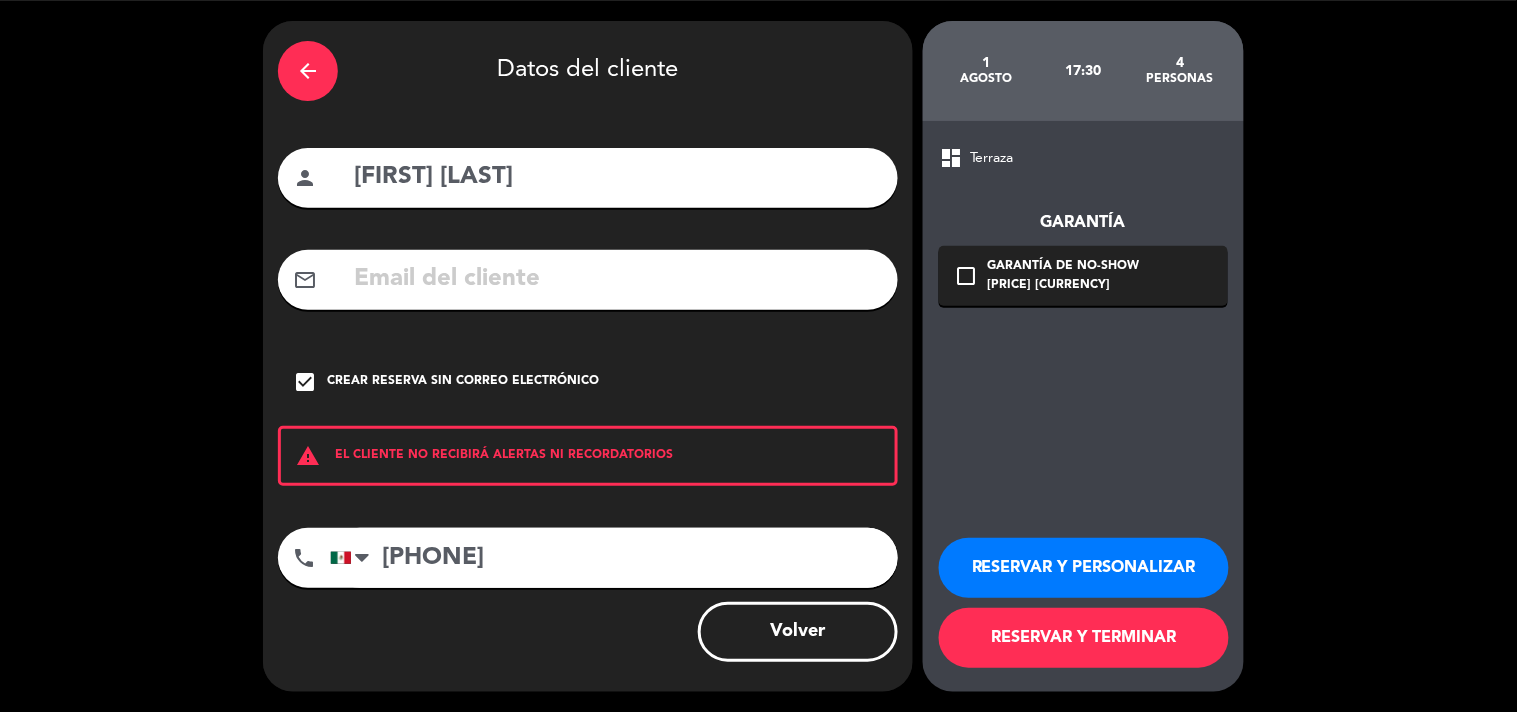 scroll, scrollTop: 58, scrollLeft: 0, axis: vertical 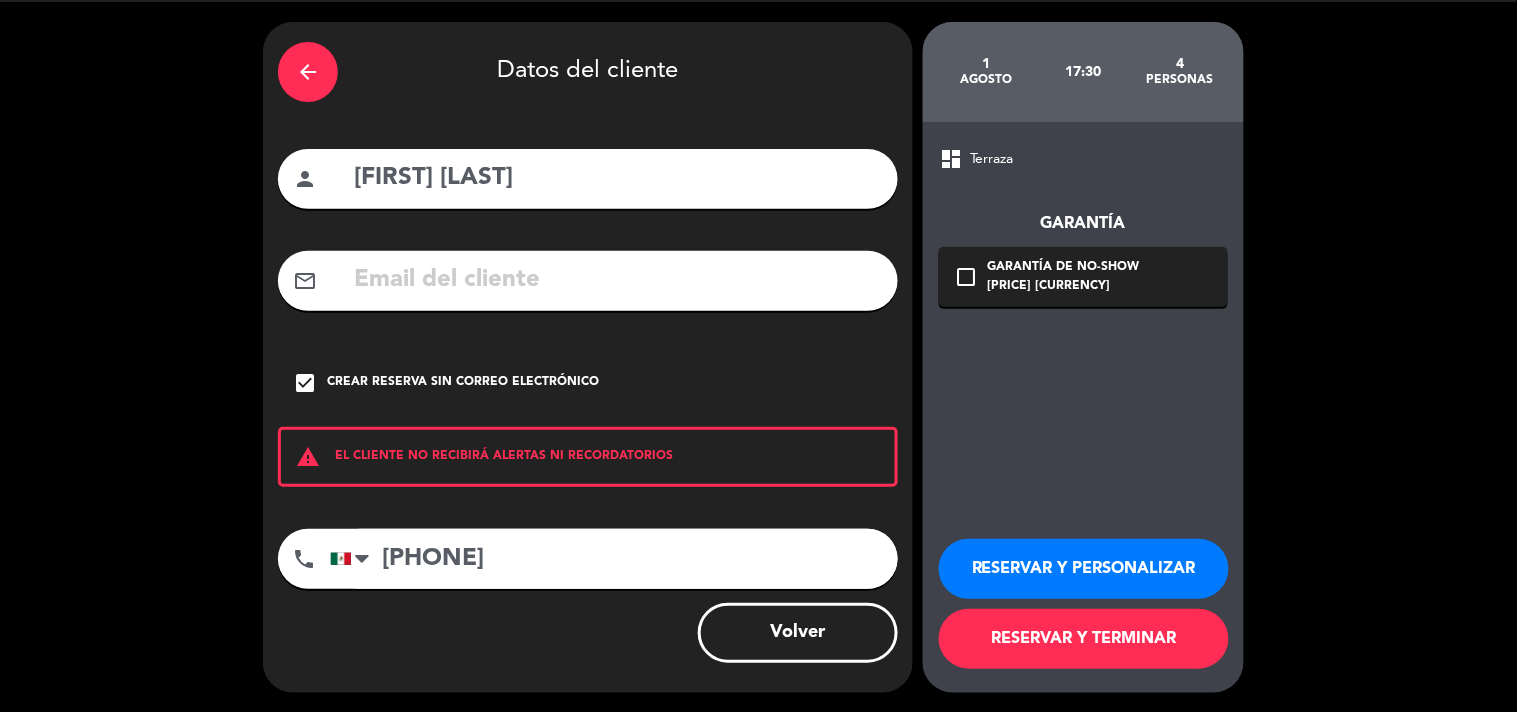 type on "[PHONE]" 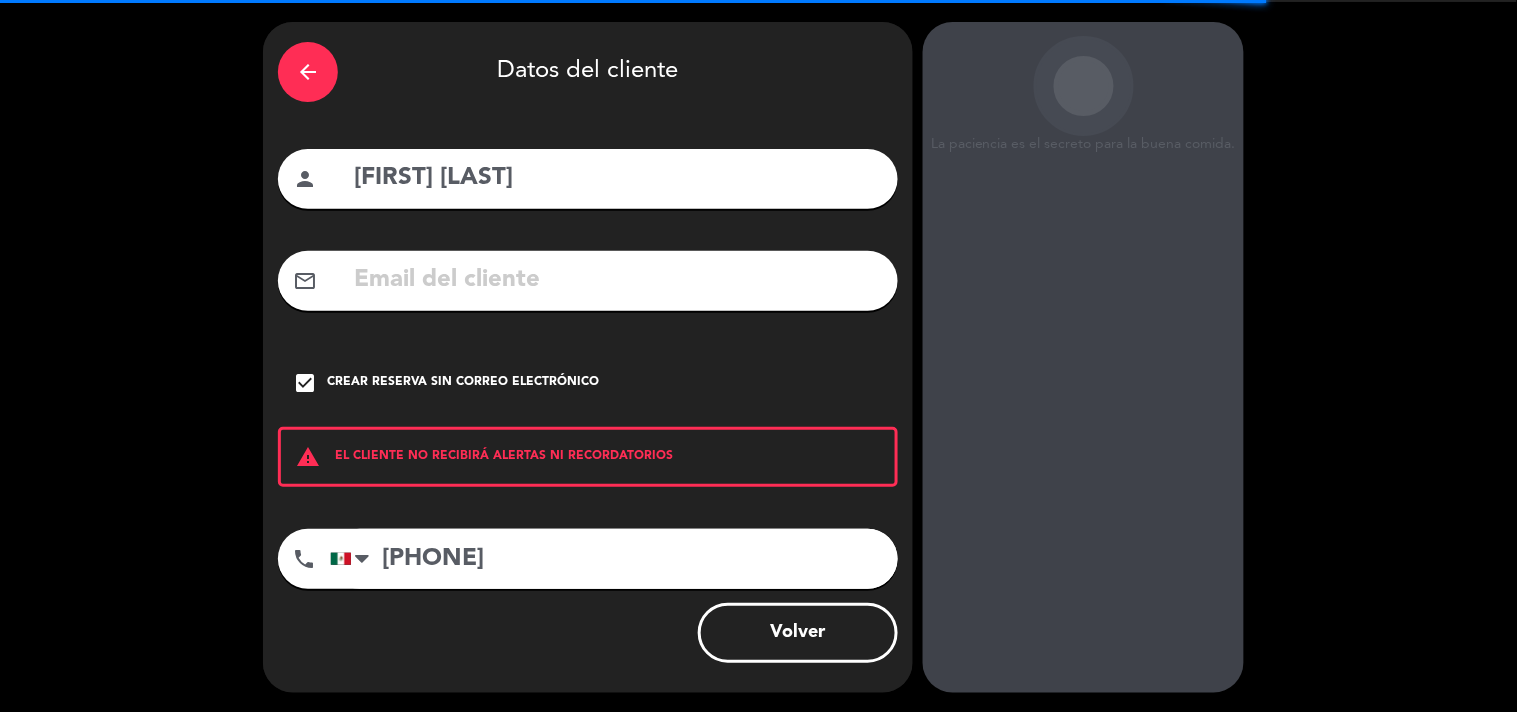 scroll, scrollTop: 0, scrollLeft: 0, axis: both 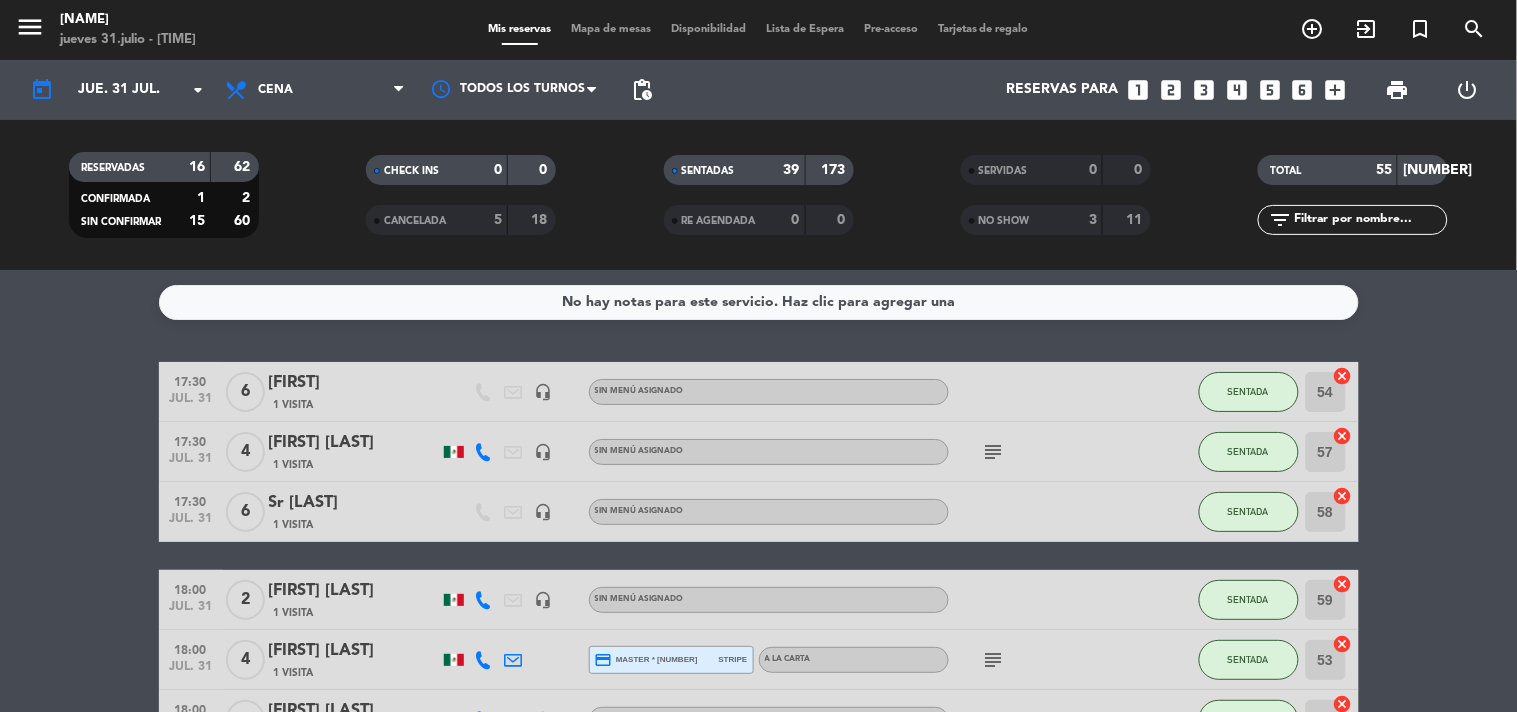 click on "[TIME] [MONTH] [DAY] [DAY_NUM] [FIRST] [LAST] [VISITS] [PAYMENT_METHOD] [CARD_TYPE] [CARD_NUM] [PAYMENT_PROCESSOR] [ITEM] [SEATING] [ACTION] [TIME] [MONTH] [DAY] [DAY_NUM] [FIRST] [LAST] [VISITS] [PAYMENT_METHOD] [PAYMENT_PROCESSOR] [ITEM] [SEATING] [ACTION] [TIME] [MONTH] [DAY] [DAY_NUM] [FIRST] [LAST] [VISITS] [PAYMENT_METHOD] [PAYMENT_PROCESSOR] [ITEM] [SEATING] [ACTION] [TIME] [MONTH] [DAY] [DAY_NUM] [FIRST] [LAST] [VISITS] [PAYMENT_METHOD] [PAYMENT_PROCESSOR] [ITEM] [SEATING] [ACTION] [TIME] [MONTH] [DAY] [DAY_NUM] [FIRST] [LAST] [VISITS] [PAYMENT_METHOD] [PAYMENT_PROCESSOR] [ITEM] [SEATING] [ACTION] [TIME] [MONTH] [DAY] [DAY_NUM] [FIRST] [LAST] [VISITS] [PAYMENT_METHOD] [PAYMENT_PROCESSOR] [ITEM] [SEATING] [ACTION] [TIME] [MONTH] [DAY] [DAY_NUM] [FIRST] [LAST] [VISITS] [PAYMENT_METHOD] [PAYMENT_PROCESSOR] [ITEM] [SEATING] [ACTION]" 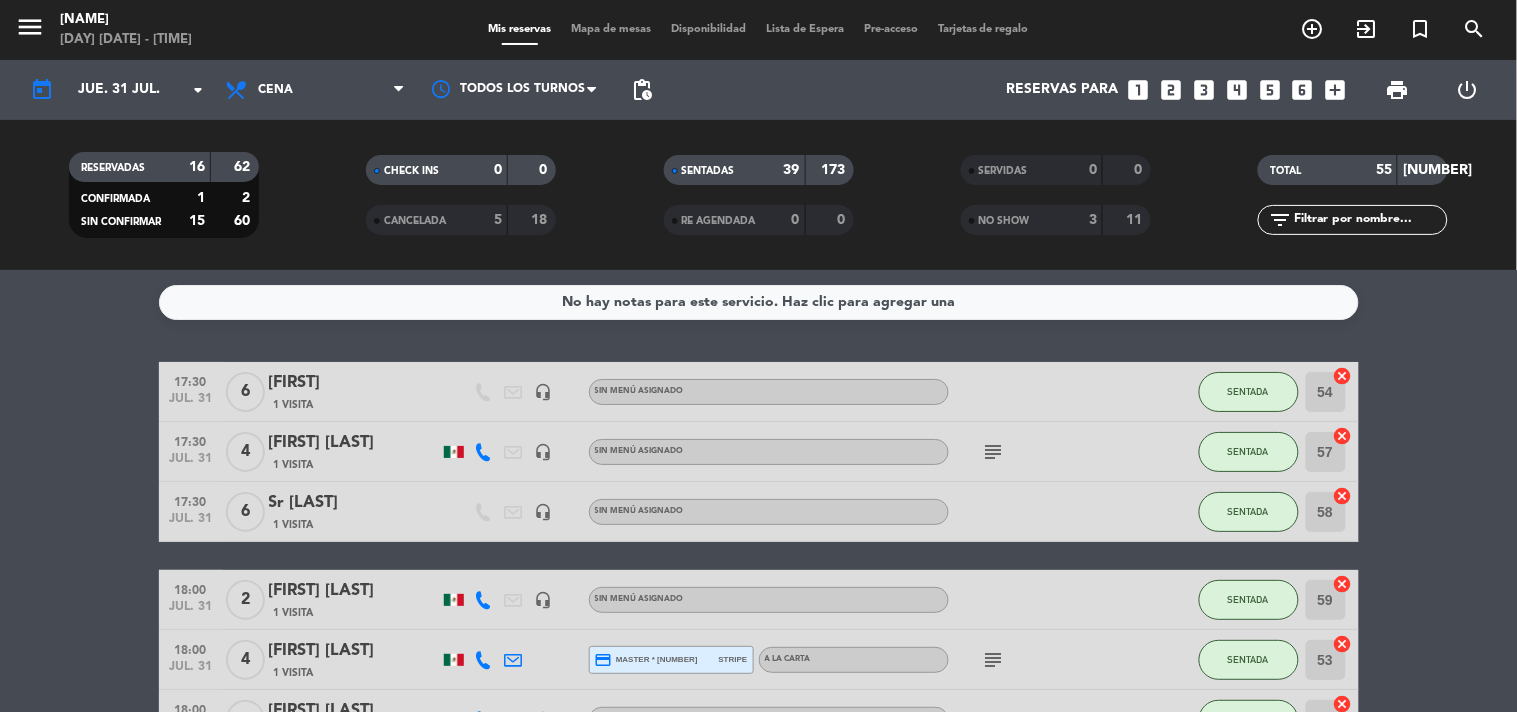 click on "[TIME] [MONTH] [DAY] [DAY_NUM] [FIRST] [LAST] [VISITS] [PAYMENT_METHOD] [CARD_TYPE] [CARD_NUM] [PAYMENT_PROCESSOR] [ITEM] [SEATING] [ACTION] [TIME] [MONTH] [DAY] [DAY_NUM] [FIRST] [LAST] [VISITS] [PAYMENT_METHOD] [PAYMENT_PROCESSOR] [ITEM] [SEATING] [ACTION] [TIME] [MONTH] [DAY] [DAY_NUM] [FIRST] [LAST] [VISITS] [PAYMENT_METHOD] [PAYMENT_PROCESSOR] [ITEM] [SEATING] [ACTION] [TIME] [MONTH] [DAY] [DAY_NUM] [FIRST] [LAST] [VISITS] [PAYMENT_METHOD] [PAYMENT_PROCESSOR] [ITEM] [SEATING] [ACTION] [TIME] [MONTH] [DAY] [DAY_NUM] [FIRST] [LAST] [VISITS] [PAYMENT_METHOD] [PAYMENT_PROCESSOR] [ITEM] [SEATING] [ACTION] [TIME] [MONTH] [DAY] [DAY_NUM] [FIRST] [LAST] [VISITS] [PAYMENT_METHOD] [PAYMENT_PROCESSOR] [ITEM] [SEATING] [ACTION] [TIME] [MONTH] [DAY] [DAY_NUM] [FIRST] [LAST] [VISITS] [PAYMENT_METHOD] [PAYMENT_PROCESSOR] [ITEM] [SEATING] [ACTION]" 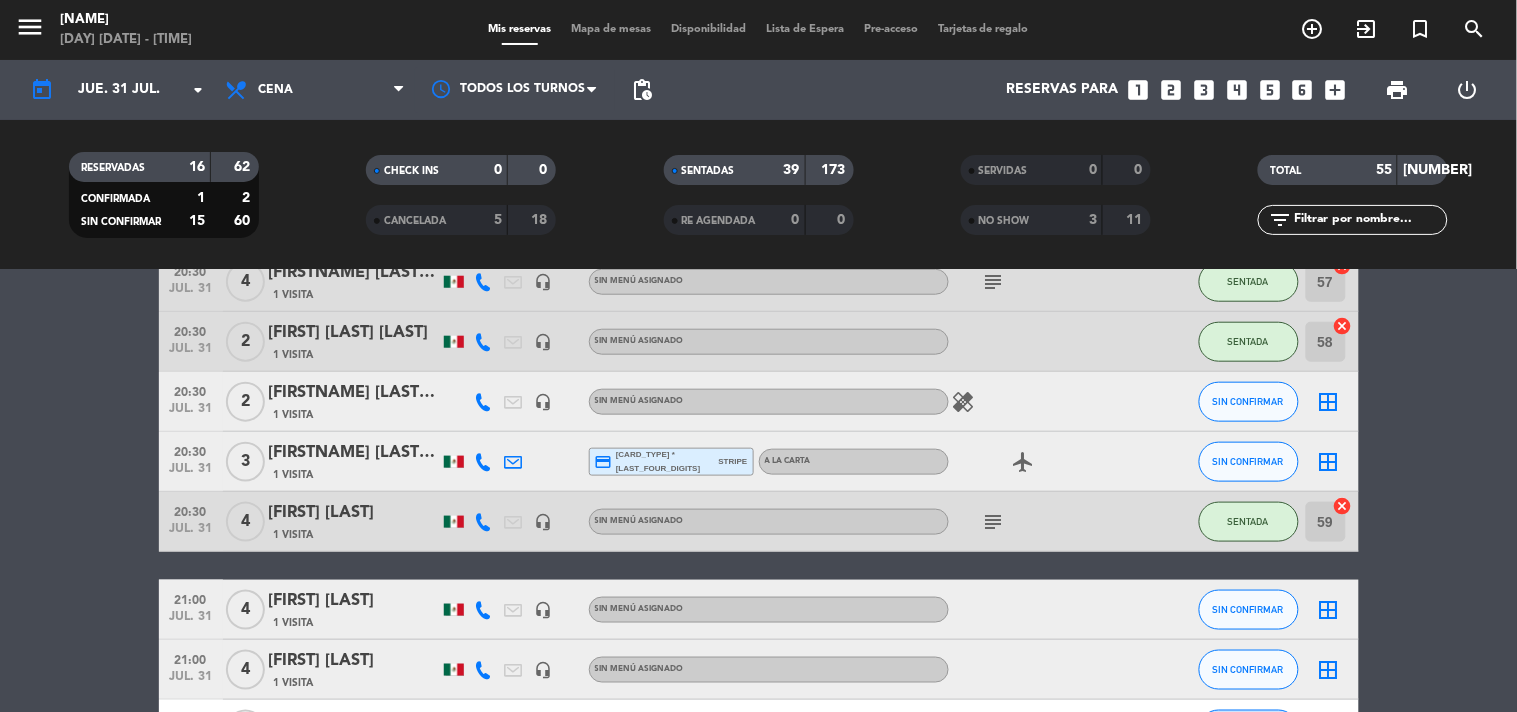scroll, scrollTop: 2488, scrollLeft: 0, axis: vertical 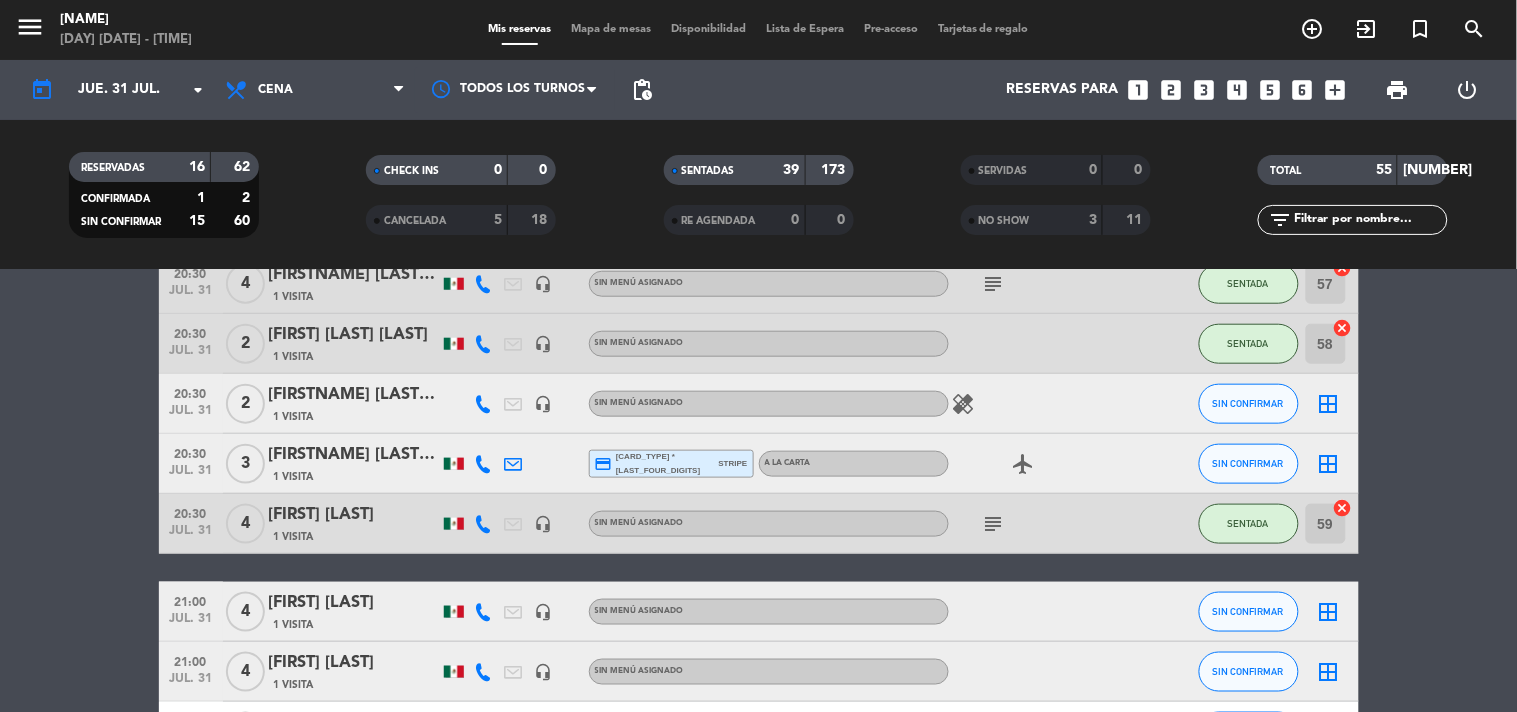 click on "jul. 31" 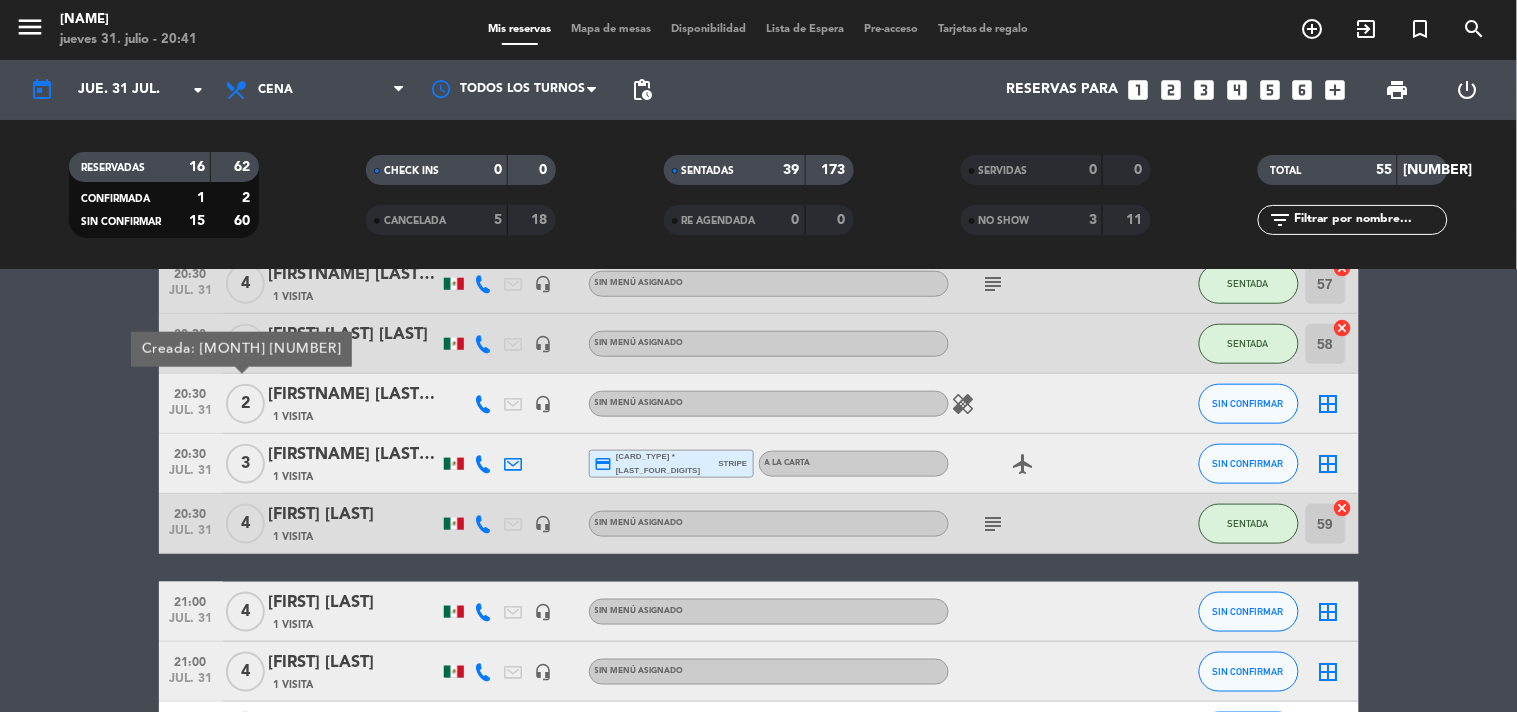 click on "20:30" 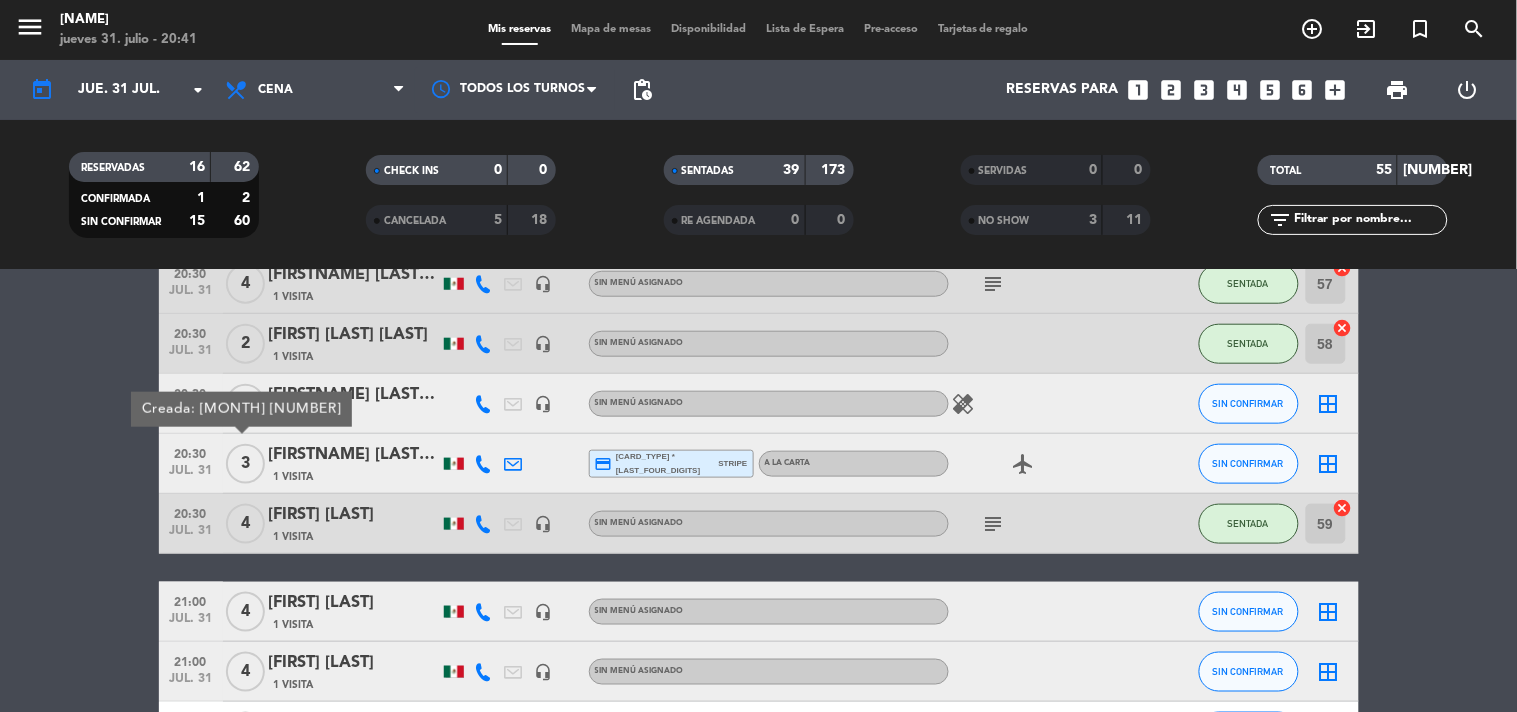click on "[TIME] [MONTH] [DAY] [DAY_NUM] [FIRST] [LAST] [VISITS] [PAYMENT_METHOD] [CARD_TYPE] [CARD_NUM] [PAYMENT_PROCESSOR] [ITEM] [SEATING] [ACTION] [TIME] [MONTH] [DAY] [DAY_NUM] [FIRST] [LAST] [VISITS] [PAYMENT_METHOD] [PAYMENT_PROCESSOR] [ITEM] [SEATING] [ACTION] [TIME] [MONTH] [DAY] [DAY_NUM] [FIRST] [LAST] [VISITS] [PAYMENT_METHOD] [PAYMENT_PROCESSOR] [ITEM] [SEATING] [ACTION] [TIME] [MONTH] [DAY] [DAY_NUM] [FIRST] [LAST] [VISITS] [PAYMENT_METHOD] [PAYMENT_PROCESSOR] [ITEM] [SEATING] [ACTION] [TIME] [MONTH] [DAY] [DAY_NUM] [FIRST] [LAST] [VISITS] [PAYMENT_METHOD] [PAYMENT_PROCESSOR] [ITEM] [SEATING] [ACTION] [TIME] [MONTH] [DAY] [DAY_NUM] [FIRST] [LAST] [VISITS] [PAYMENT_METHOD] [PAYMENT_PROCESSOR] [ITEM] [SEATING] [ACTION] [TIME] [MONTH] [DAY] [DAY_NUM] [FIRST] [LAST] [VISITS] [PAYMENT_METHOD] [PAYMENT_PROCESSOR] [ITEM] [SEATING] [ACTION]" 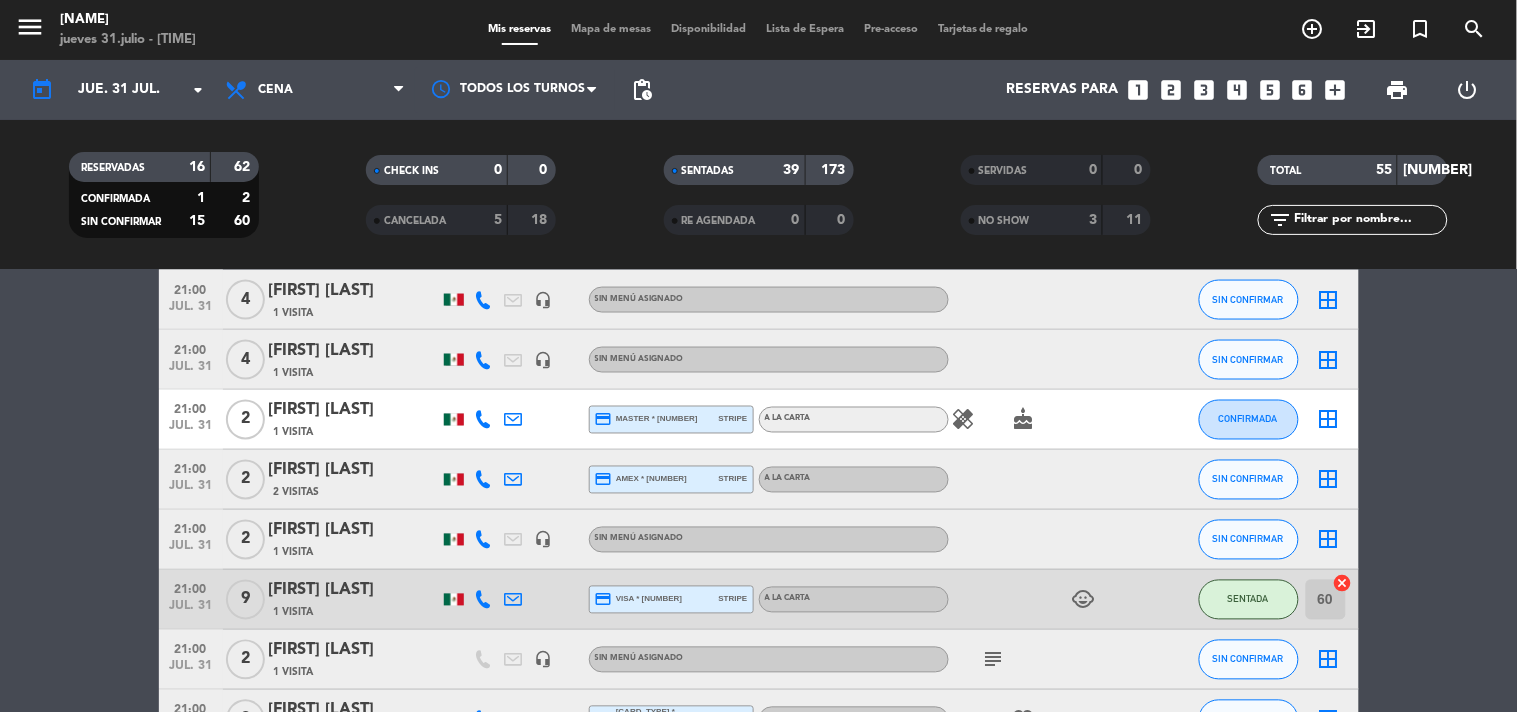 scroll, scrollTop: 2844, scrollLeft: 0, axis: vertical 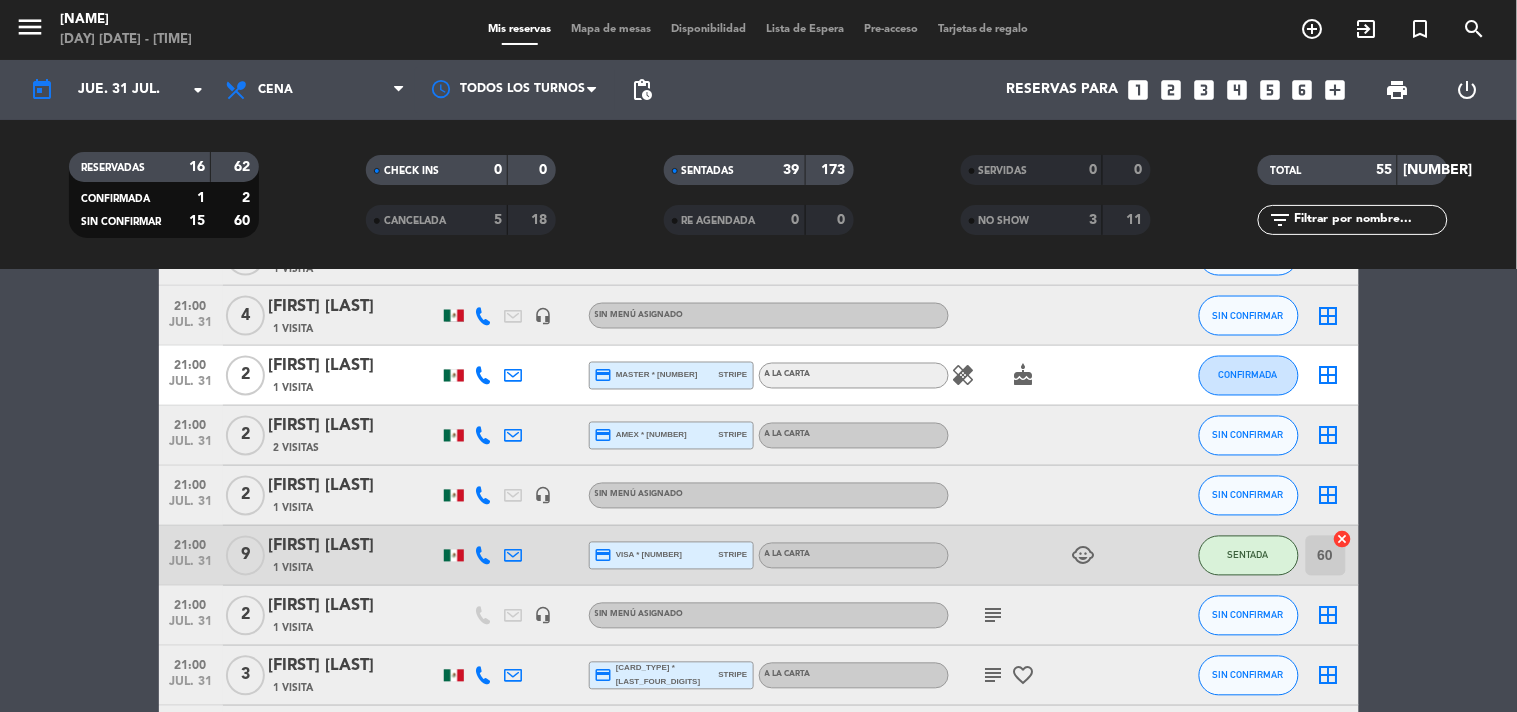 click on "[FIRST] [LAST]" 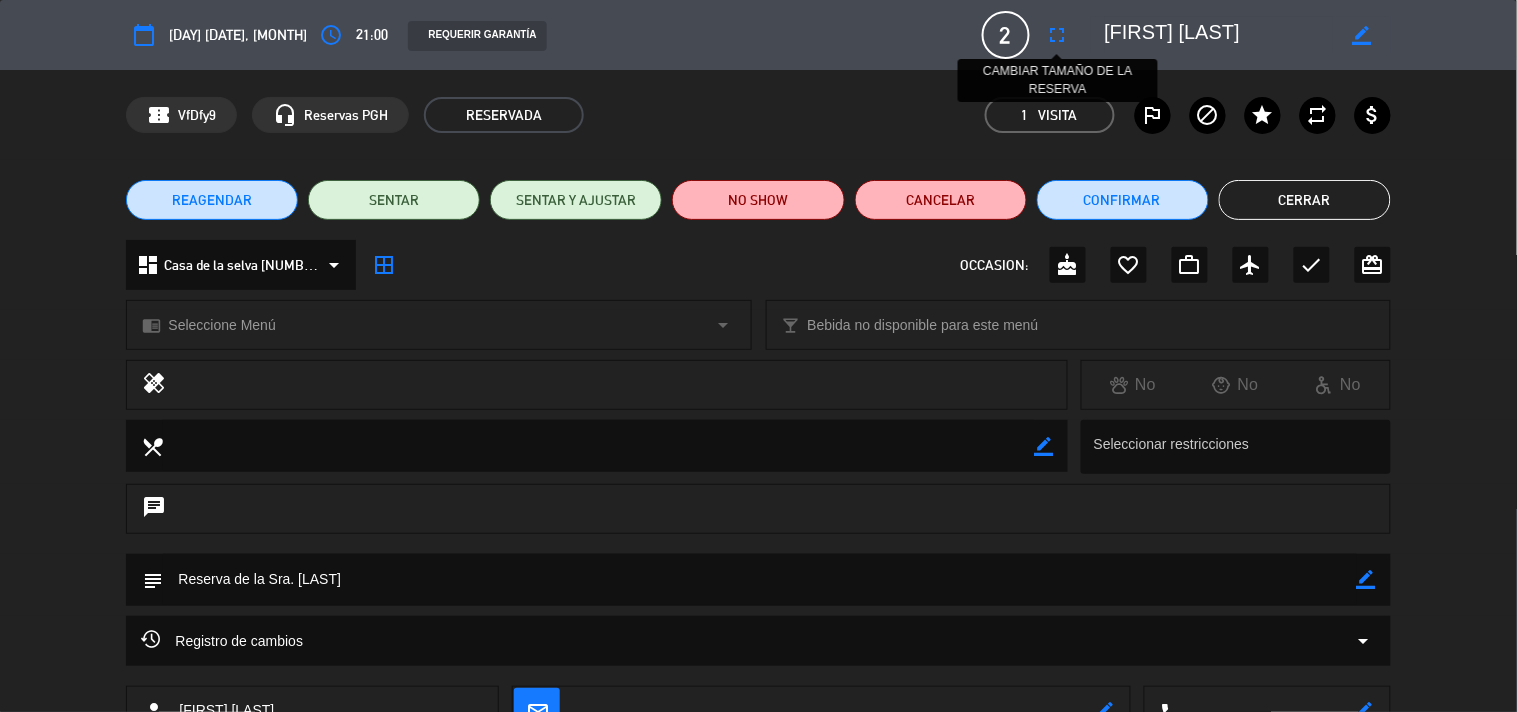 click on "fullscreen" at bounding box center (1058, 35) 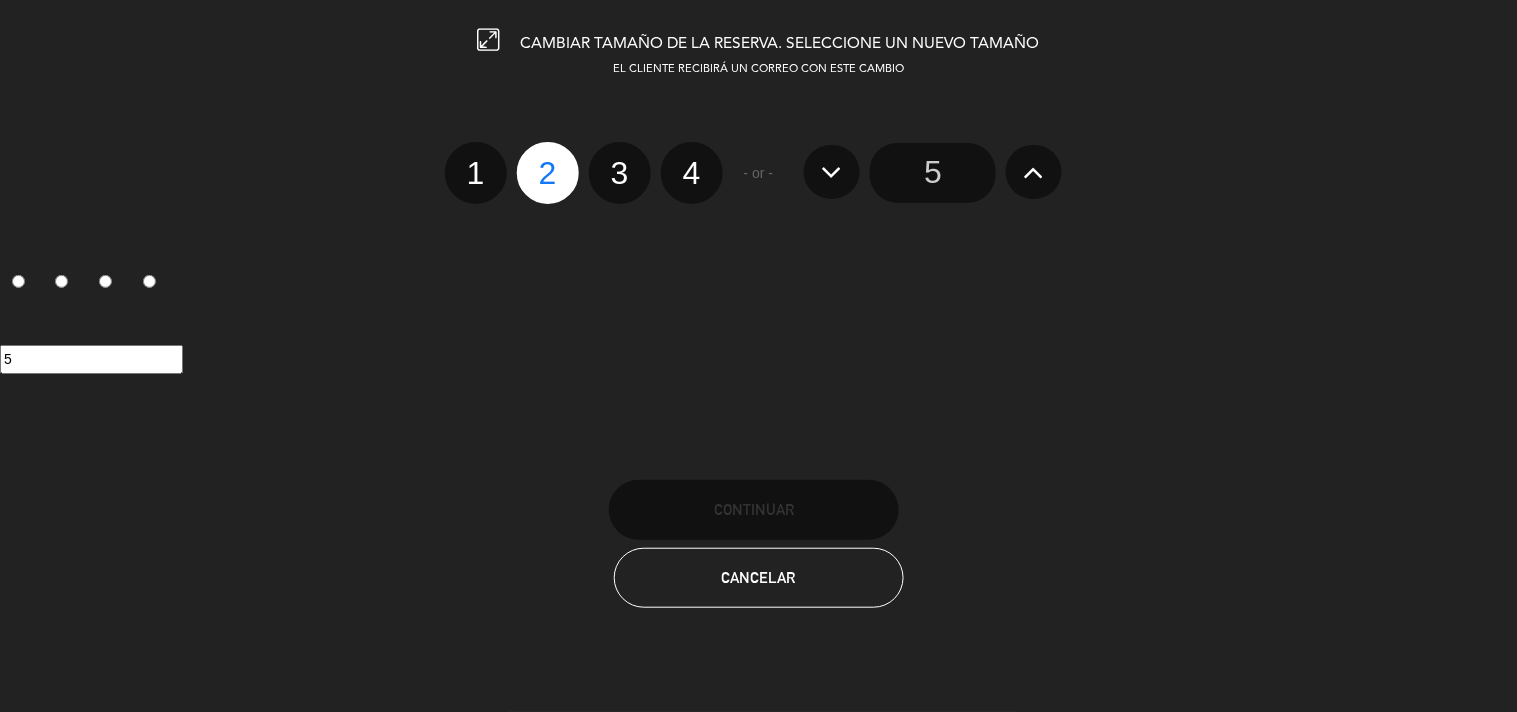click on "4" 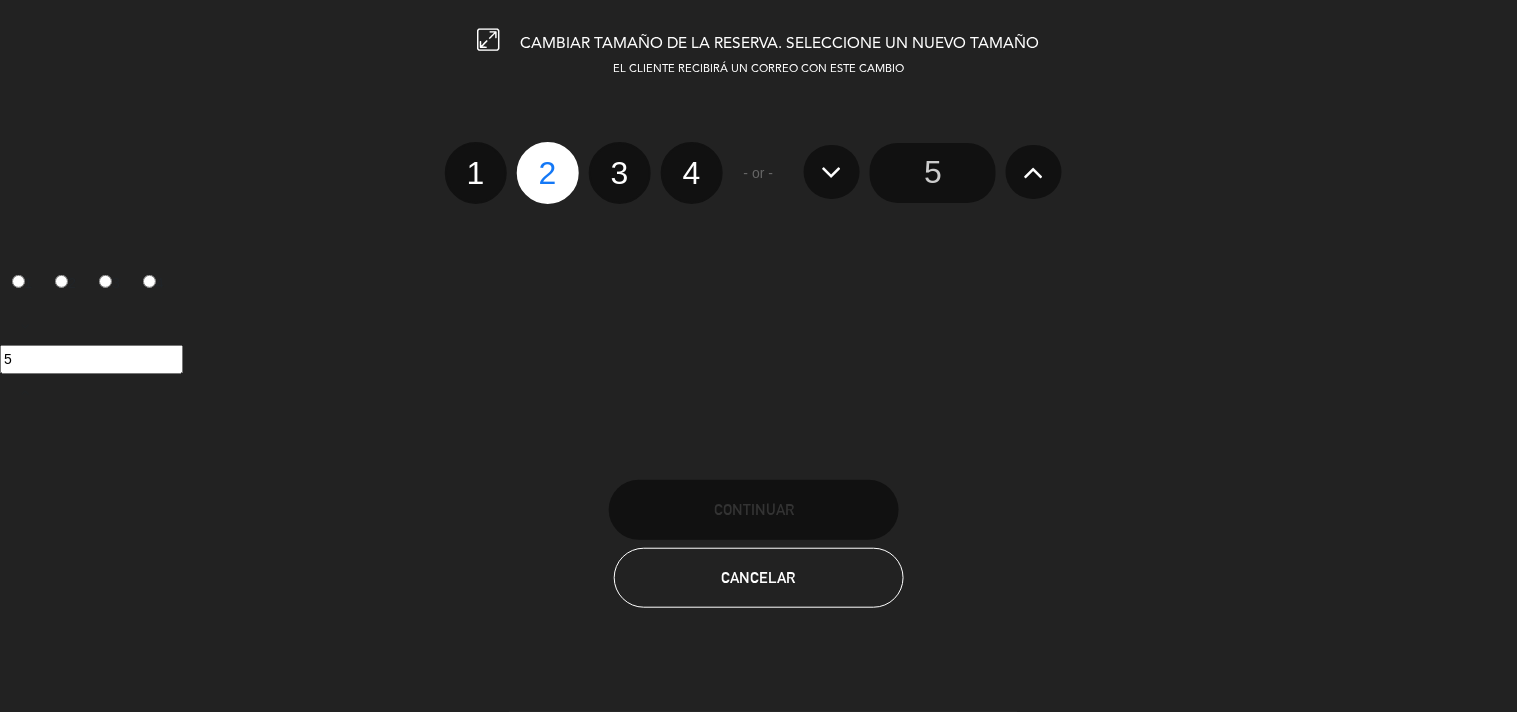 radio on "false" 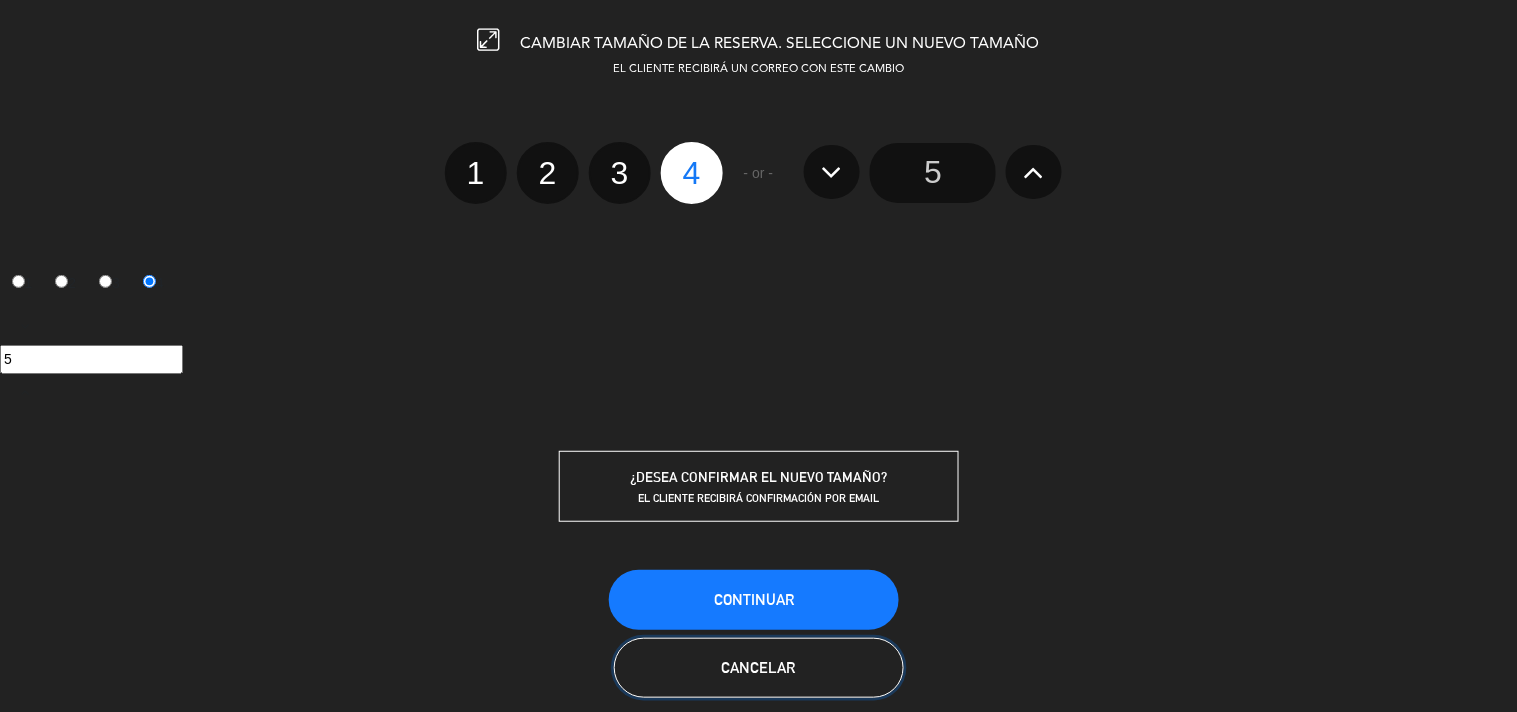 click on "Cancelar" 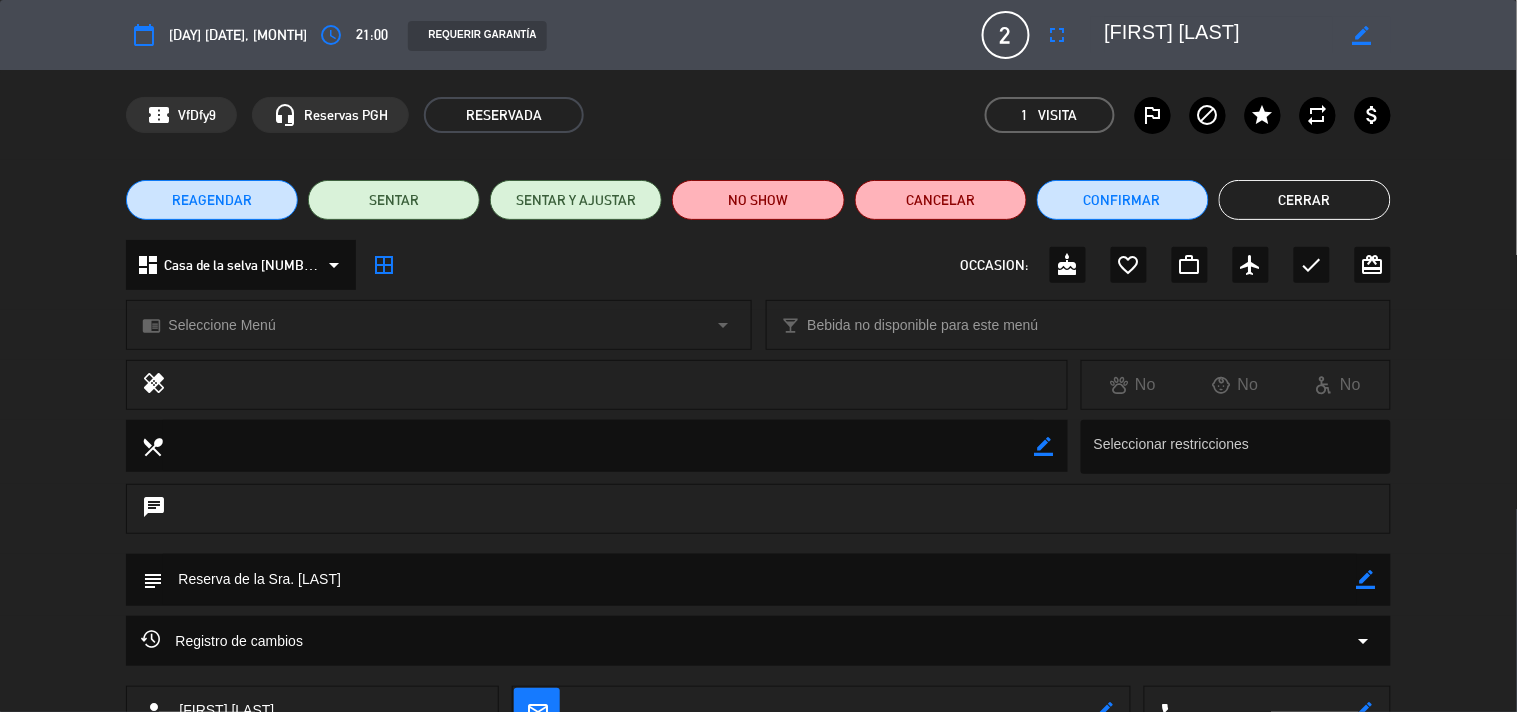 click on "Cerrar" 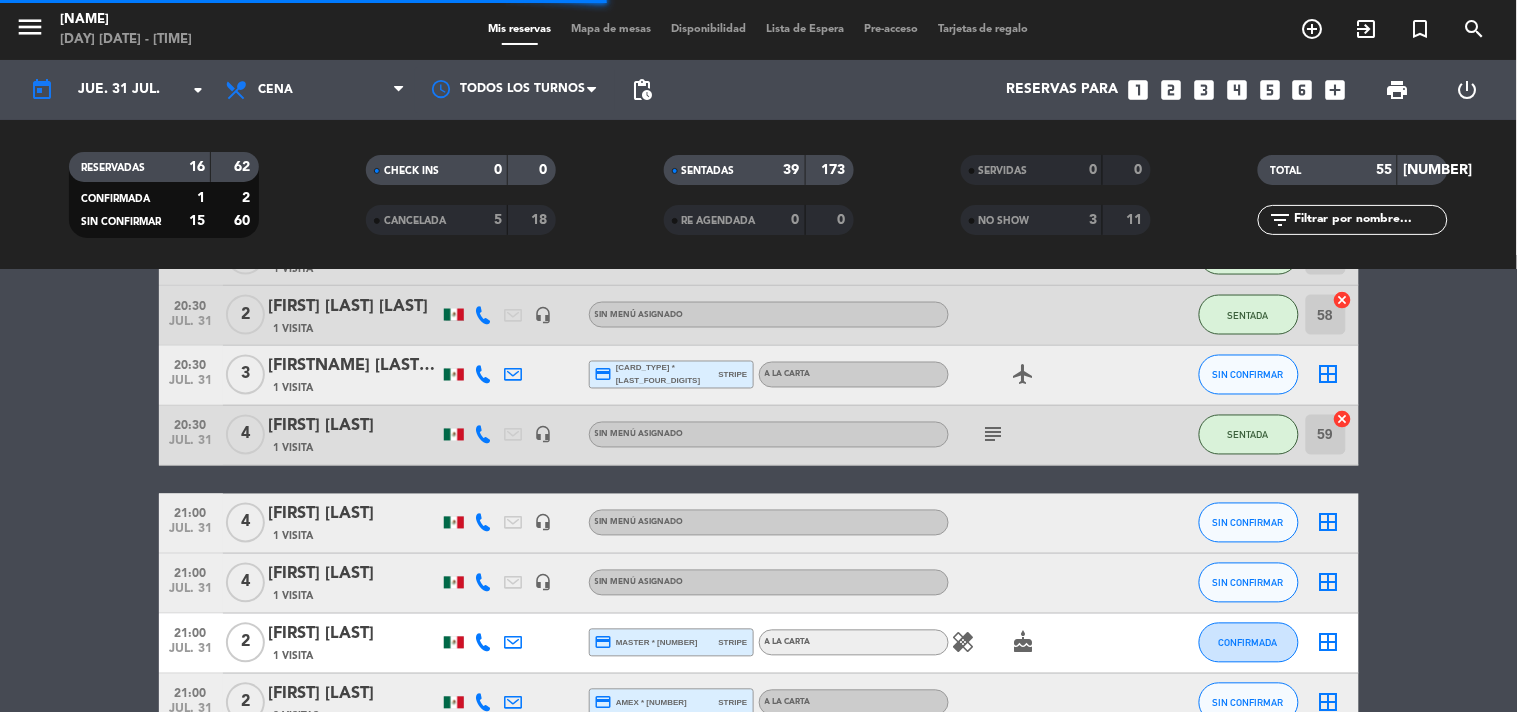 click on "[TIME] [MONTH] [DAY] [DAY_NUM] [FIRST] [LAST] [VISITS] [PAYMENT_METHOD] [CARD_TYPE] [CARD_NUM] [PAYMENT_PROCESSOR] [ITEM] [SEATING] [ACTION] [TIME] [MONTH] [DAY] [DAY_NUM] [FIRST] [LAST] [VISITS] [PAYMENT_METHOD] [PAYMENT_PROCESSOR] [ITEM] [SEATING] [ACTION] [TIME] [MONTH] [DAY] [DAY_NUM] [FIRST] [LAST] [VISITS] [PAYMENT_METHOD] [PAYMENT_PROCESSOR] [ITEM] [SEATING] [ACTION] [TIME] [MONTH] [DAY] [DAY_NUM] [FIRST] [LAST] [VISITS] [PAYMENT_METHOD] [PAYMENT_PROCESSOR] [ITEM] [SEATING] [ACTION] [TIME] [MONTH] [DAY] [DAY_NUM] [FIRST] [LAST] [VISITS] [PAYMENT_METHOD] [PAYMENT_PROCESSOR] [ITEM] [SEATING] [ACTION] [TIME] [MONTH] [DAY] [DAY_NUM] [FIRST] [LAST] [VISITS] [PAYMENT_METHOD] [PAYMENT_PROCESSOR] [ITEM] [SEATING] [ACTION] [TIME] [MONTH] [DAY] [DAY_NUM] [FIRST] [LAST] [VISITS] [PAYMENT_METHOD] [PAYMENT_PROCESSOR] [ITEM] [SEATING] [ACTION]" 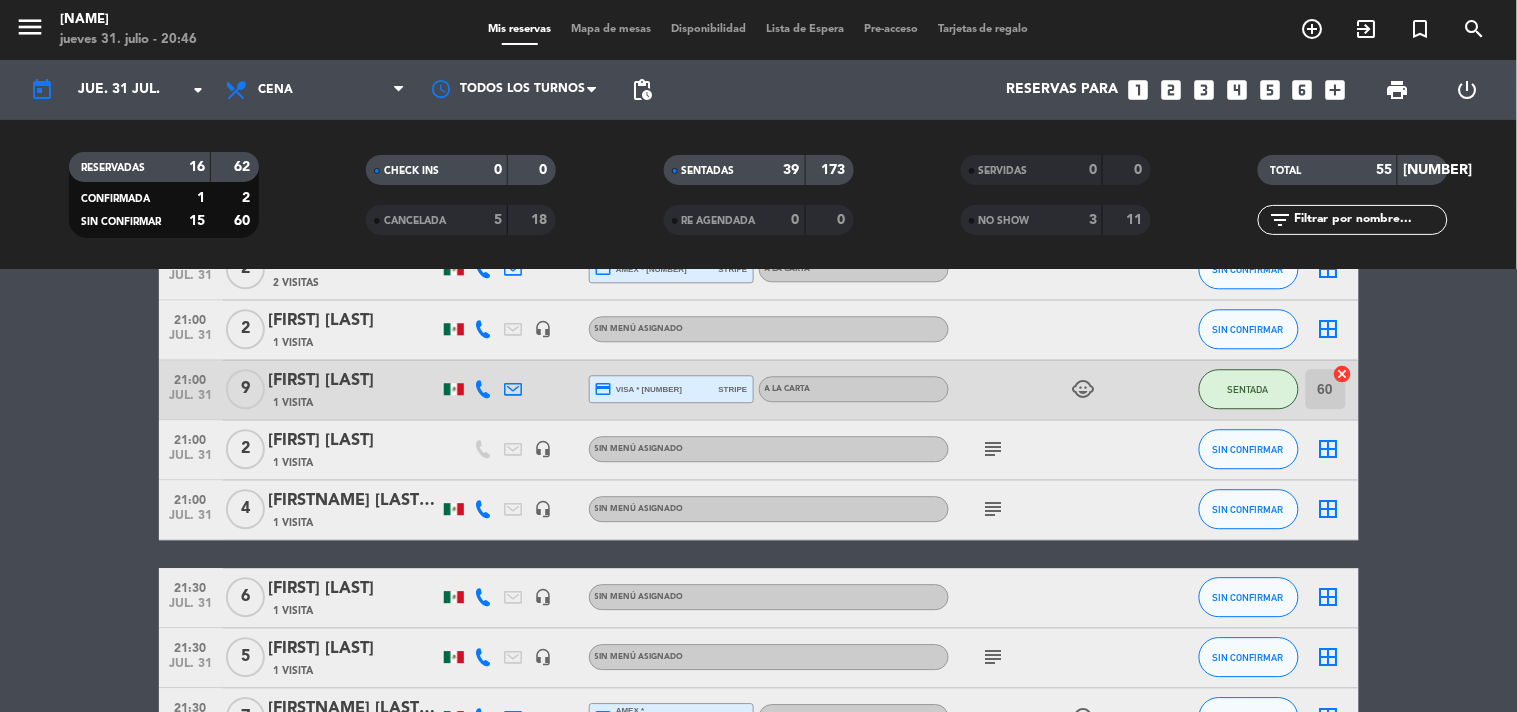 scroll, scrollTop: 3288, scrollLeft: 0, axis: vertical 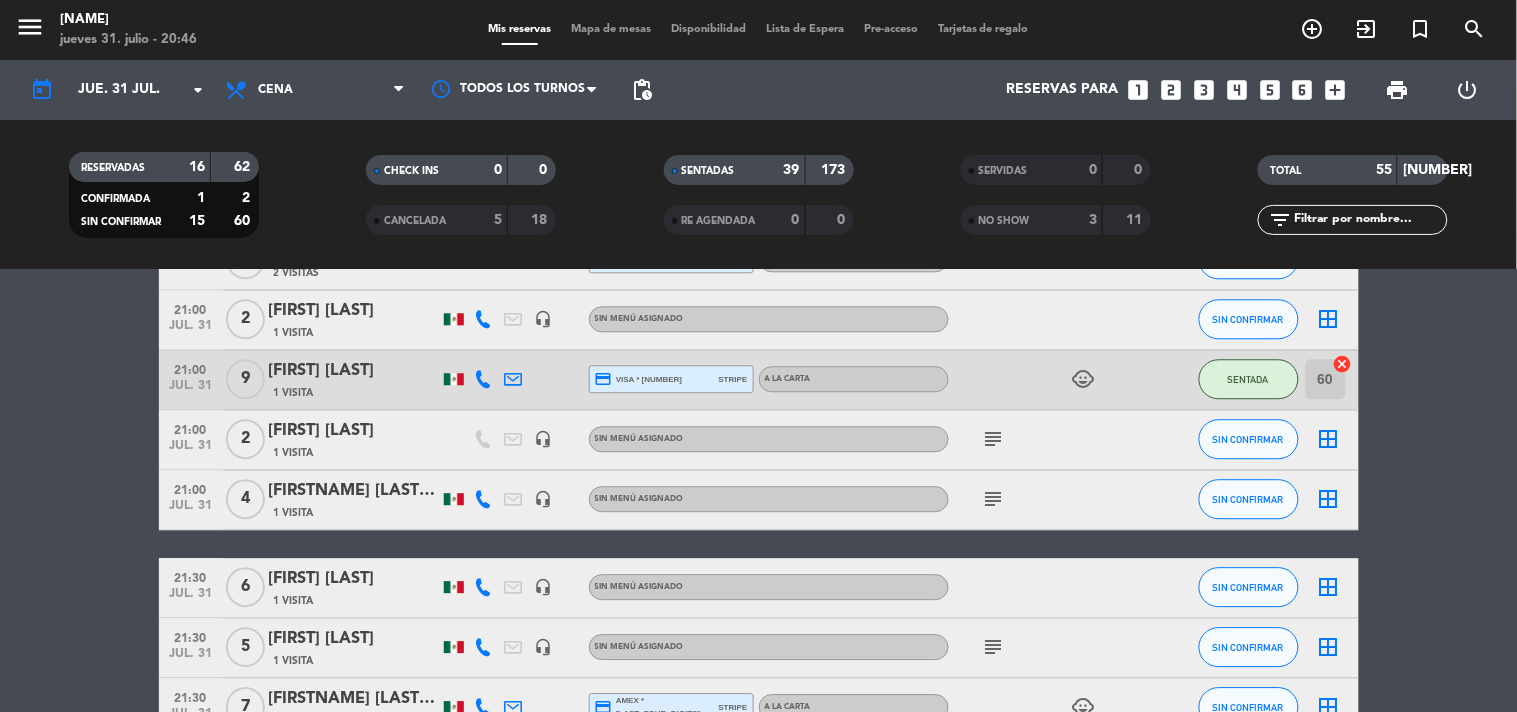 drag, startPoint x: 0, startPoint y: 447, endPoint x: 0, endPoint y: 421, distance: 26 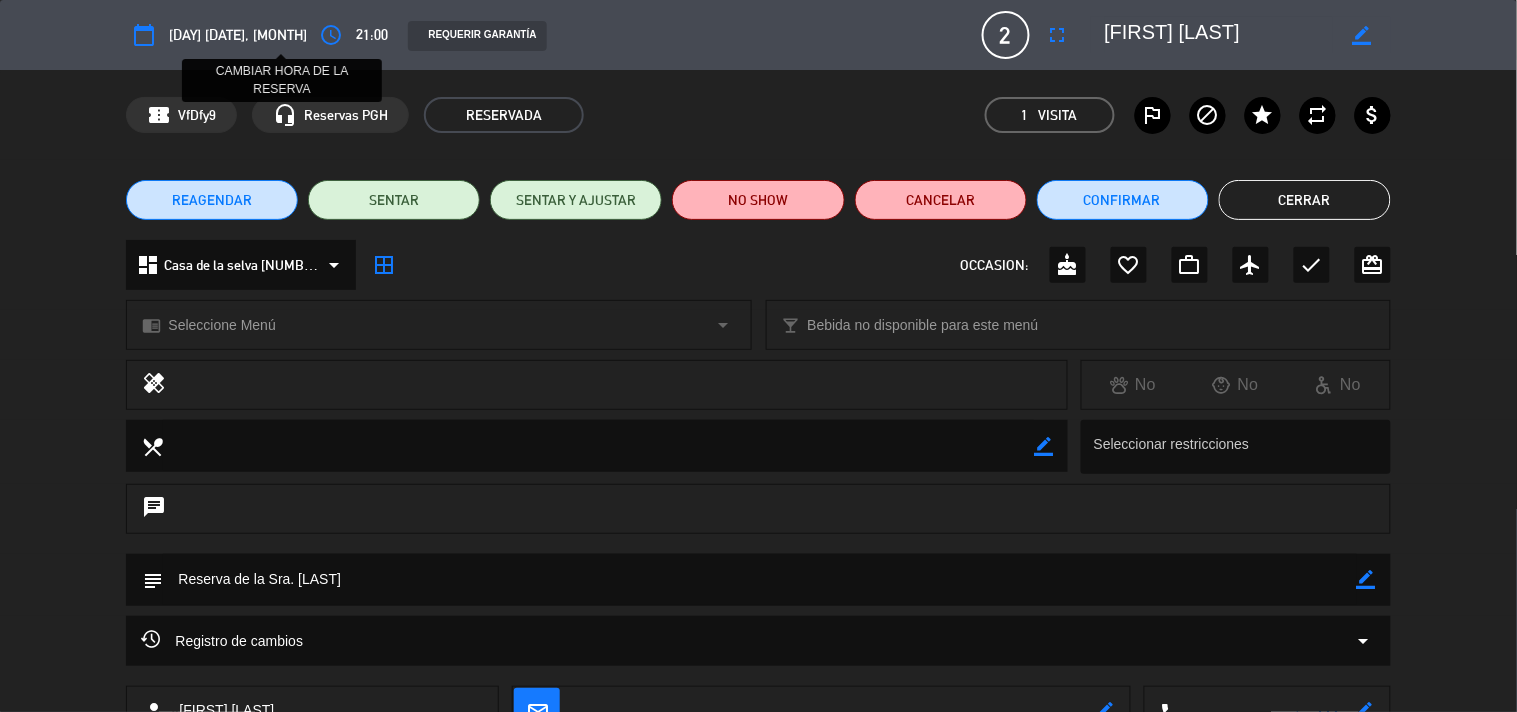 click on "access_time" at bounding box center [331, 35] 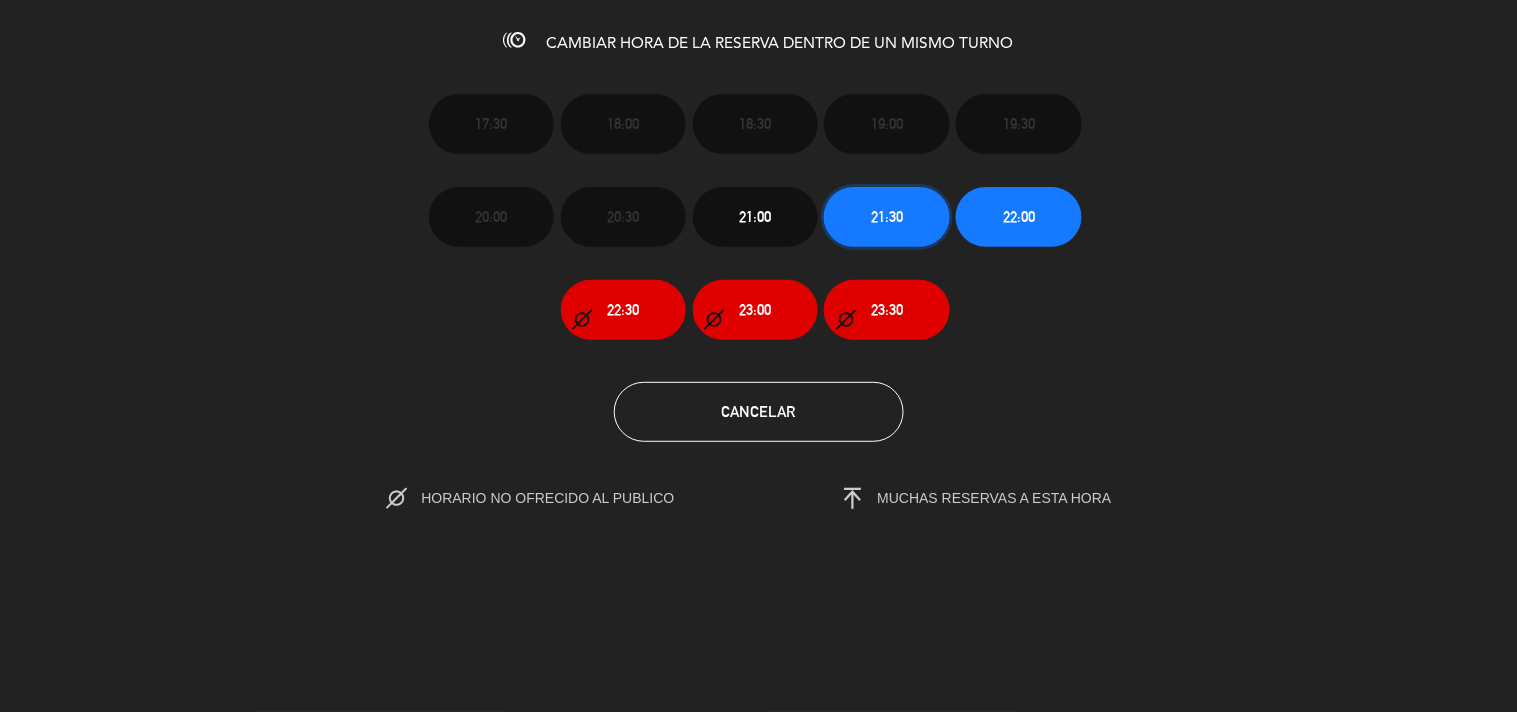click on "21:30" 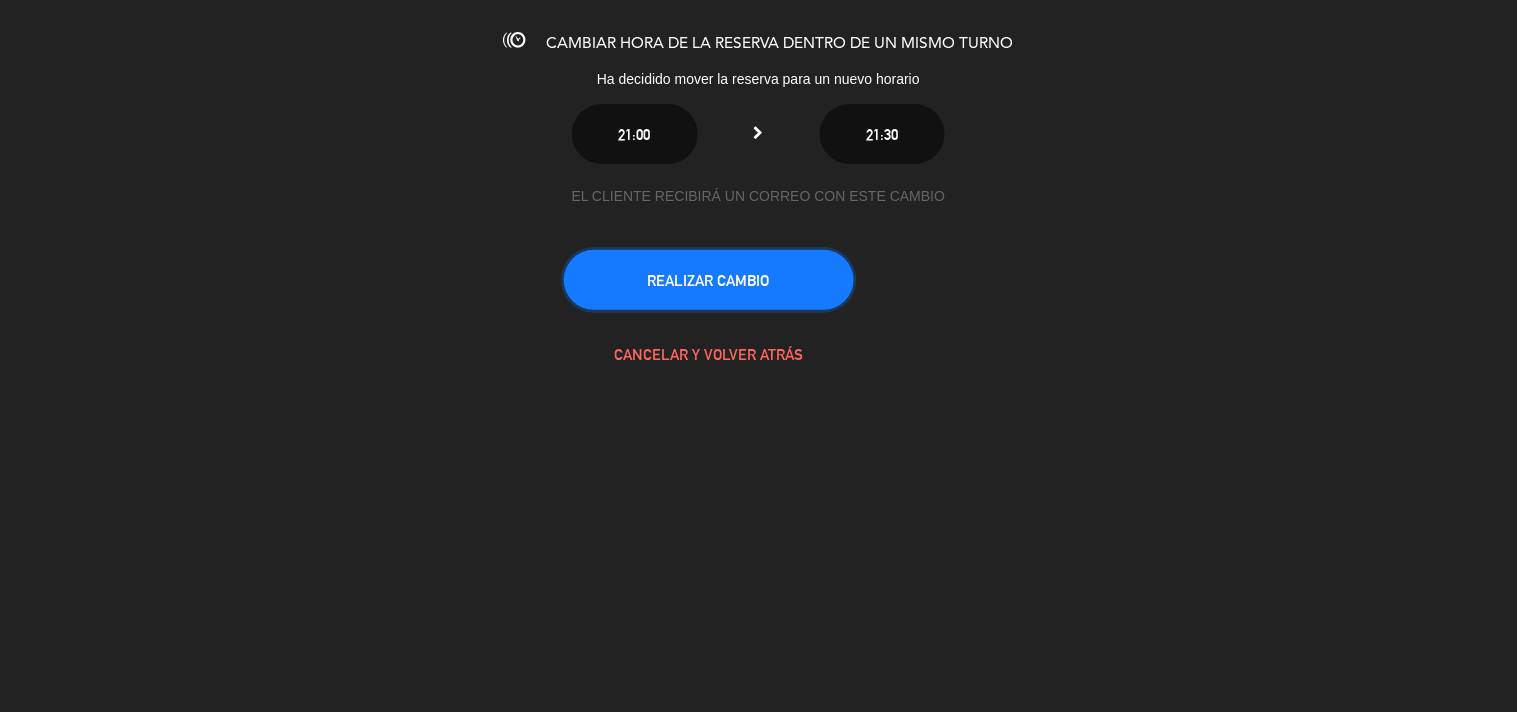 click on "REALIZAR CAMBIO" 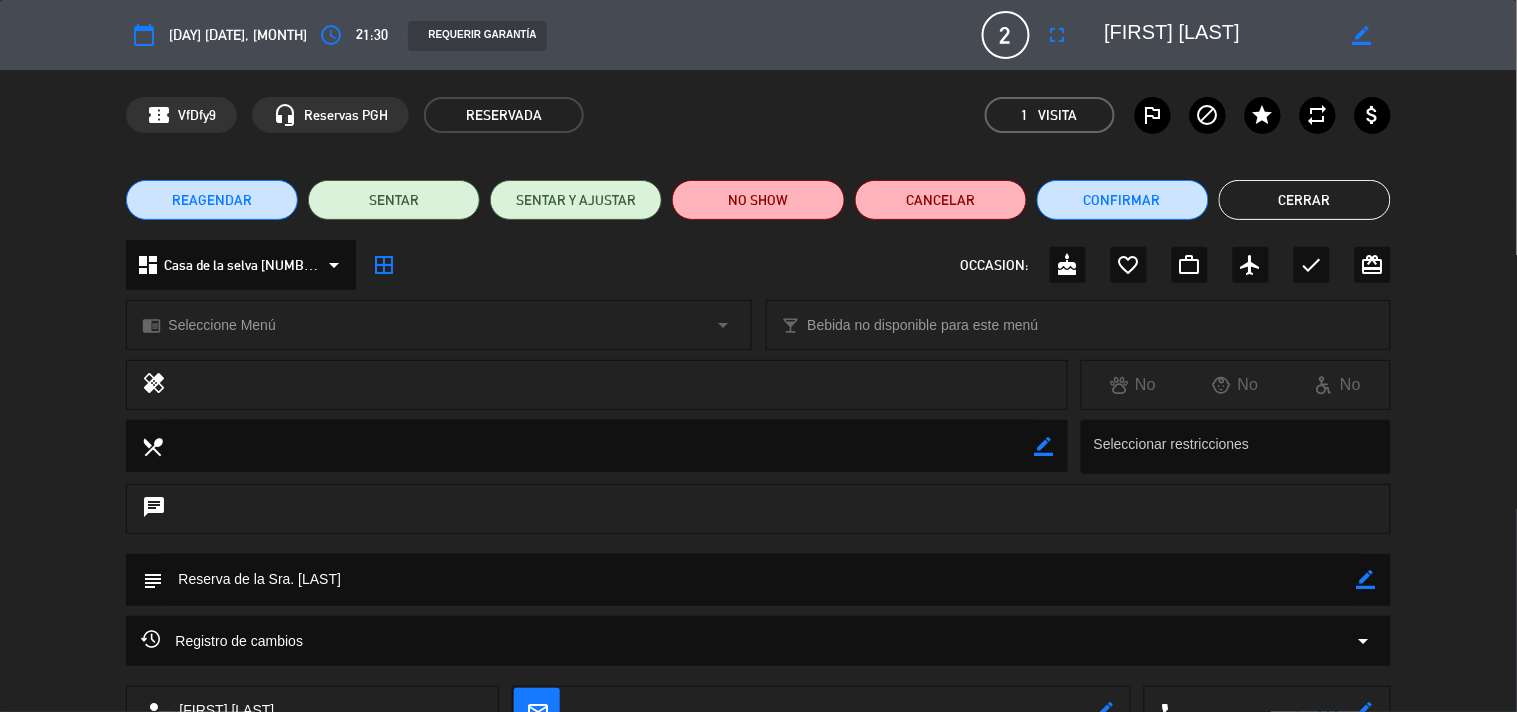 click on "Cerrar" 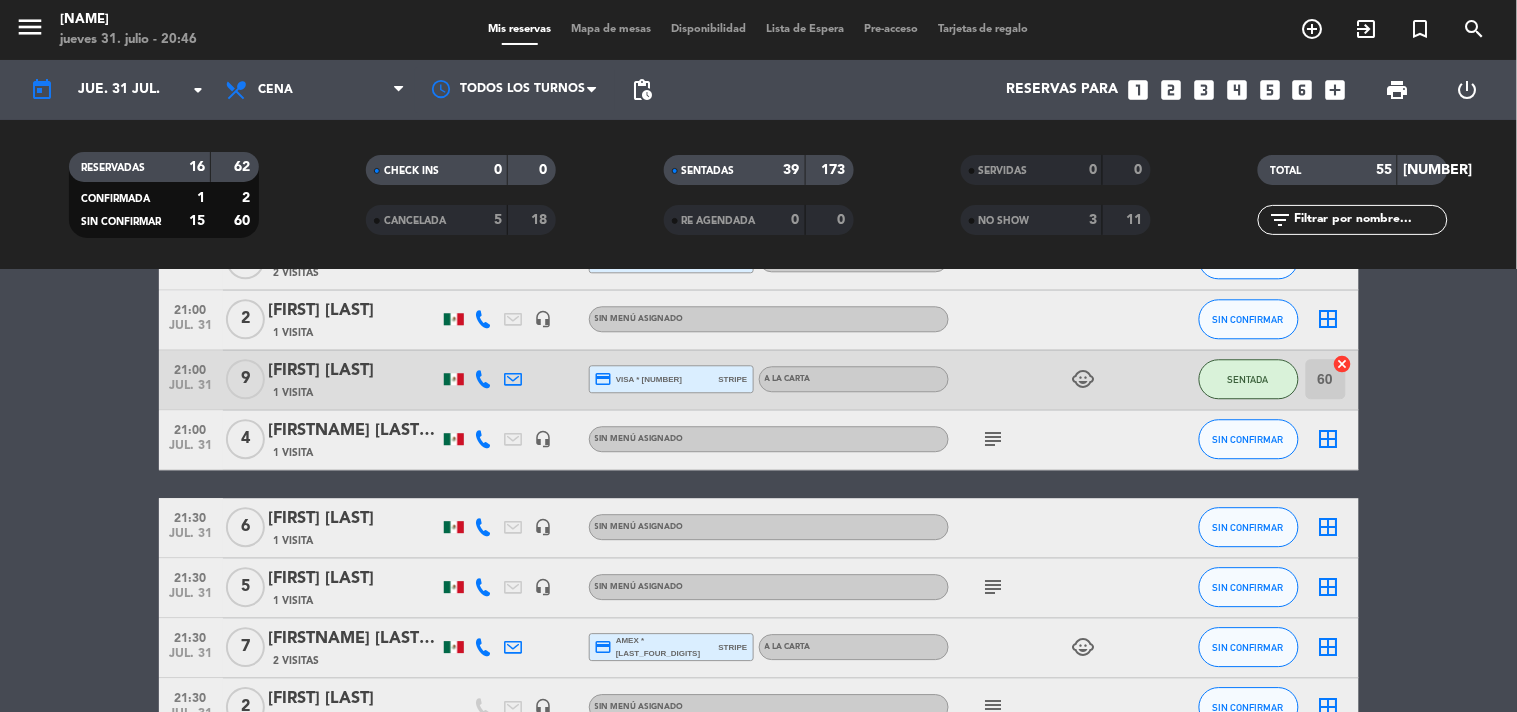 click on "[TIME] [MONTH] [DAY] [DAY_NUM] [FIRST] [LAST] [VISITS] [PAYMENT_METHOD] [CARD_TYPE] [CARD_NUM] [PAYMENT_PROCESSOR] [ITEM] [SEATING] [ACTION] [TIME] [MONTH] [DAY] [DAY_NUM] [FIRST] [LAST] [VISITS] [PAYMENT_METHOD] [PAYMENT_PROCESSOR] [ITEM] [SEATING] [ACTION] [TIME] [MONTH] [DAY] [DAY_NUM] [FIRST] [LAST] [VISITS] [PAYMENT_METHOD] [PAYMENT_PROCESSOR] [ITEM] [SEATING] [ACTION] [TIME] [MONTH] [DAY] [DAY_NUM] [FIRST] [LAST] [VISITS] [PAYMENT_METHOD] [PAYMENT_PROCESSOR] [ITEM] [SEATING] [ACTION] [TIME] [MONTH] [DAY] [DAY_NUM] [FIRST] [LAST] [VISITS] [PAYMENT_METHOD] [PAYMENT_PROCESSOR] [ITEM] [SEATING] [ACTION] [TIME] [MONTH] [DAY] [DAY_NUM] [FIRST] [LAST] [VISITS] [PAYMENT_METHOD] [PAYMENT_PROCESSOR] [ITEM] [SEATING] [ACTION] [TIME] [MONTH] [DAY] [DAY_NUM] [FIRST] [LAST] [VISITS] [PAYMENT_METHOD] [PAYMENT_PROCESSOR] [ITEM] [SEATING] [ACTION]" 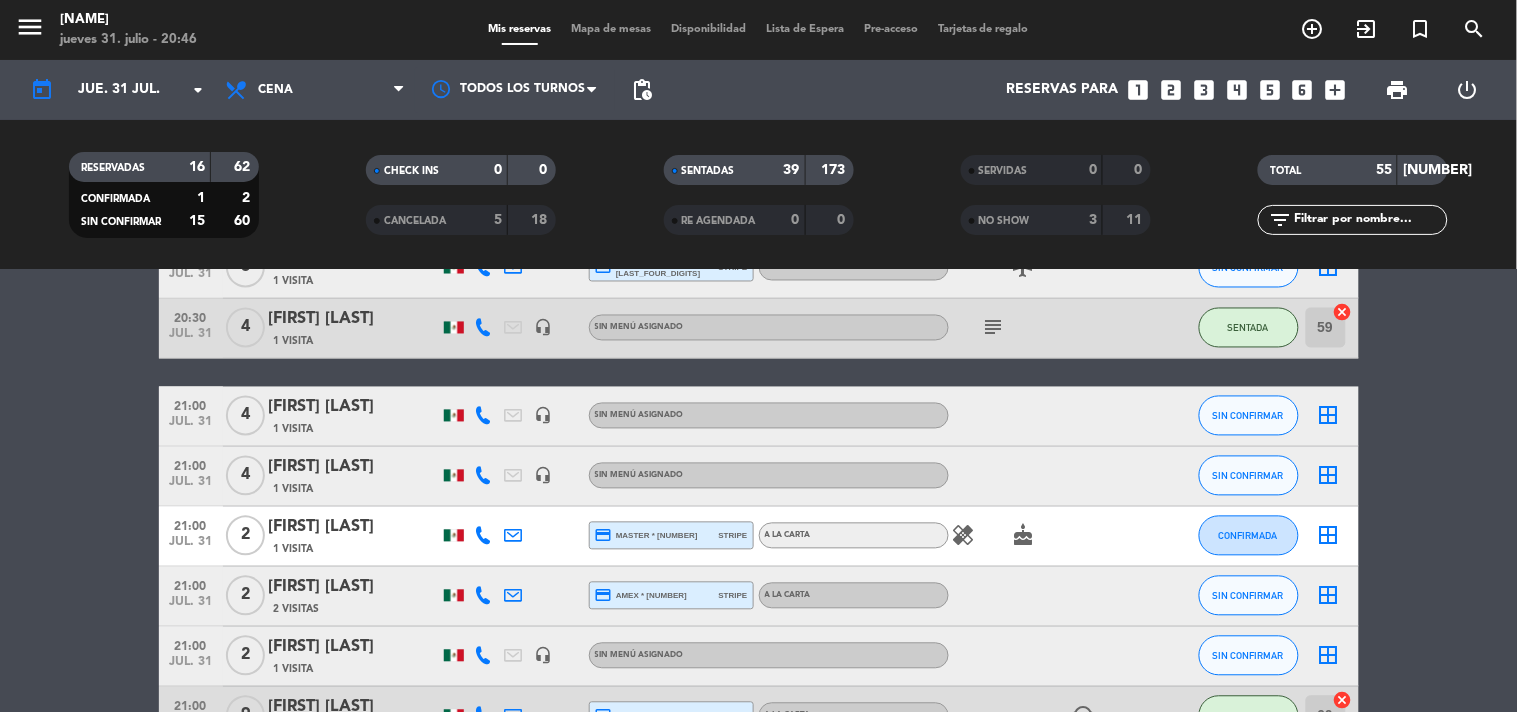 scroll, scrollTop: 2888, scrollLeft: 0, axis: vertical 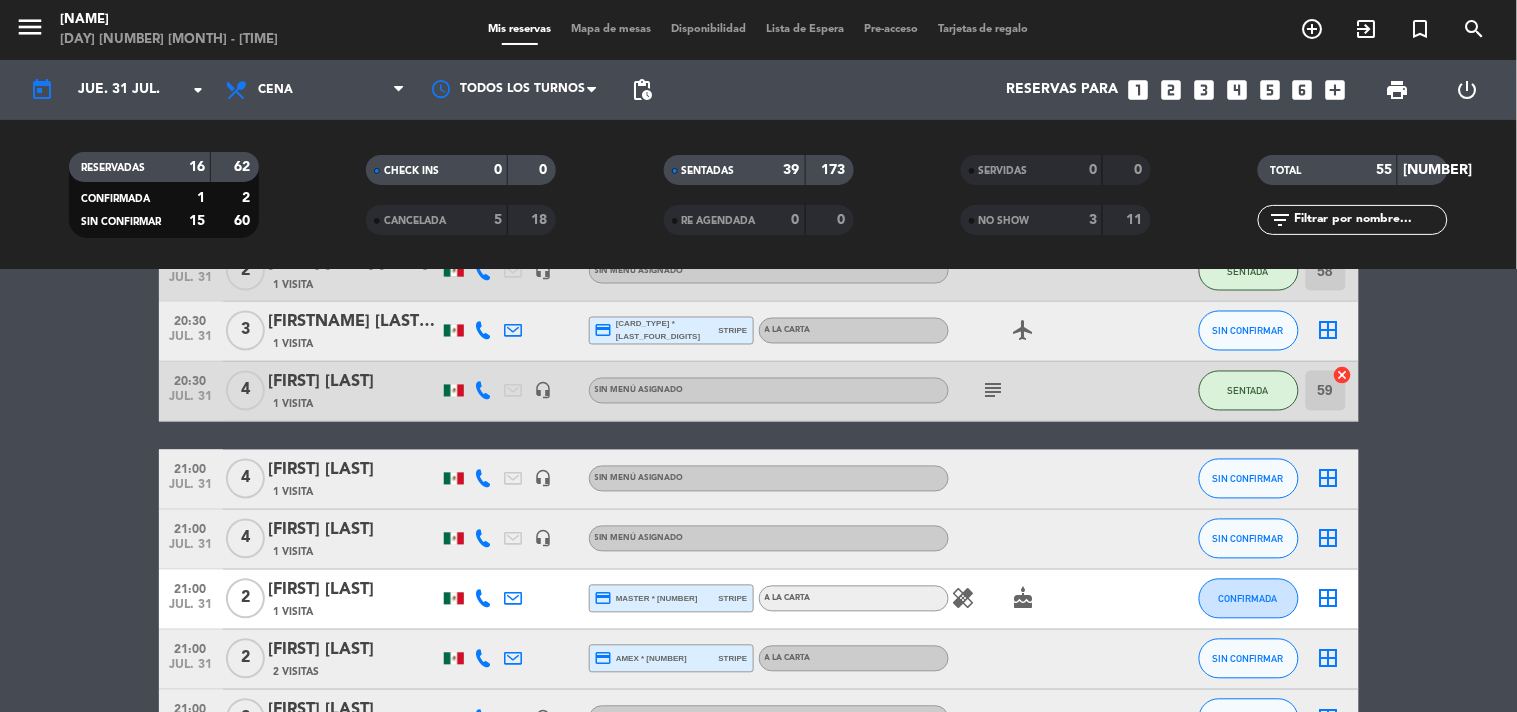 click on "[TIME] [MONTH] [DAY] [DAY_NUM] [FIRST] [LAST] [VISITS] [PAYMENT_METHOD] [CARD_TYPE] [CARD_NUM] [PAYMENT_PROCESSOR] [ITEM] [SEATING] [ACTION] [TIME] [MONTH] [DAY] [DAY_NUM] [FIRST] [LAST] [VISITS] [PAYMENT_METHOD] [PAYMENT_PROCESSOR] [ITEM] [SEATING] [ACTION] [TIME] [MONTH] [DAY] [DAY_NUM] [FIRST] [LAST] [VISITS] [PAYMENT_METHOD] [PAYMENT_PROCESSOR] [ITEM] [SEATING] [ACTION] [TIME] [MONTH] [DAY] [DAY_NUM] [FIRST] [LAST] [VISITS] [PAYMENT_METHOD] [PAYMENT_PROCESSOR] [ITEM] [SEATING] [ACTION] [TIME] [MONTH] [DAY] [DAY_NUM] [FIRST] [LAST] [VISITS] [PAYMENT_METHOD] [PAYMENT_PROCESSOR] [ITEM] [SEATING] [ACTION] [TIME] [MONTH] [DAY] [DAY_NUM] [FIRST] [LAST] [VISITS] [PAYMENT_METHOD] [PAYMENT_PROCESSOR] [ITEM] [SEATING] [ACTION] [TIME] [MONTH] [DAY] [DAY_NUM] [FIRST] [LAST] [VISITS] [PAYMENT_METHOD] [PAYMENT_PROCESSOR] [ITEM] [SEATING] [ACTION]" 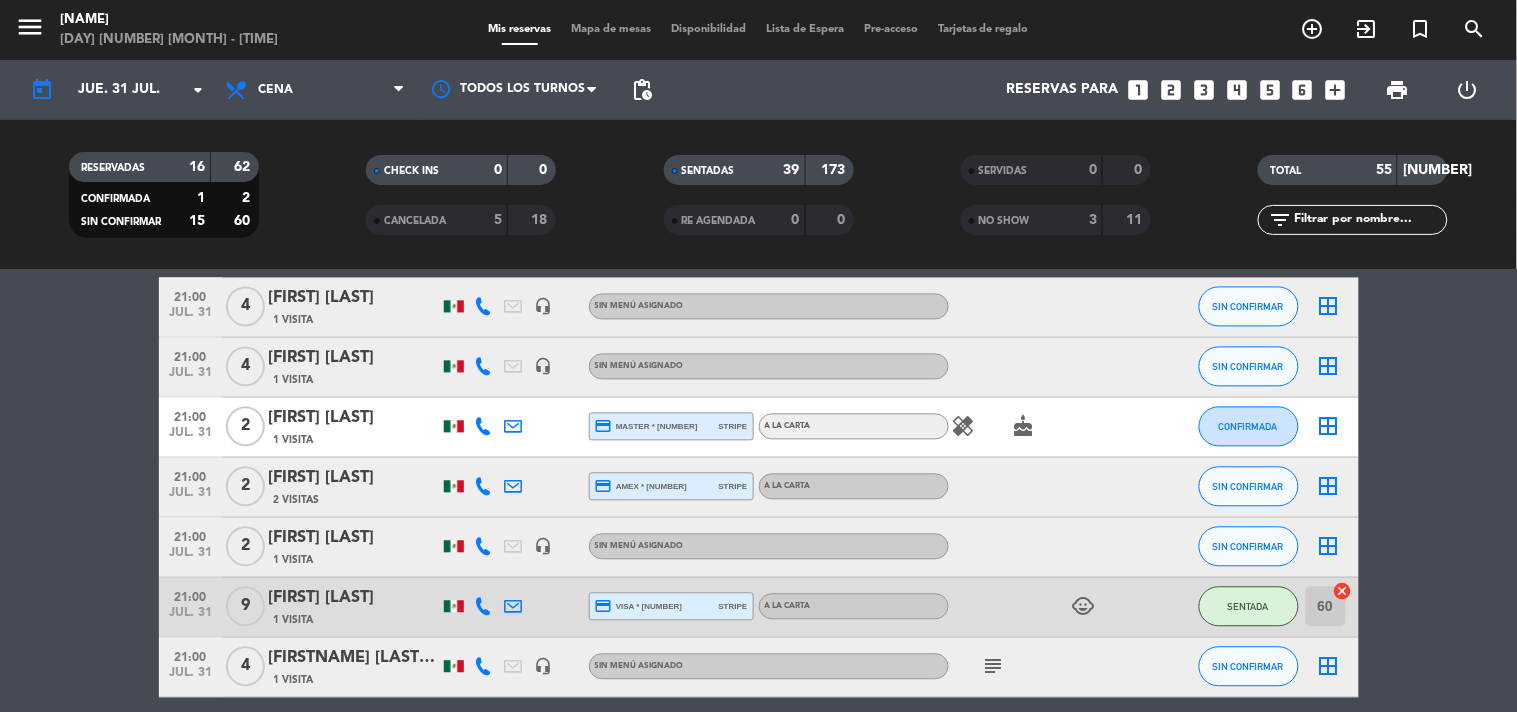 scroll, scrollTop: 3015, scrollLeft: 0, axis: vertical 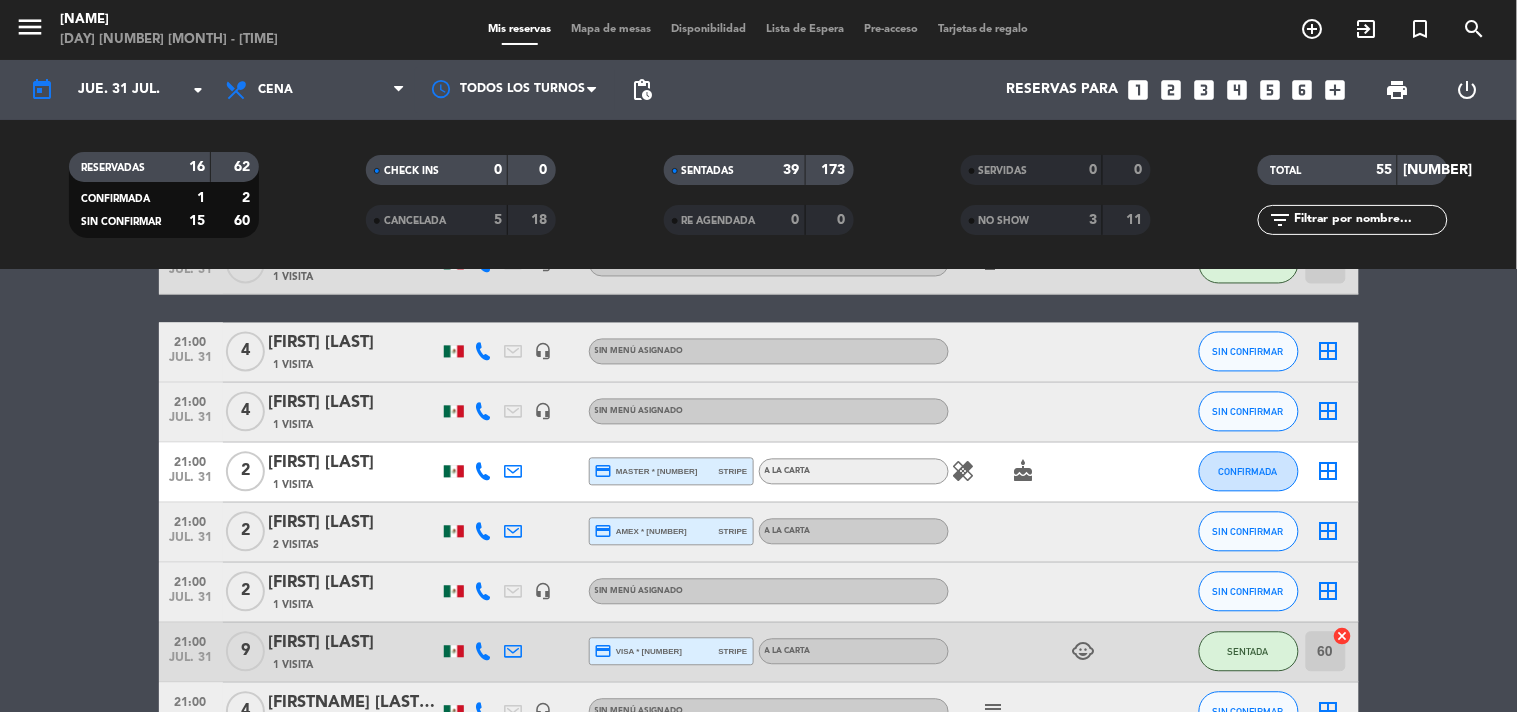 click on "[FIRST] [LAST]" 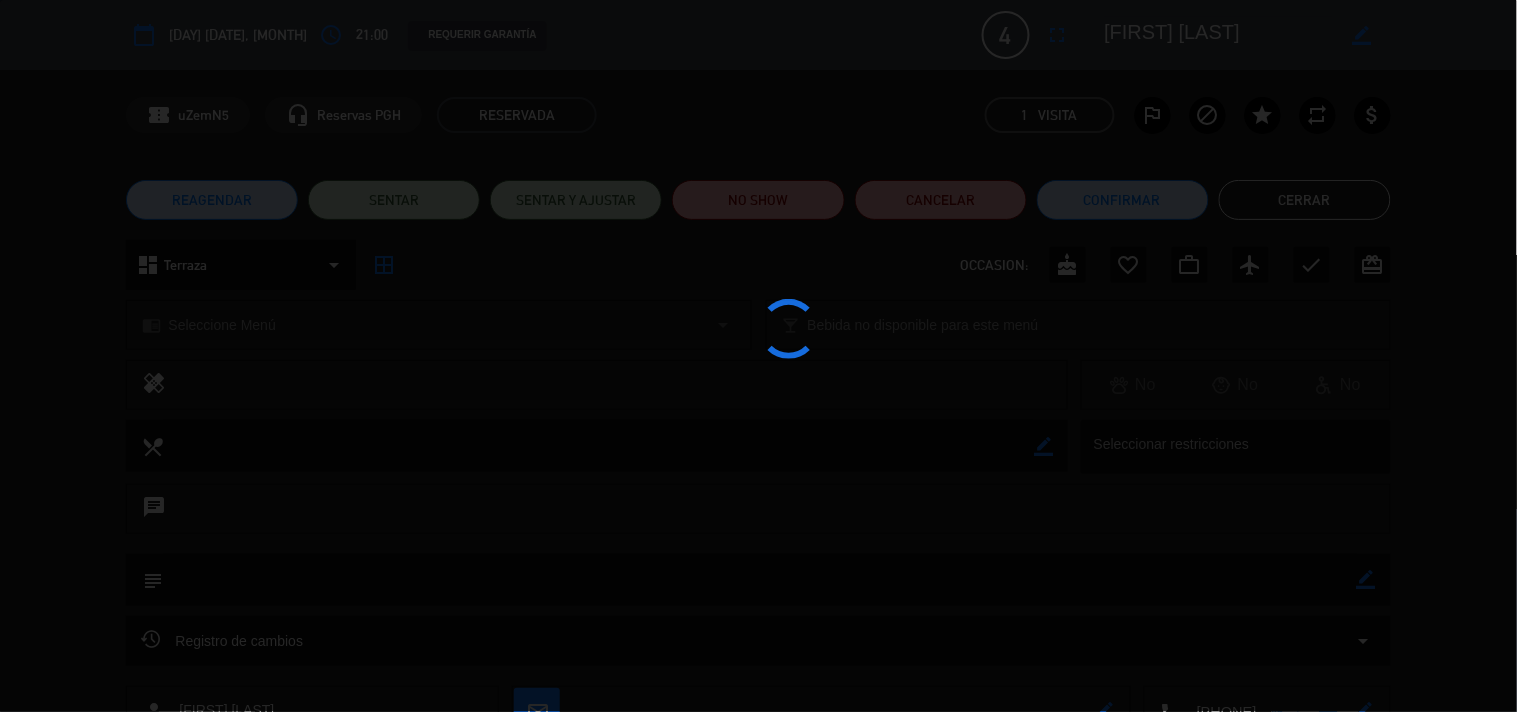 click 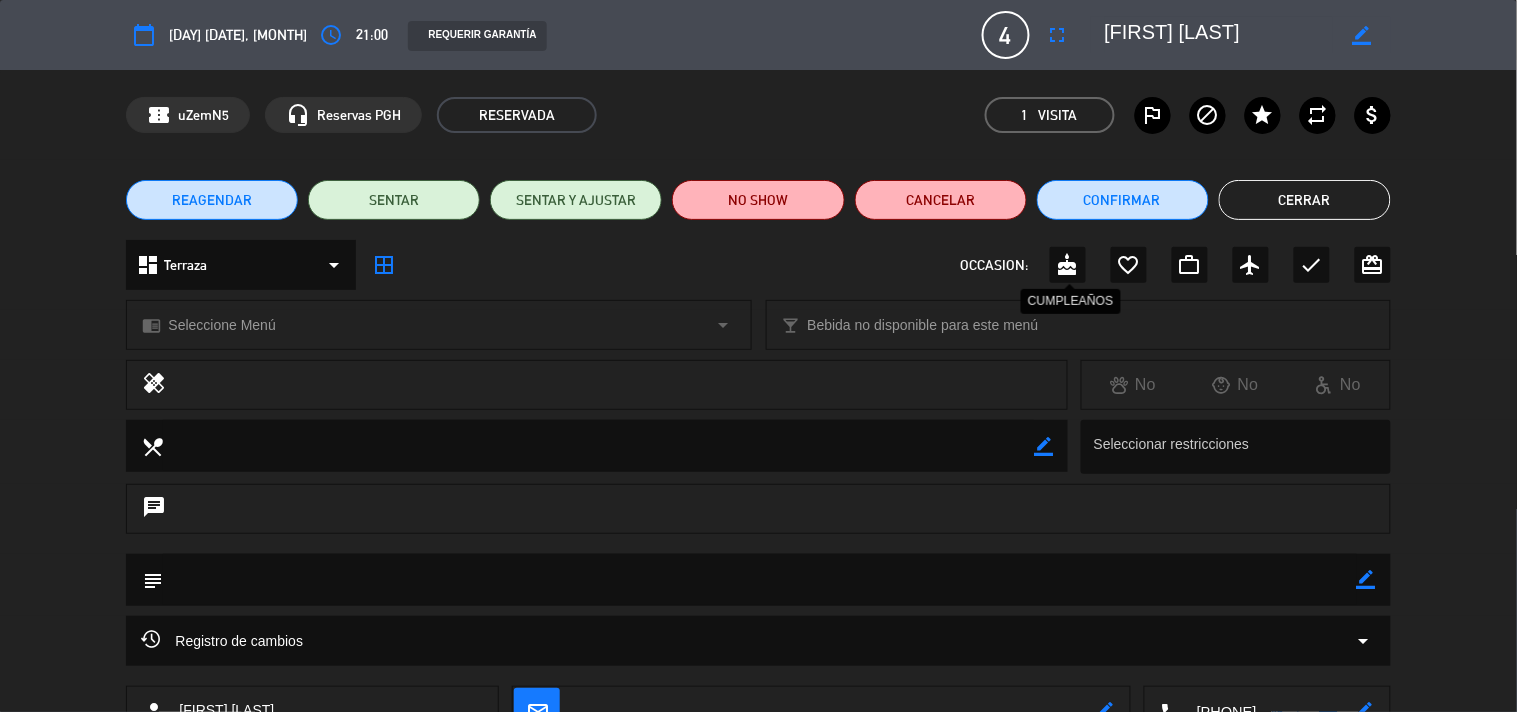 click on "cake" 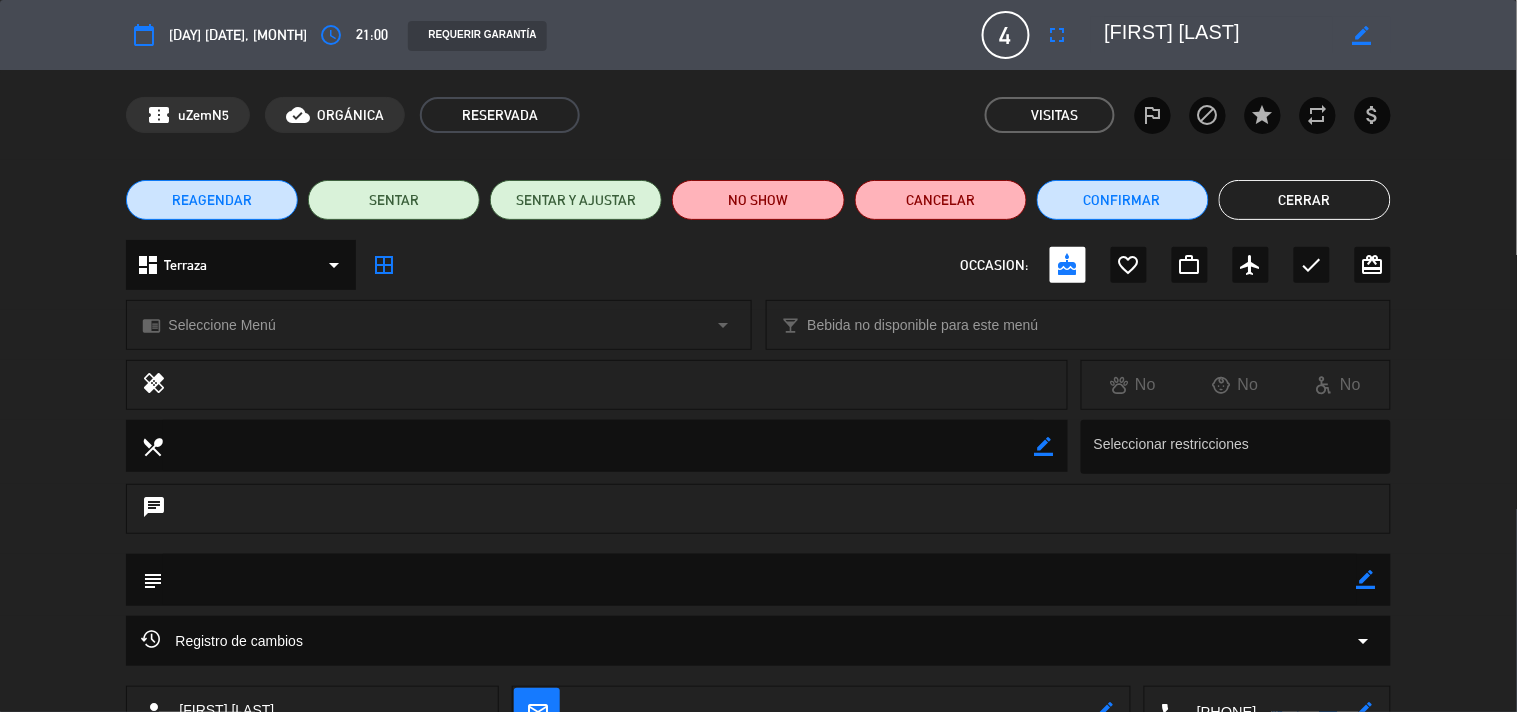 click on "border_color" 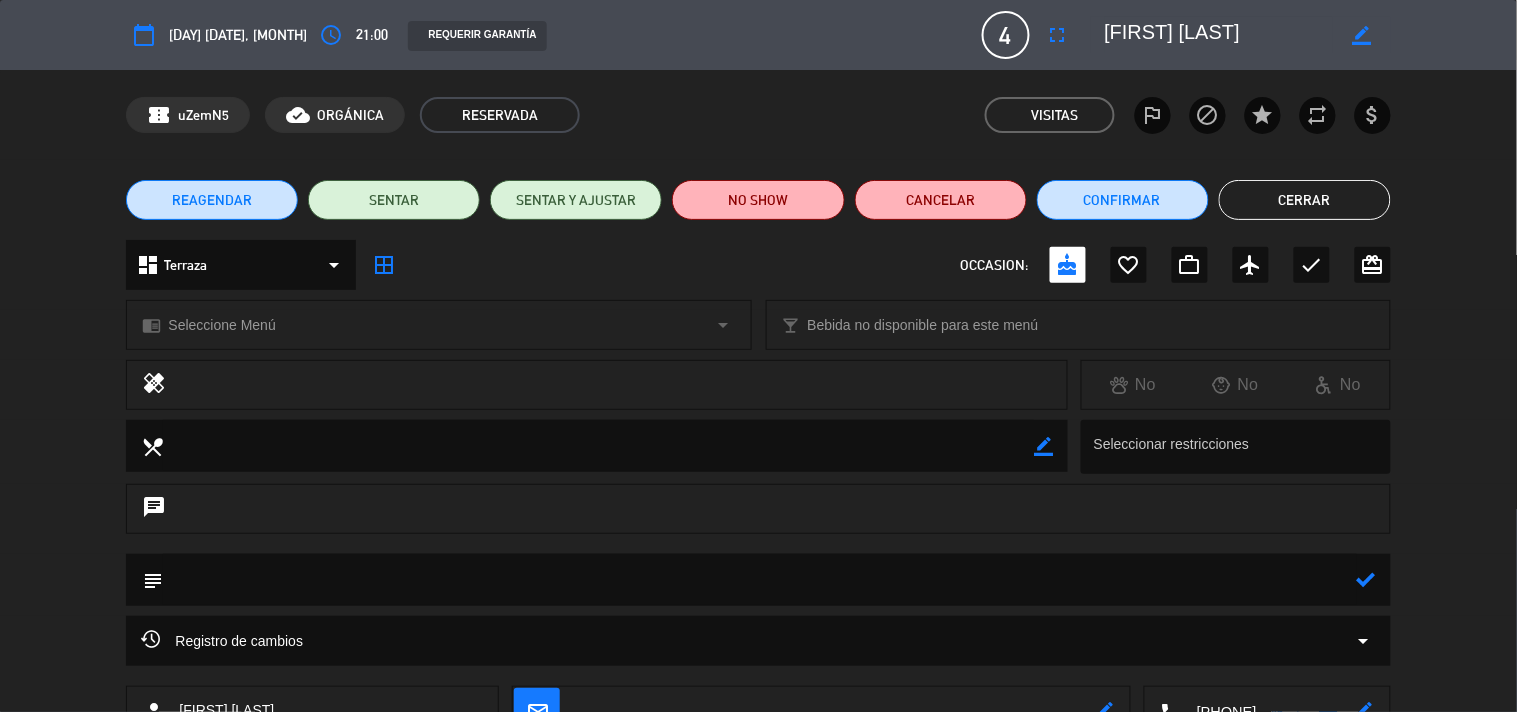 click 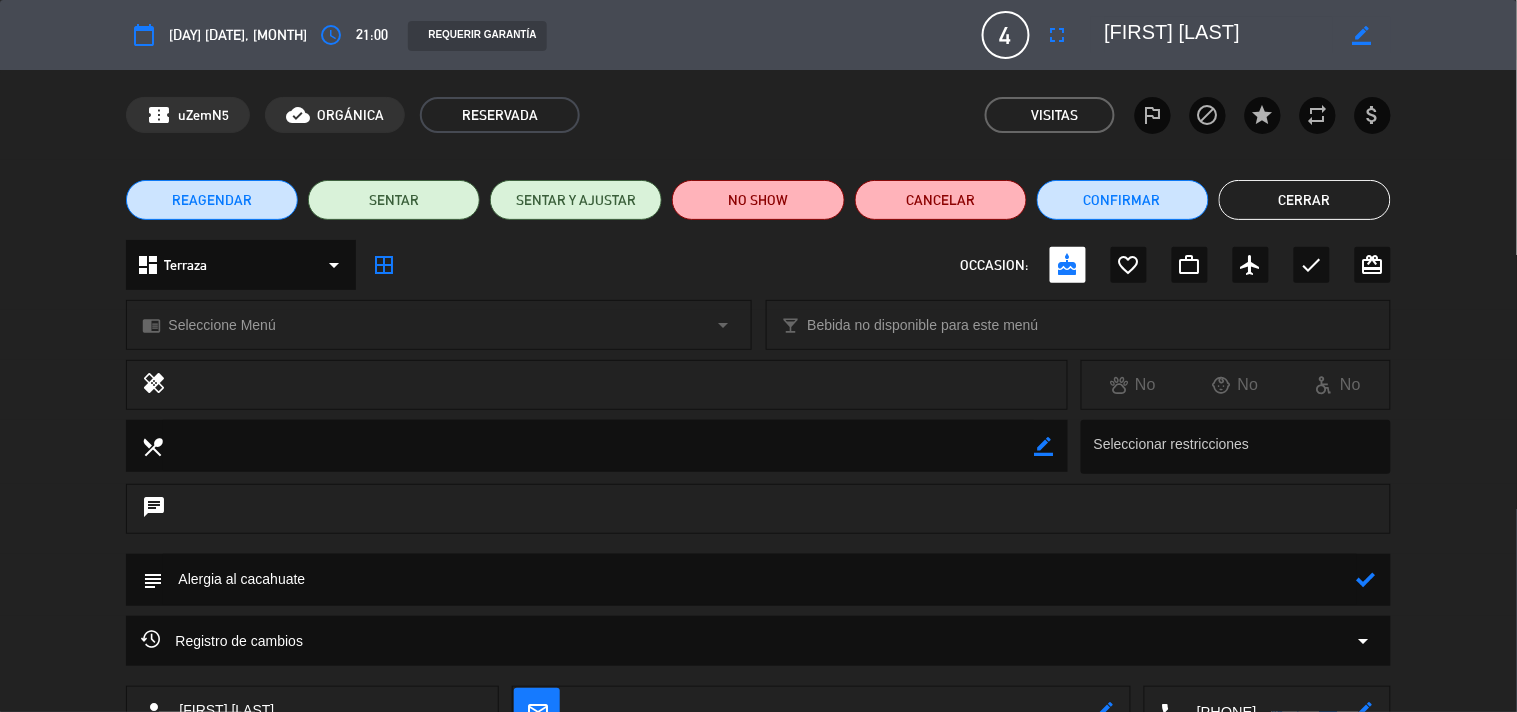 type on "Alergia al cacahuate" 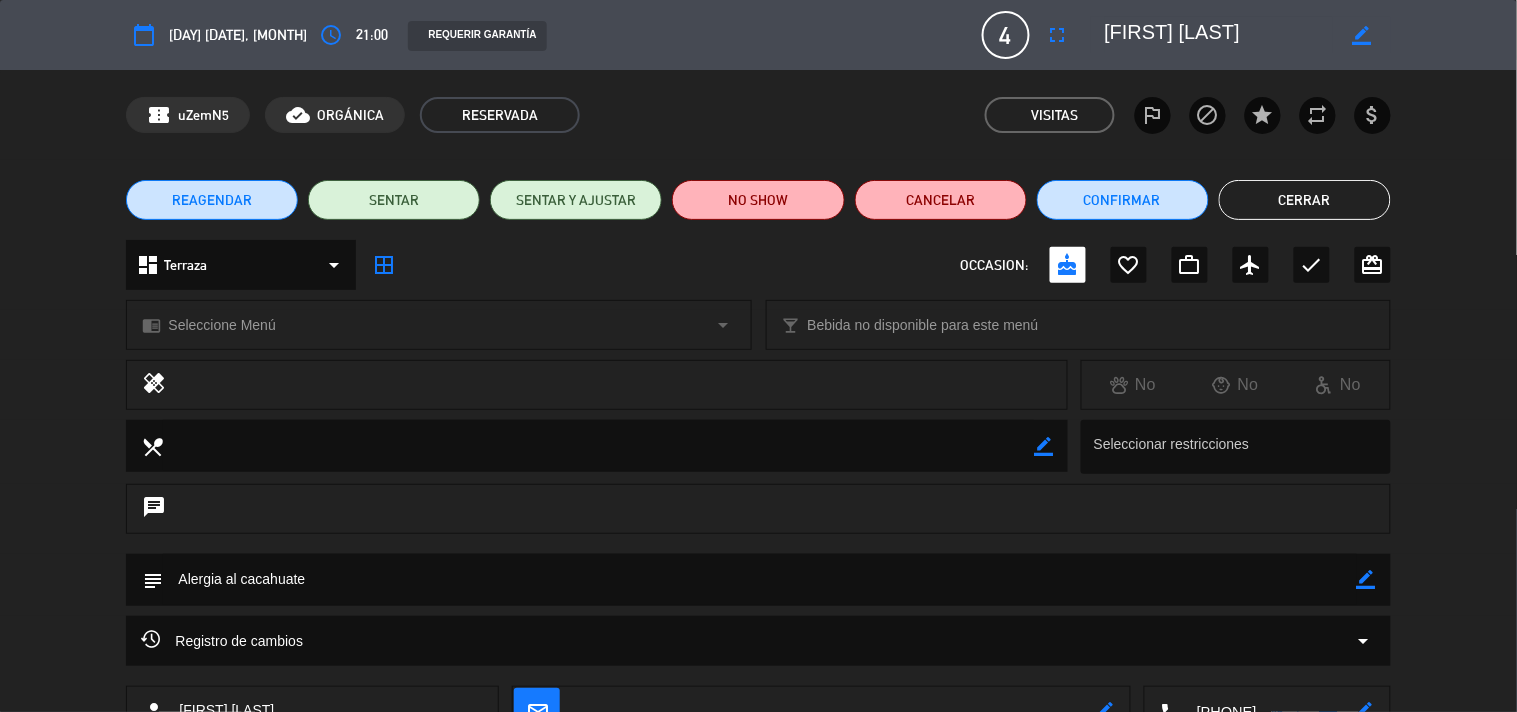 click on "Cerrar" 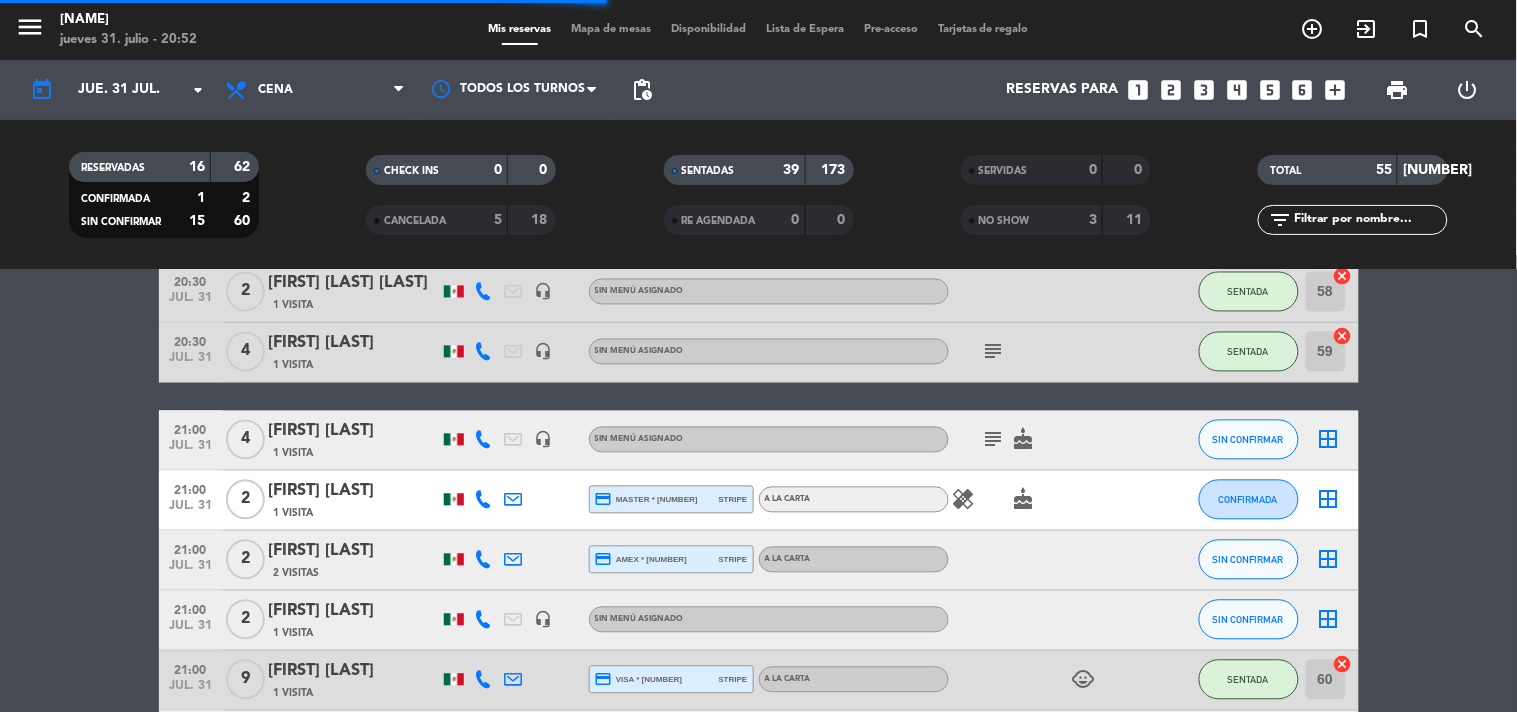 scroll, scrollTop: 3164, scrollLeft: 0, axis: vertical 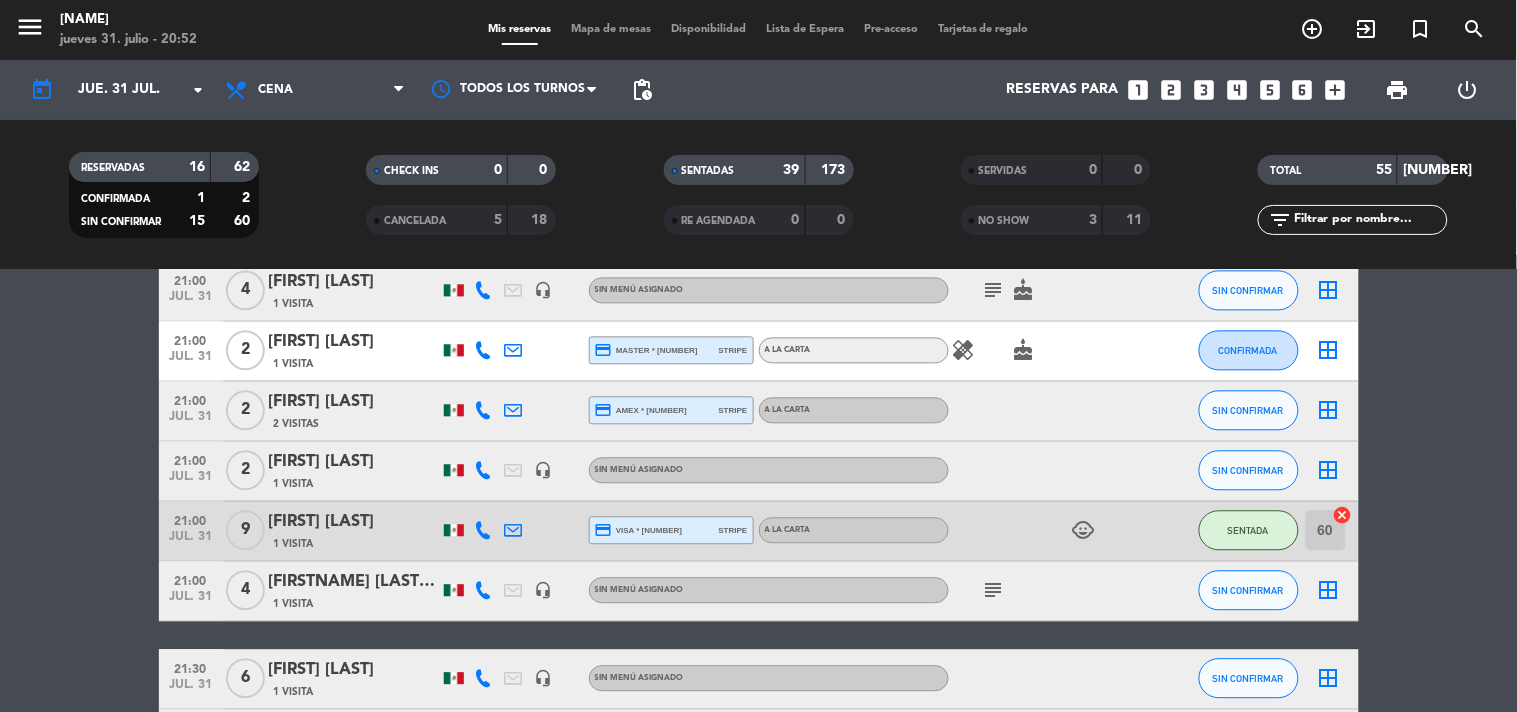 click on "[TIME] [MONTH] [DAY] [DAY_NUM] [FIRST] [LAST] [VISITS] [PAYMENT_METHOD] [CARD_TYPE] [CARD_NUM] [PAYMENT_PROCESSOR] [ITEM] [SEATING] [ACTION] [TIME] [MONTH] [DAY] [DAY_NUM] [FIRST] [LAST] [VISITS] [PAYMENT_METHOD] [PAYMENT_PROCESSOR] [ITEM] [SEATING] [ACTION] [TIME] [MONTH] [DAY] [DAY_NUM] [FIRST] [LAST] [VISITS] [PAYMENT_METHOD] [PAYMENT_PROCESSOR] [ITEM] [SEATING] [ACTION] [TIME] [MONTH] [DAY] [DAY_NUM] [FIRST] [LAST] [VISITS] [PAYMENT_METHOD] [PAYMENT_PROCESSOR] [ITEM] [SEATING] [ACTION] [TIME] [MONTH] [DAY] [DAY_NUM] [FIRST] [LAST] [VISITS] [PAYMENT_METHOD] [PAYMENT_PROCESSOR] [ITEM] [SEATING] [ACTION] [TIME] [MONTH] [DAY] [DAY_NUM] [FIRST] [LAST] [VISITS] [PAYMENT_METHOD] [PAYMENT_PROCESSOR] [ITEM] [SEATING] [ACTION] [TIME] [MONTH] [DAY] [DAY_NUM] [FIRST] [LAST] [VISITS] [PAYMENT_METHOD] [PAYMENT_PROCESSOR] [ITEM] [SEATING] [ACTION]" 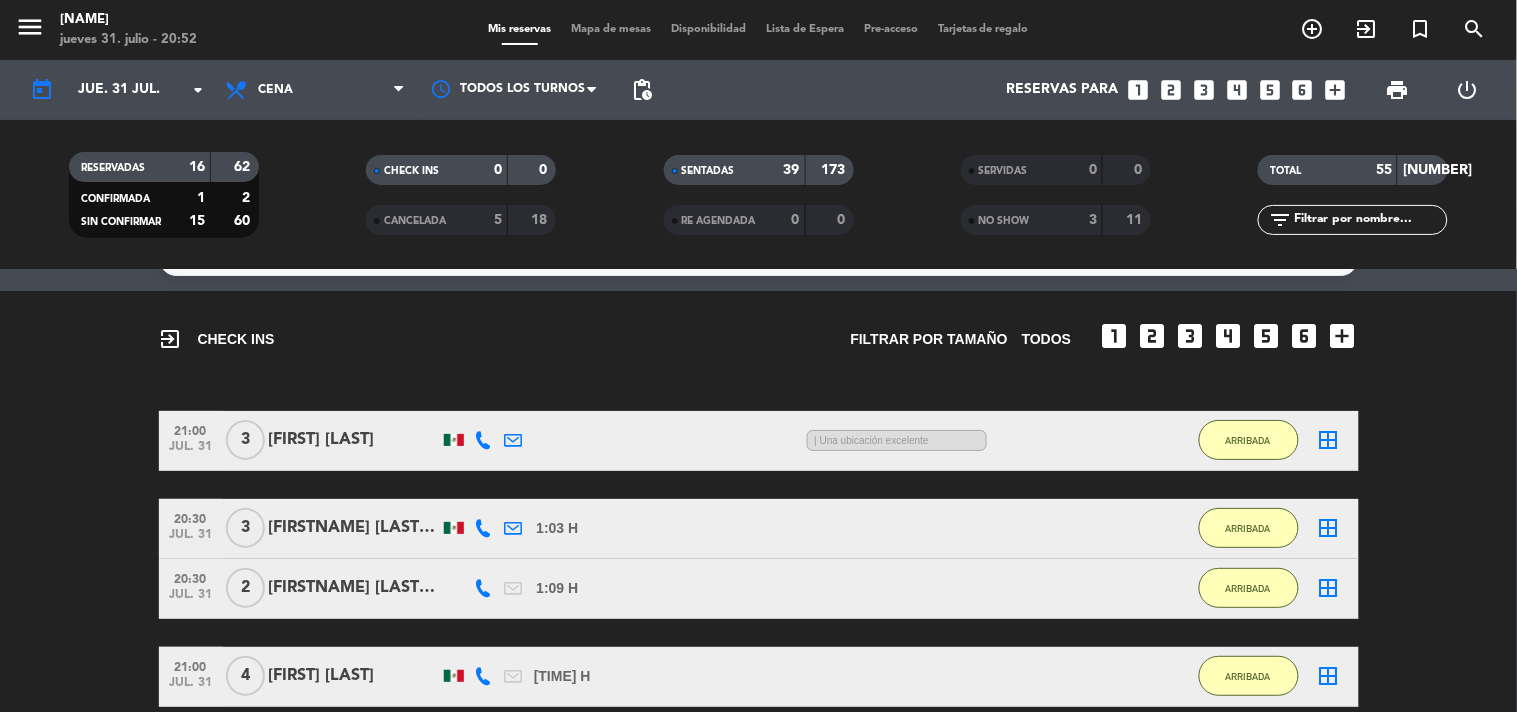 scroll, scrollTop: 88, scrollLeft: 0, axis: vertical 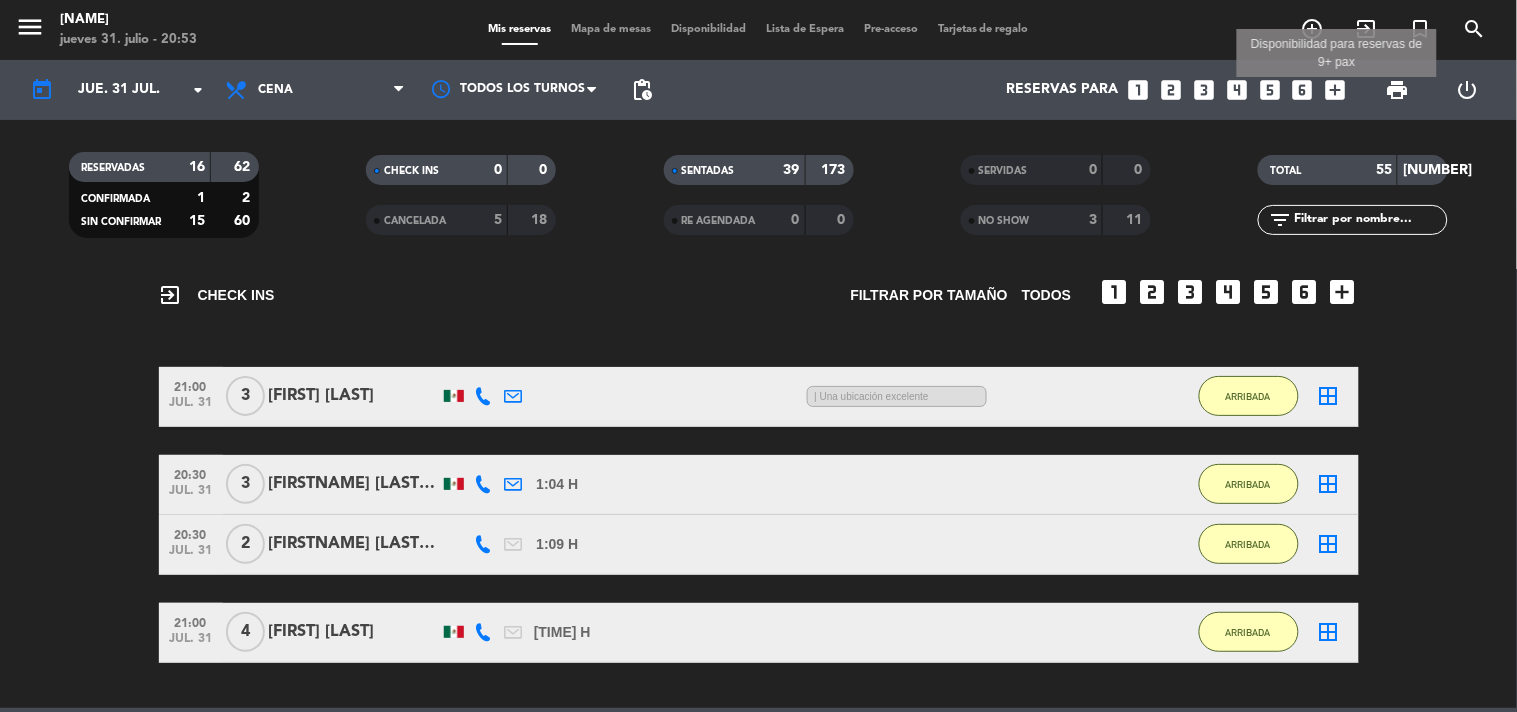 click on "add_box" at bounding box center (1336, 90) 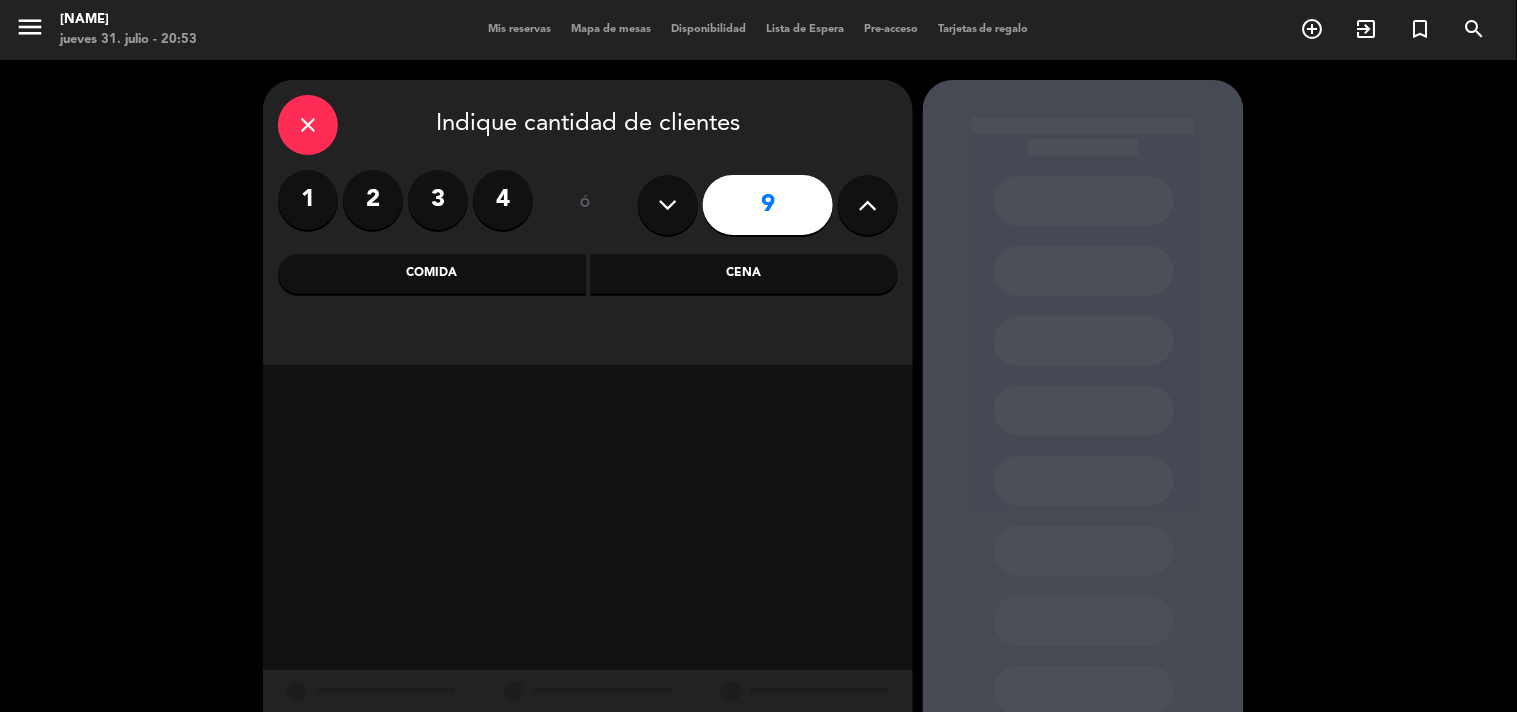 click at bounding box center (668, 205) 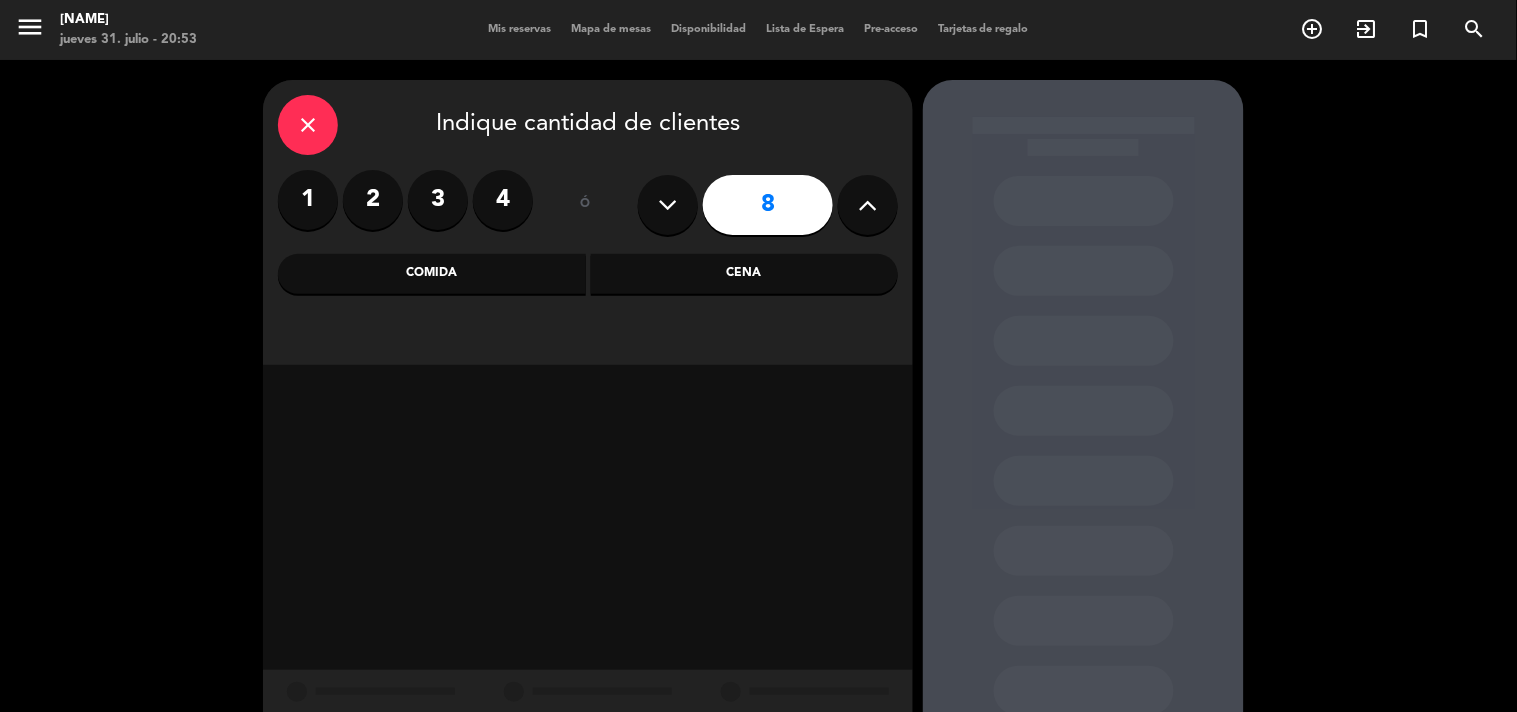 click at bounding box center (668, 205) 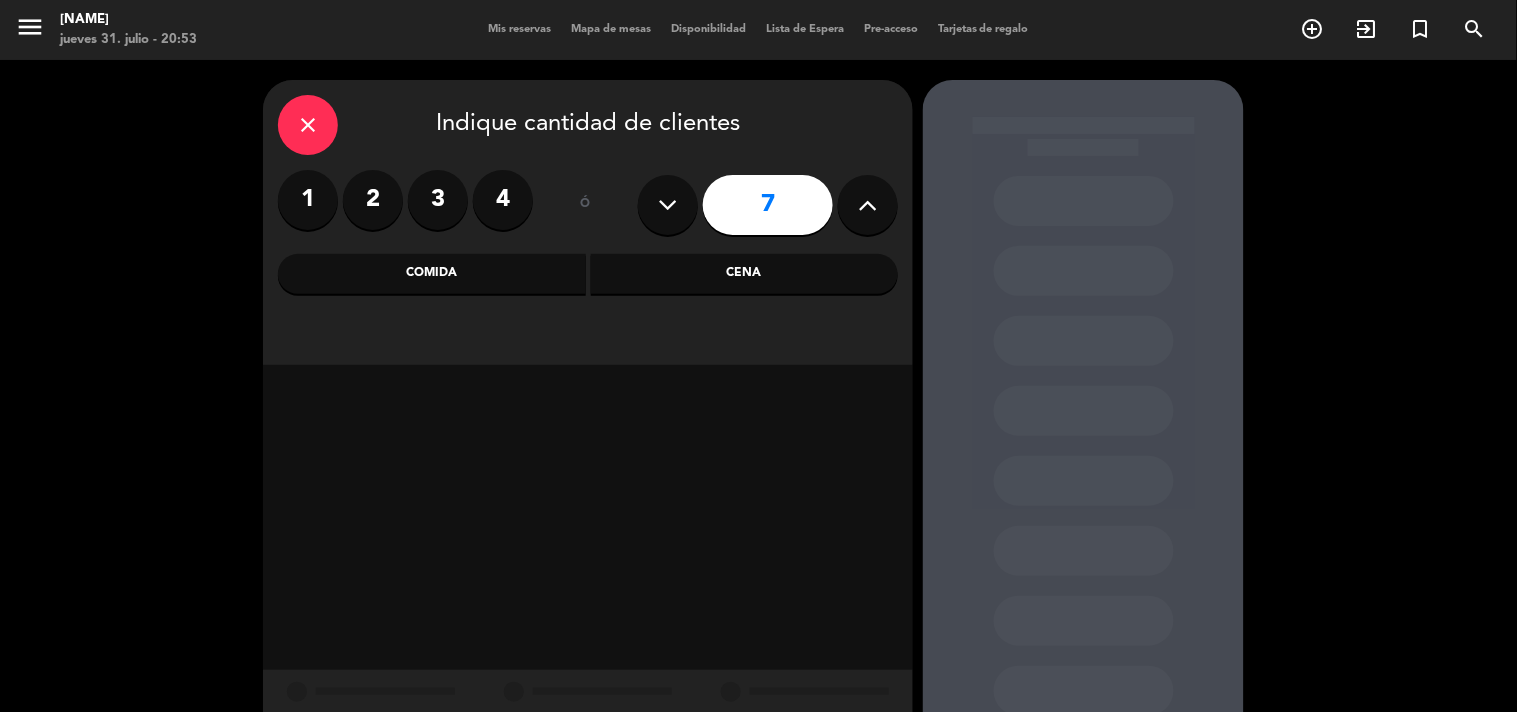 click on "Cena" at bounding box center (745, 274) 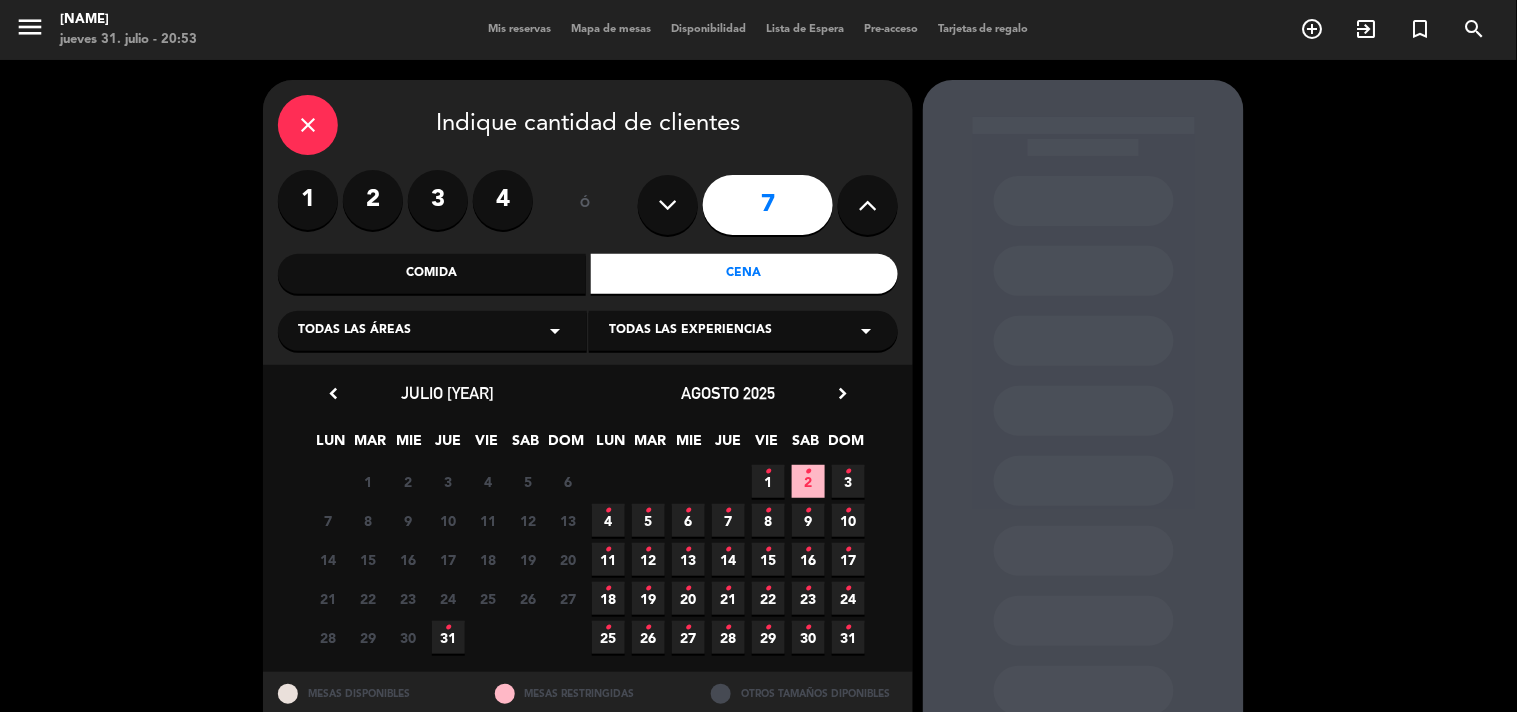 click on "31  •" at bounding box center [448, 637] 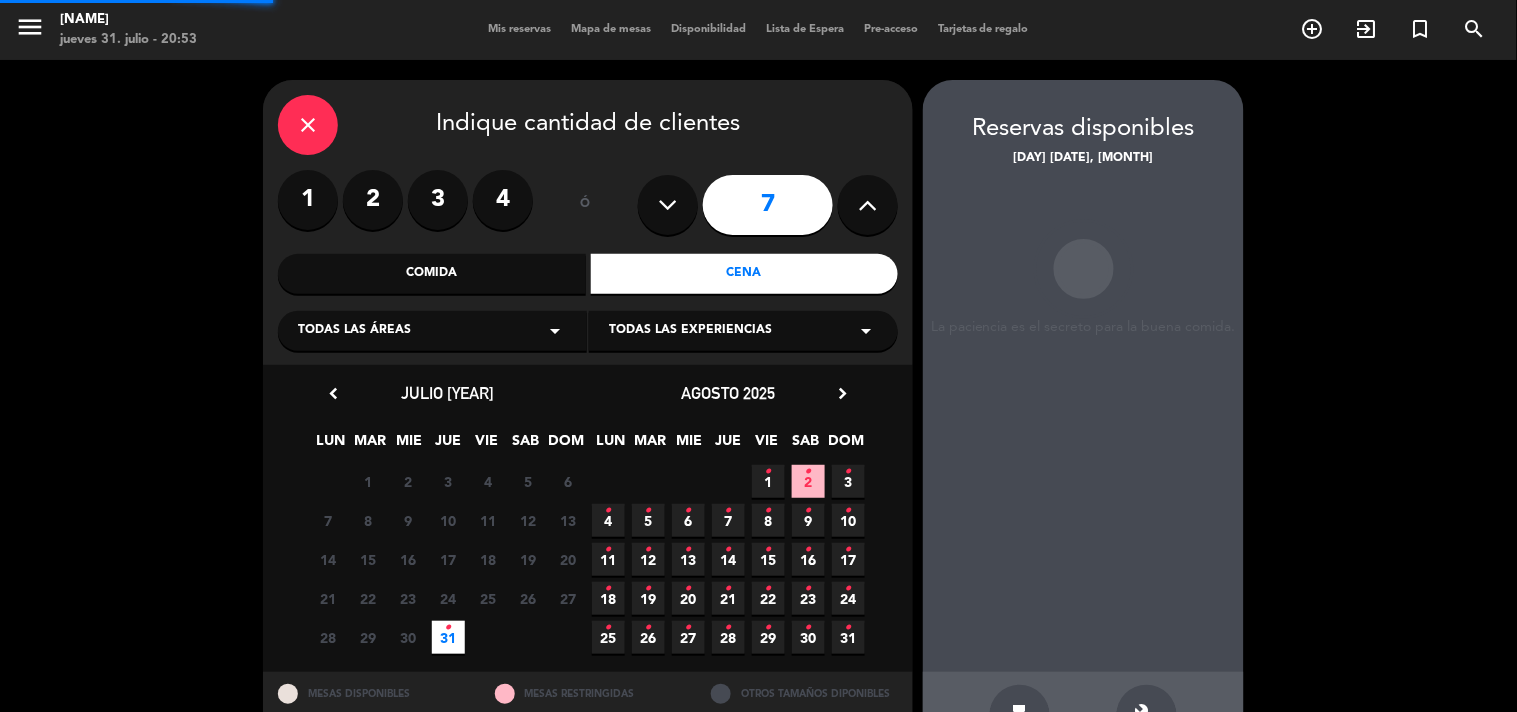scroll, scrollTop: 65, scrollLeft: 0, axis: vertical 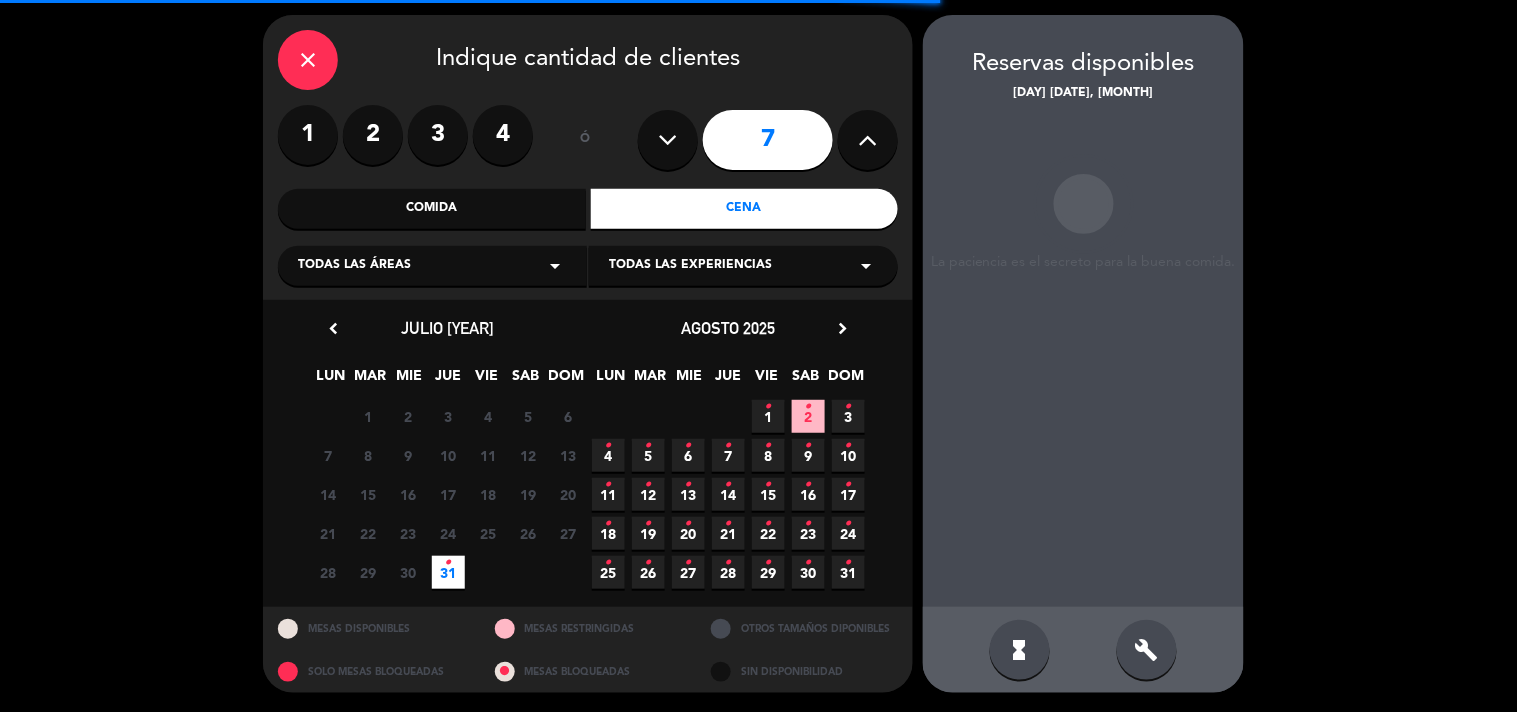click on "close   Indique cantidad de clientes   1   2   3   4   ó  7  Comida   Cena   Todas las áreas   arrow_drop_down   Todas las experiencias   arrow_drop_down  chevron_left julio 2025 LUN MAR MIE JUE VIE SAB DOM  30   1   2   3   4   5   6   7   8   9   10   11   12   13   14   15   16   17   18   19   20   21   22   23   24   25   26   27   28   29   30   31  •  1  •  2  •  3  • agosto 2025 chevron_right LUN MAR MIE JUE VIE SAB DOM  28   29   30   31  •  1  •  2  •  3  •  4  •  5  •  6  •  7  •  8  •  9  •  10  •  11  •  12  •  13  •  14  •  15  •  16  •  17  •  18  •  19  •  20  •  21  •  22  •  23  •  24  •  25  •  26  •  27  •  28  •  29  •  30  •  31  •  MESAS DISPONIBLES   MESAS RESTRINGIDAS   OTROS TAMAÑOS DIPONIBLES   SOLO MESAS BLOQUEADAS   MESAS BLOQUEADAS   SIN DISPONIBILIDAD   Reservas disponibles  jue. 31, jul. La paciencia es el secreto para la buena comida. hourglass_full build" at bounding box center [758, 354] 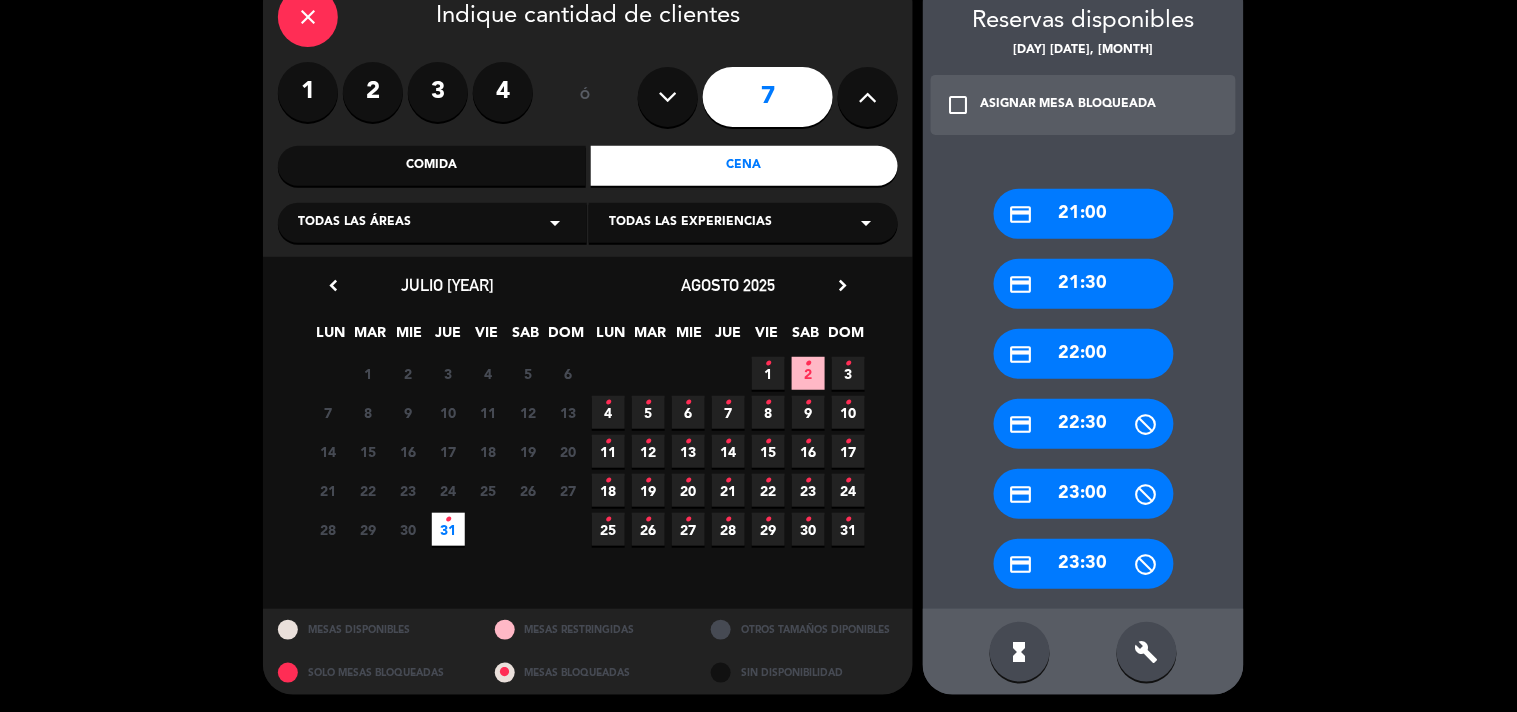 scroll, scrollTop: 110, scrollLeft: 0, axis: vertical 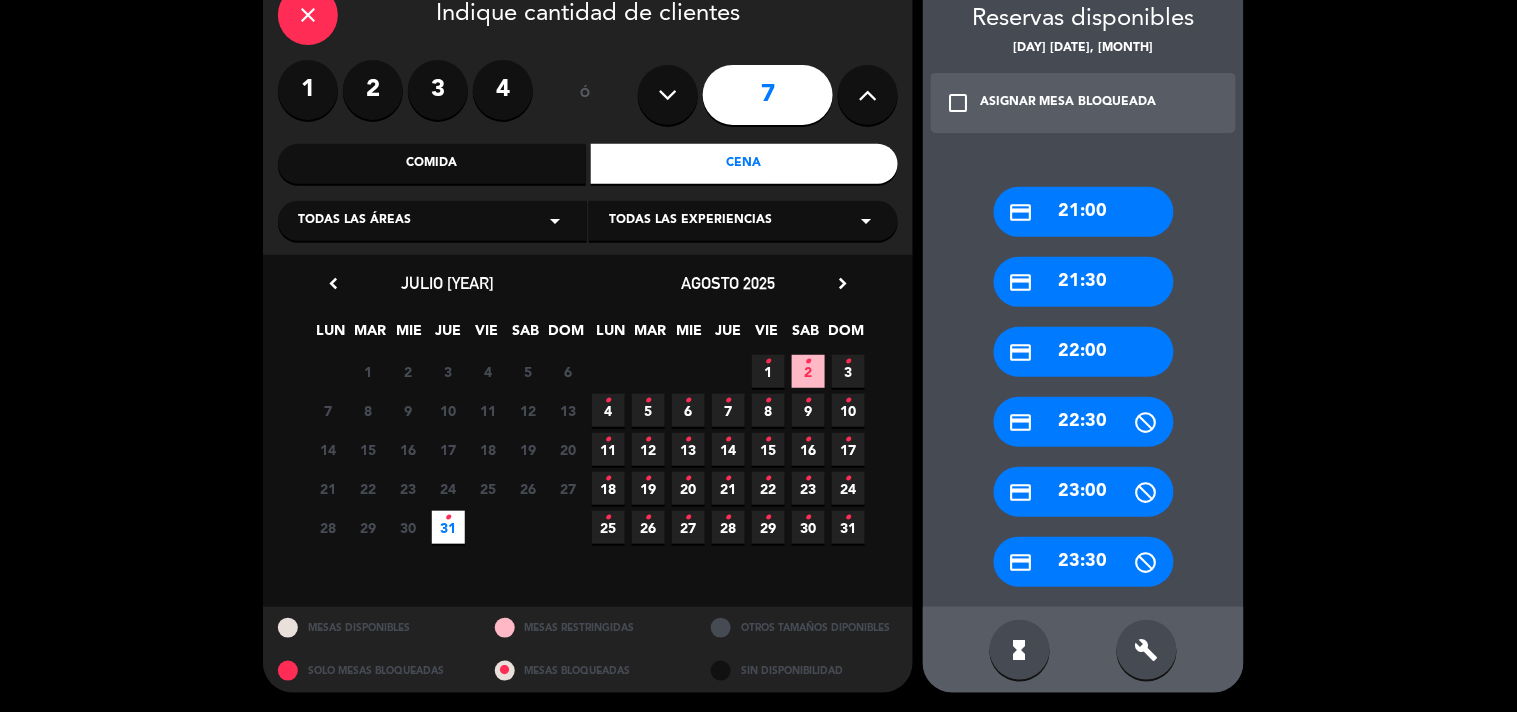 click on "credit_card [TIME]" at bounding box center [1084, 282] 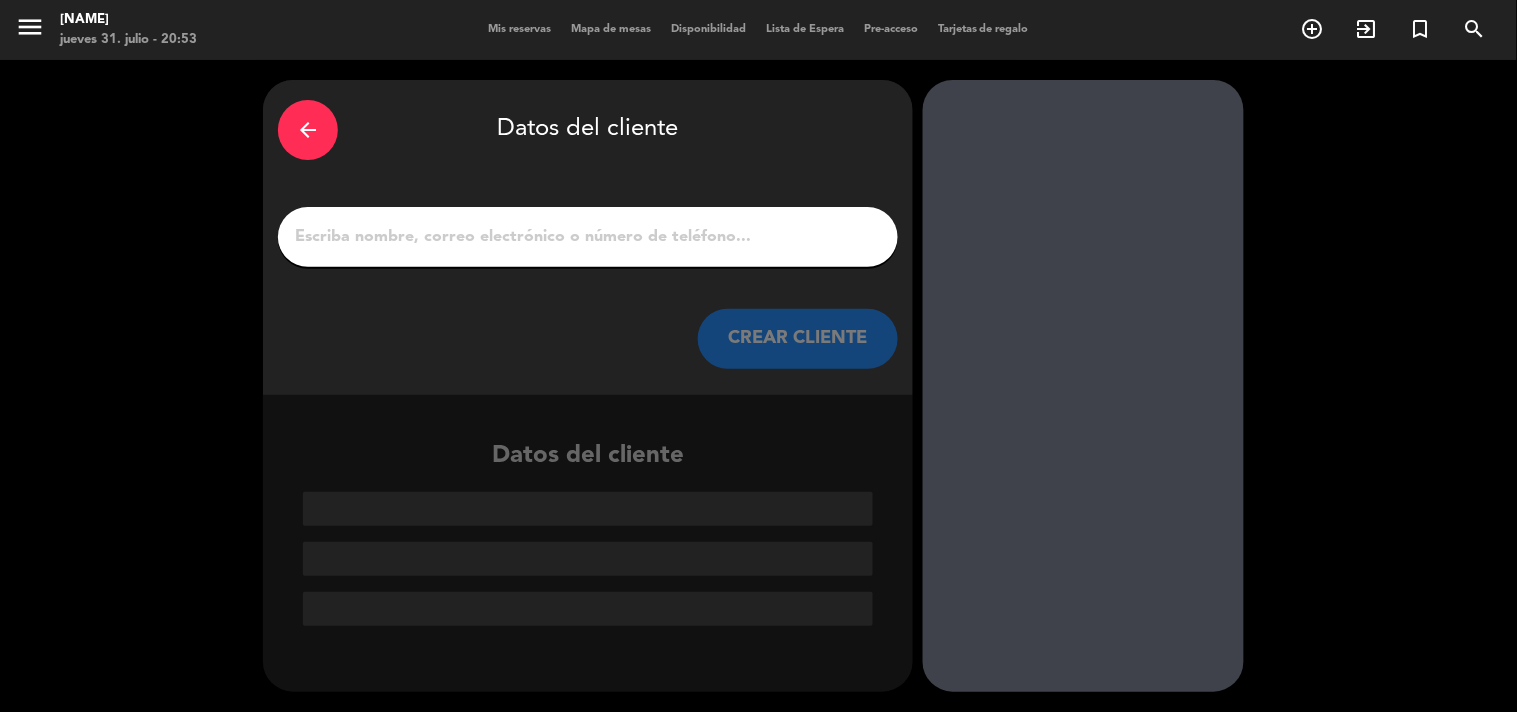 click on "1" at bounding box center [588, 237] 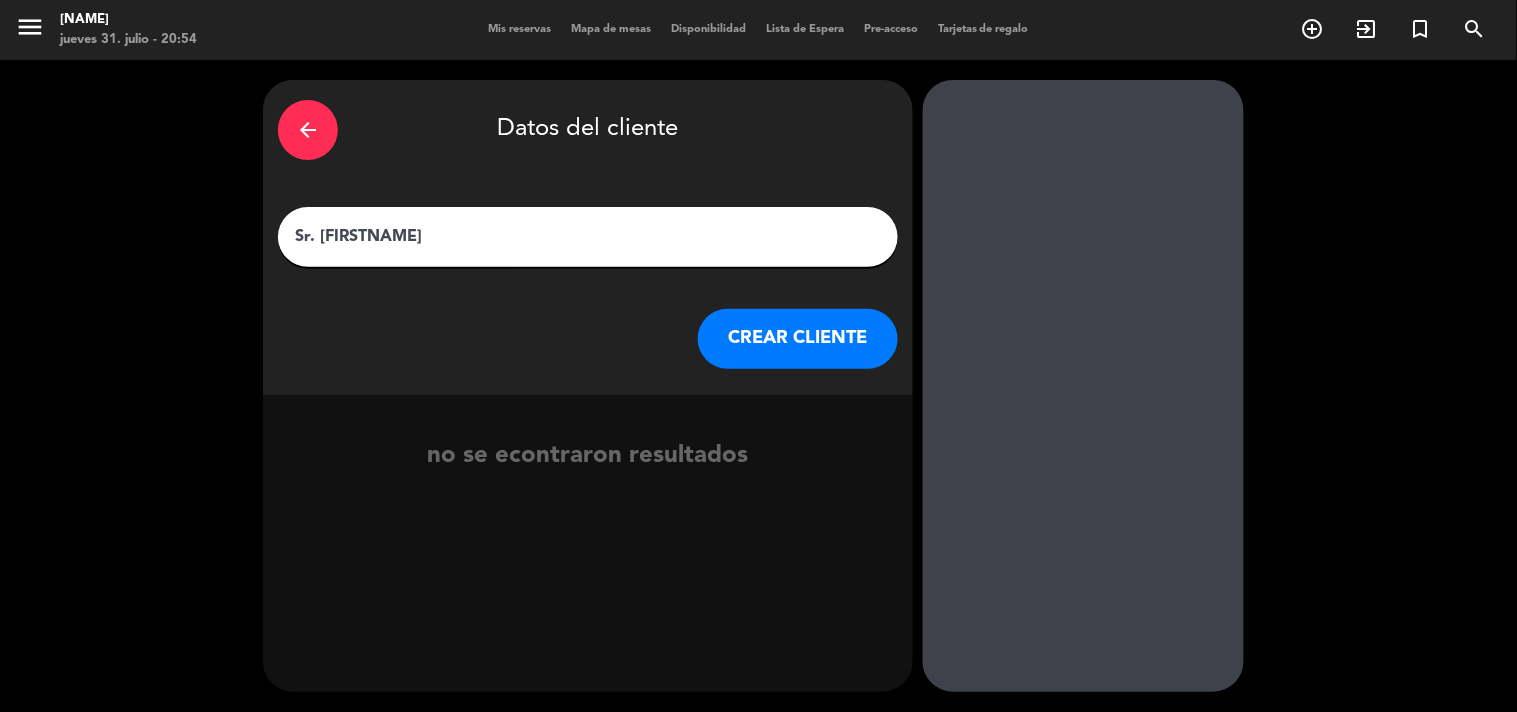 type on "Sr. [FIRSTNAME]" 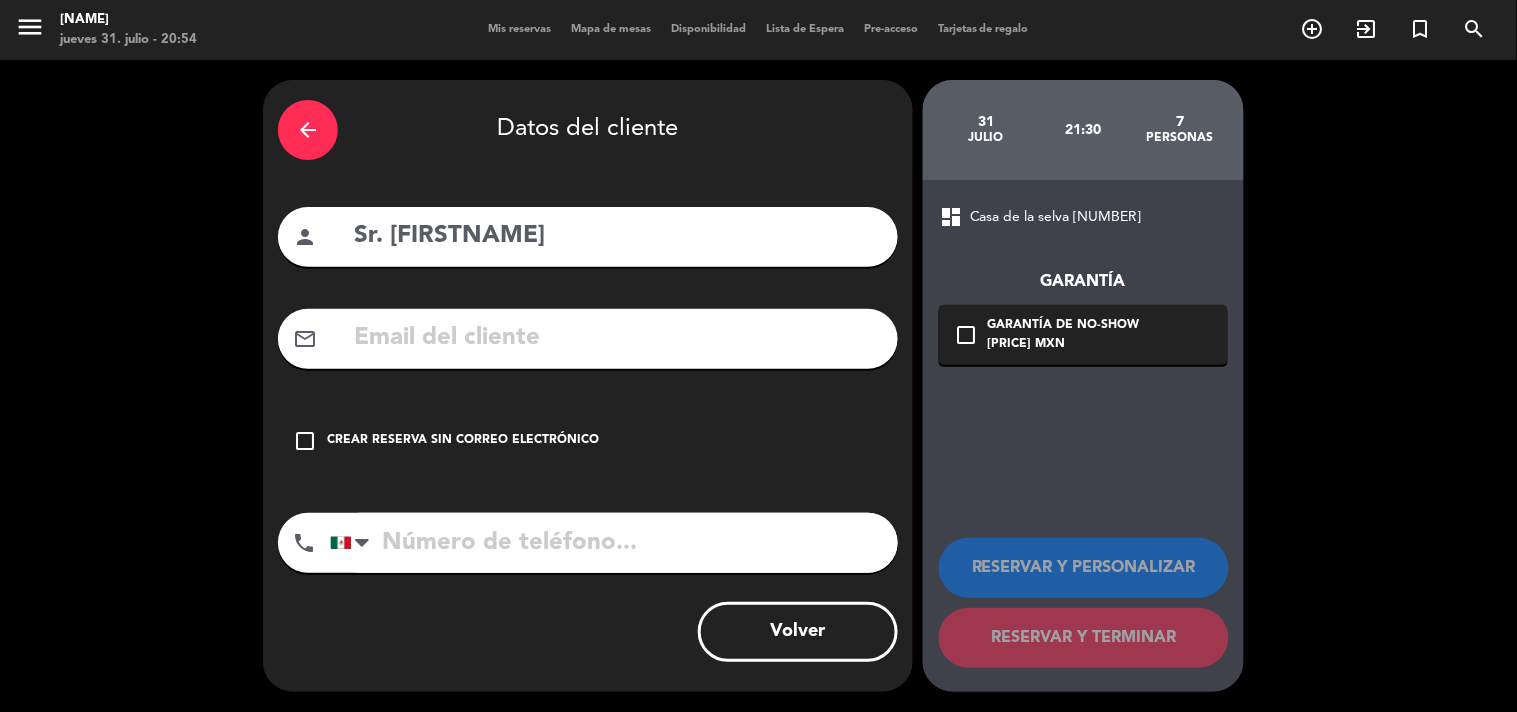 click on "Crear reserva sin correo electrónico" at bounding box center [463, 441] 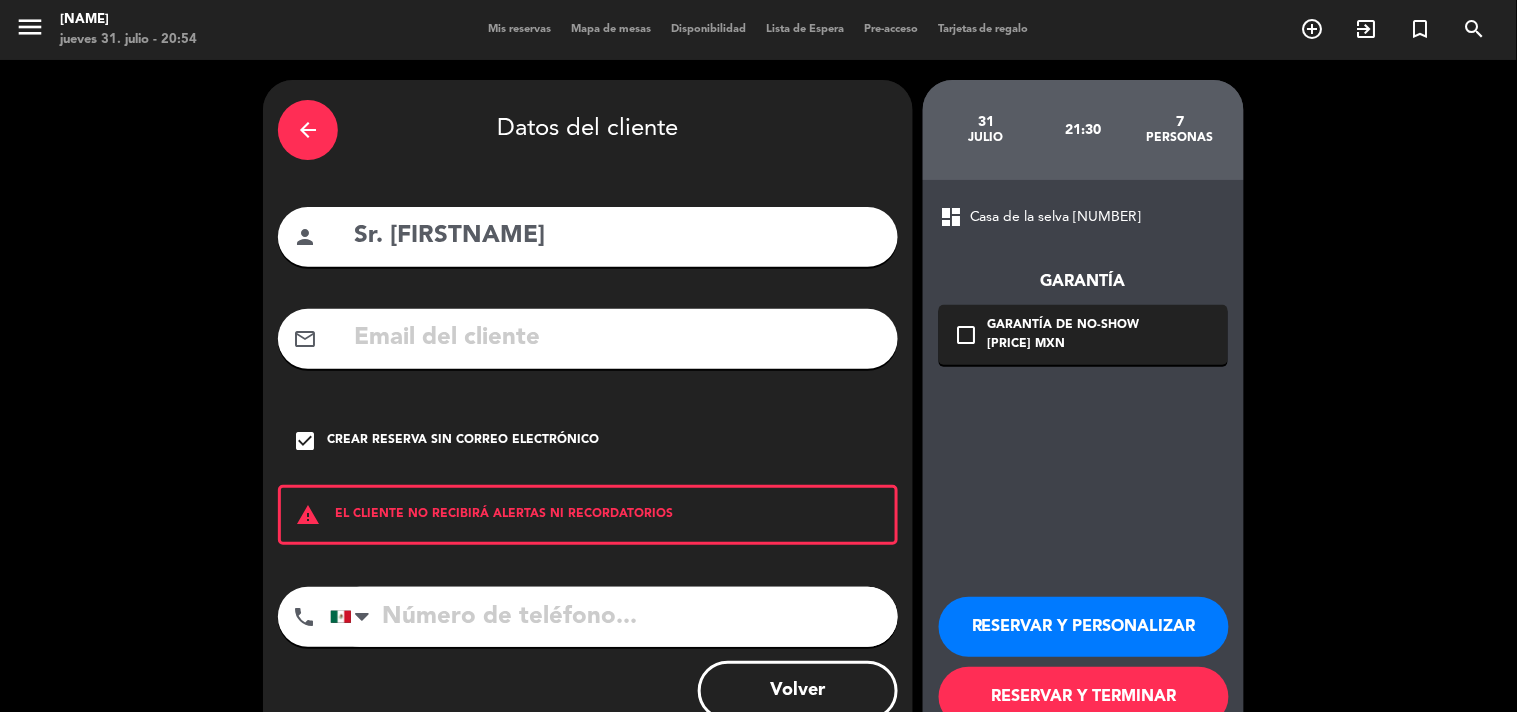 click at bounding box center (614, 617) 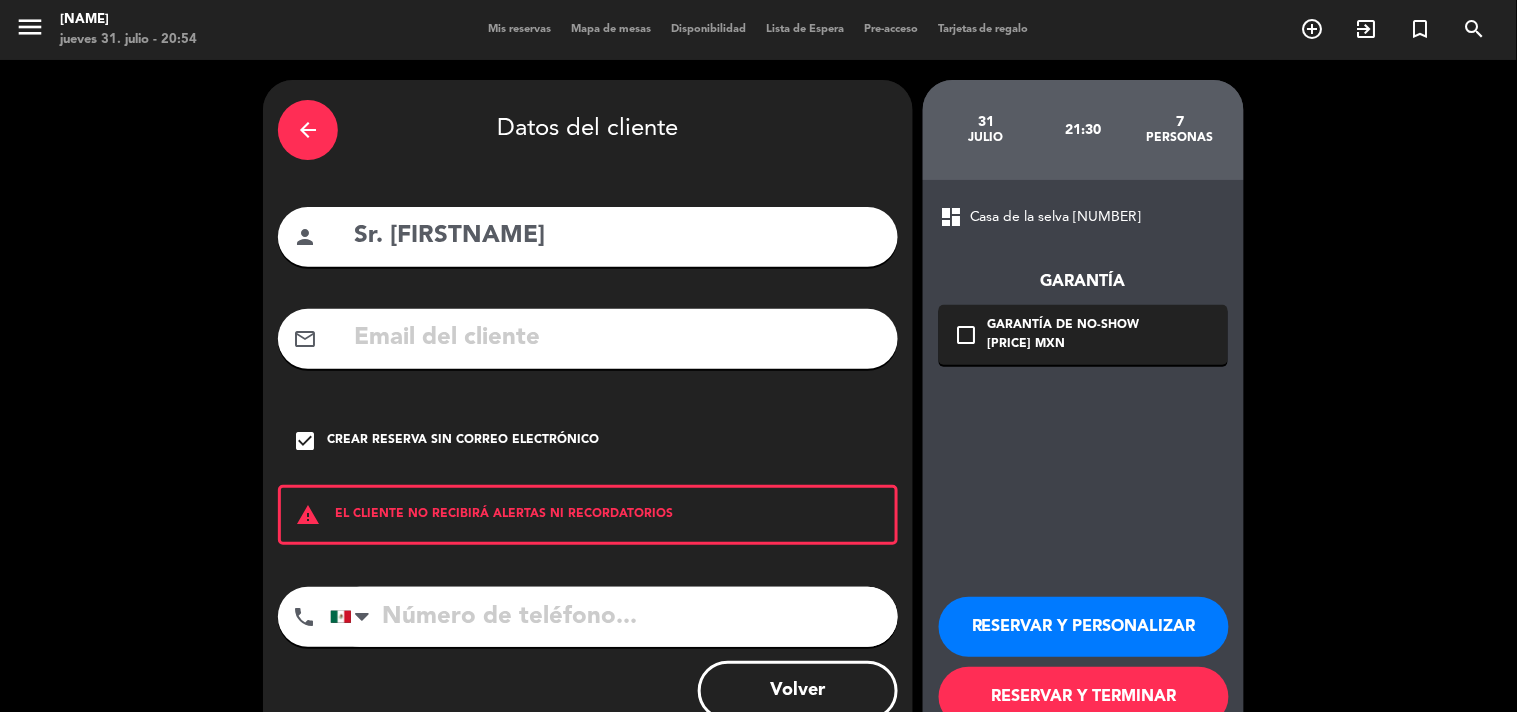 click on "RESERVAR Y PERSONALIZAR" at bounding box center [1084, 627] 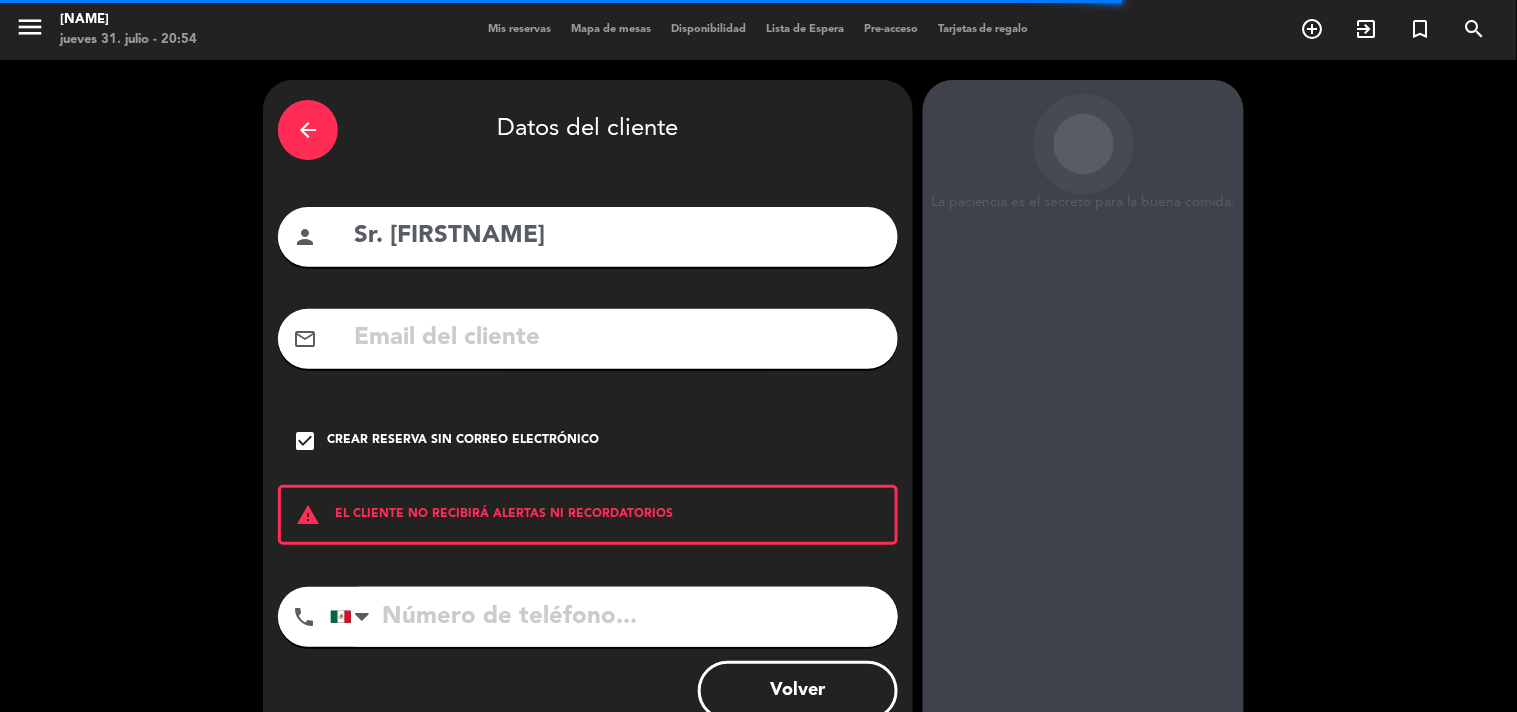 click at bounding box center [614, 617] 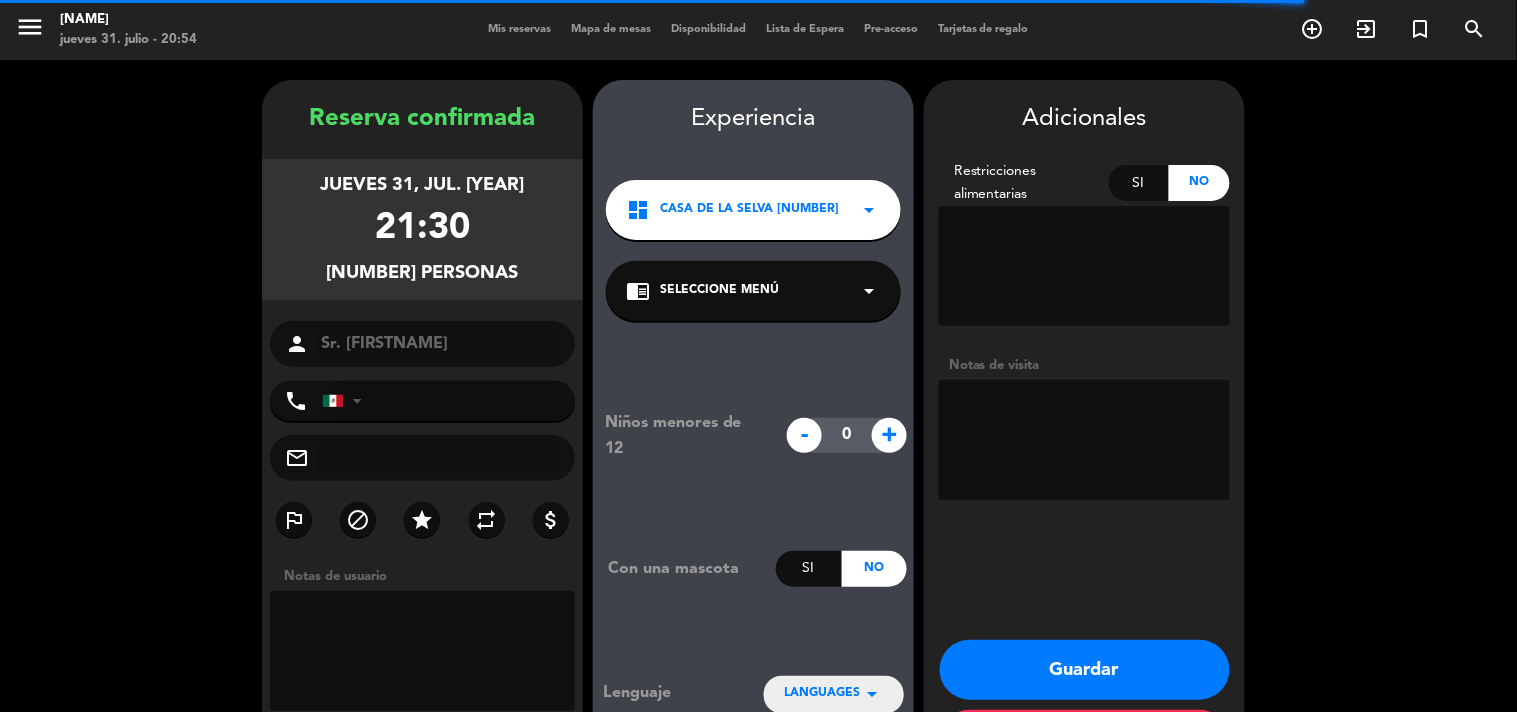 scroll, scrollTop: 80, scrollLeft: 0, axis: vertical 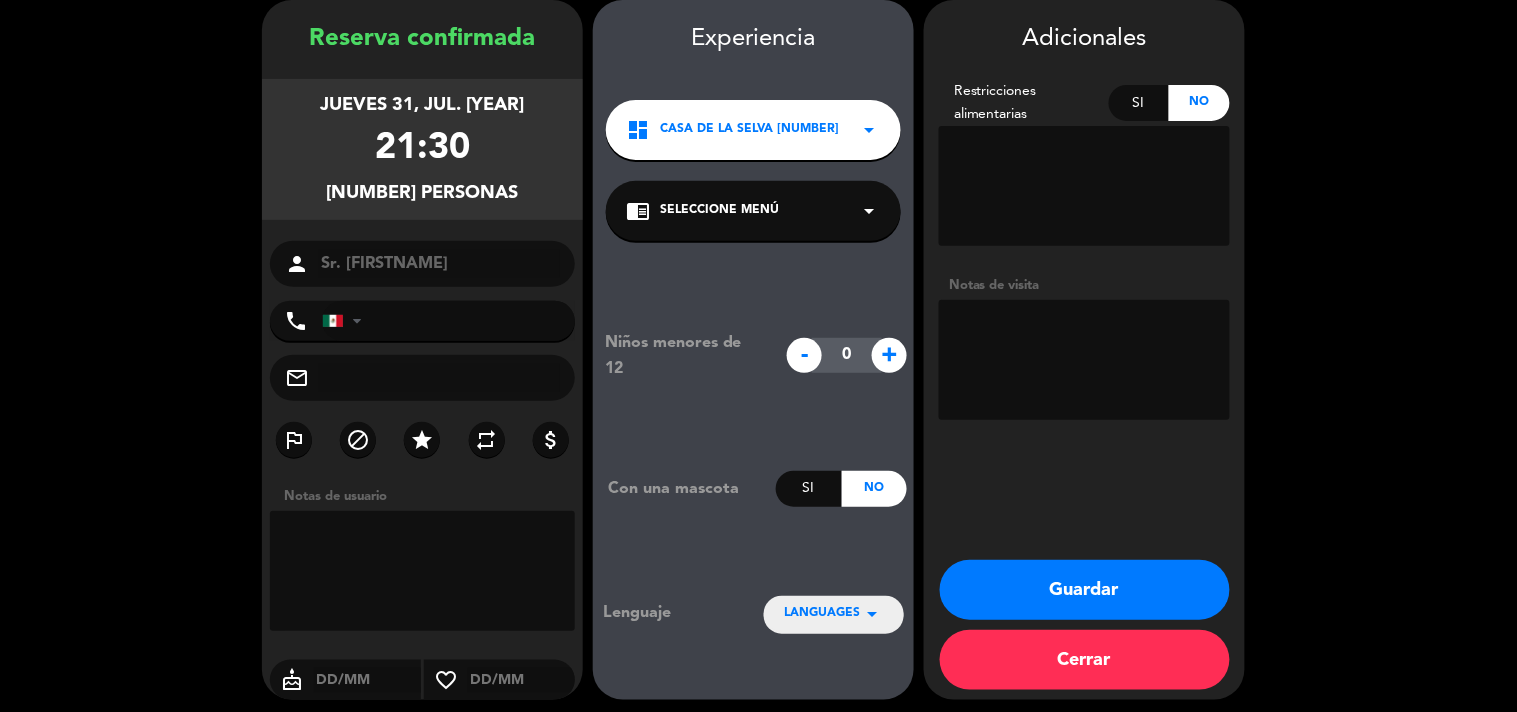click at bounding box center (448, 321) 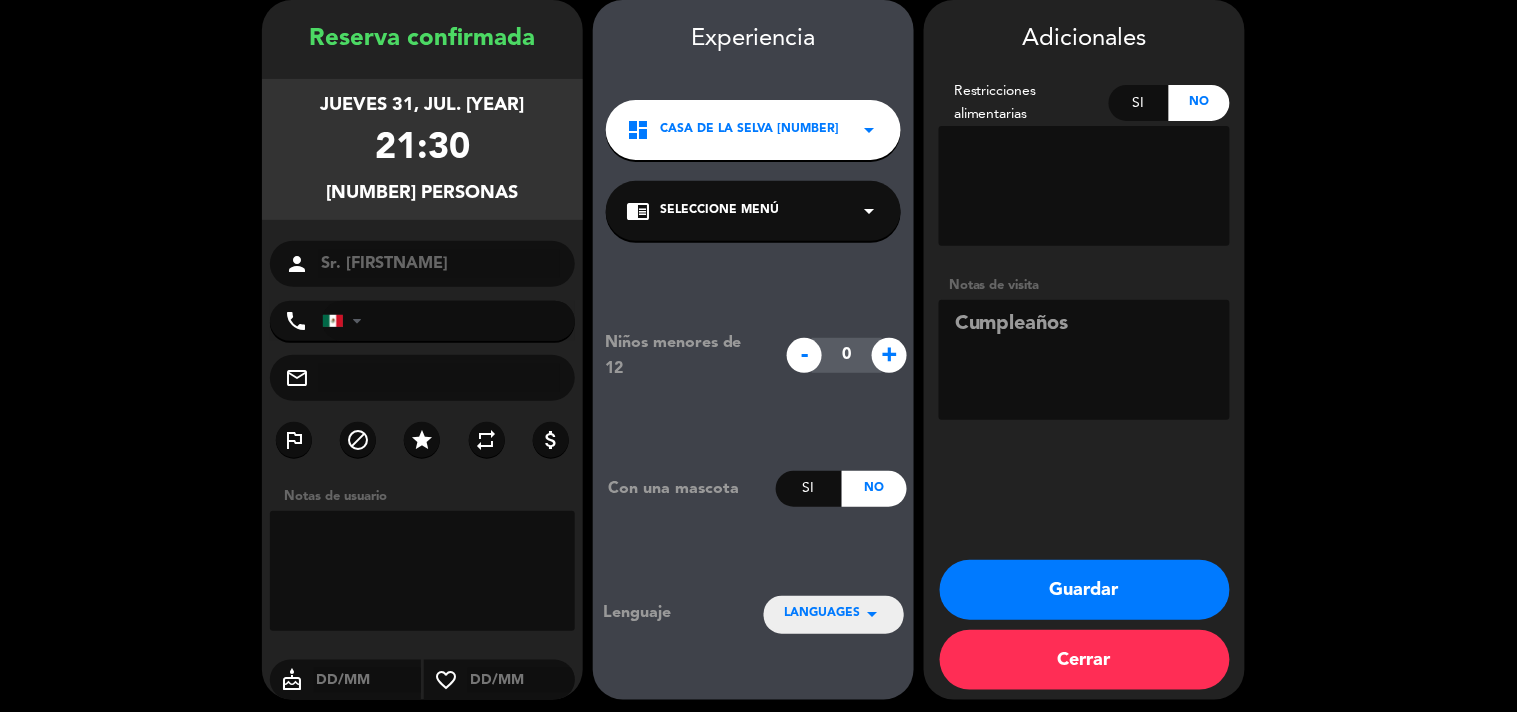 type on "Cumpleaños" 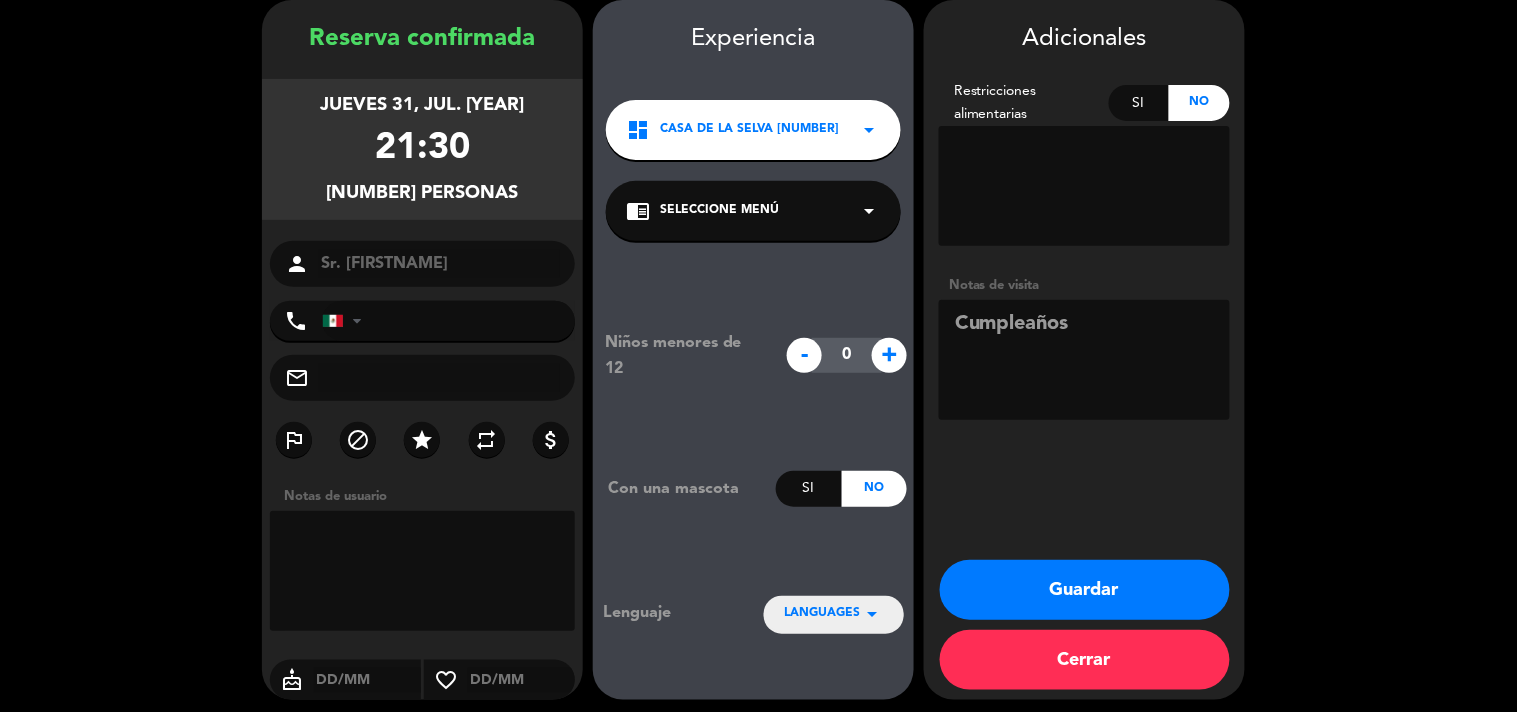 click on "phone United States +[NUMBER] United Kingdom +[NUMBER] Peru (Perú) +[NUMBER] Argentina +[NUMBER] Brazil (Brasil) +[NUMBER] Afghanistan (‫افغانستان‬‎) +[NUMBER] Albania (Shqipëri) +[NUMBER] Algeria (‫الجزائر‬‎) +[NUMBER] American Samoa +[NUMBER] Andorra +[NUMBER] Angola +[NUMBER] Anguilla +[NUMBER] Antigua and Barbuda +[NUMBER] Argentina +[NUMBER] Armenia (Հայաստան) +[NUMBER] Aruba +[NUMBER] Australia +[NUMBER] Austria (Österreich) +[NUMBER] Azerbaijan (Azərbaycan) +[NUMBER] Bahamas +[NUMBER] Bahrain (‫البحرين‬‎) +[NUMBER] Bangladesh (বাংলাদেশ) +[NUMBER] Barbados +[NUMBER] Belarus (Беларусь) +[NUMBER] Belgium (België) +[NUMBER] Belize +[NUMBER] Benin (Bénin) +[NUMBER] Bermuda +[NUMBER] Bhutan (འབྲུག) +[NUMBER] Bolivia +[NUMBER] Bosnia and Herzegovina (Босна и Херцеговина) +[NUMBER] Botswana +[NUMBER] Brazil (Brasil) +[NUMBER] British Indian Ocean Territory +[NUMBER] British Virgin Islands +[NUMBER] Brunei +[NUMBER] Bulgaria (България) +[NUMBER] Burkina Faso +[NUMBER] Burundi (Uburundi) +[NUMBER] Cambodia (កម្ពុជា) +[NUMBER] Cameroon (Cameroun) +[NUMBER] Canada +[NUMBER] Cape Verde (Kabu Verdi) +[NUMBER]" at bounding box center (422, 321) 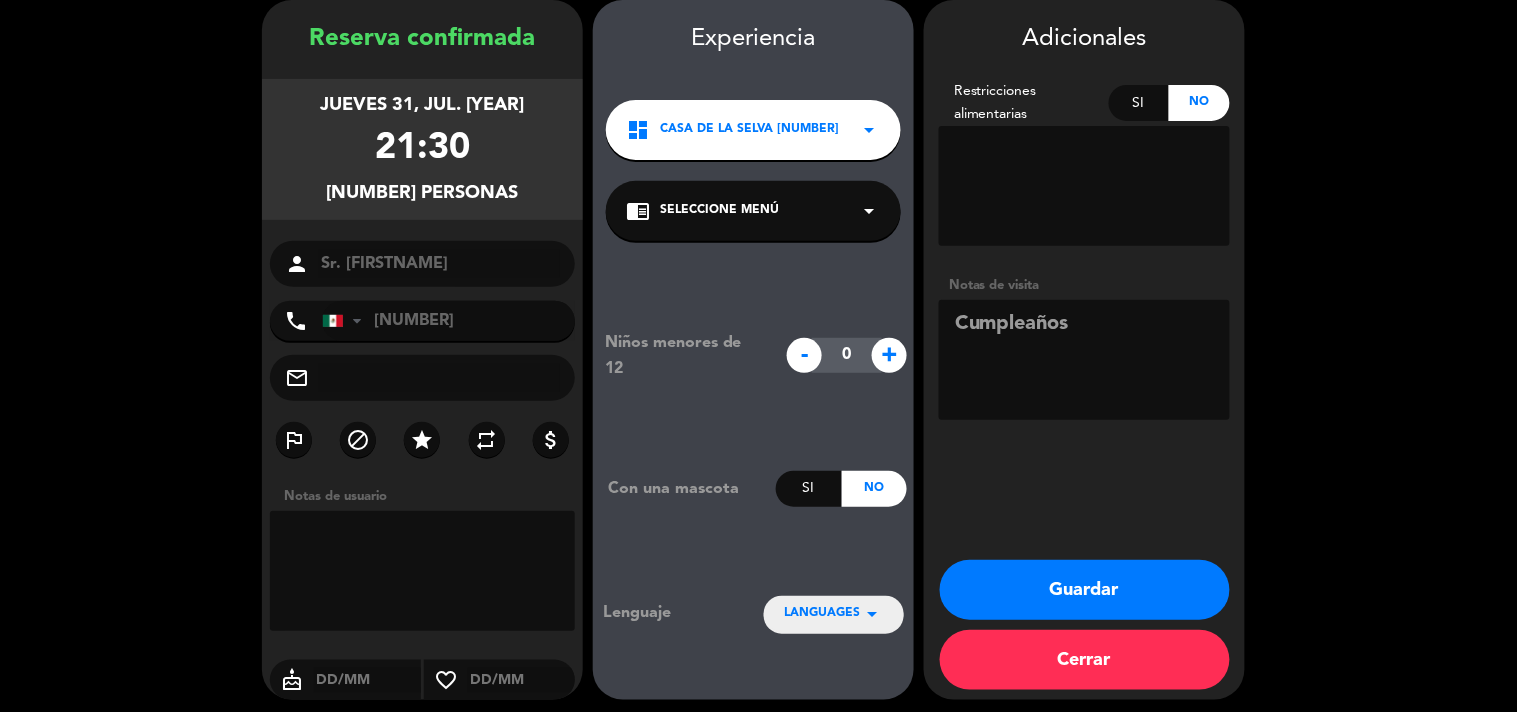 type on "[NUMBER]" 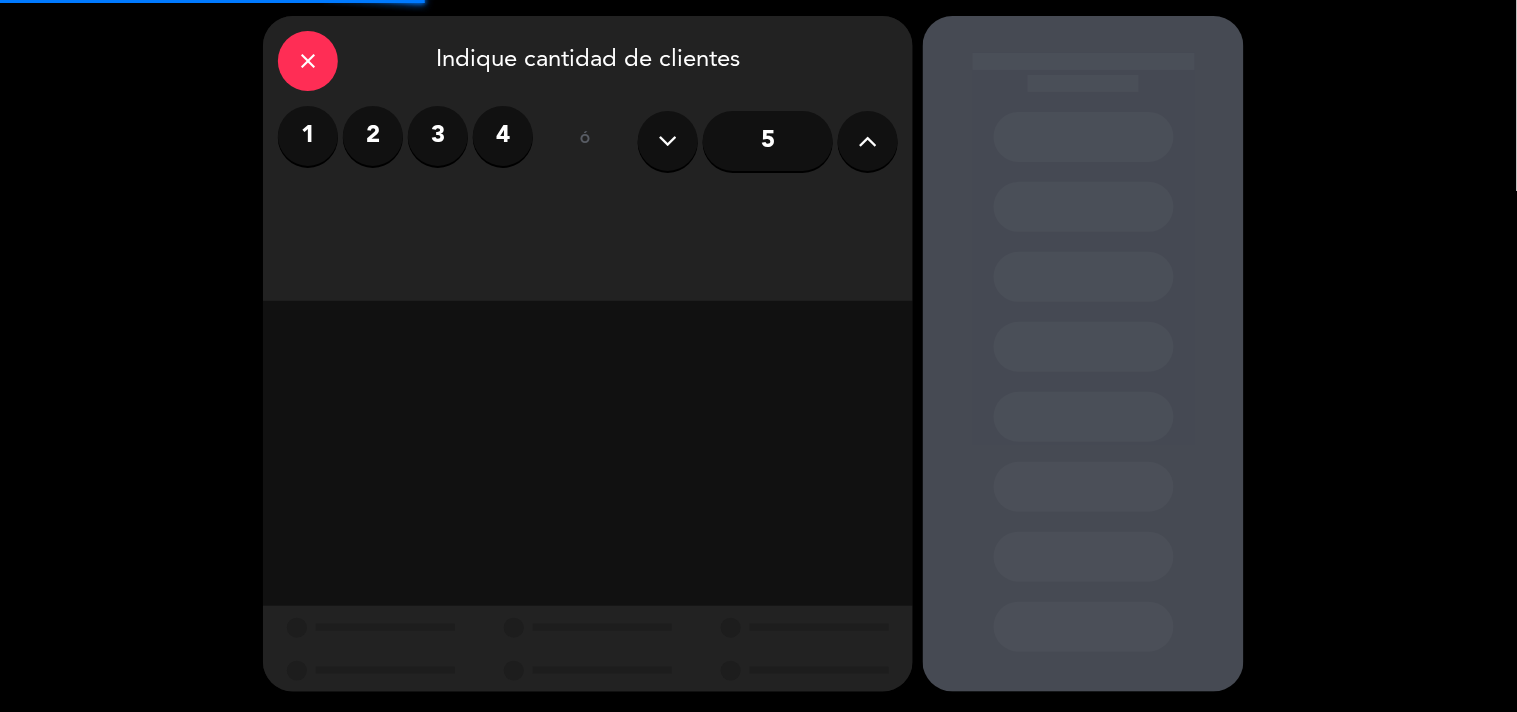scroll, scrollTop: 0, scrollLeft: 0, axis: both 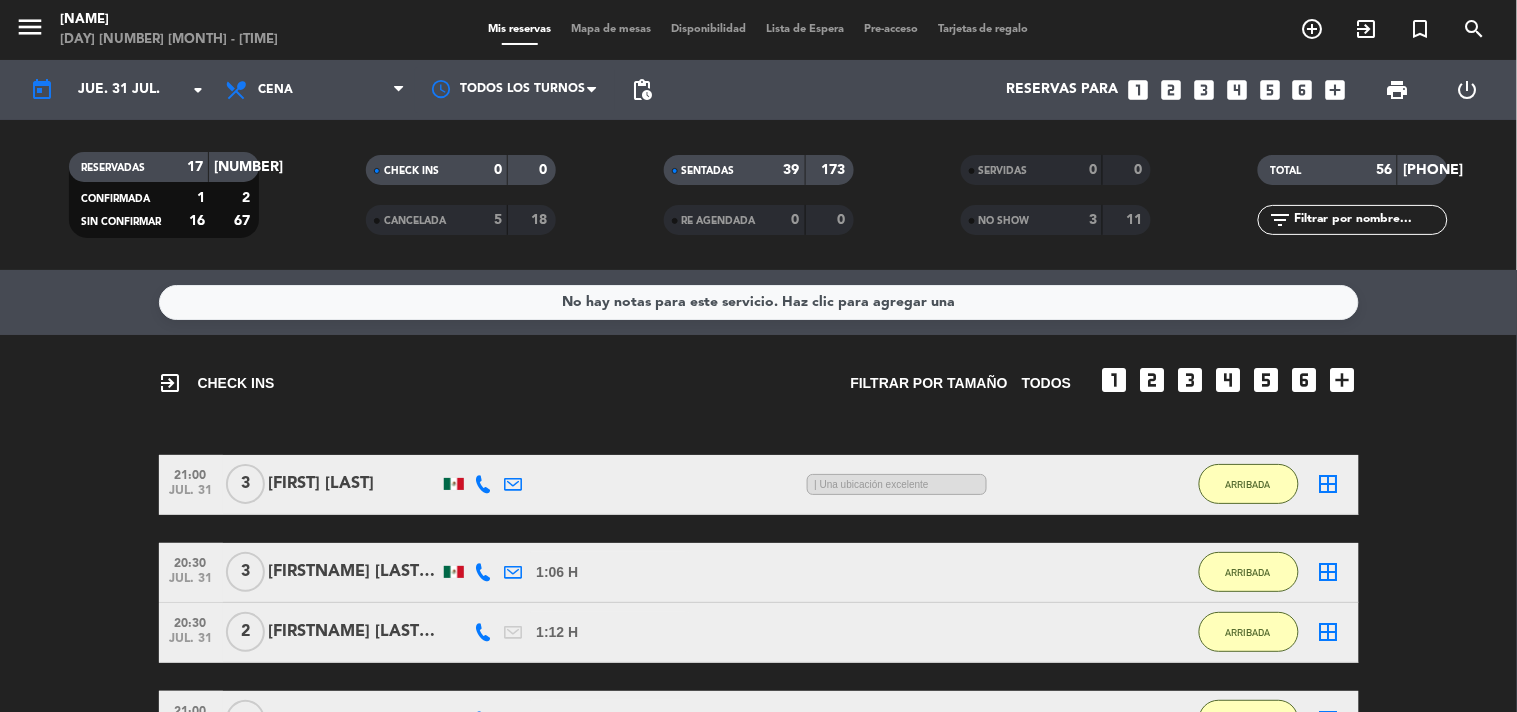 click on "[TIME] [MONTH] [NUMBER] [NUMBER] [FIRSTNAME] [LASTNAME] [TIME] H / [TIME] H sms ARRIBADA border_all [TIME] [MONTH] [NUMBER] [NUMBER] [FIRSTNAME] [LASTNAME] [TIME] H / [TIME] H sms ARRIBADA border_all [TIME] [MONTH] [NUMBER] [NUMBER] [FIRSTNAME] [LASTNAME] [TIME] H / [TIME] H sms ARRIBADA border_all [TIME] [MONTH] [NUMBER] [NUMBER] [FIRSTNAME] [LASTNAME] [TIME] H / [TIME] H sms ARRIBADA border_all" 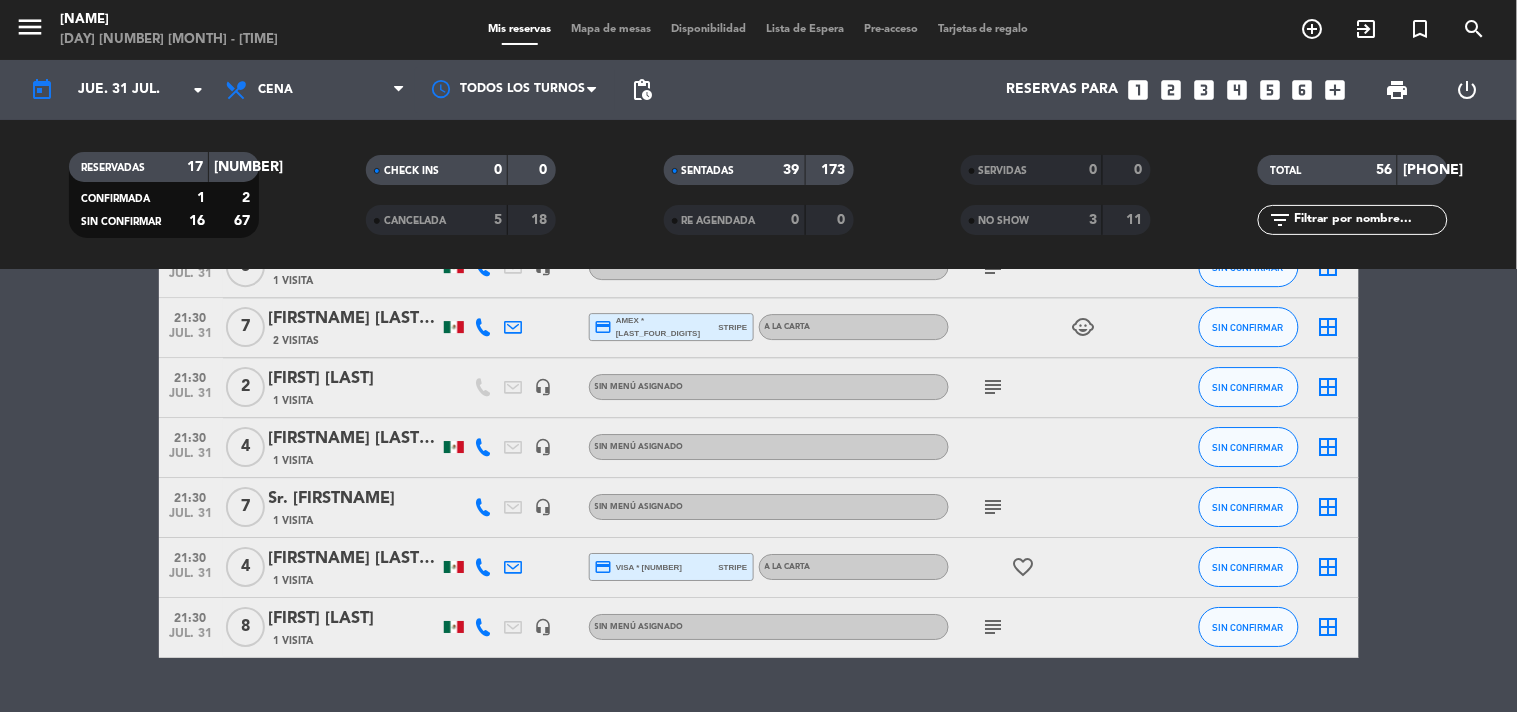 scroll, scrollTop: 3592, scrollLeft: 0, axis: vertical 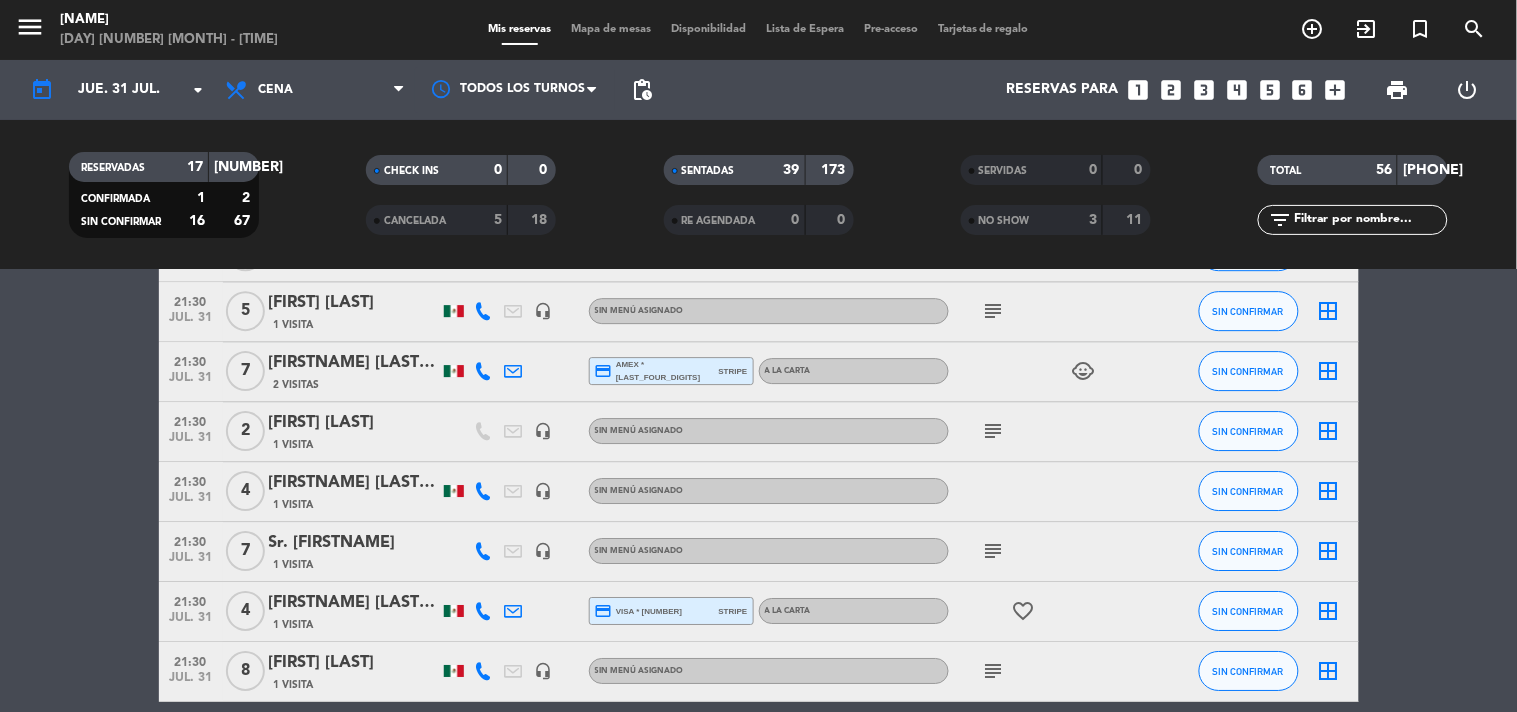 click on "subject" 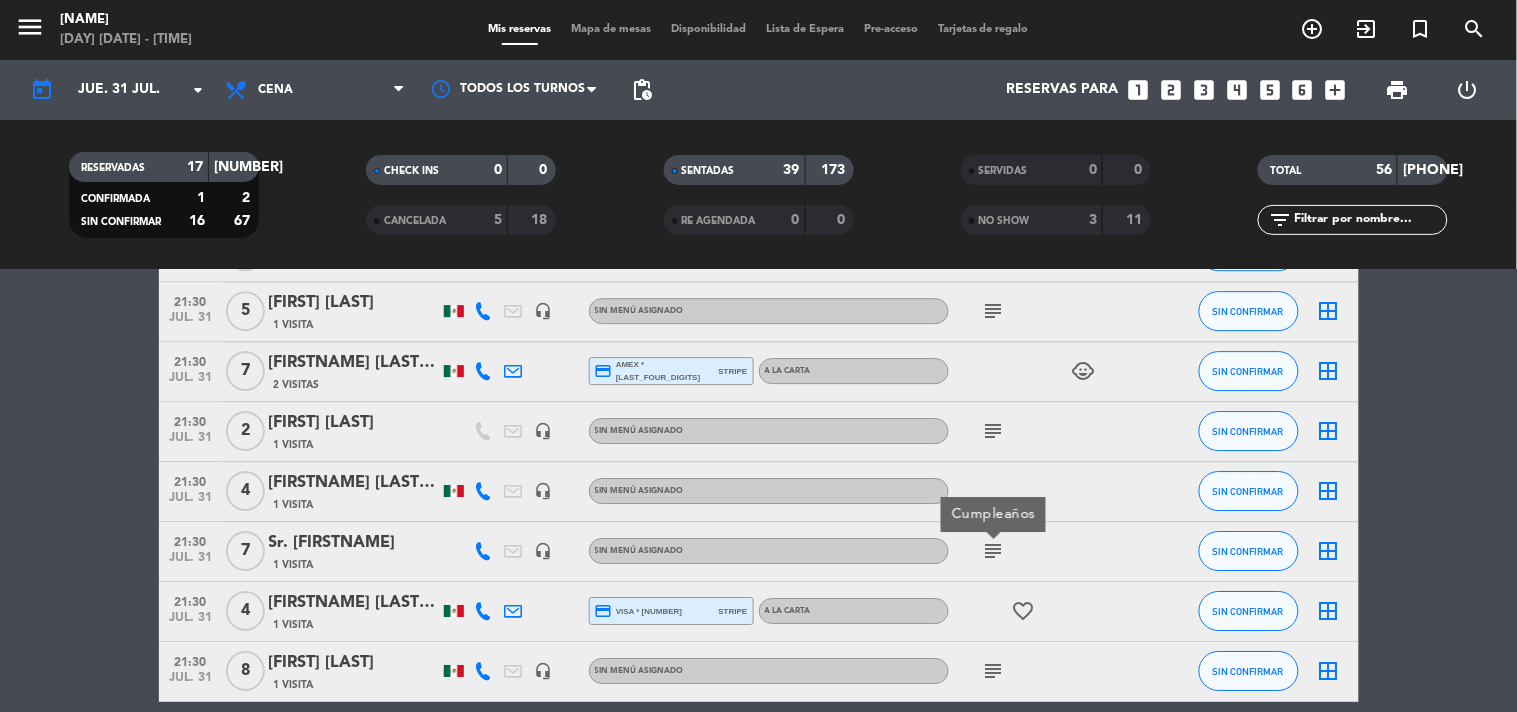 click on "[TIME] [MONTH] [DAY] [DAY_NUM] [FIRST] [LAST] [VISITS] [PAYMENT_METHOD] [CARD_TYPE] [CARD_NUM] [PAYMENT_PROCESSOR] [ITEM] [SEATING] [ACTION] [TIME] [MONTH] [DAY] [DAY_NUM] [FIRST] [LAST] [VISITS] [PAYMENT_METHOD] [PAYMENT_PROCESSOR] [ITEM] [SEATING] [ACTION] [TIME] [MONTH] [DAY] [DAY_NUM] [FIRST] [LAST] [VISITS] [PAYMENT_METHOD] [PAYMENT_PROCESSOR] [ITEM] [SEATING] [ACTION] [TIME] [MONTH] [DAY] [DAY_NUM] [FIRST] [LAST] [VISITS] [PAYMENT_METHOD] [PAYMENT_PROCESSOR] [ITEM] [SEATING] [ACTION] [TIME] [MONTH] [DAY] [DAY_NUM] [FIRST] [LAST] [VISITS] [PAYMENT_METHOD] [PAYMENT_PROCESSOR] [ITEM] [SEATING] [ACTION] [TIME] [MONTH] [DAY] [DAY_NUM] [FIRST] [LAST] [VISITS] [PAYMENT_METHOD] [PAYMENT_PROCESSOR] [ITEM] [SEATING] [ACTION] [TIME] [MONTH] [DAY] [DAY_NUM] [FIRST] [LAST] [VISITS] [PAYMENT_METHOD] [PAYMENT_PROCESSOR] [ITEM] [SEATING] [ACTION]" 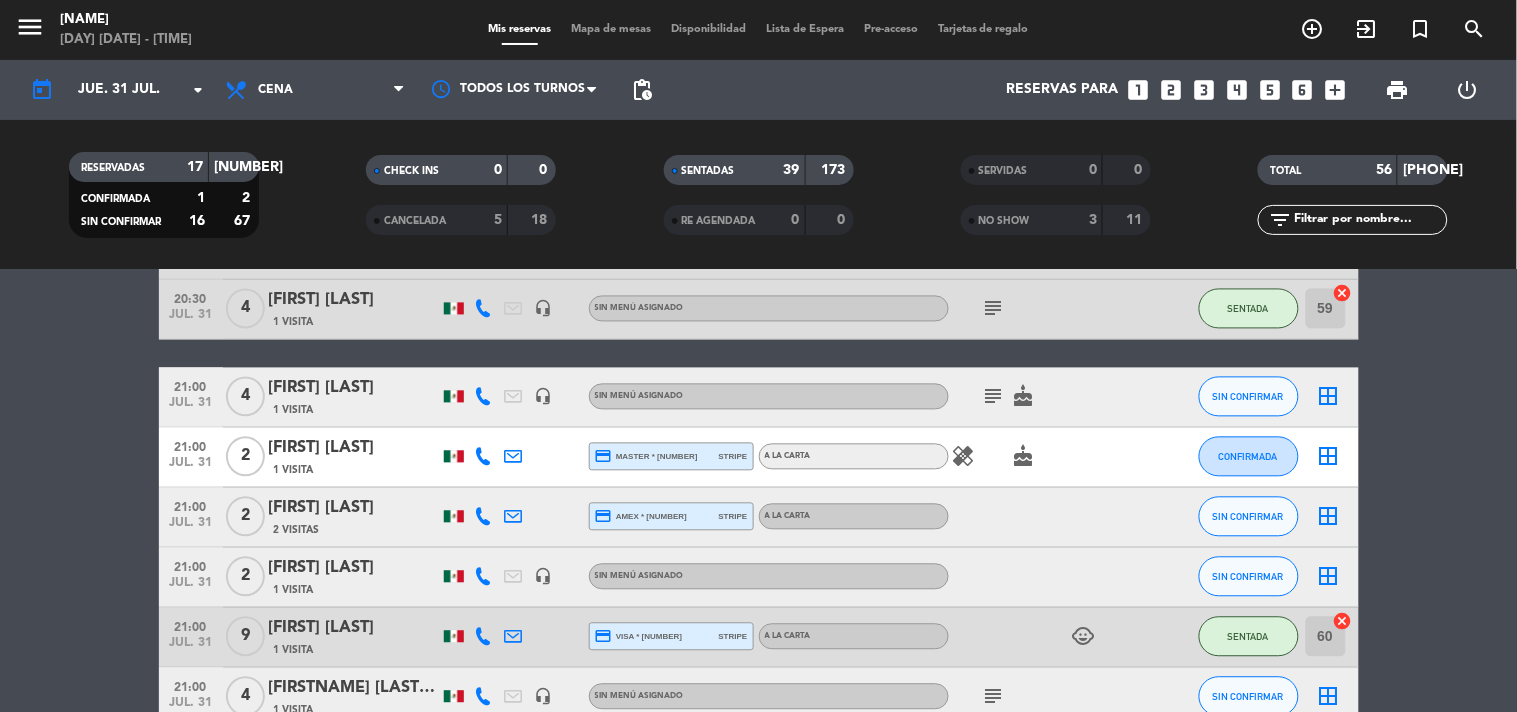 scroll, scrollTop: 3103, scrollLeft: 0, axis: vertical 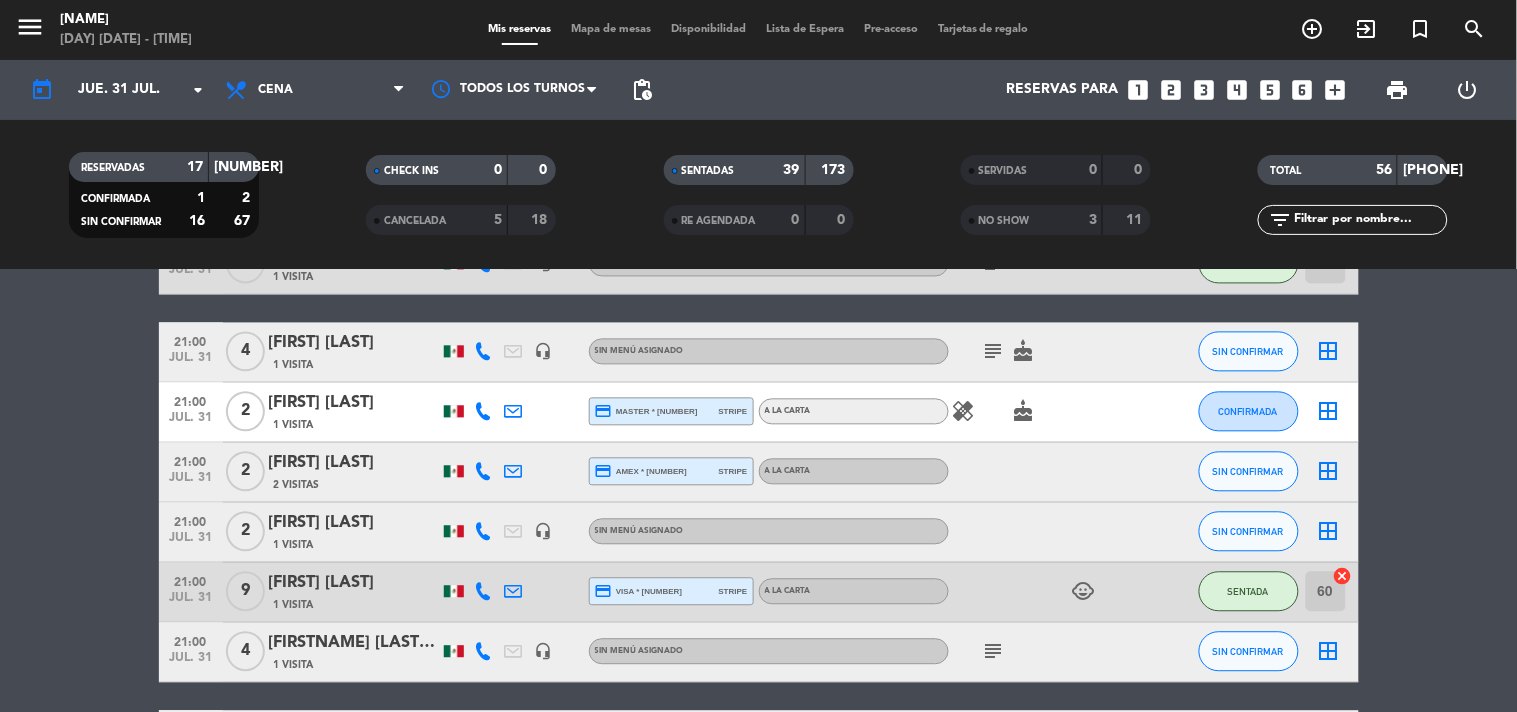 click on "[FIRST] [LAST]" 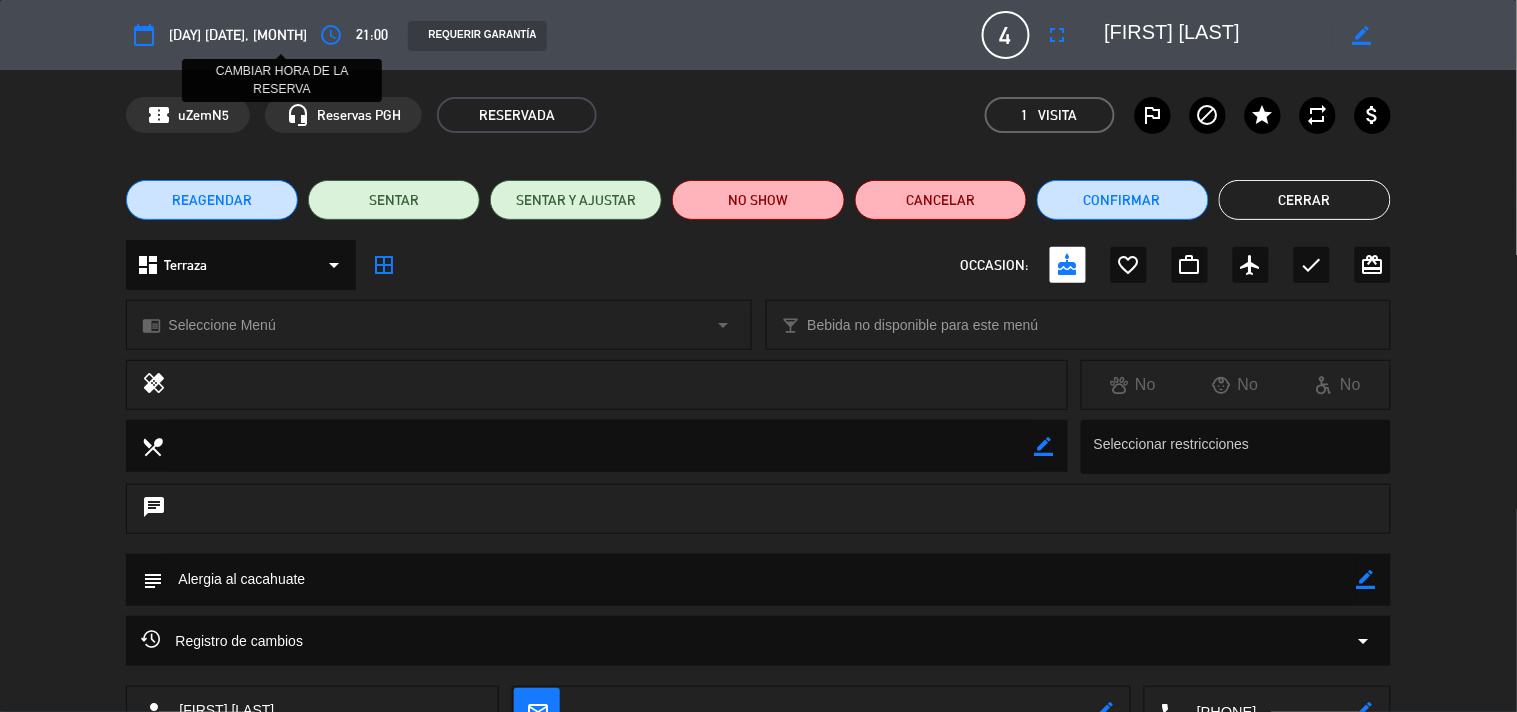 click on "access_time" at bounding box center (331, 35) 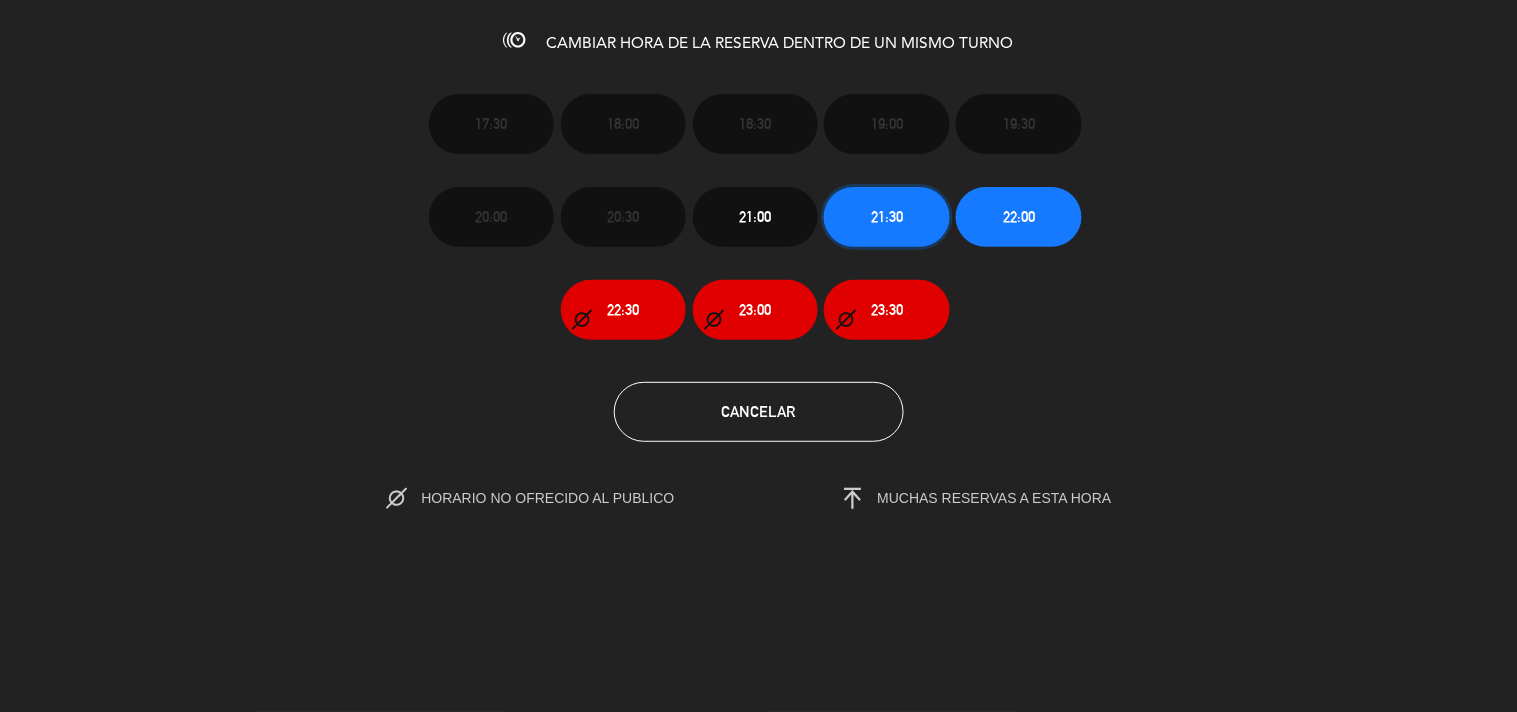 click on "21:30" 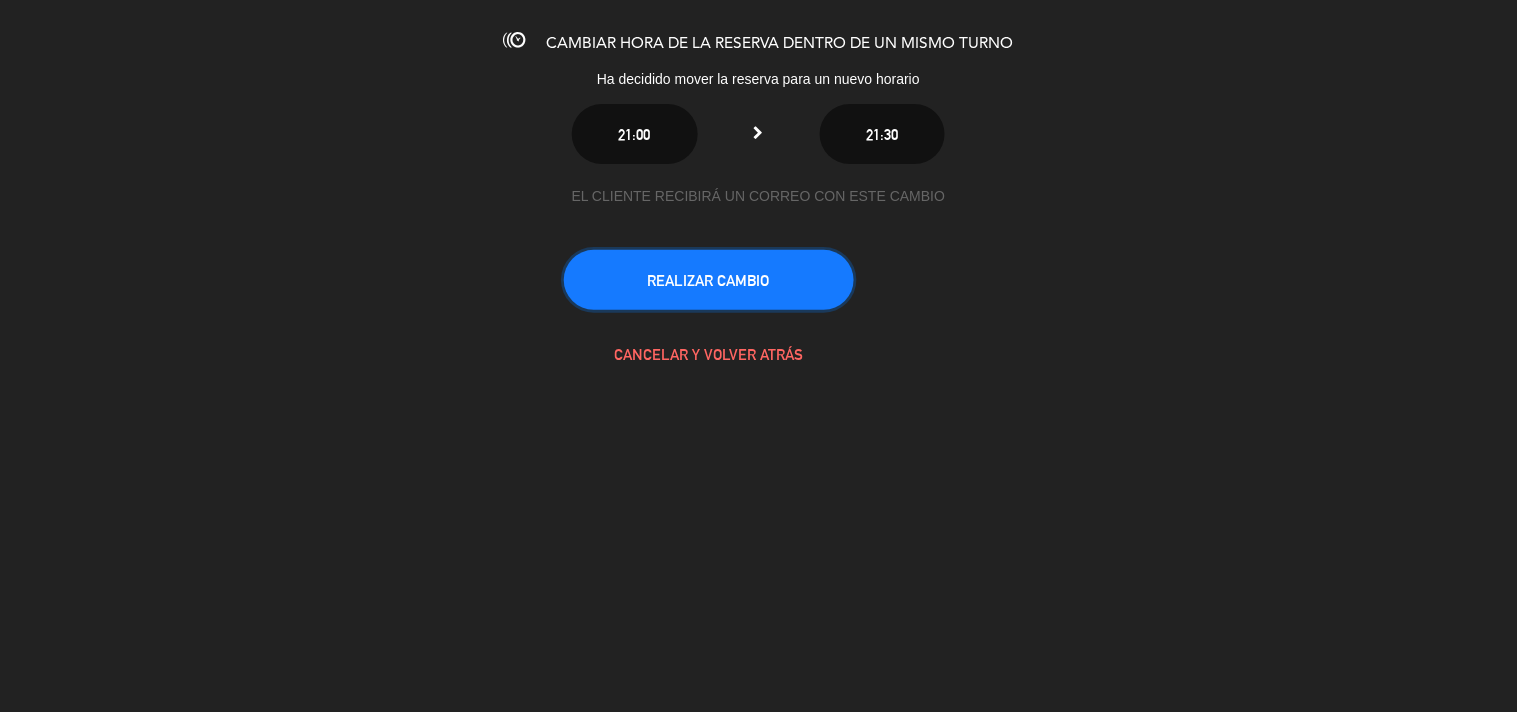 click on "REALIZAR CAMBIO" 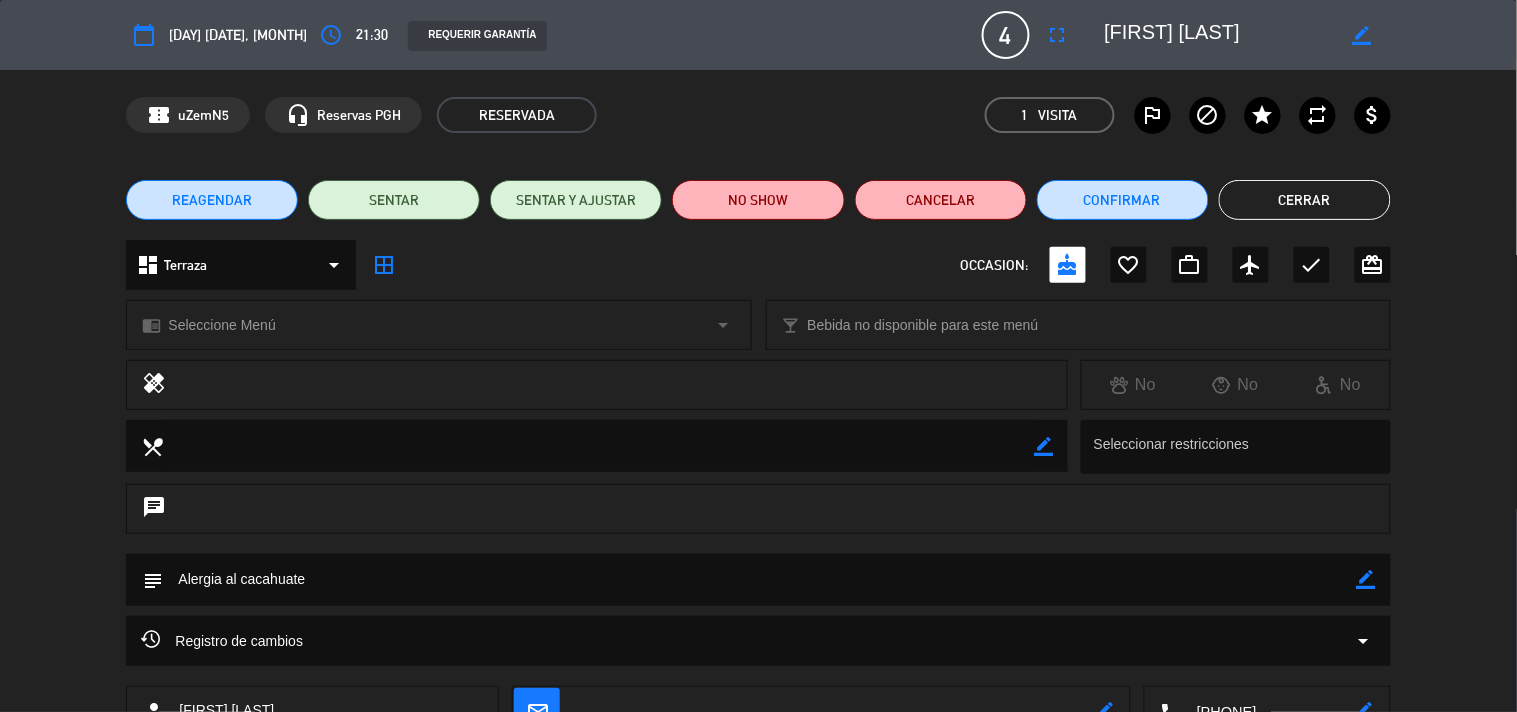 click on "Cerrar" 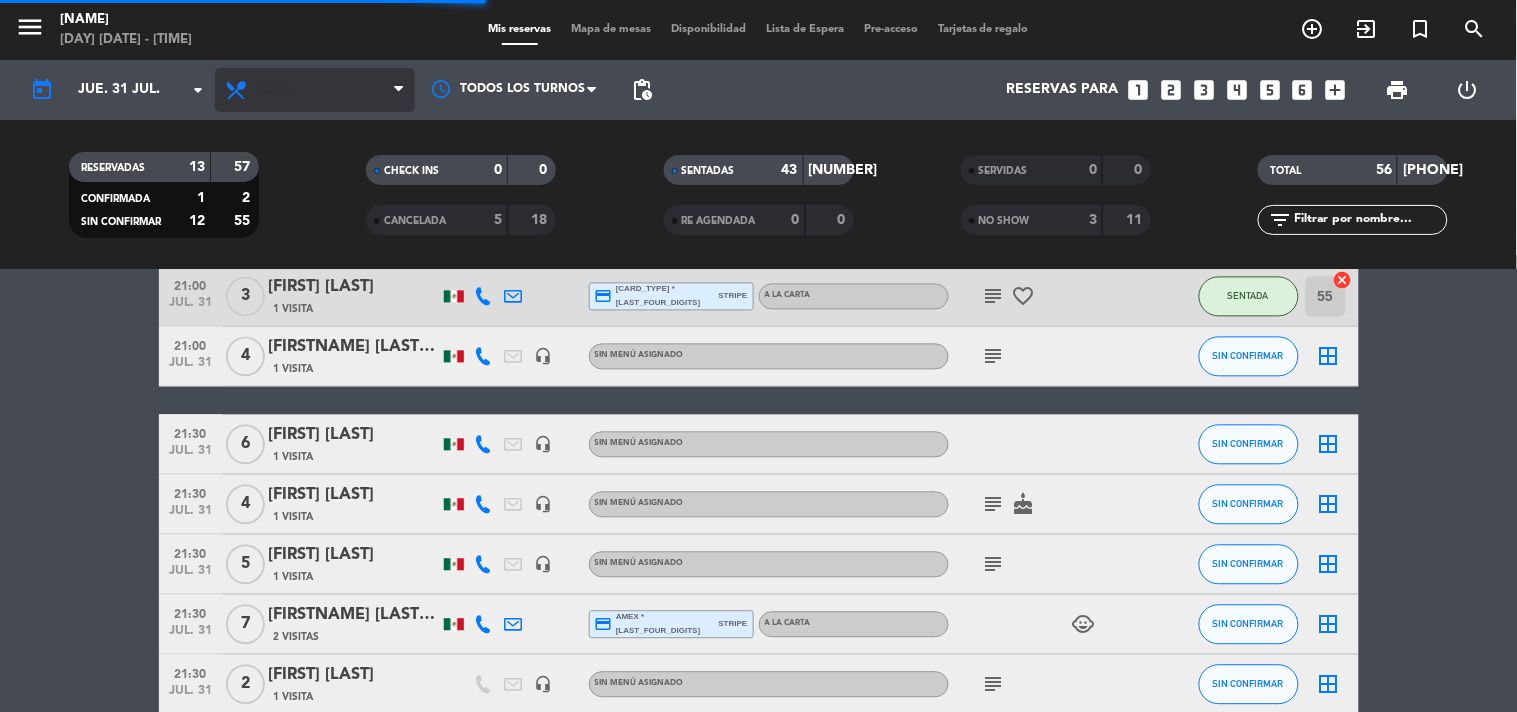 scroll, scrollTop: 2627, scrollLeft: 0, axis: vertical 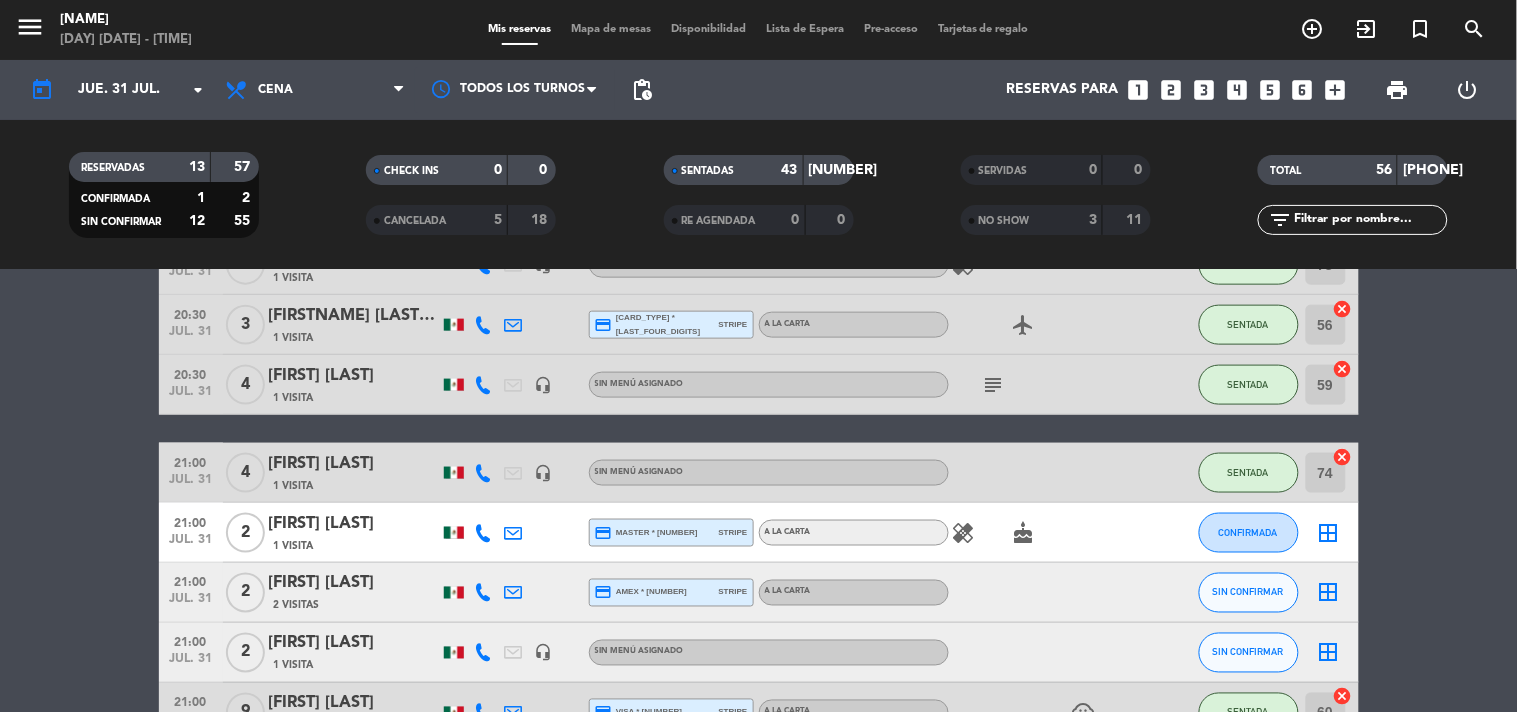 click on "print" at bounding box center (1398, 90) 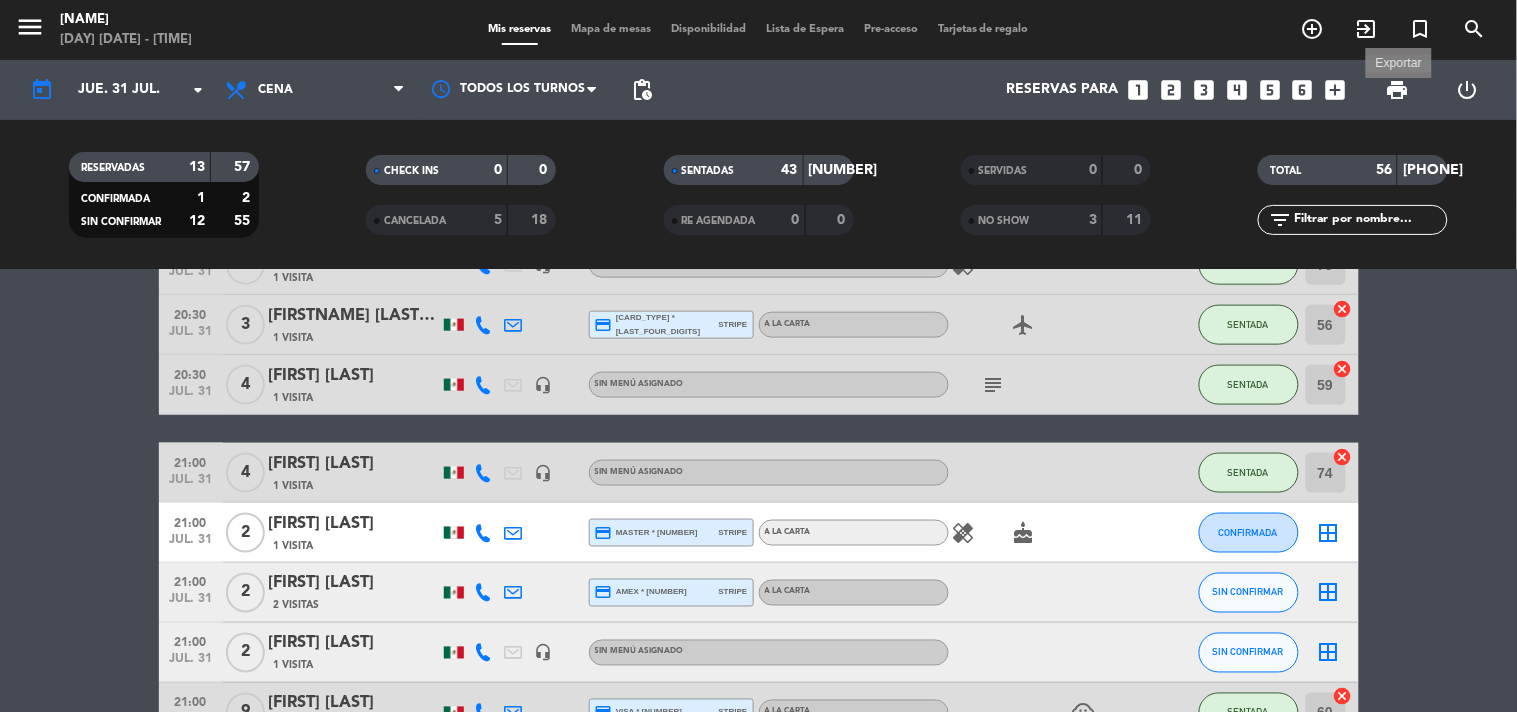 click on "print" at bounding box center (1398, 90) 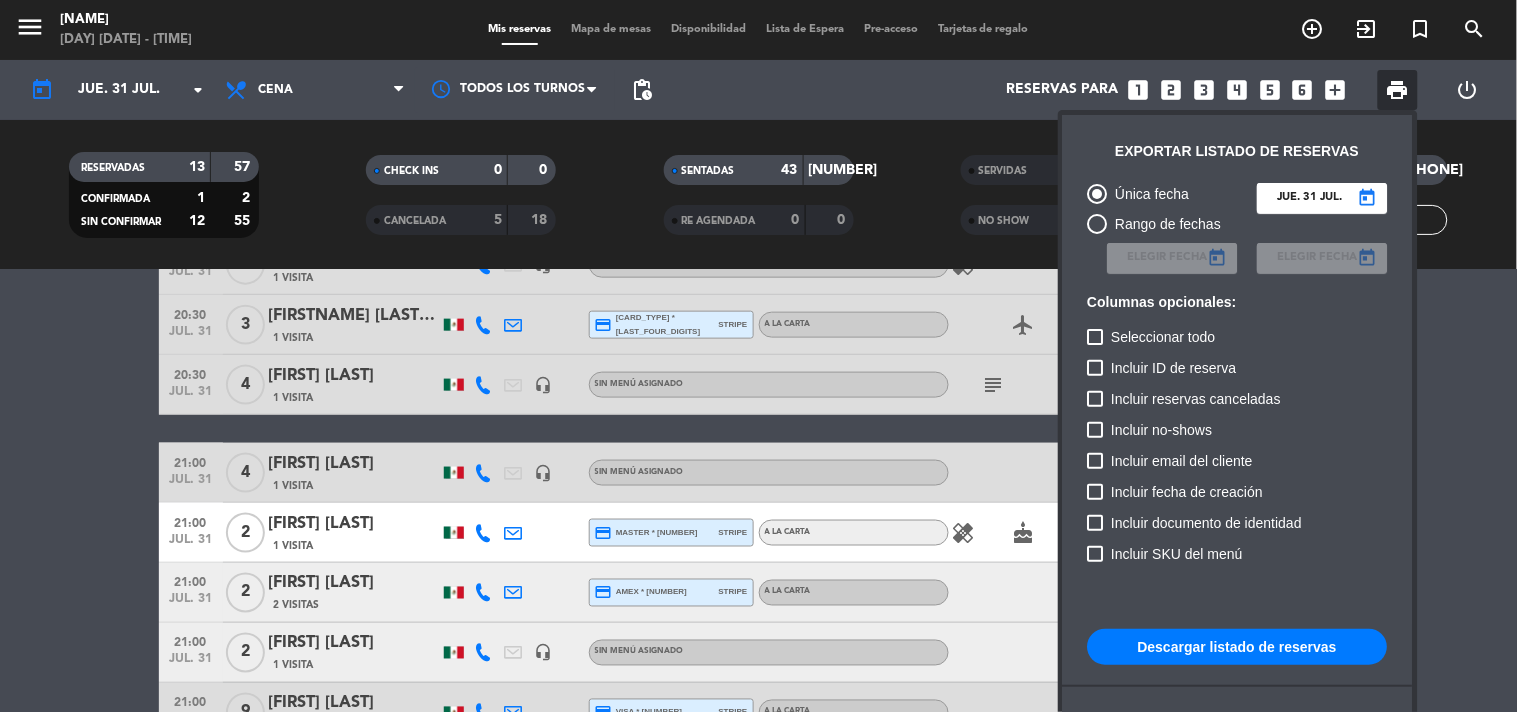 click on "Incluir documento de identidad" at bounding box center [1238, 526] 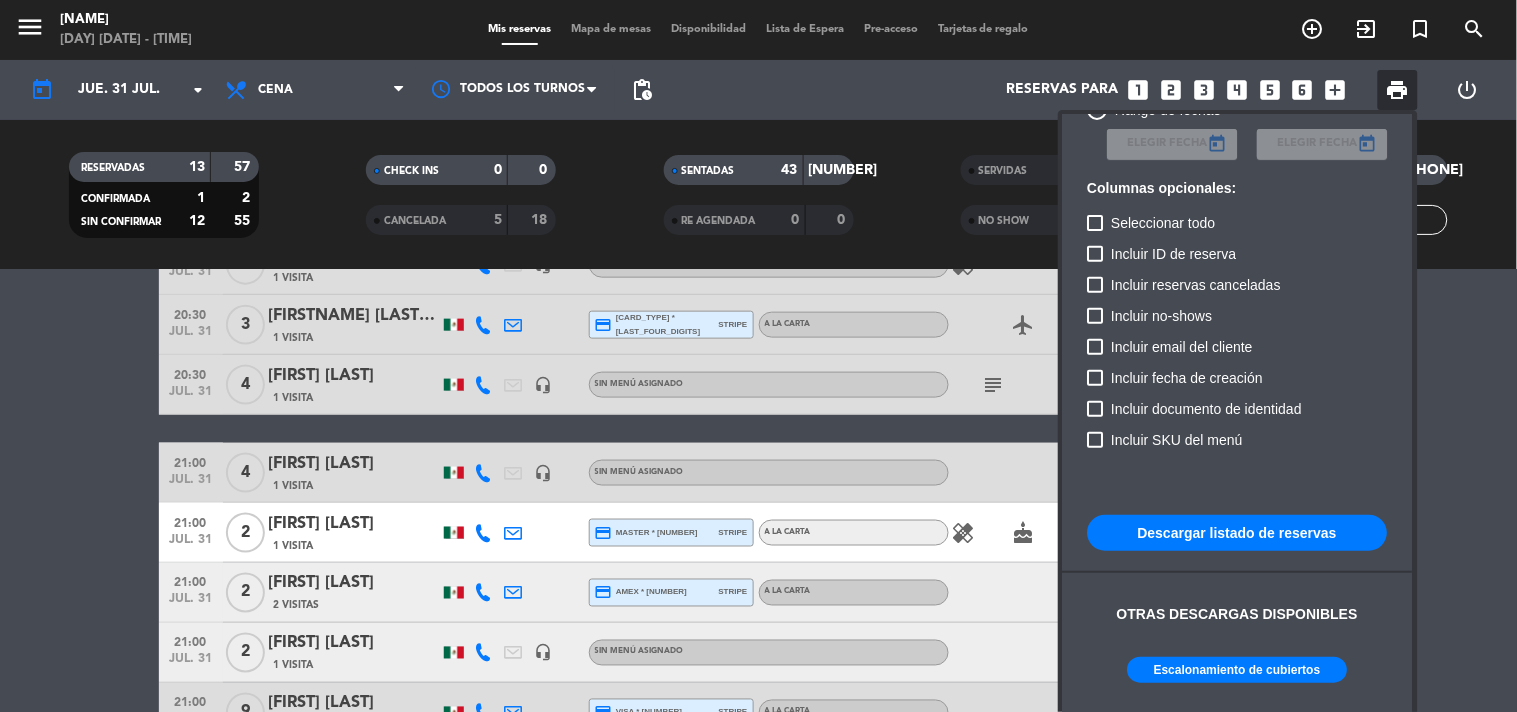 scroll, scrollTop: 121, scrollLeft: 0, axis: vertical 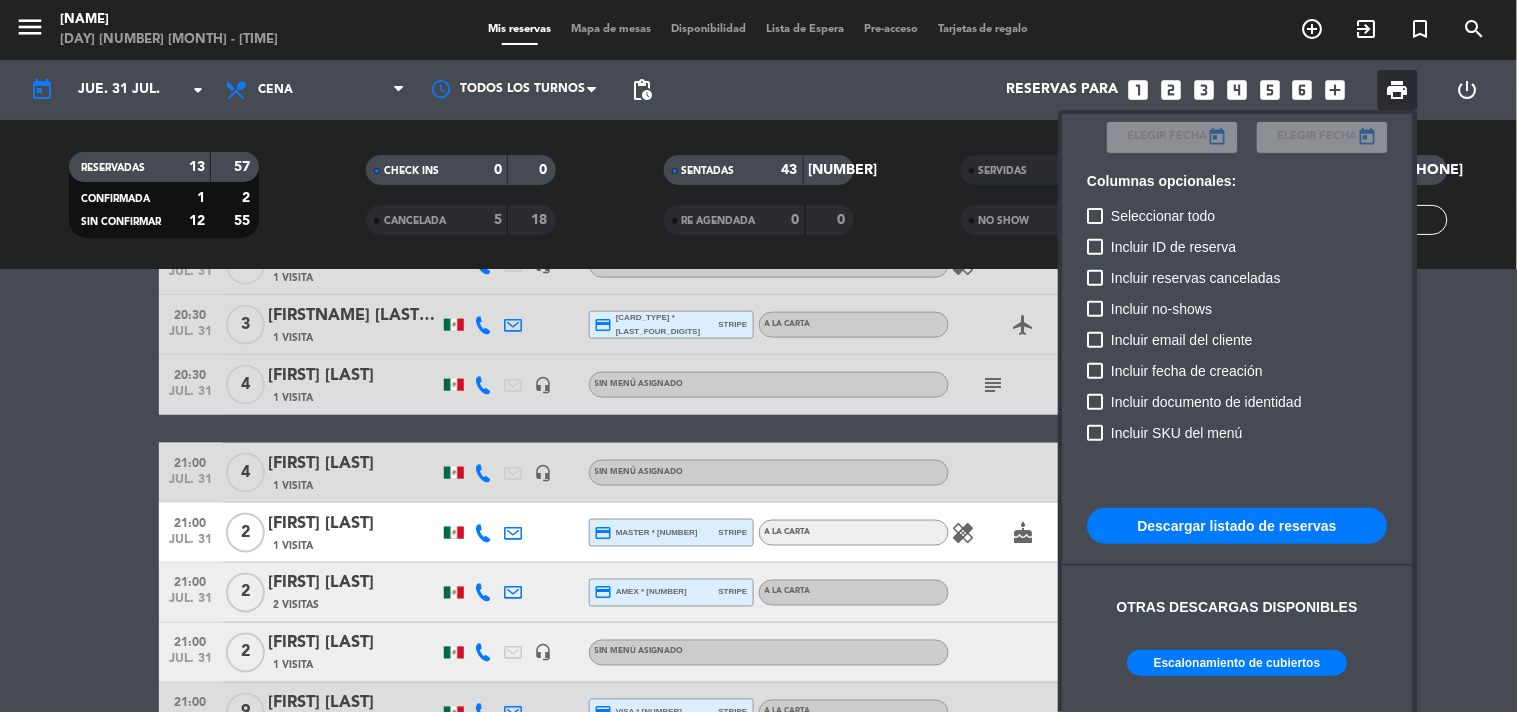 click on "Escalonamiento de cubiertos" at bounding box center [1238, 663] 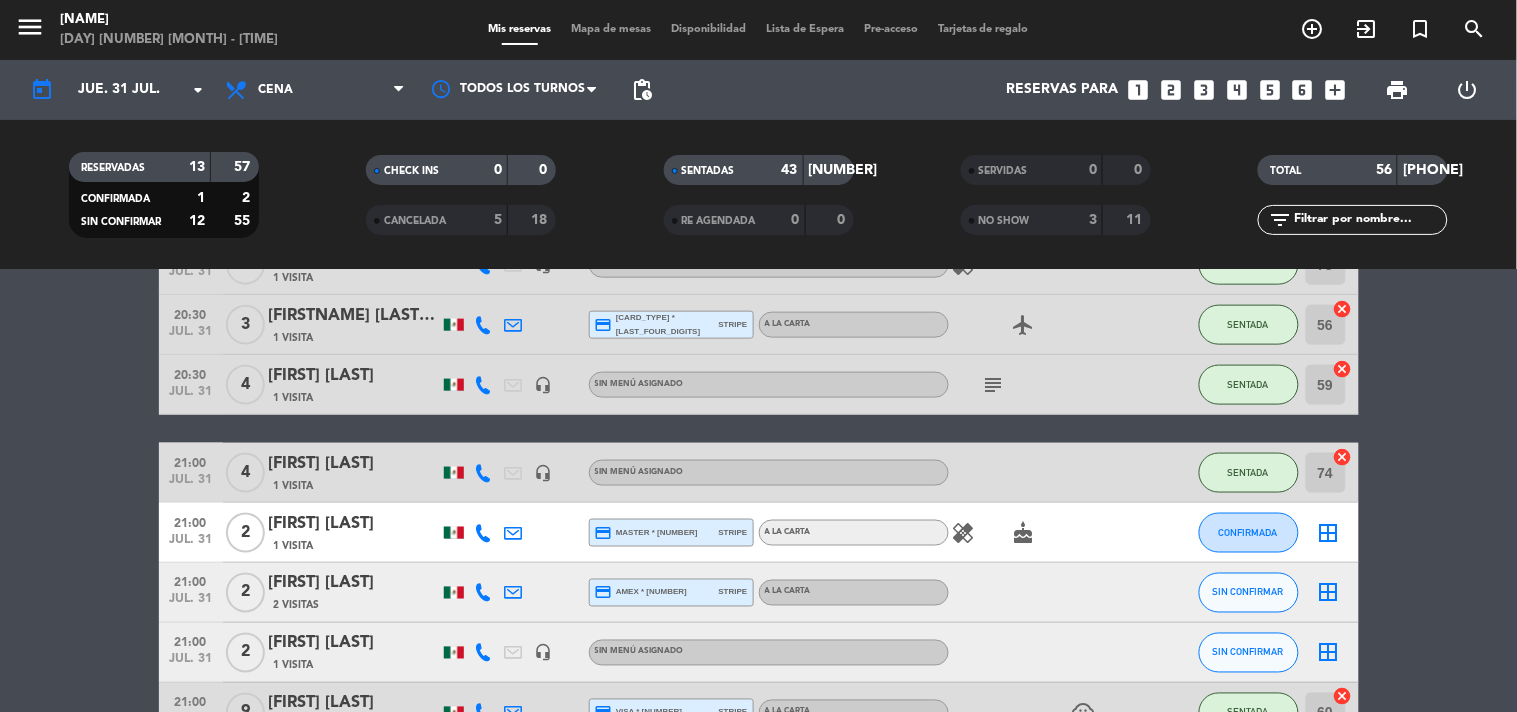click on "[TIME] [MONTH] [DAY] [DAY_NUM] [FIRST] [LAST] [VISITS] [PAYMENT_METHOD] [CARD_TYPE] [CARD_NUM] [PAYMENT_PROCESSOR] [ITEM] [SEATING] [ACTION] [TIME] [MONTH] [DAY] [DAY_NUM] [FIRST] [LAST] [VISITS] [PAYMENT_METHOD] [PAYMENT_PROCESSOR] [ITEM] [SEATING] [ACTION] [TIME] [MONTH] [DAY] [DAY_NUM] [FIRST] [LAST] [VISITS] [PAYMENT_METHOD] [PAYMENT_PROCESSOR] [ITEM] [SEATING] [ACTION] [TIME] [MONTH] [DAY] [DAY_NUM] [FIRST] [LAST] [VISITS] [PAYMENT_METHOD] [PAYMENT_PROCESSOR] [ITEM] [SEATING] [ACTION] [TIME] [MONTH] [DAY] [DAY_NUM] [FIRST] [LAST] [VISITS] [PAYMENT_METHOD] [PAYMENT_PROCESSOR] [ITEM] [SEATING] [ACTION] [TIME] [MONTH] [DAY] [DAY_NUM] [FIRST] [LAST] [VISITS] [PAYMENT_METHOD] [PAYMENT_PROCESSOR] [ITEM] [SEATING] [ACTION] [TIME] [MONTH] [DAY] [DAY_NUM] [FIRST] [LAST] [VISITS] [PAYMENT_METHOD] [PAYMENT_PROCESSOR] [ITEM] [SEATING] [ACTION]" 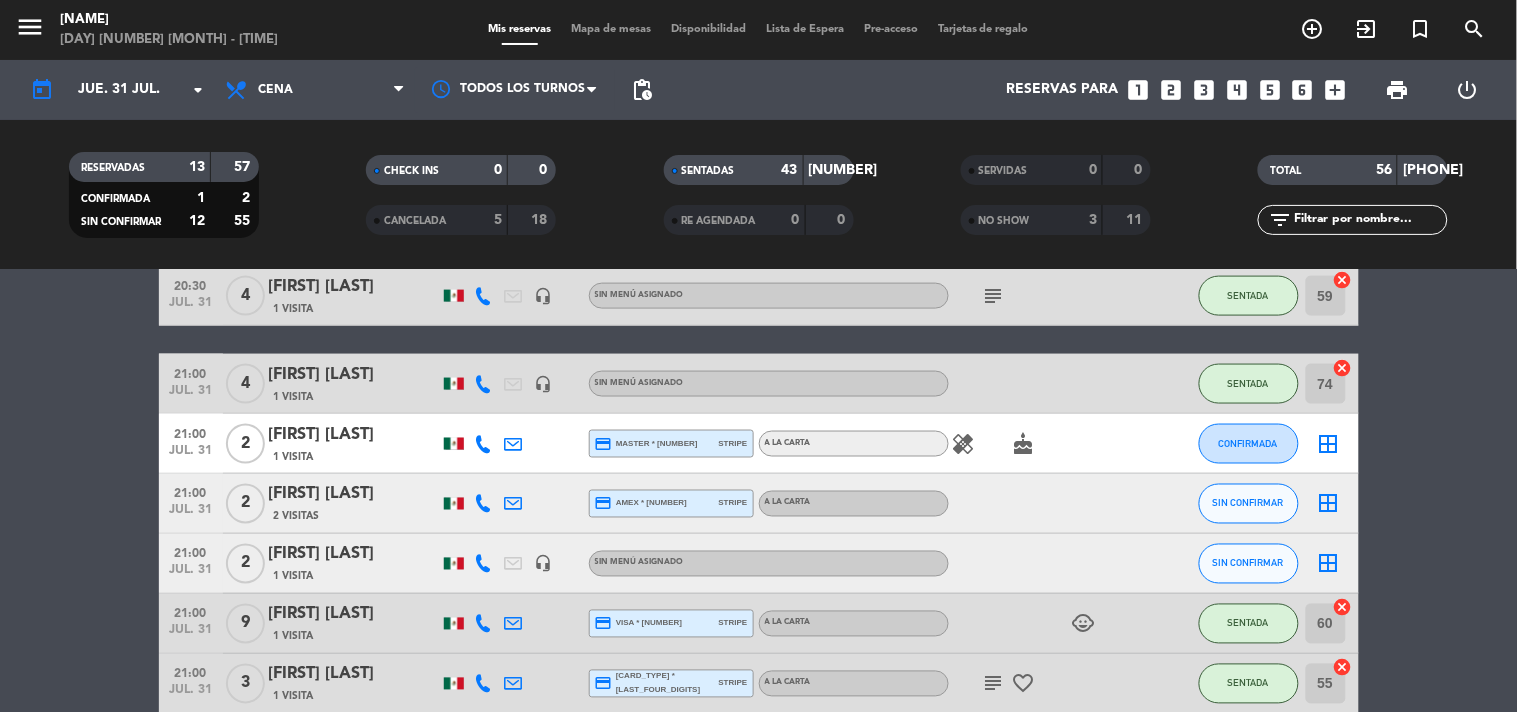 scroll, scrollTop: 2761, scrollLeft: 0, axis: vertical 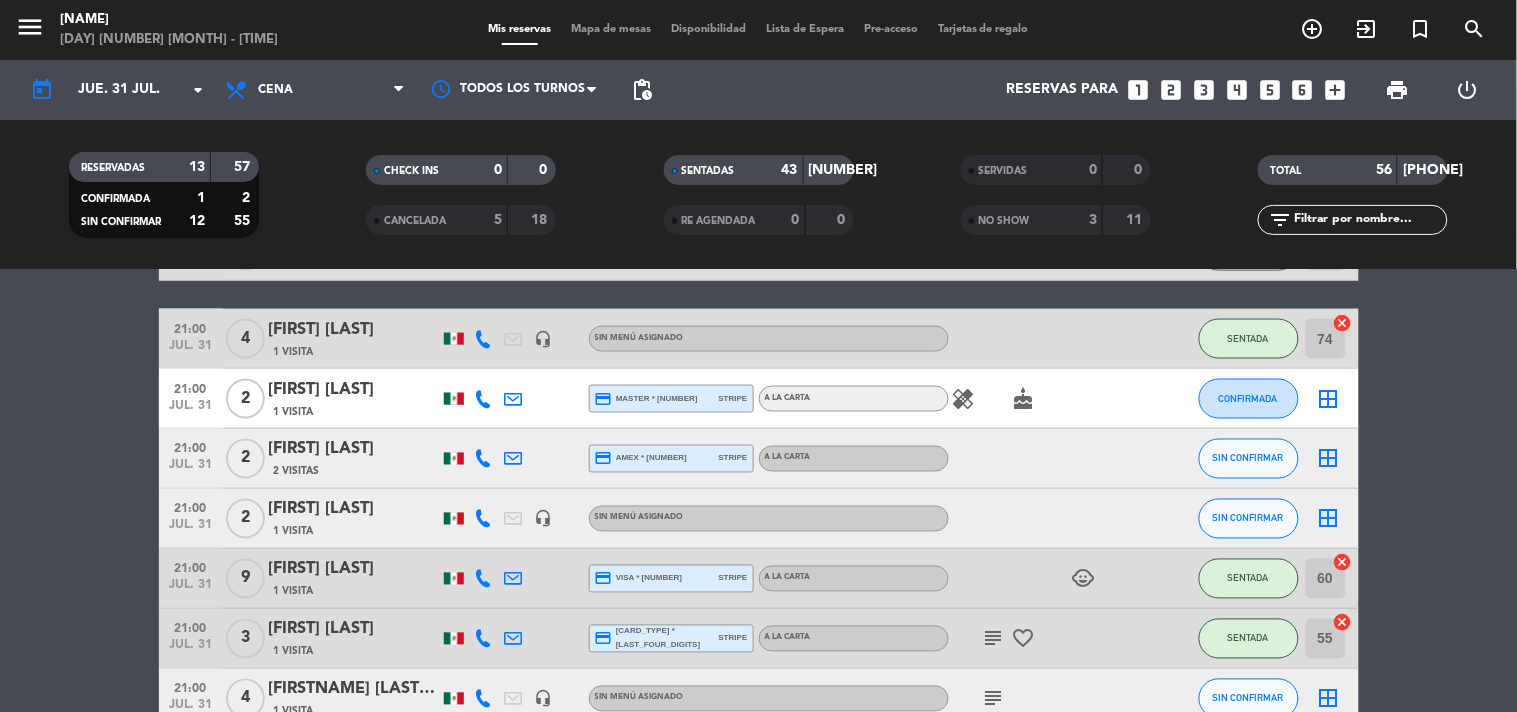 click on "[TIME] [MONTH] [DAY] [DAY_NUM] [FIRST] [LAST] [VISITS] [PAYMENT_METHOD] [CARD_TYPE] [CARD_NUM] [PAYMENT_PROCESSOR] [ITEM] [SEATING] [ACTION] [TIME] [MONTH] [DAY] [DAY_NUM] [FIRST] [LAST] [VISITS] [PAYMENT_METHOD] [PAYMENT_PROCESSOR] [ITEM] [SEATING] [ACTION] [TIME] [MONTH] [DAY] [DAY_NUM] [FIRST] [LAST] [VISITS] [PAYMENT_METHOD] [PAYMENT_PROCESSOR] [ITEM] [SEATING] [ACTION] [TIME] [MONTH] [DAY] [DAY_NUM] [FIRST] [LAST] [VISITS] [PAYMENT_METHOD] [PAYMENT_PROCESSOR] [ITEM] [SEATING] [ACTION] [TIME] [MONTH] [DAY] [DAY_NUM] [FIRST] [LAST] [VISITS] [PAYMENT_METHOD] [PAYMENT_PROCESSOR] [ITEM] [SEATING] [ACTION] [TIME] [MONTH] [DAY] [DAY_NUM] [FIRST] [LAST] [VISITS] [PAYMENT_METHOD] [PAYMENT_PROCESSOR] [ITEM] [SEATING] [ACTION] [TIME] [MONTH] [DAY] [DAY_NUM] [FIRST] [LAST] [VISITS] [PAYMENT_METHOD] [PAYMENT_PROCESSOR] [ITEM] [SEATING] [ACTION]" 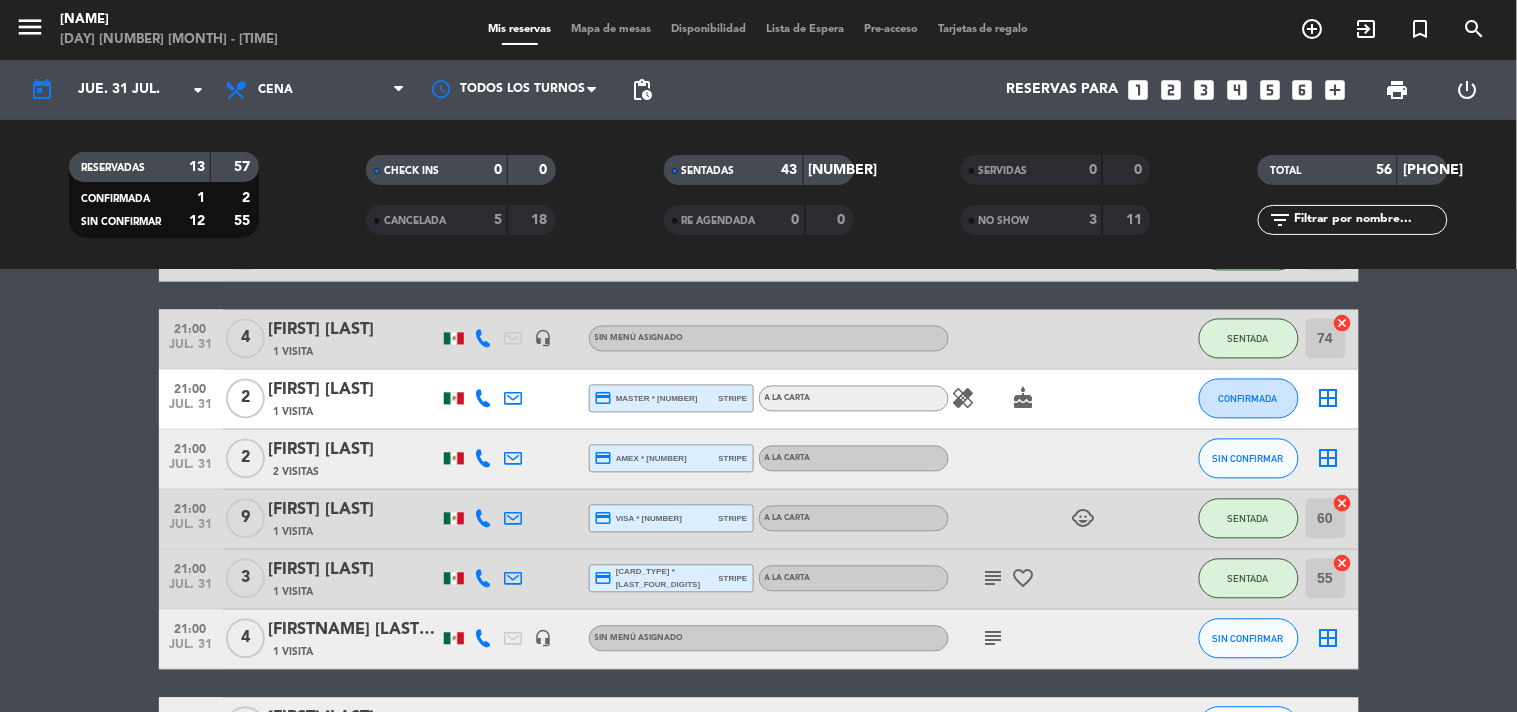 scroll, scrollTop: 3044, scrollLeft: 0, axis: vertical 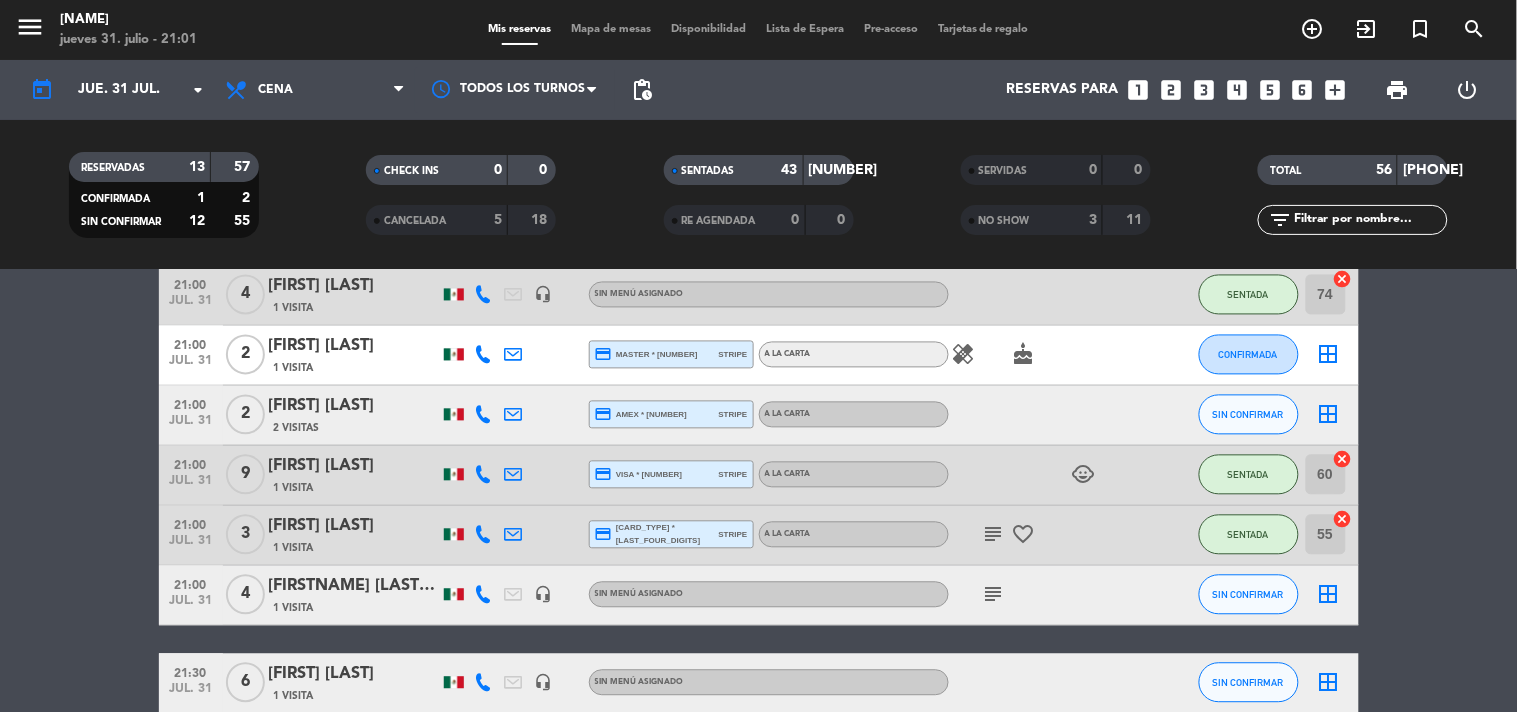 click on "looks_4" at bounding box center [1237, 90] 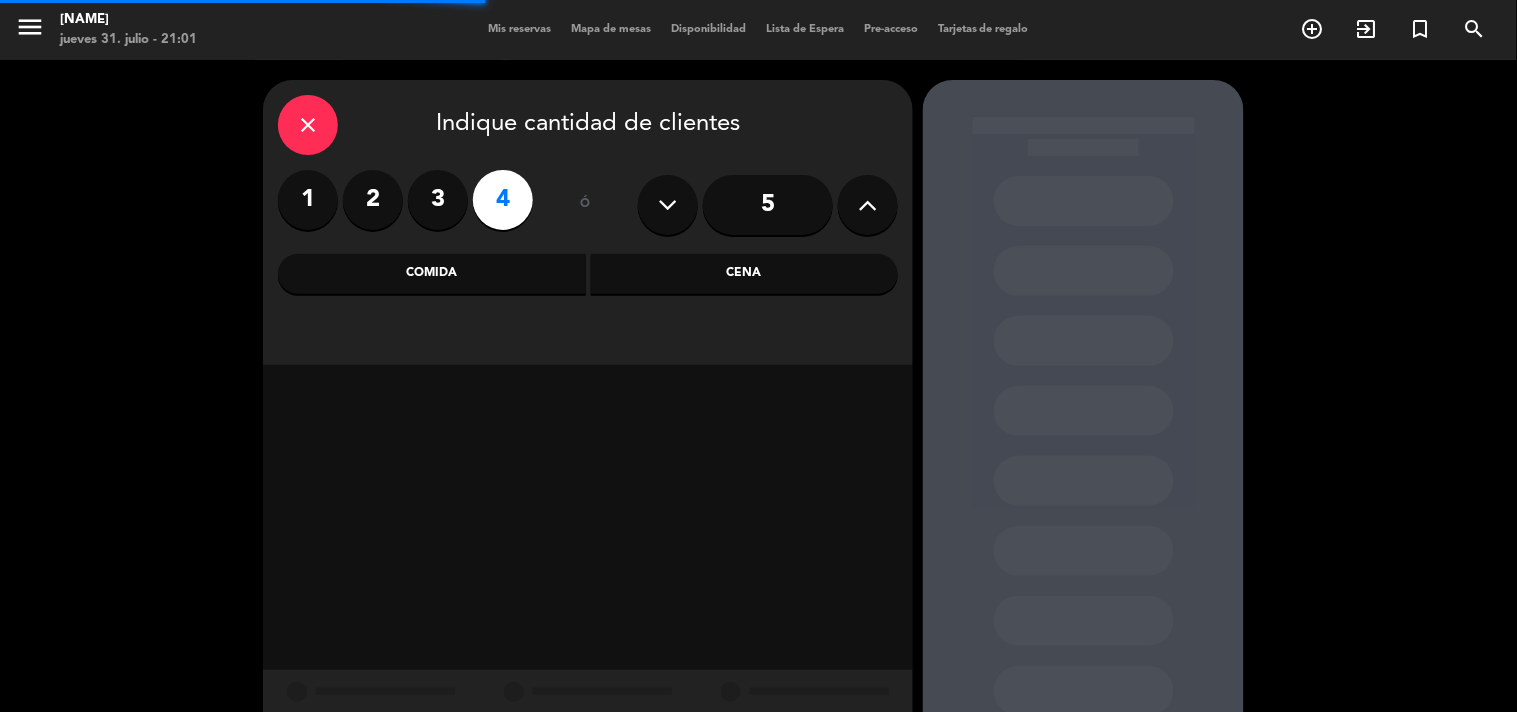 click on "Cena" at bounding box center [745, 274] 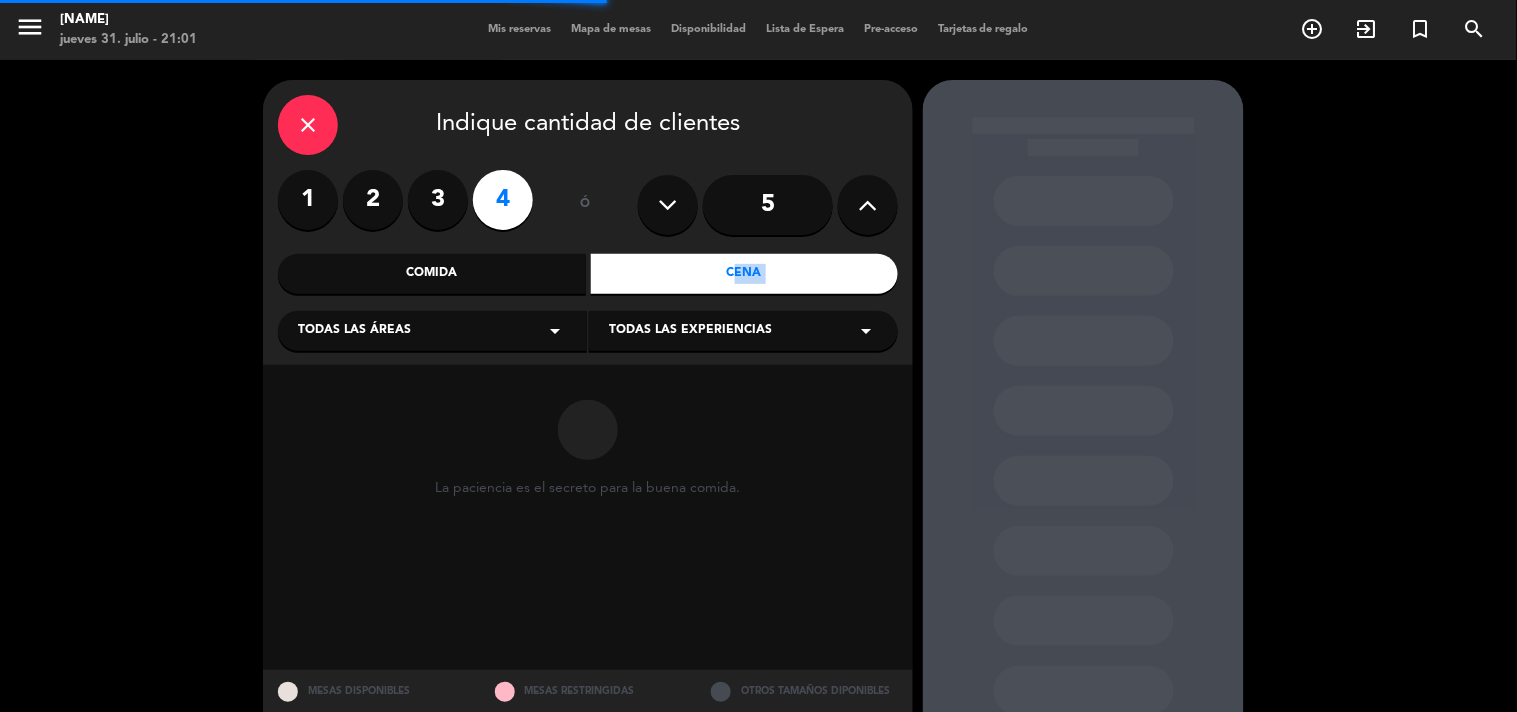 drag, startPoint x: 762, startPoint y: 261, endPoint x: 494, endPoint y: 363, distance: 286.75424 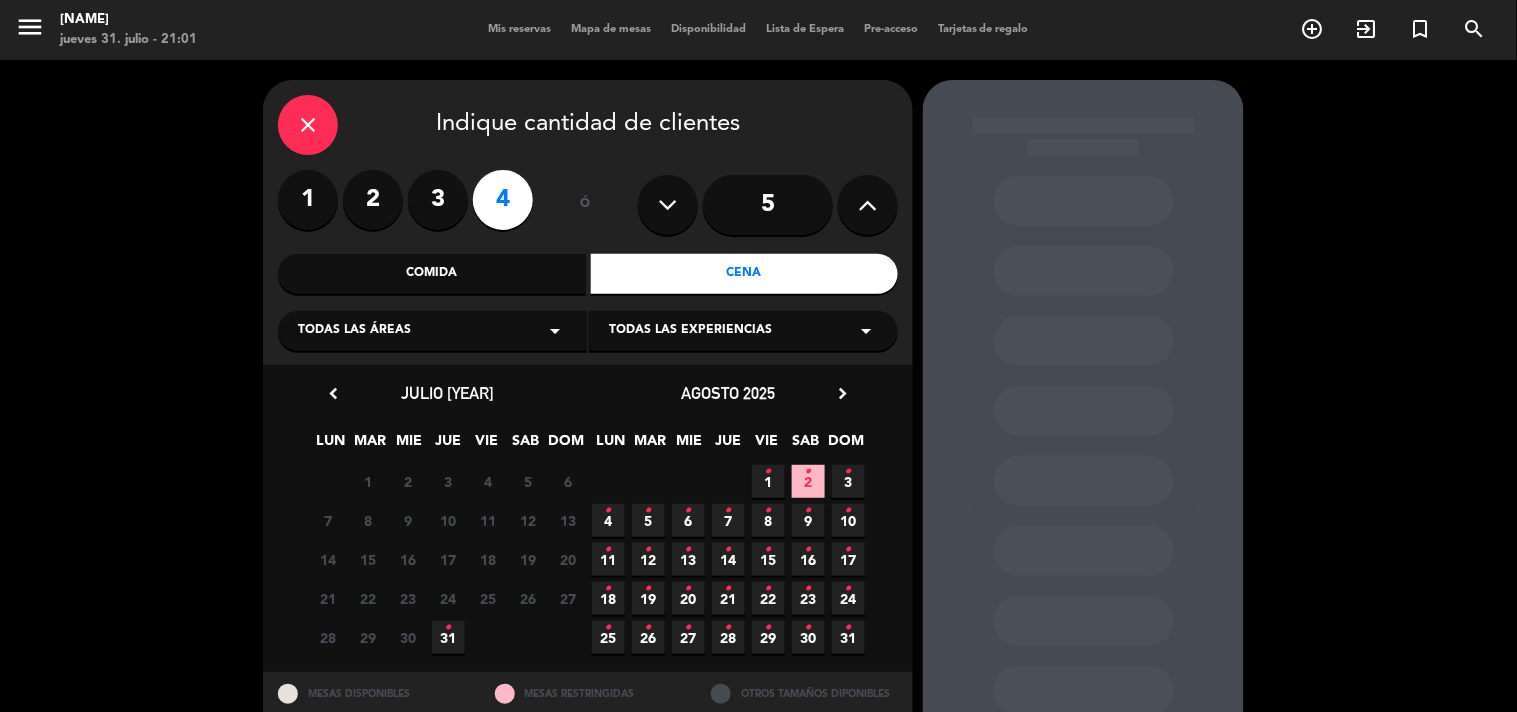 click on "31  •" at bounding box center (448, 637) 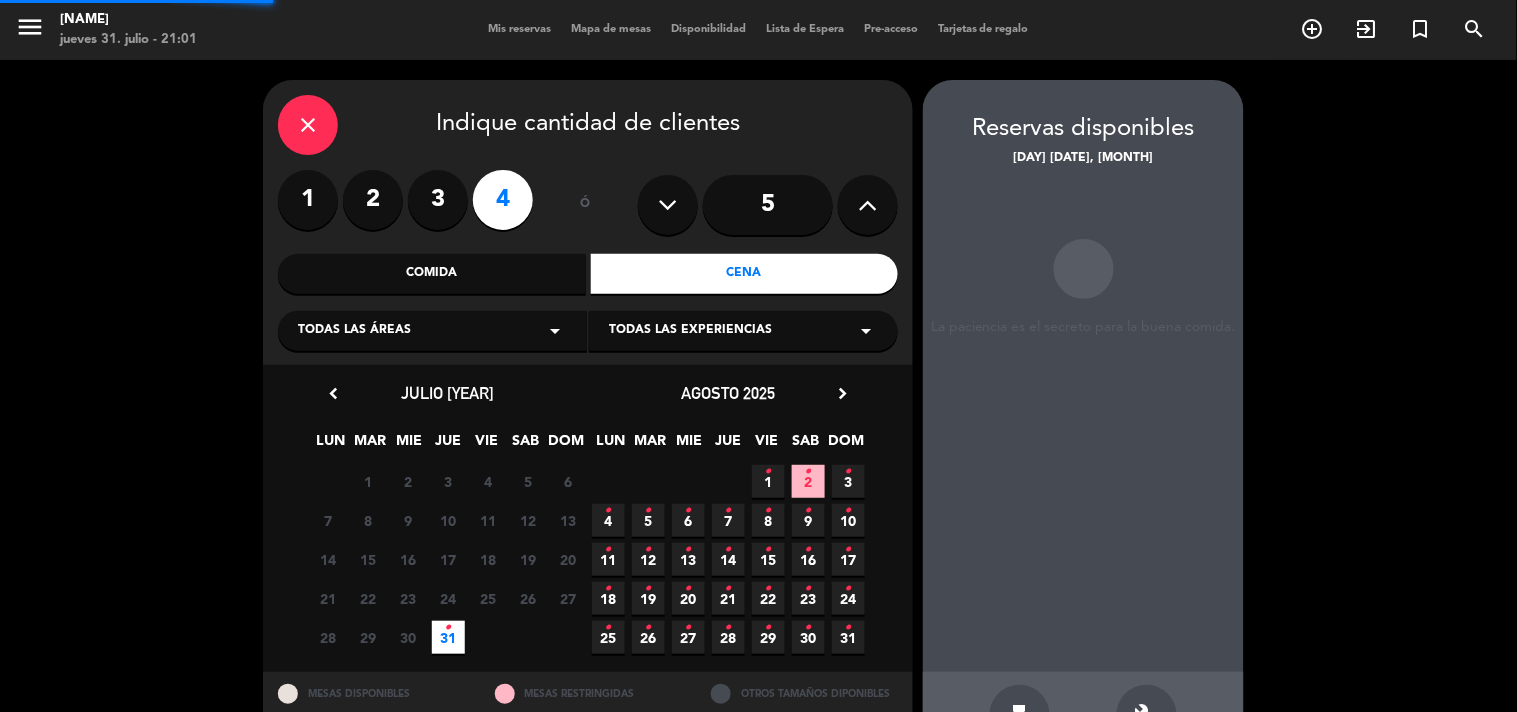 scroll, scrollTop: 65, scrollLeft: 0, axis: vertical 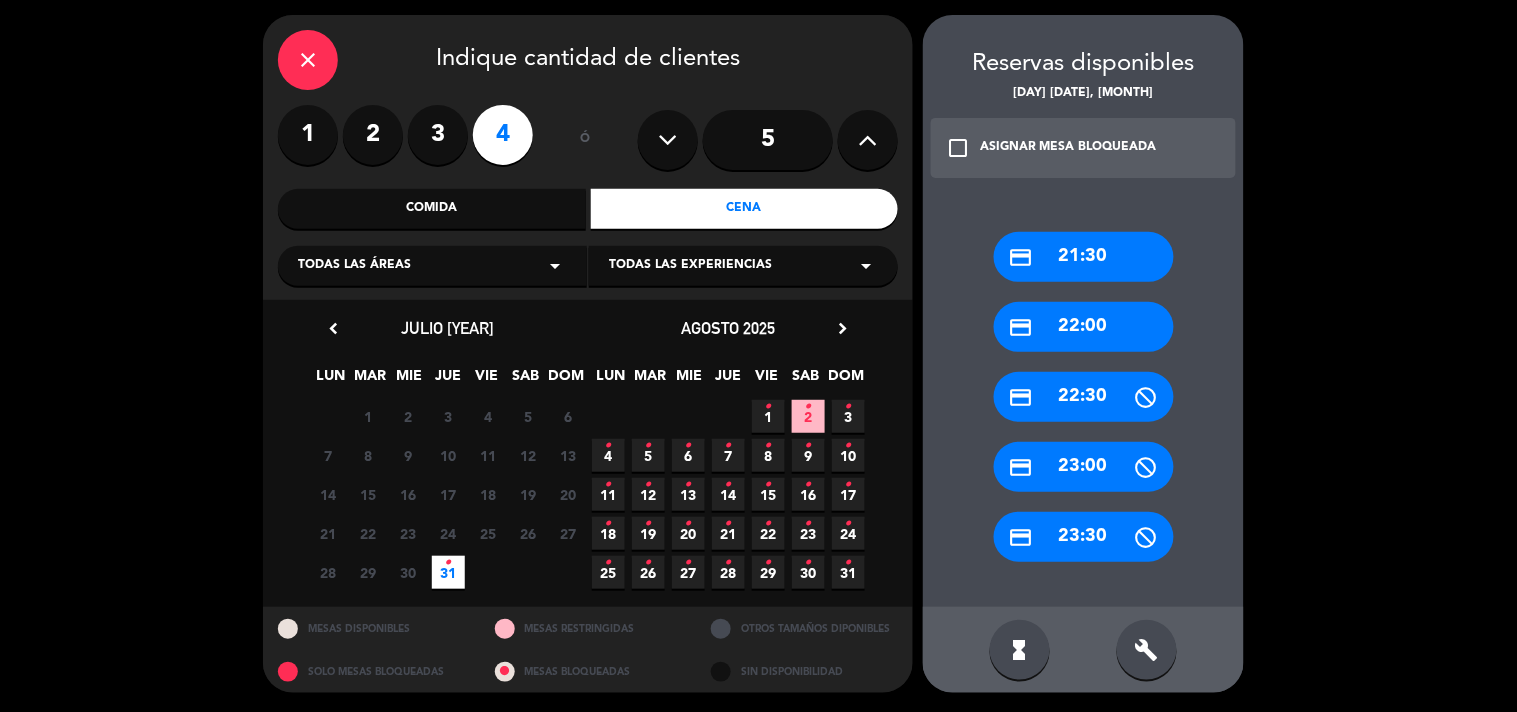 click on "credit_card [TIME]" at bounding box center (1084, 257) 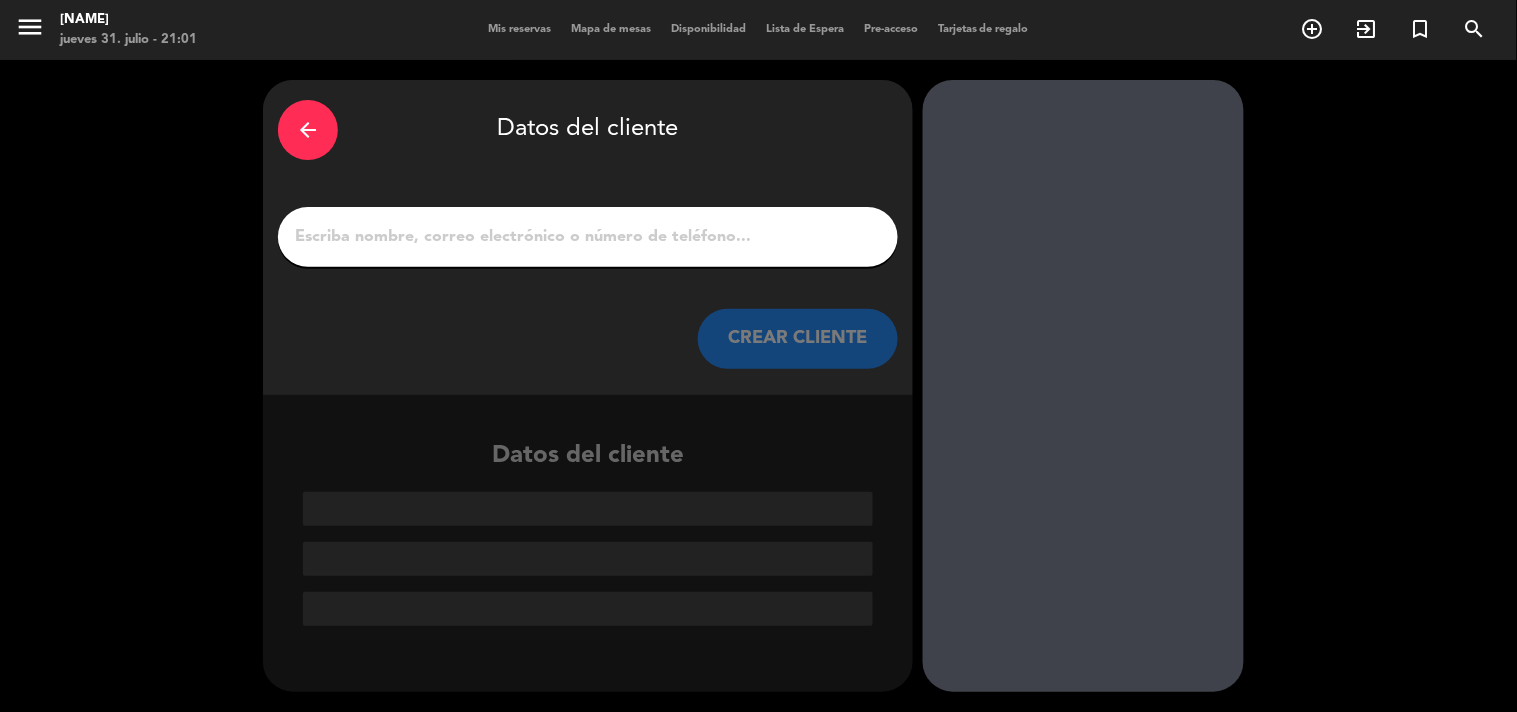 scroll, scrollTop: 0, scrollLeft: 0, axis: both 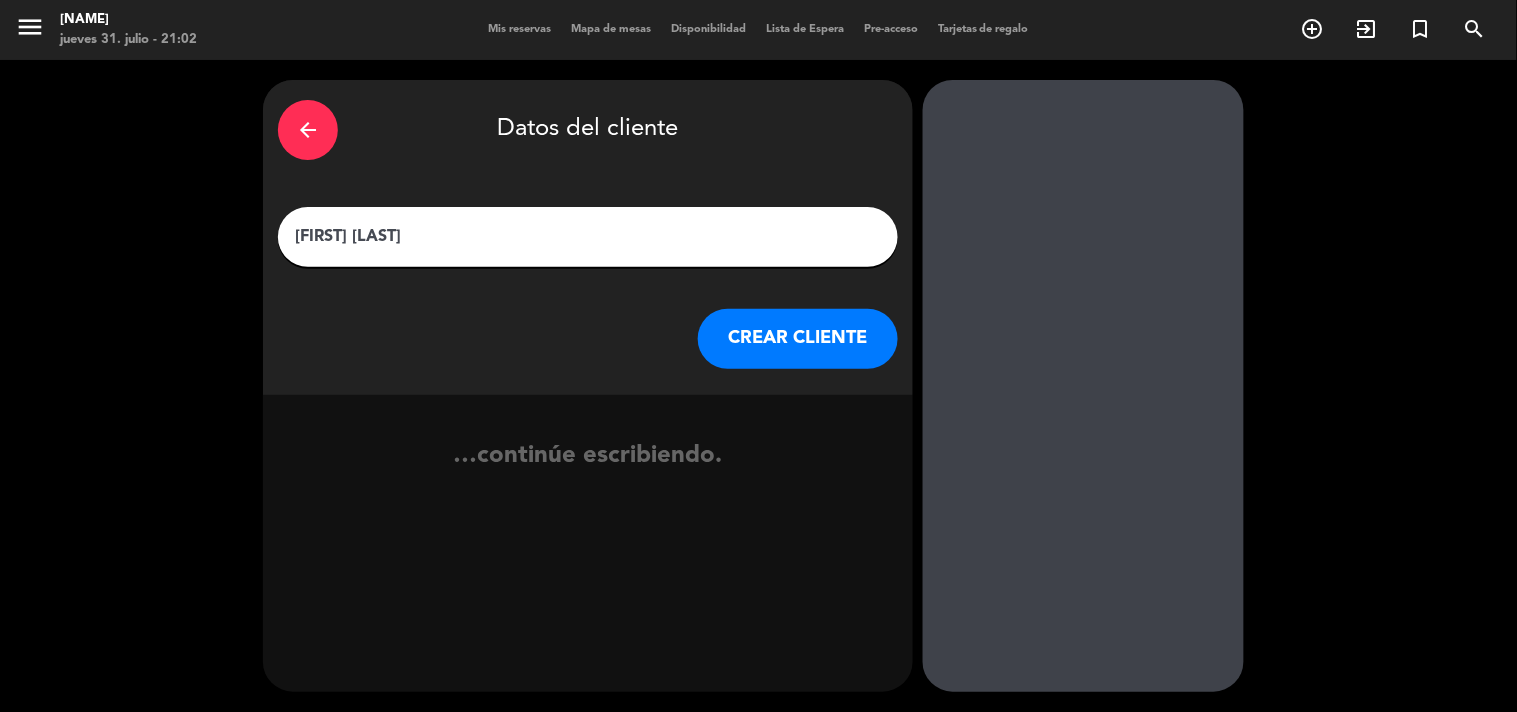 type on "[FIRST] [LAST]" 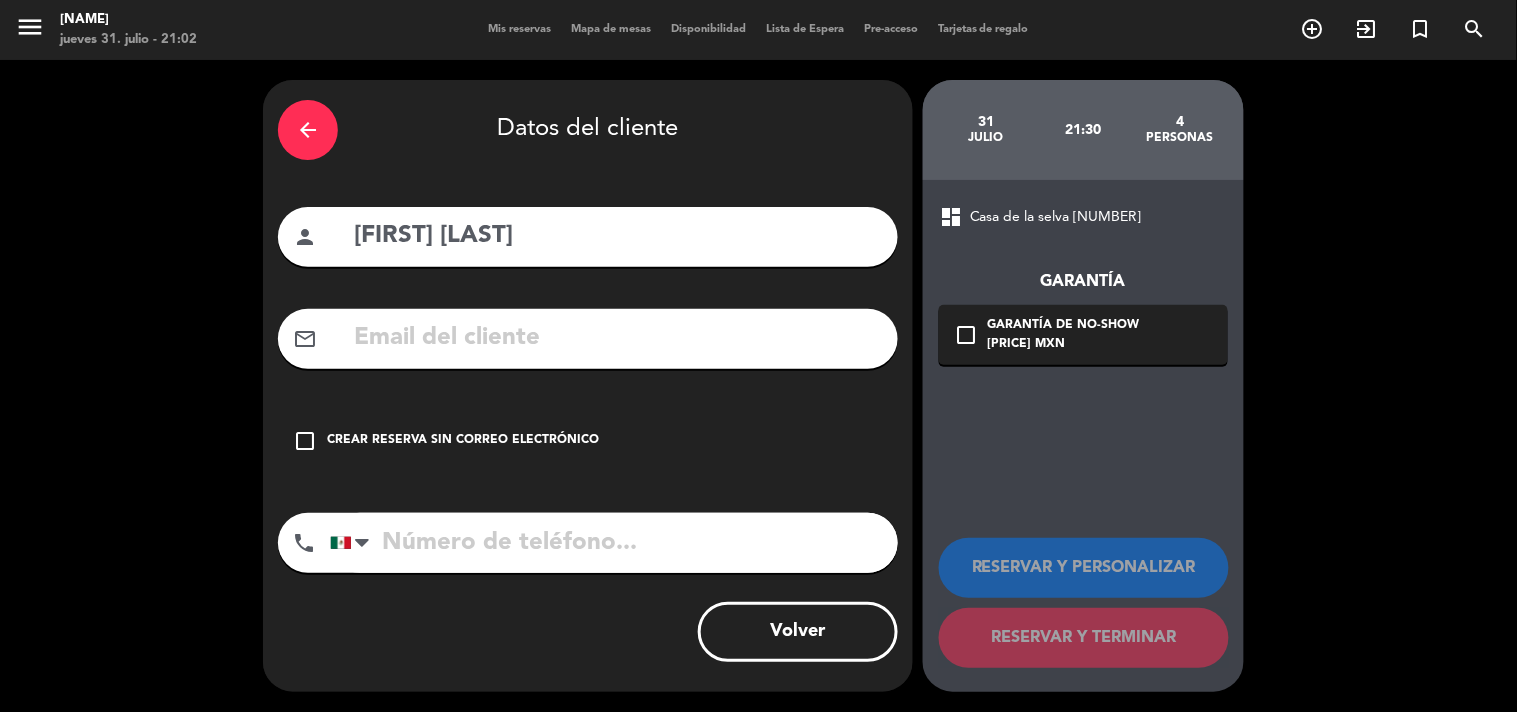 click on "check_box_outline_blank   Crear reserva sin correo electrónico" at bounding box center [588, 441] 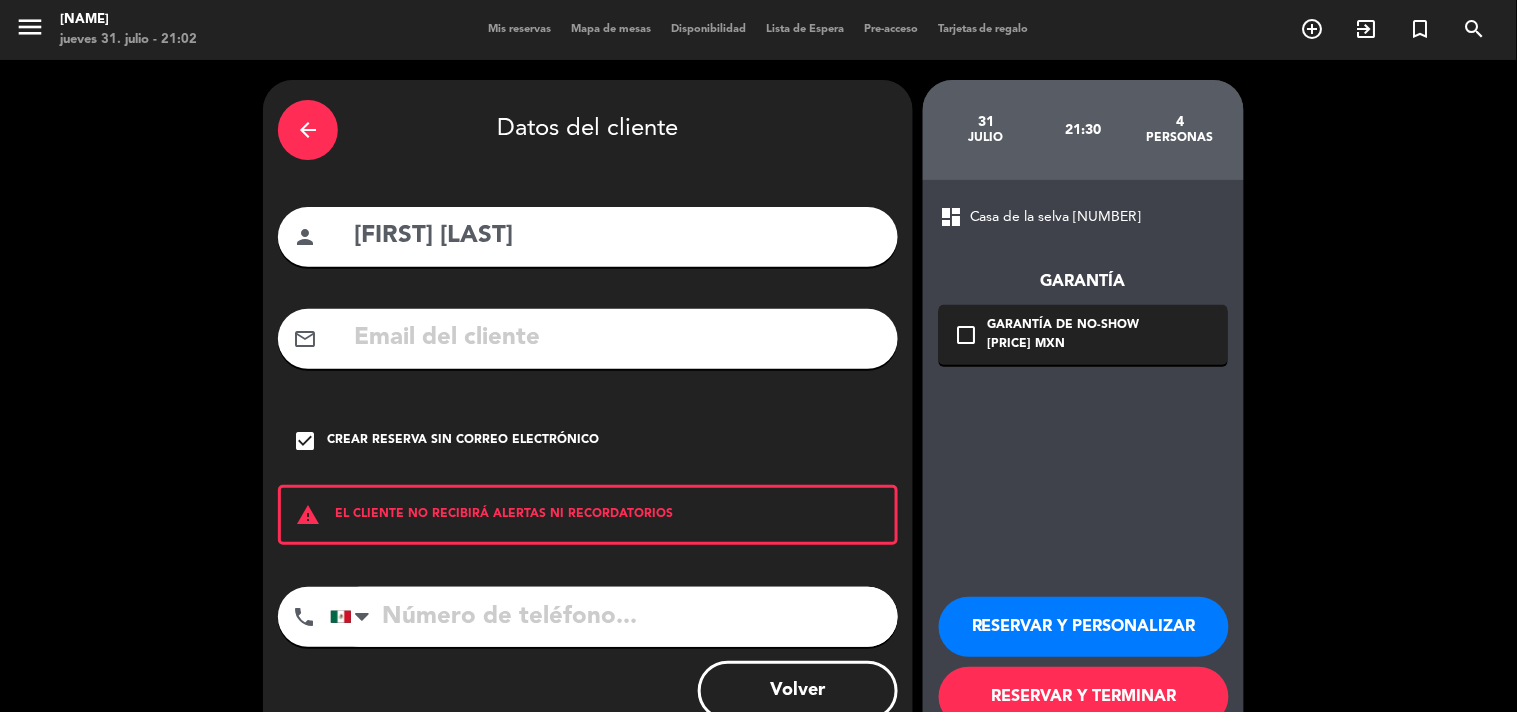 drag, startPoint x: 421, startPoint y: 607, endPoint x: 425, endPoint y: 546, distance: 61.13101 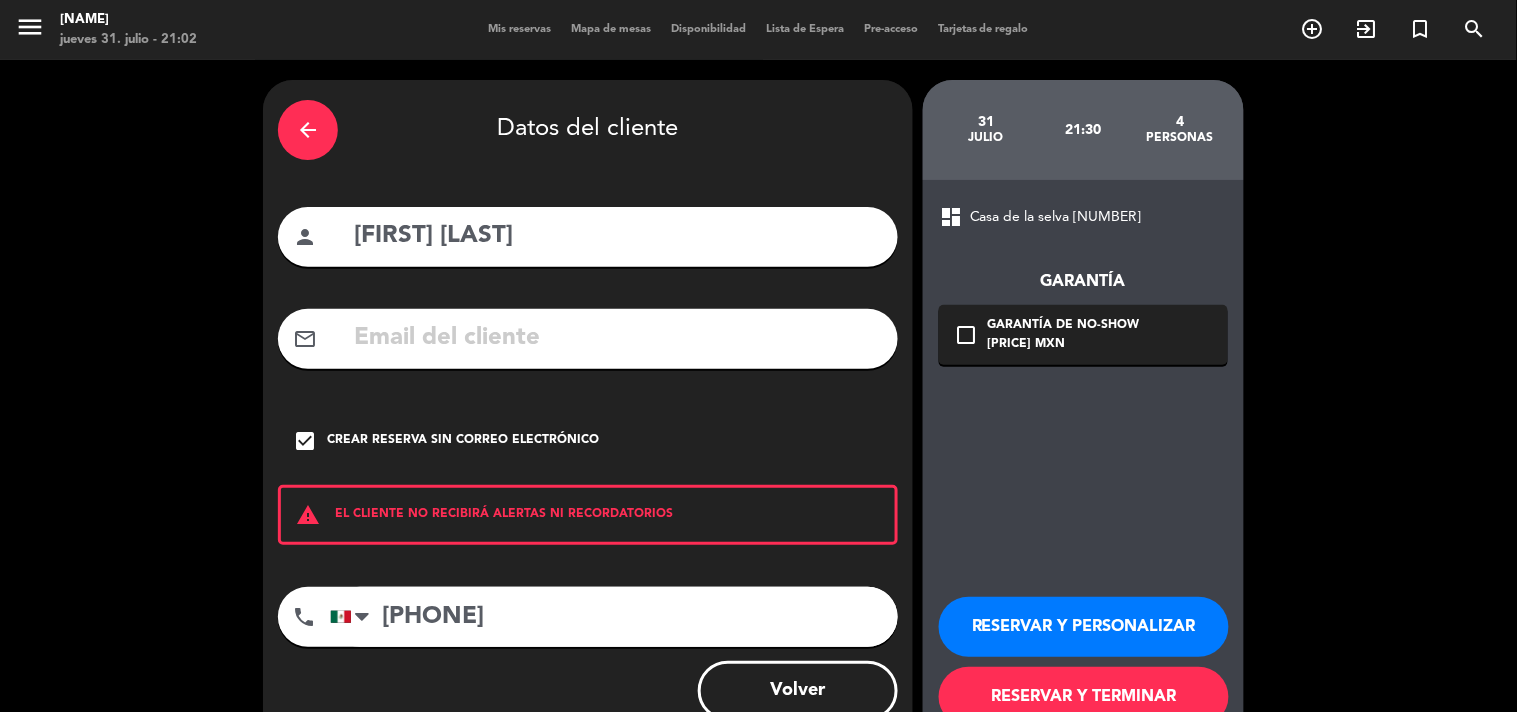 type on "[PHONE]" 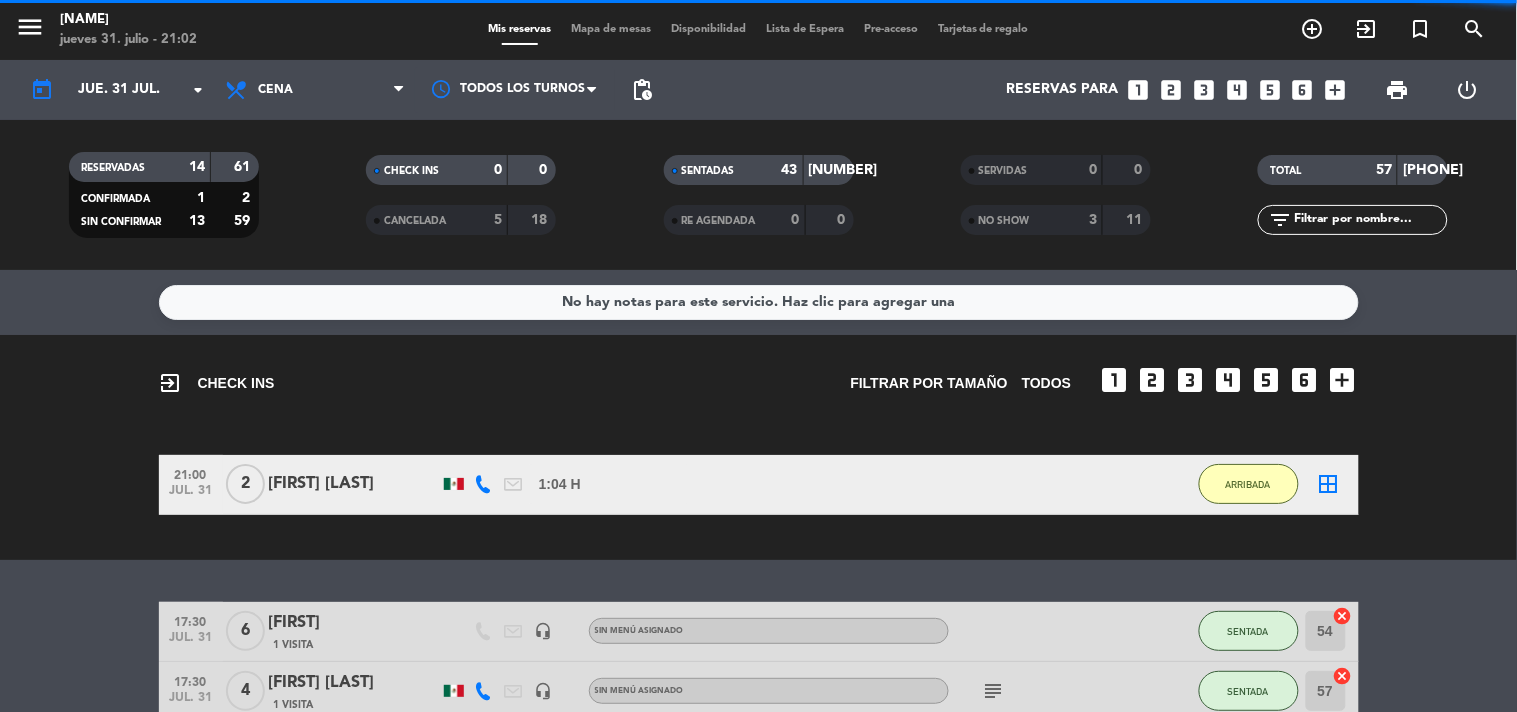 click on "[TIME] jul. 31 [NUMBER] [FIRST] [LAST] [TIME] [TIME] ARRIBADA border_all" 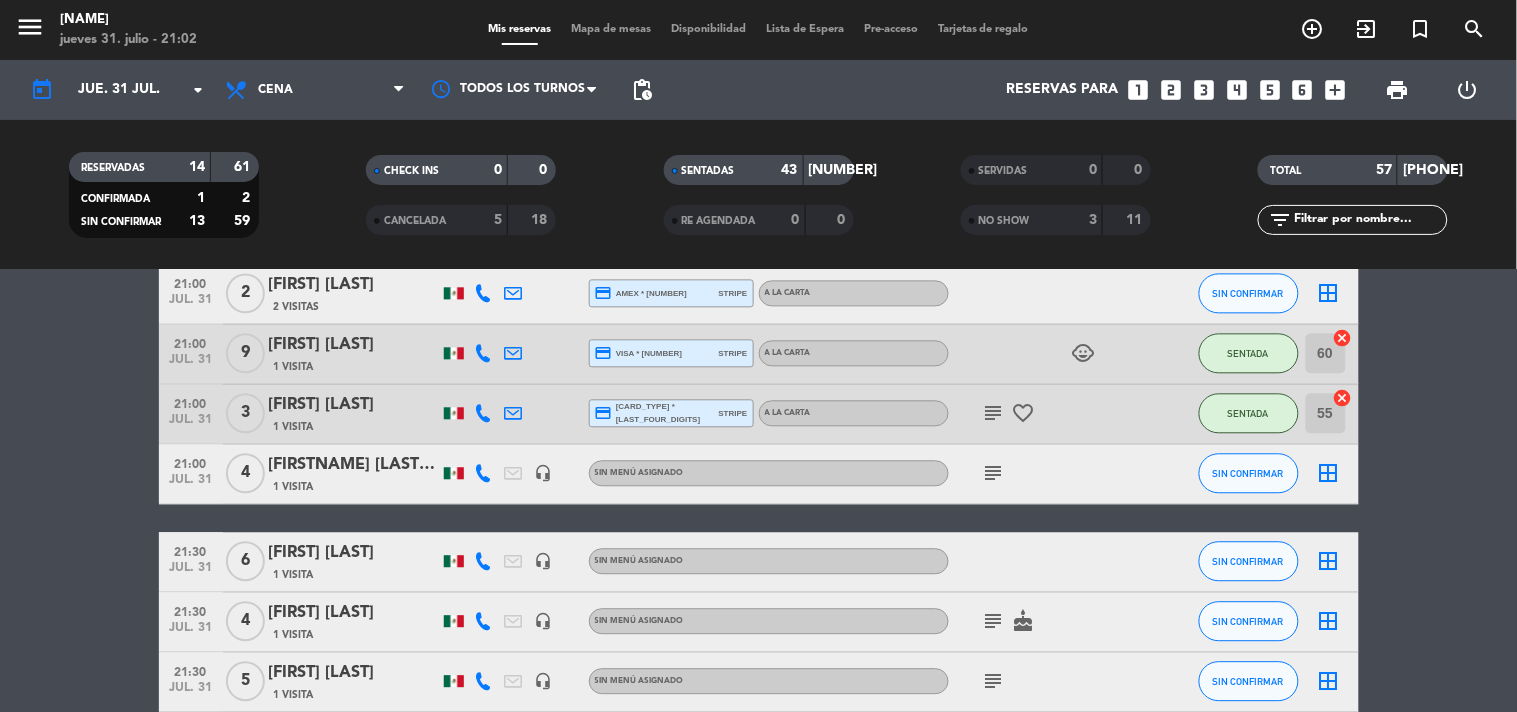 scroll, scrollTop: 3200, scrollLeft: 0, axis: vertical 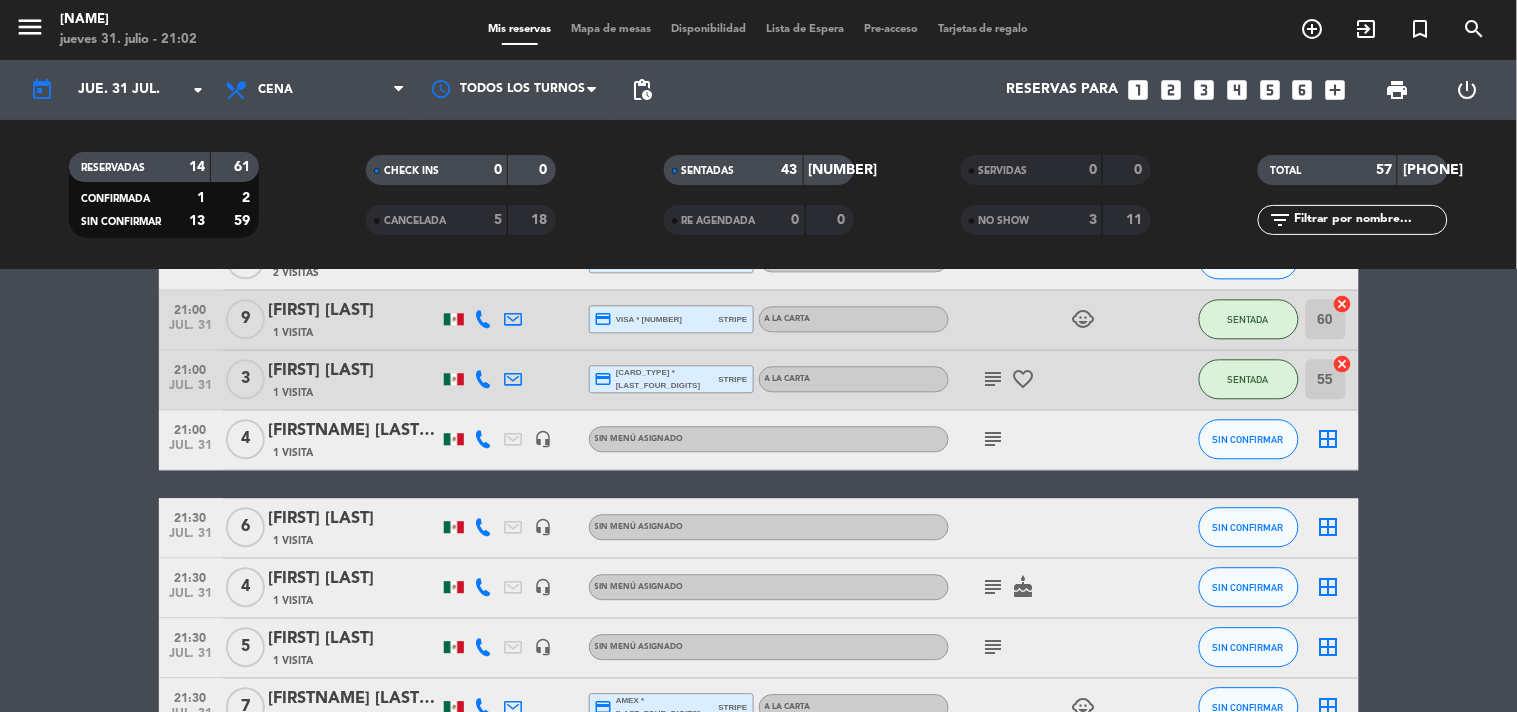 click on "1 Visita" 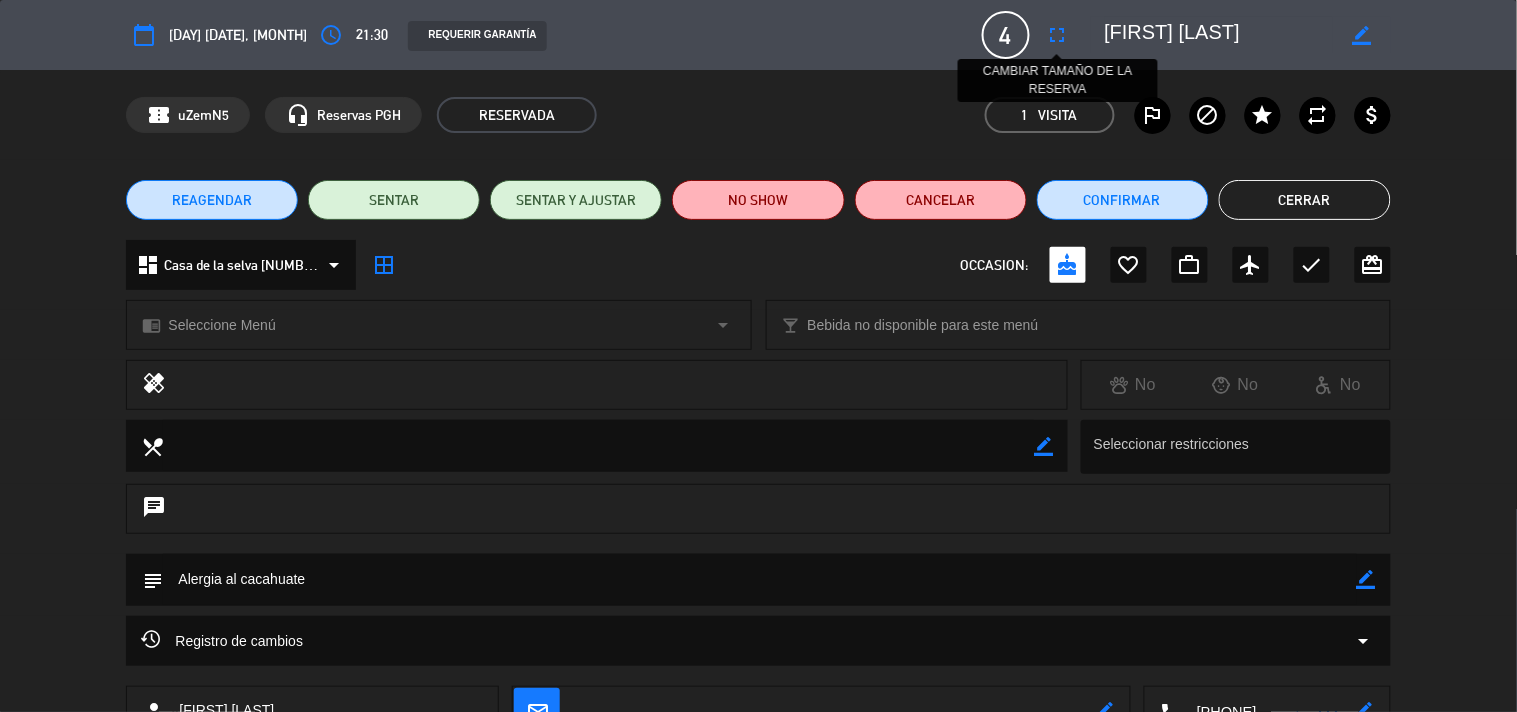 click on "fullscreen" at bounding box center [1058, 35] 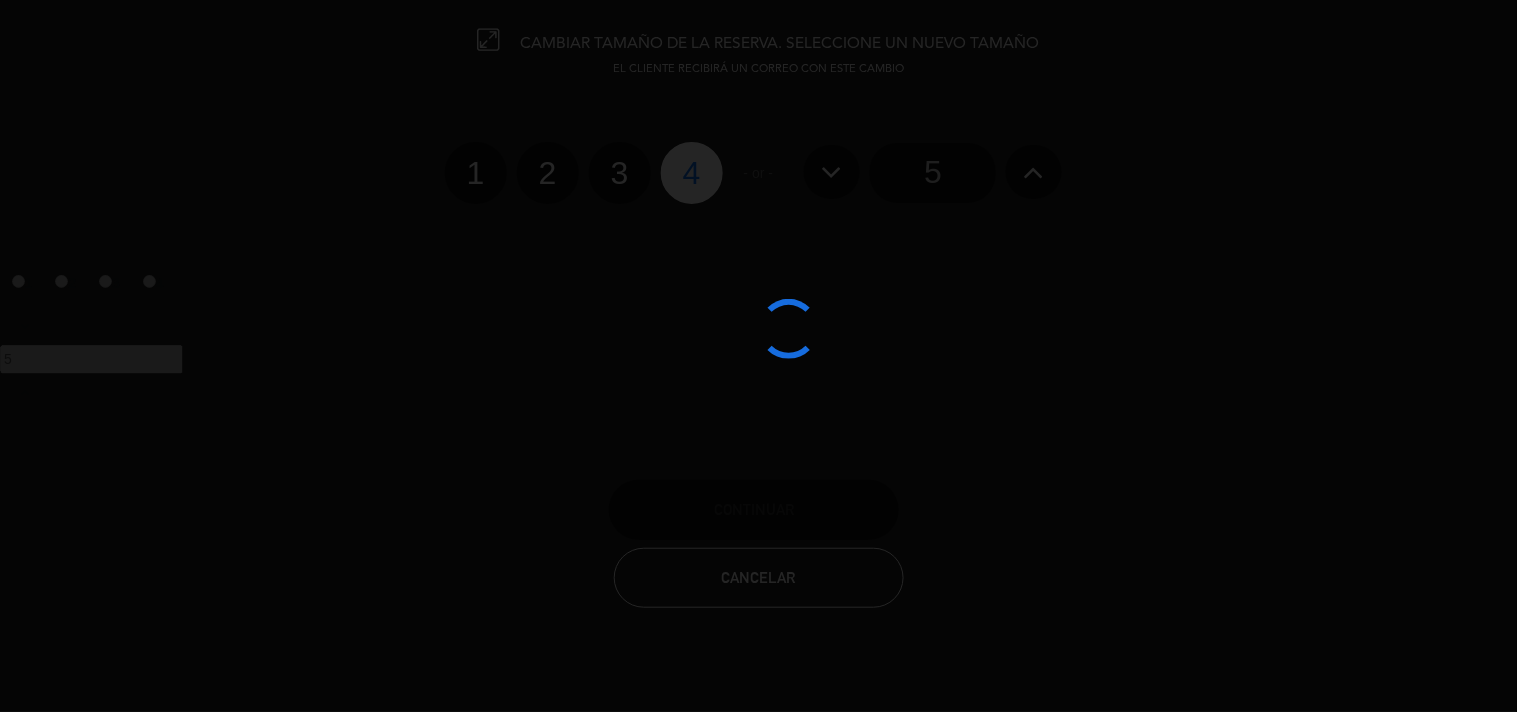 click 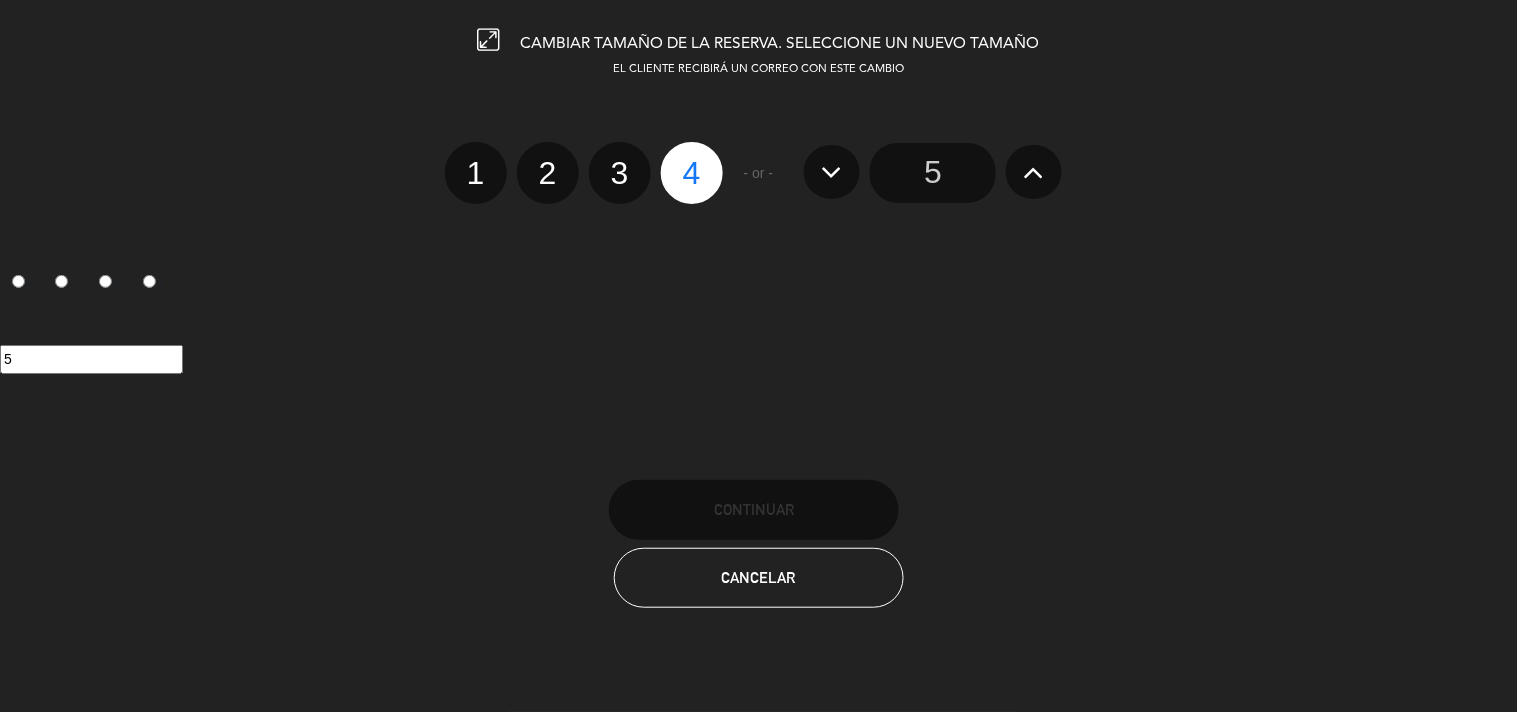 click 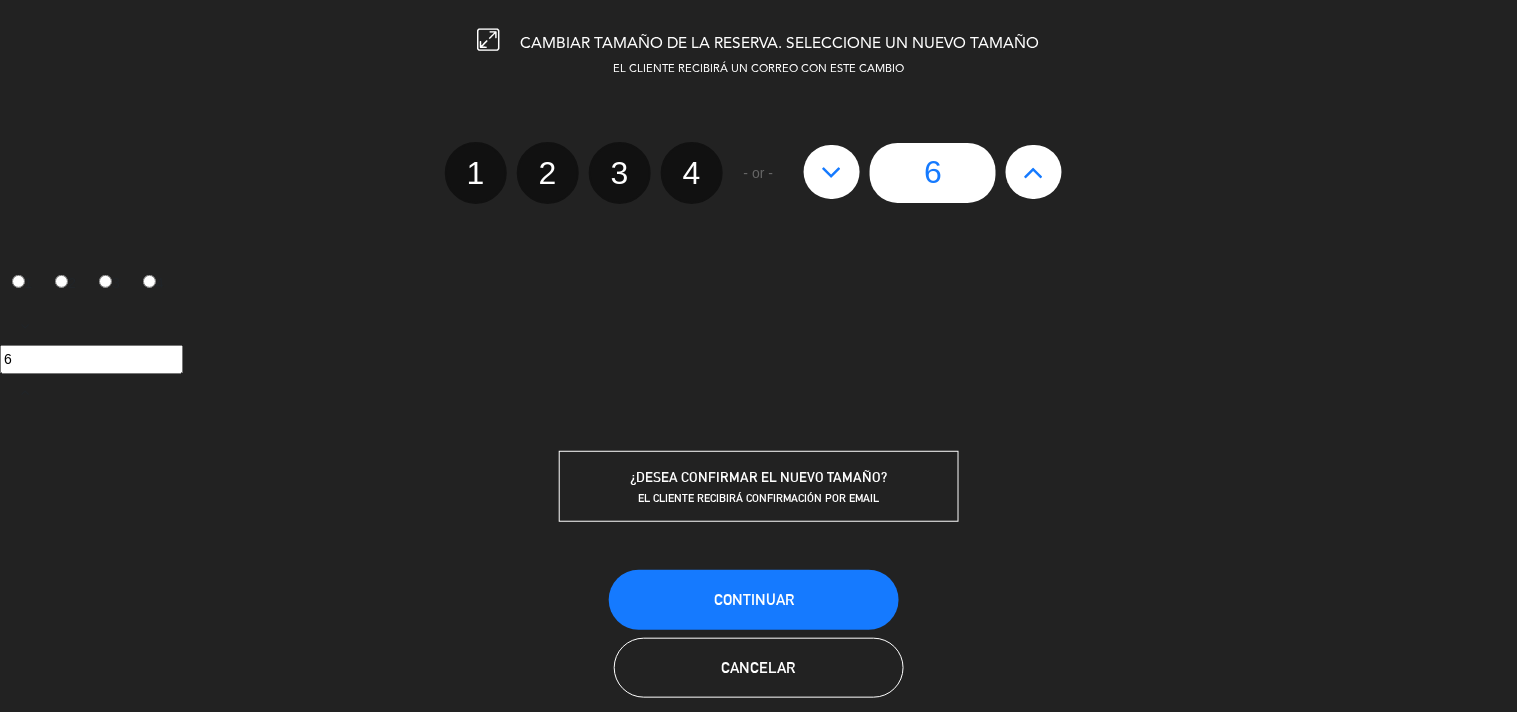 click 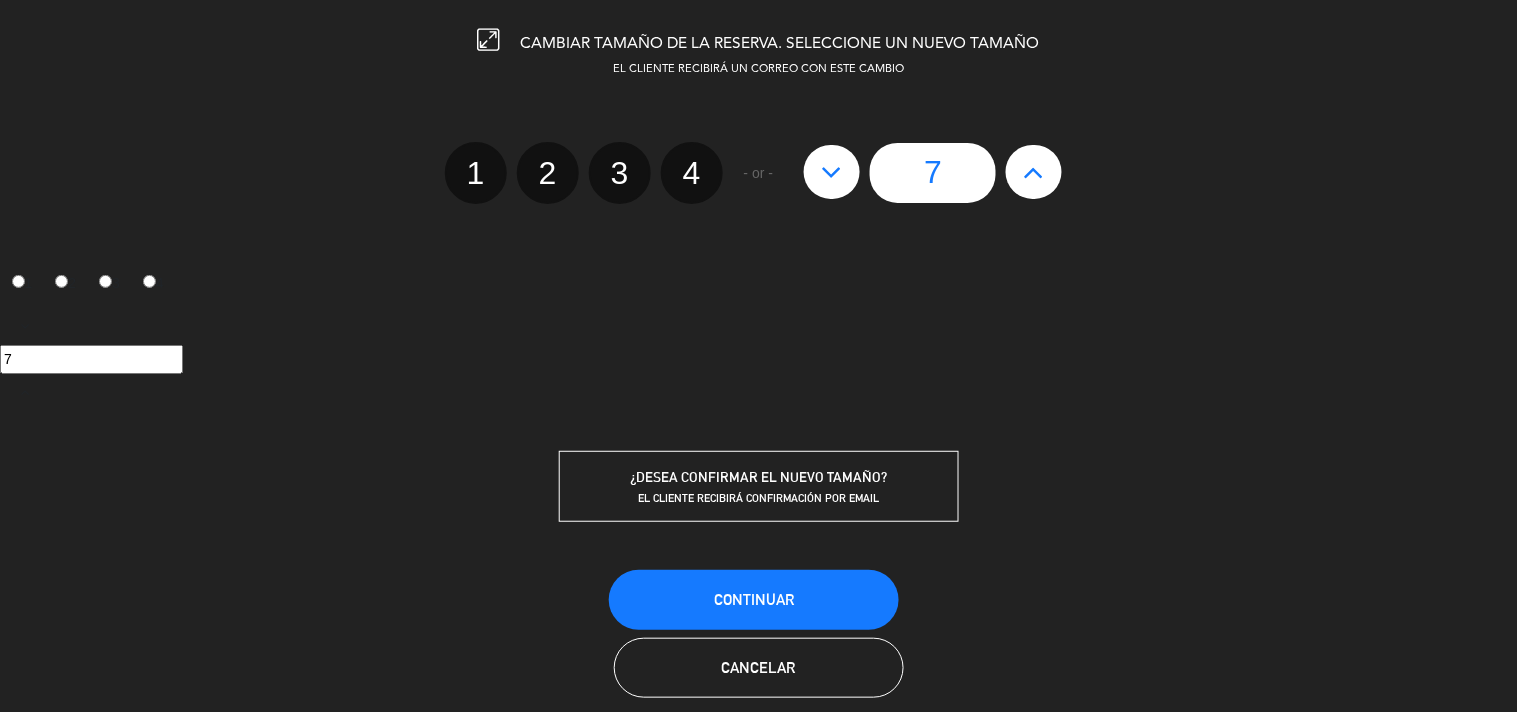 click on "7" 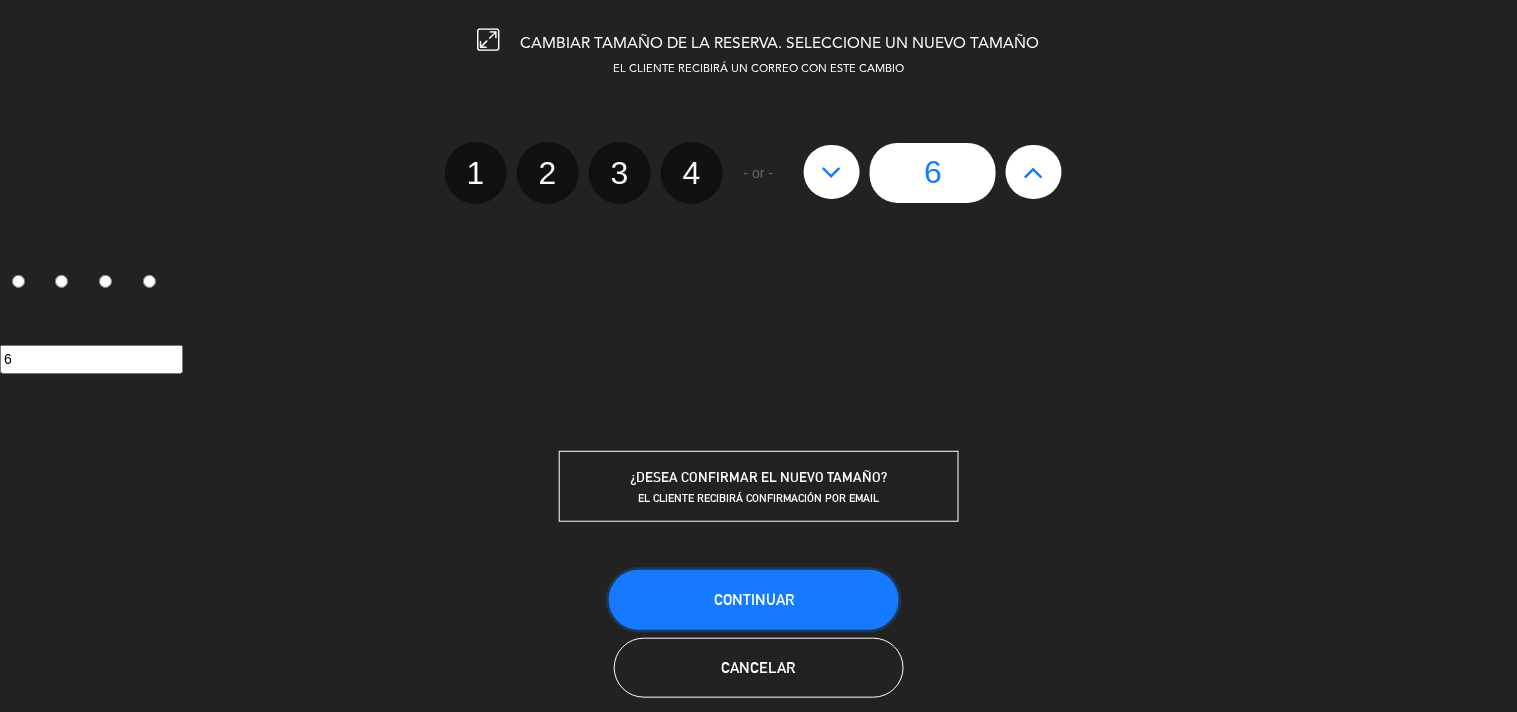 click on "Continuar" at bounding box center [754, 600] 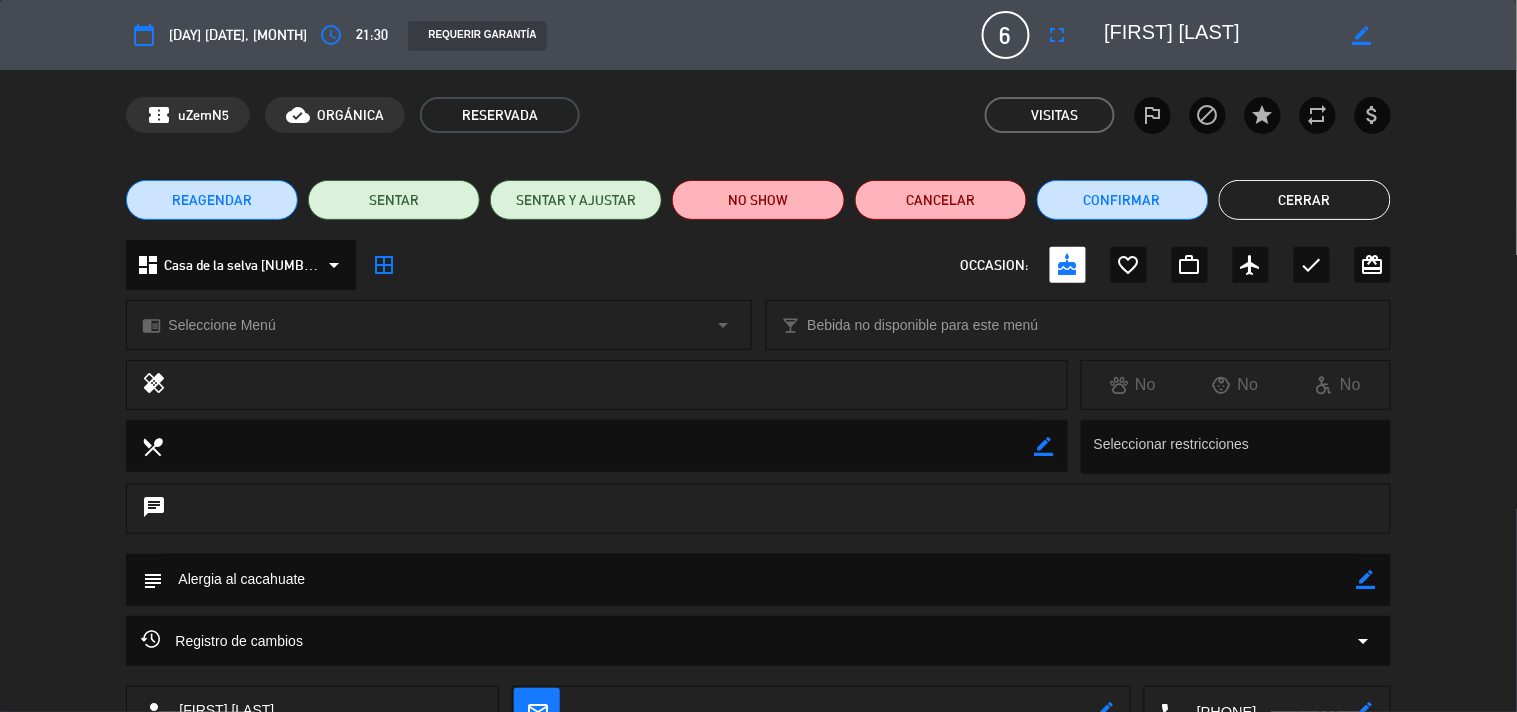 click on "Cerrar" 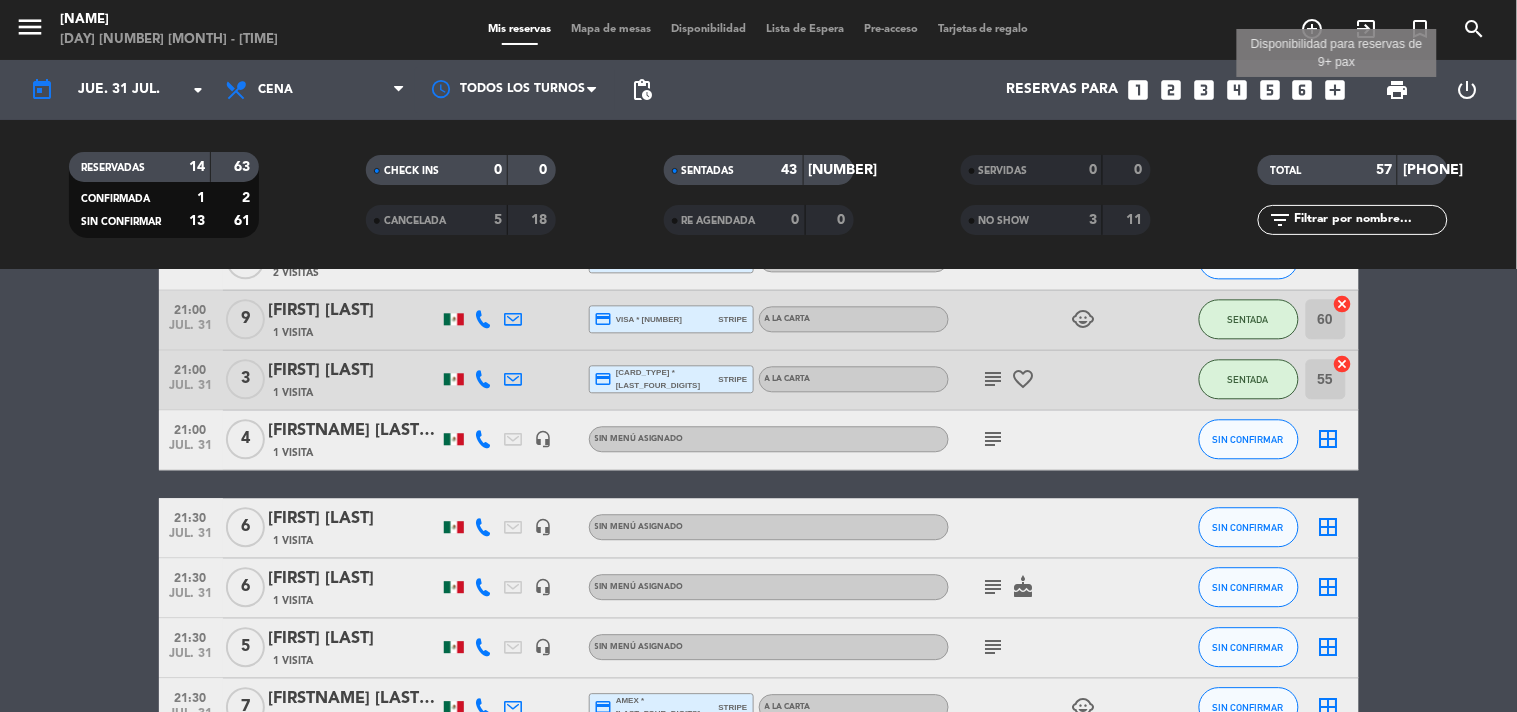 click on "add_box" at bounding box center [1336, 90] 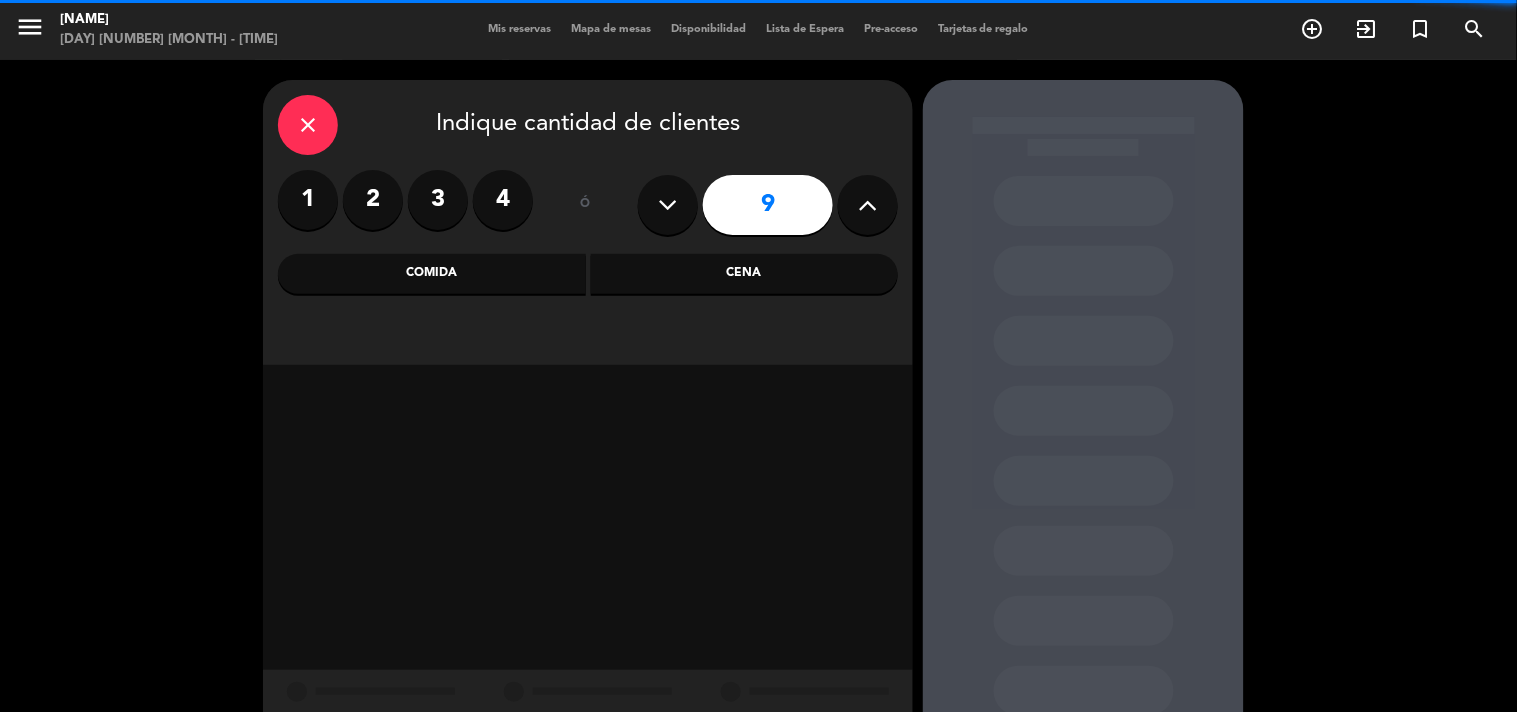 click at bounding box center [868, 205] 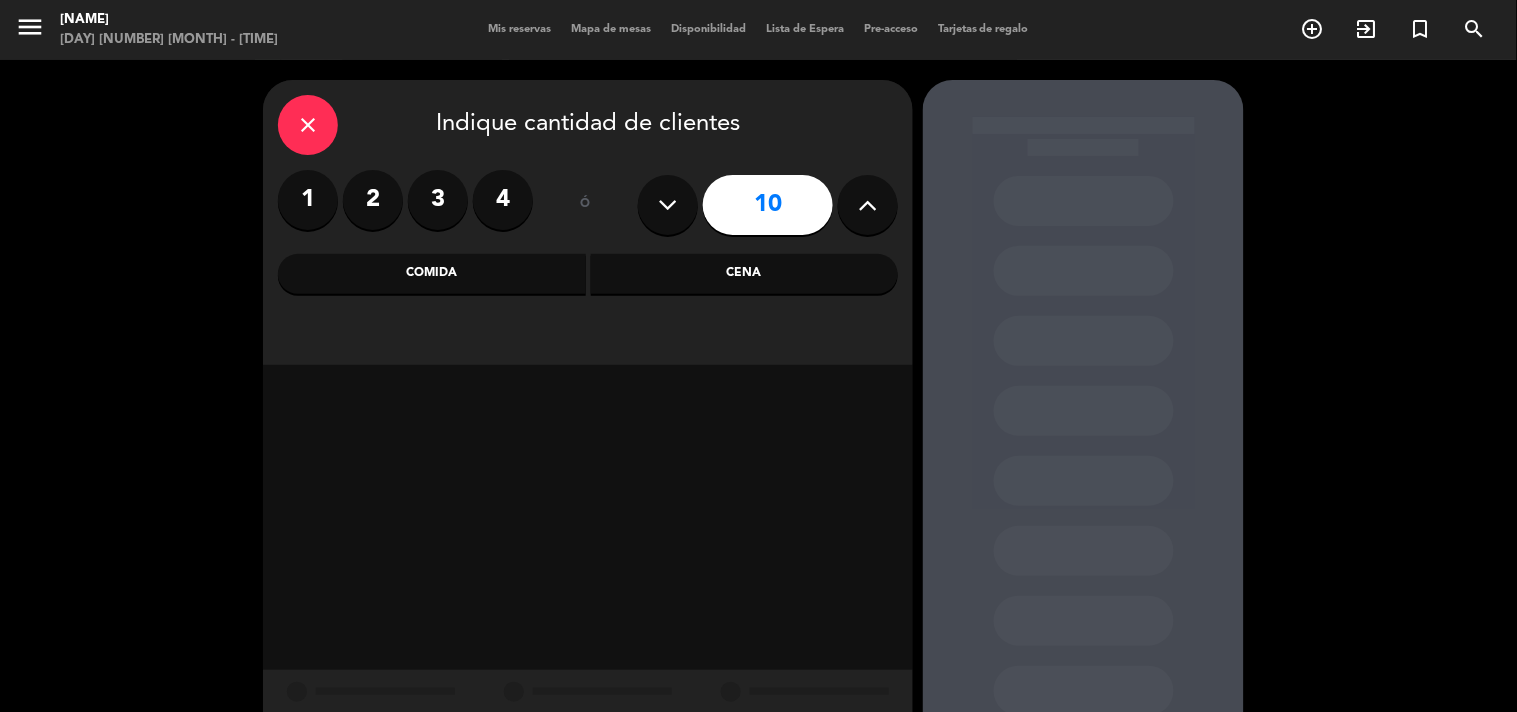 click at bounding box center (868, 205) 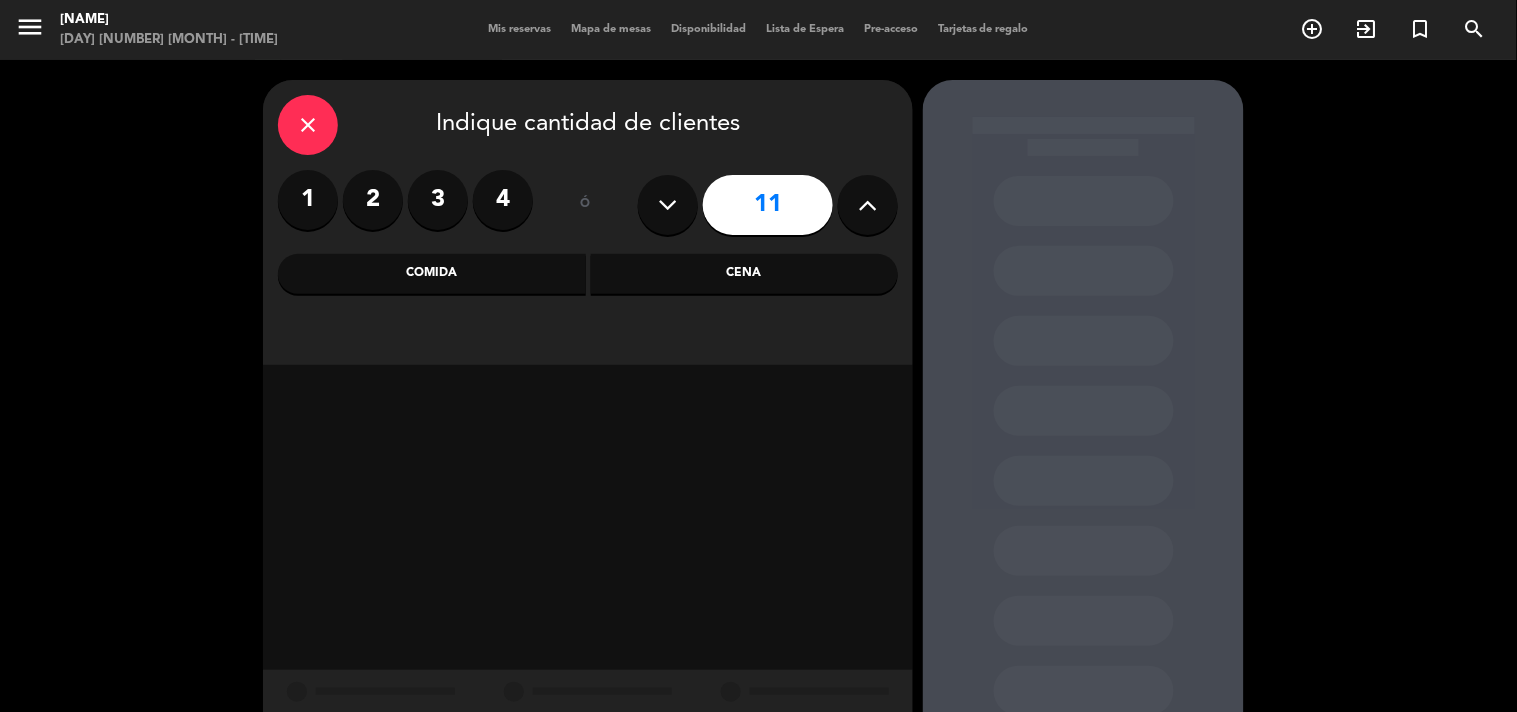 click at bounding box center (868, 205) 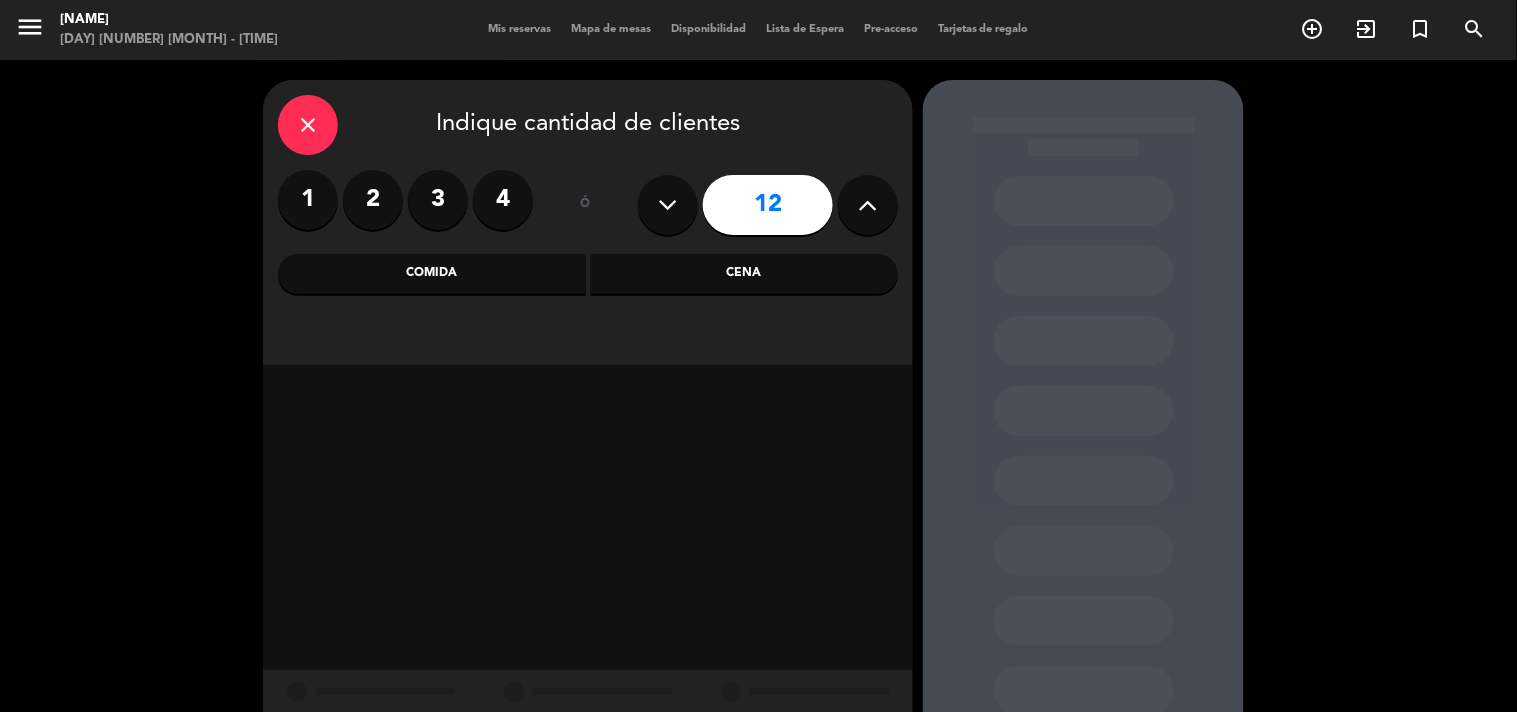 click at bounding box center [868, 205] 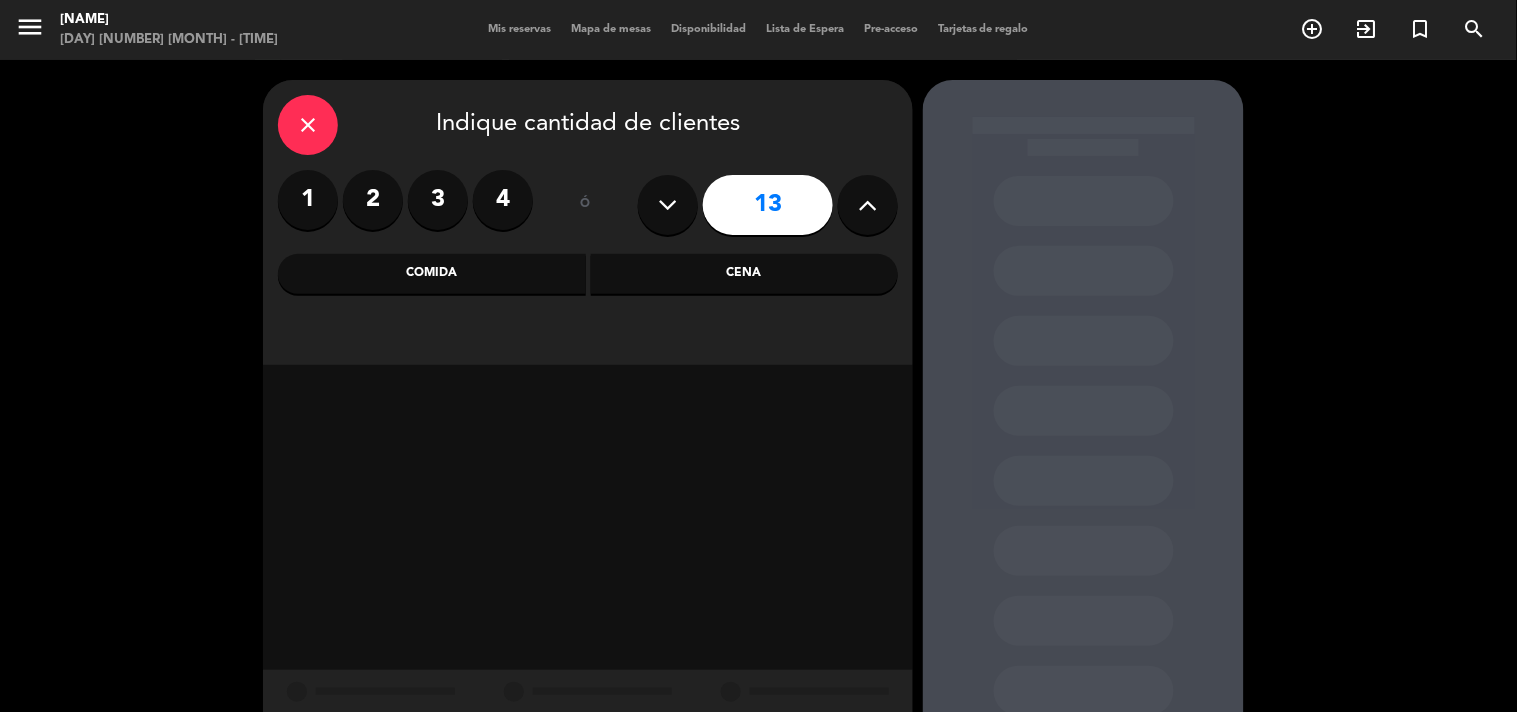 click on "Cena" at bounding box center (745, 274) 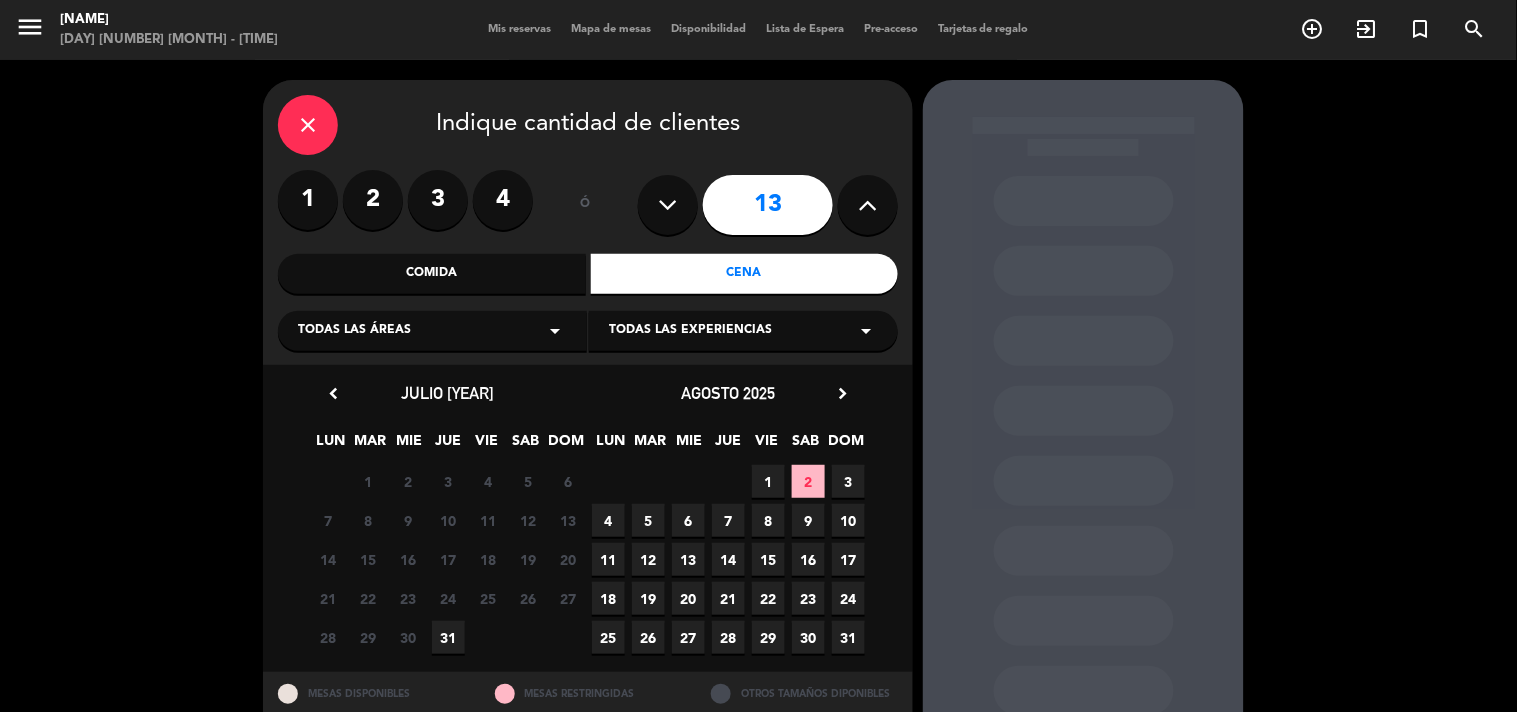 click on "1" at bounding box center (768, 481) 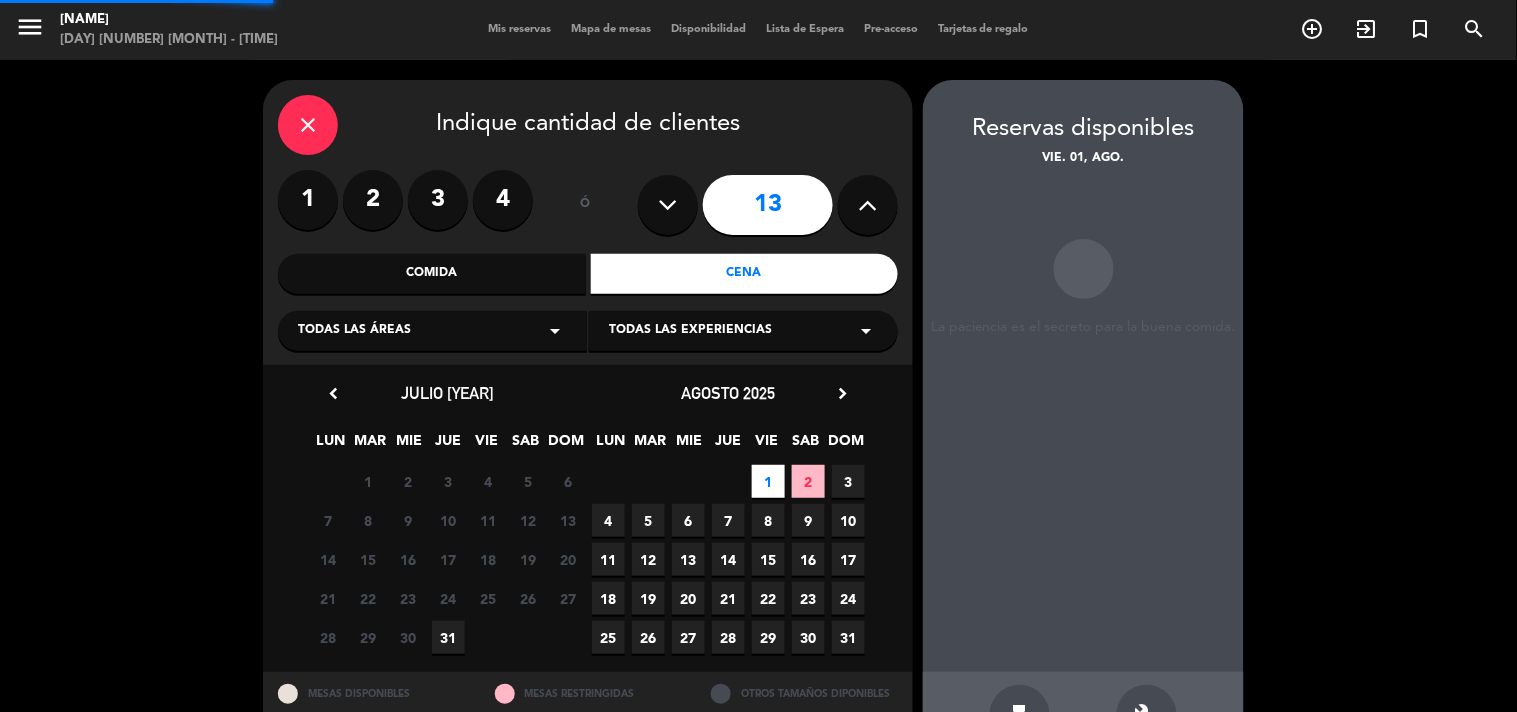 scroll, scrollTop: 65, scrollLeft: 0, axis: vertical 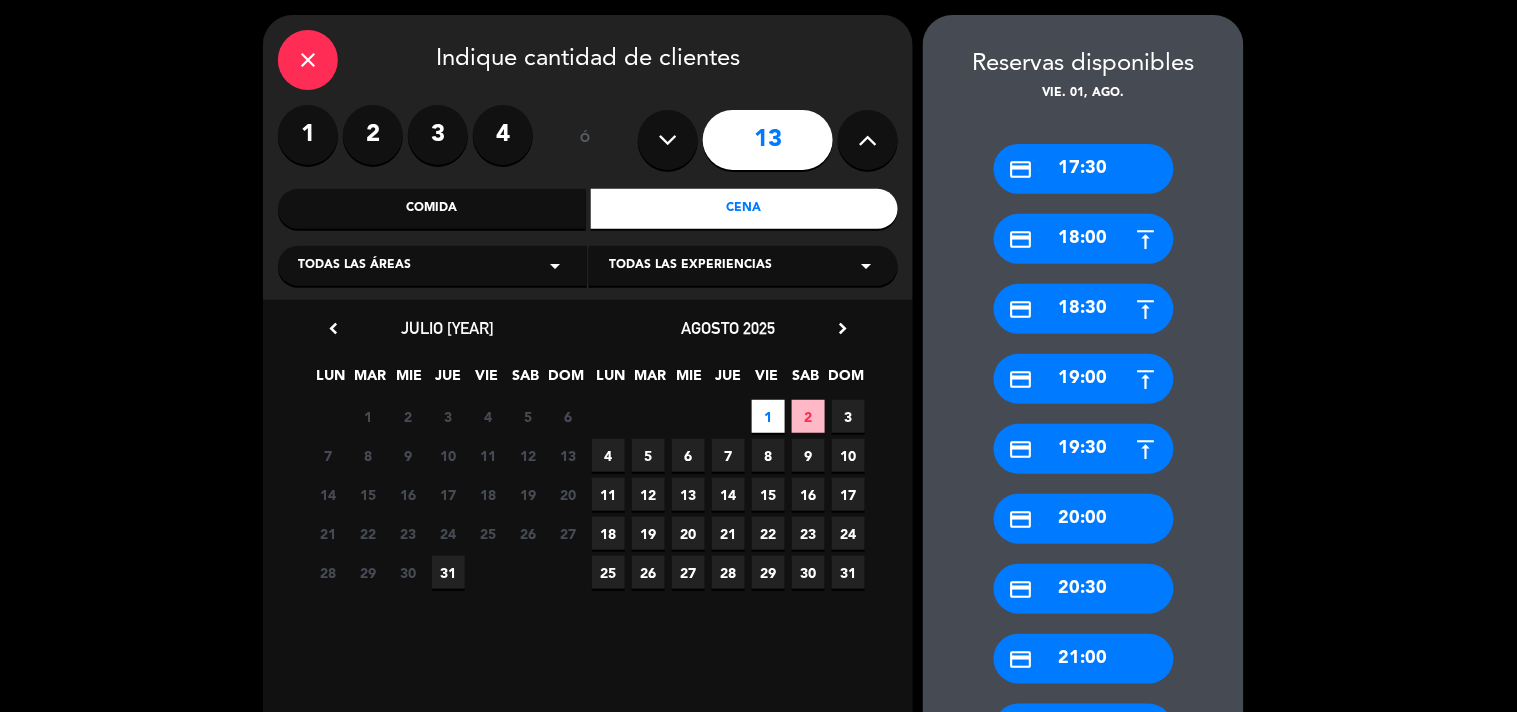click on "credit_card [TIME]" at bounding box center (1084, 379) 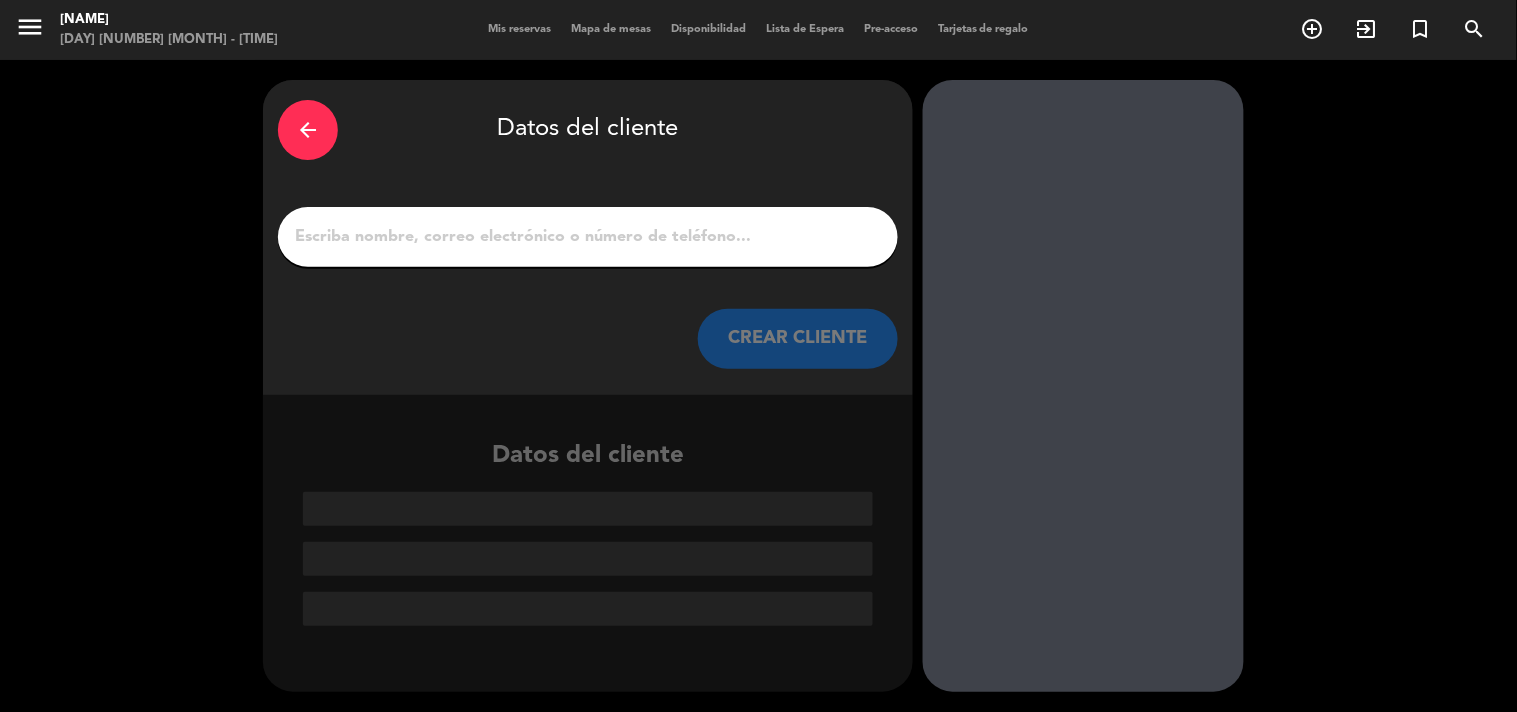 click on "1" at bounding box center (588, 237) 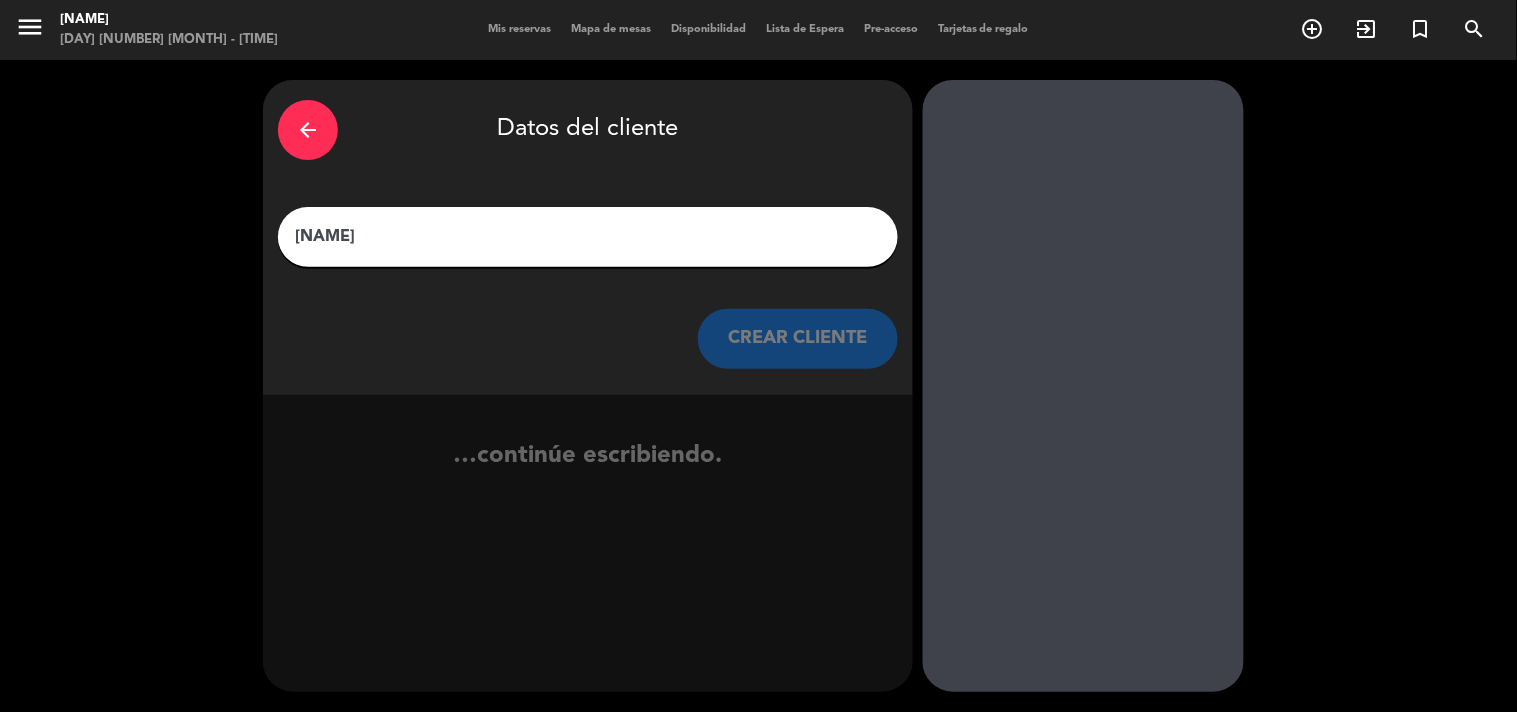 type on "S" 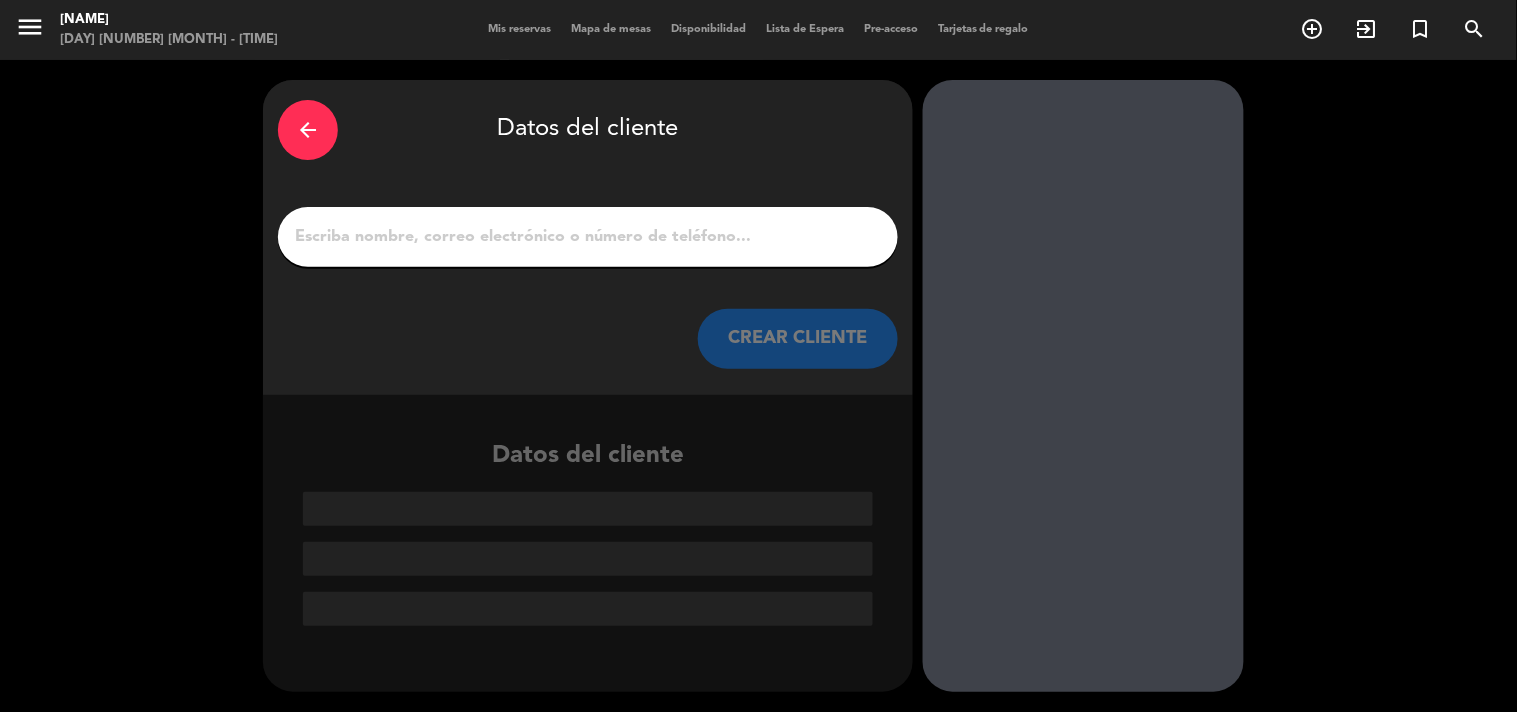 type on "F" 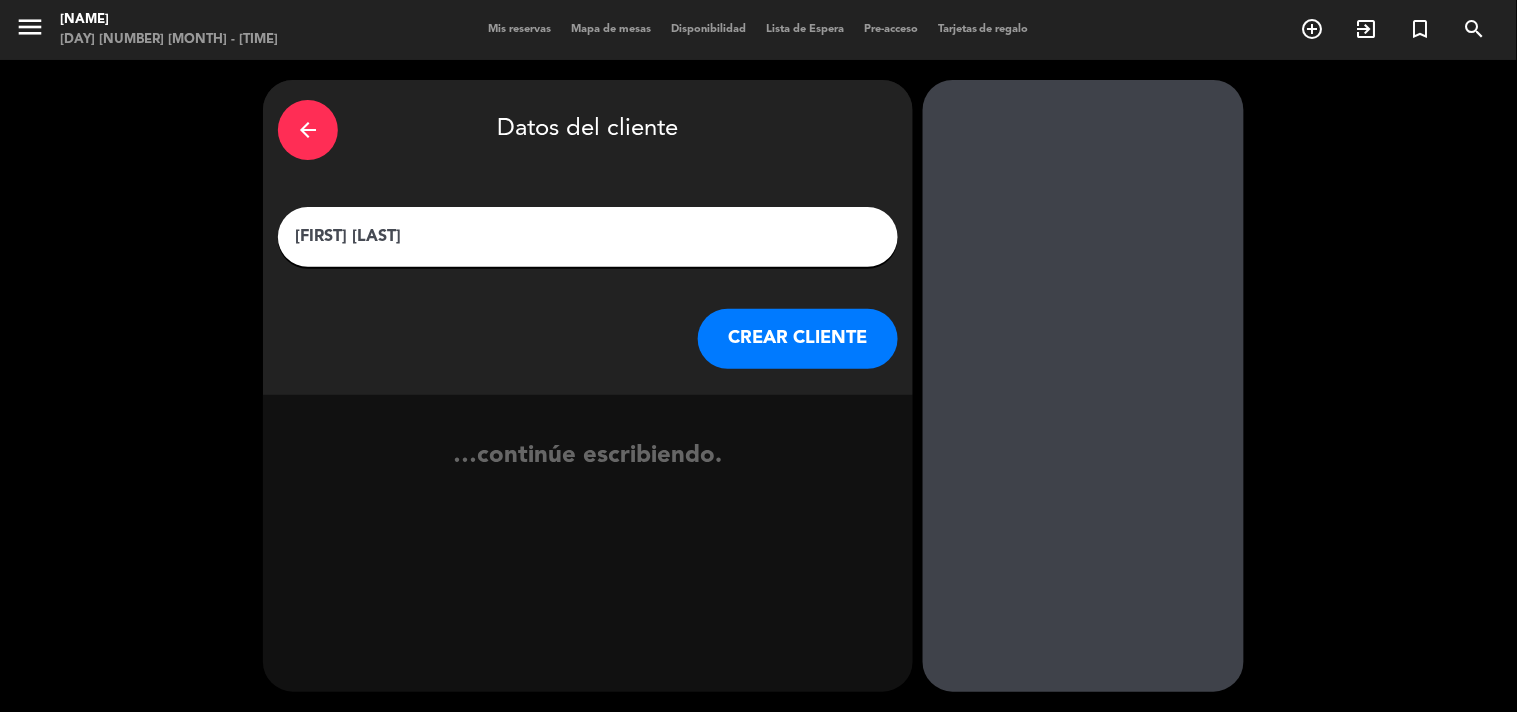 type on "[FIRST] [LAST]" 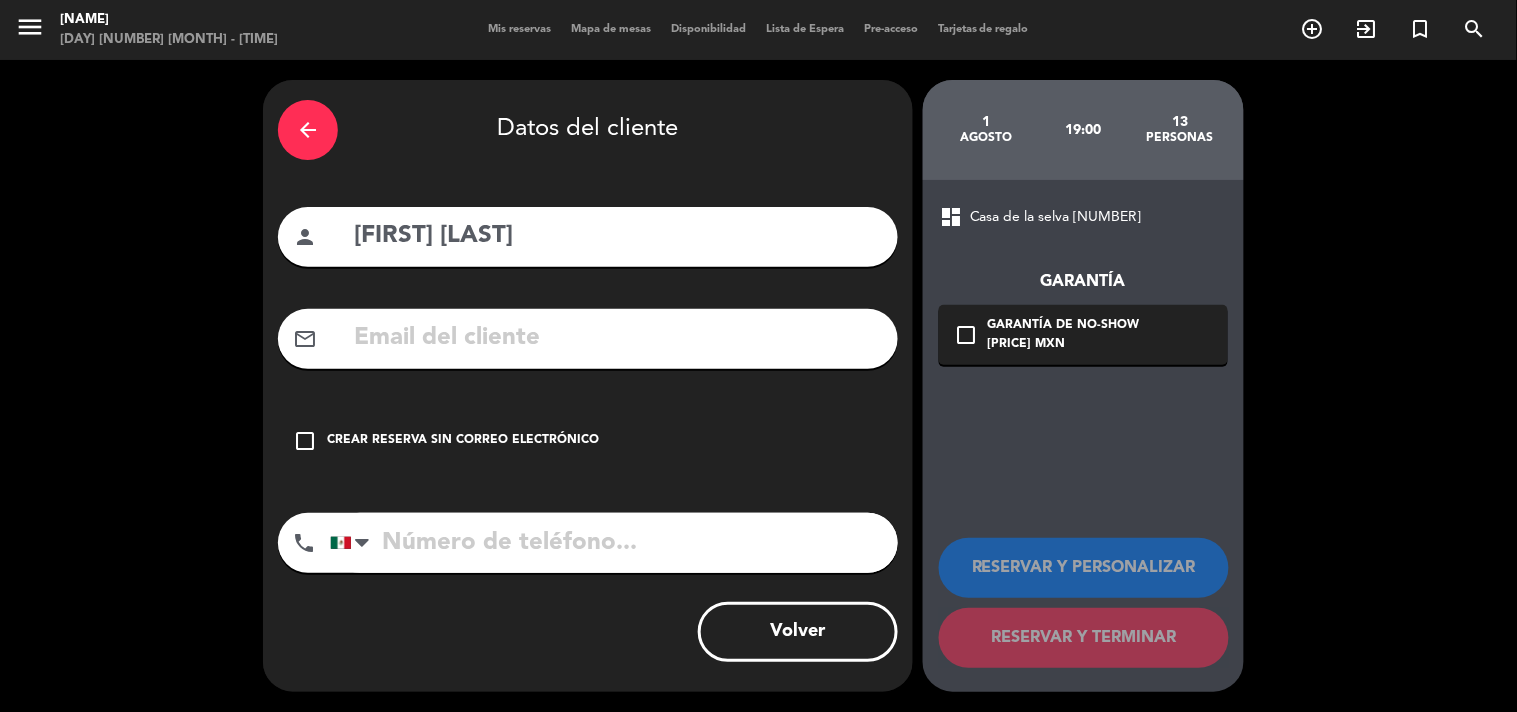click on "Crear reserva sin correo electrónico" at bounding box center (463, 441) 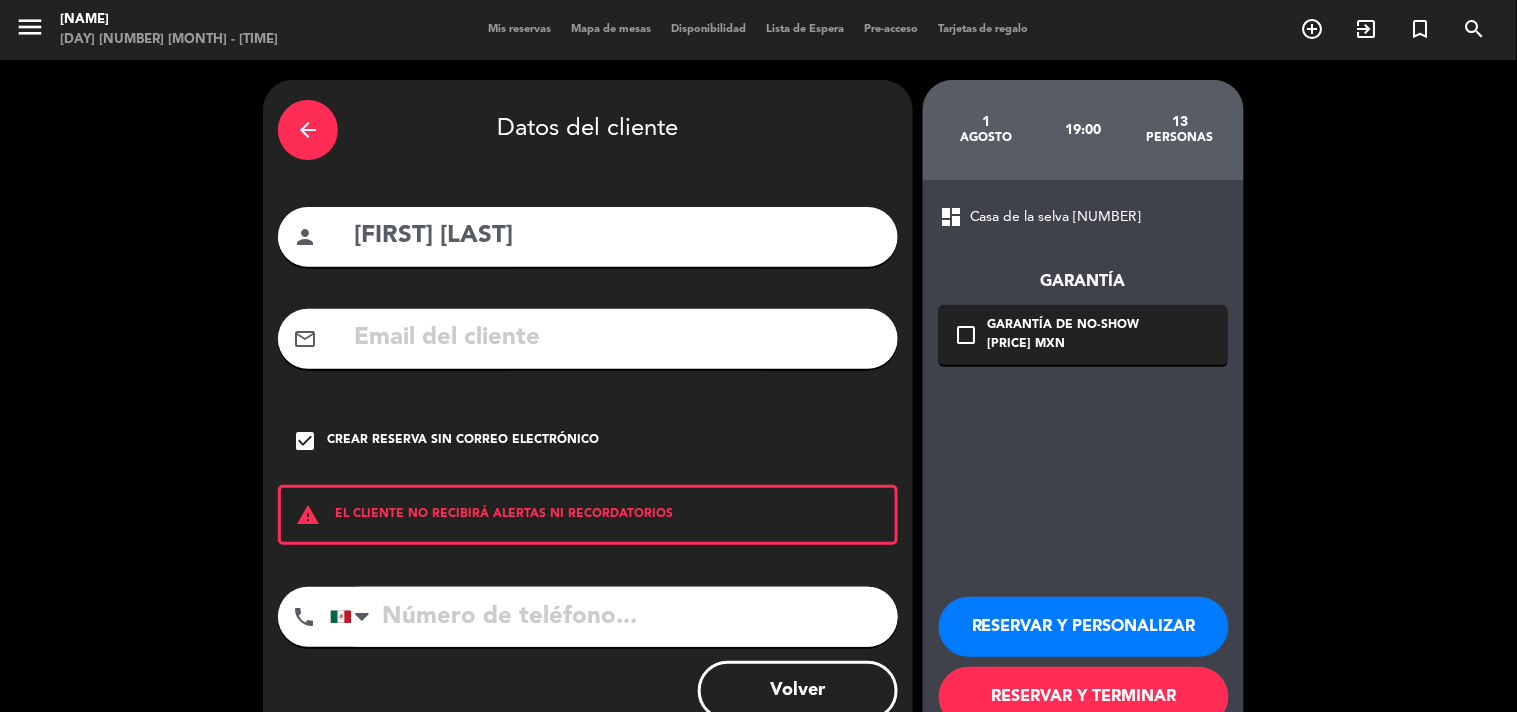 click on "RESERVAR Y PERSONALIZAR   RESERVAR Y TERMINAR" at bounding box center (1083, 653) 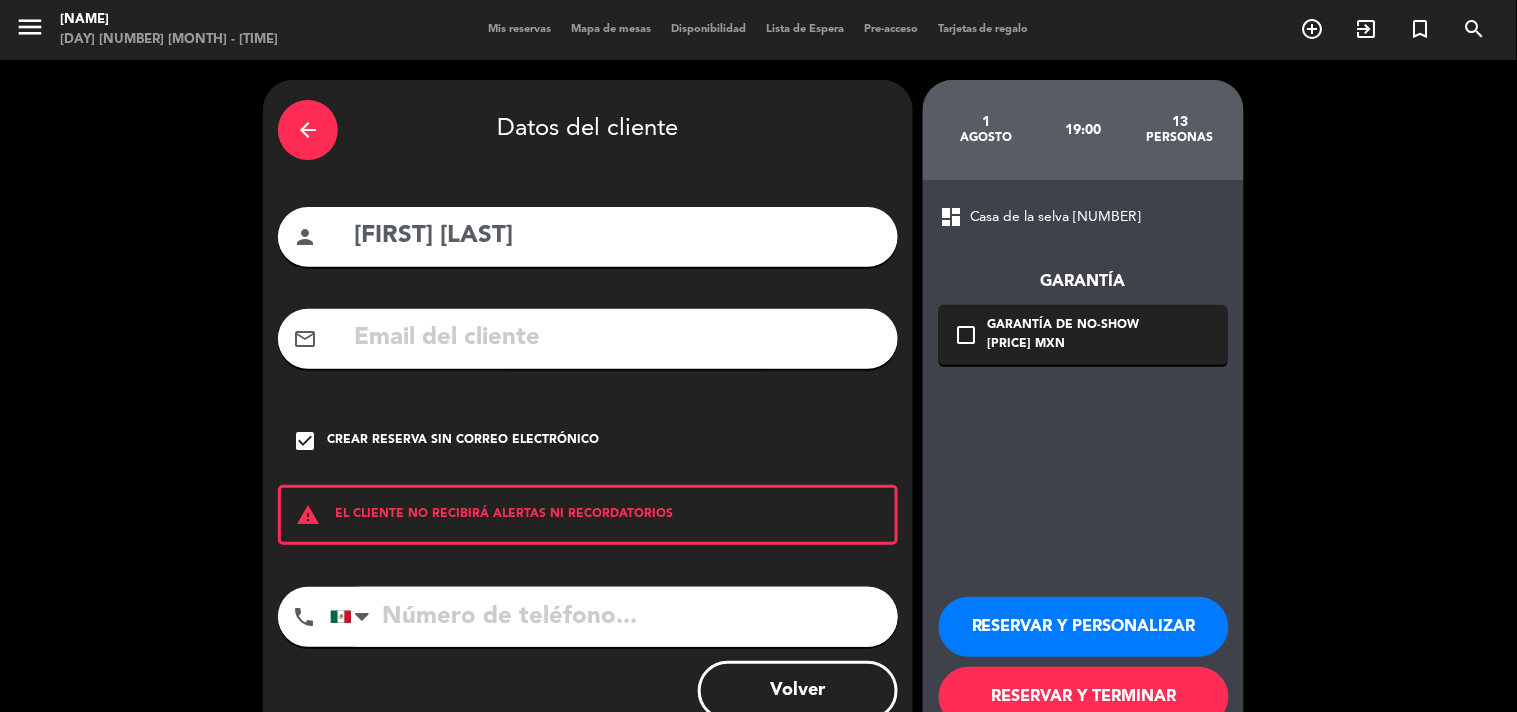 click on "RESERVAR Y TERMINAR" at bounding box center (1084, 697) 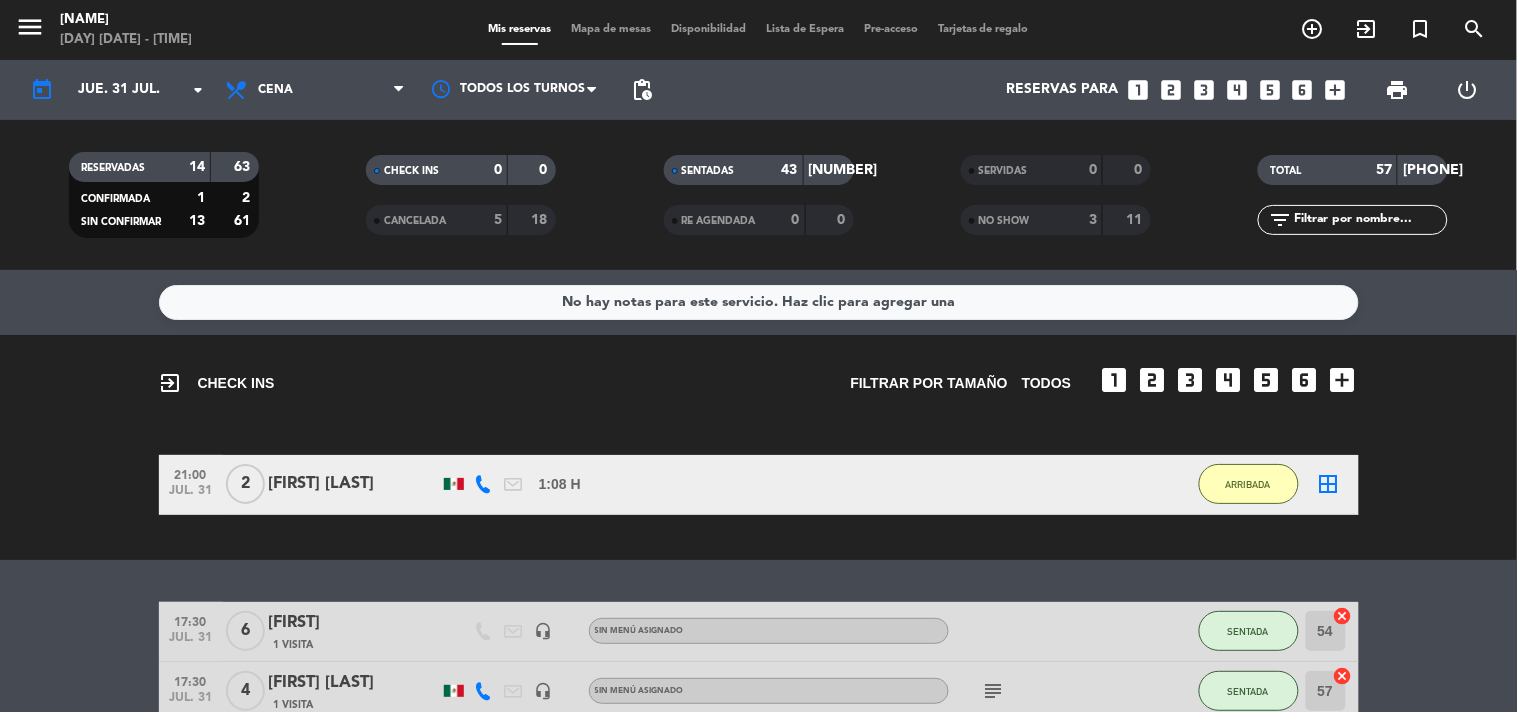 click on "CHECK INS Filtrar por tamaño TODOS looks_one looks_two looks_3 looks_4 looks_5 looks_6 add_box [TIME] [MONTH] [NUMBER] [NUMBER] [FIRSTNAME] [LASTNAME] [TIME] H / [TIME] H sms ARRIBADA border_all" 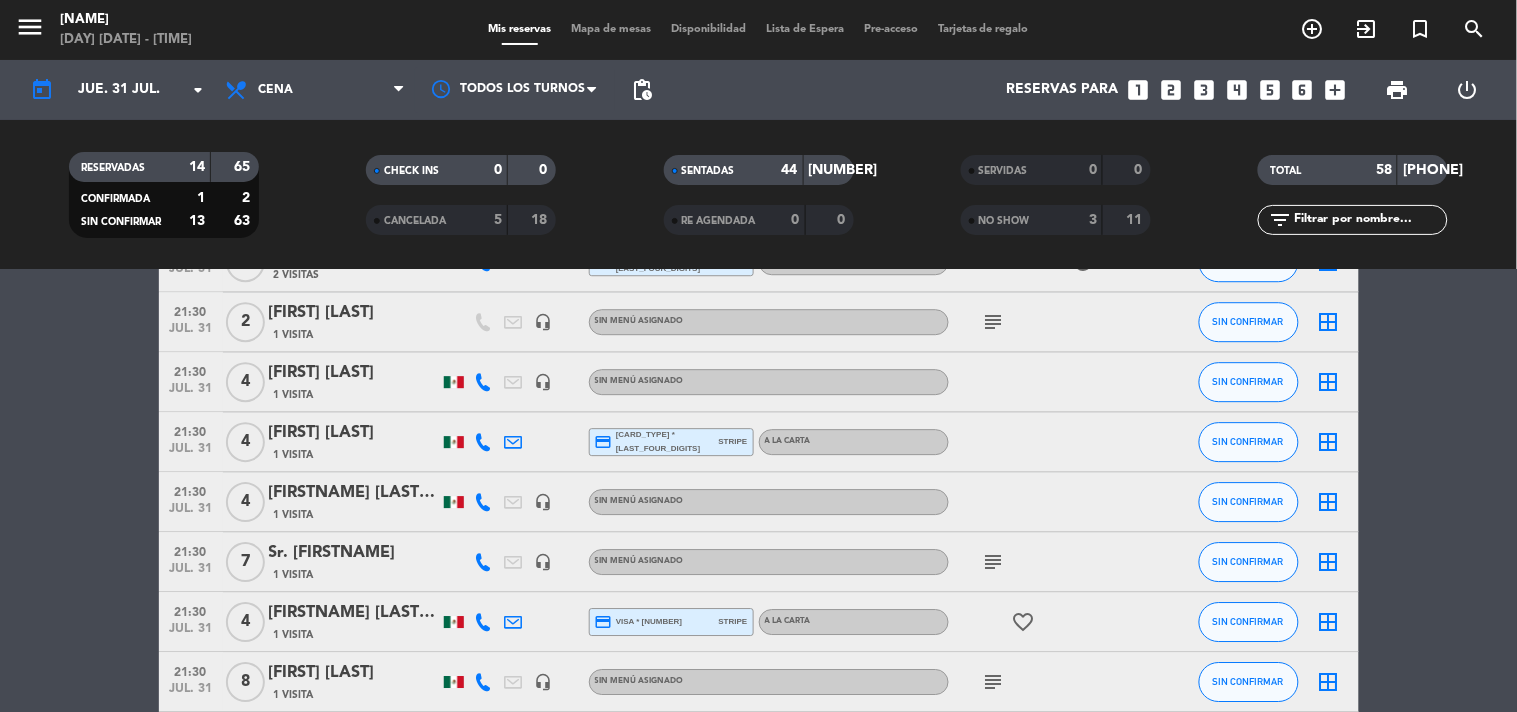 scroll, scrollTop: 3227, scrollLeft: 0, axis: vertical 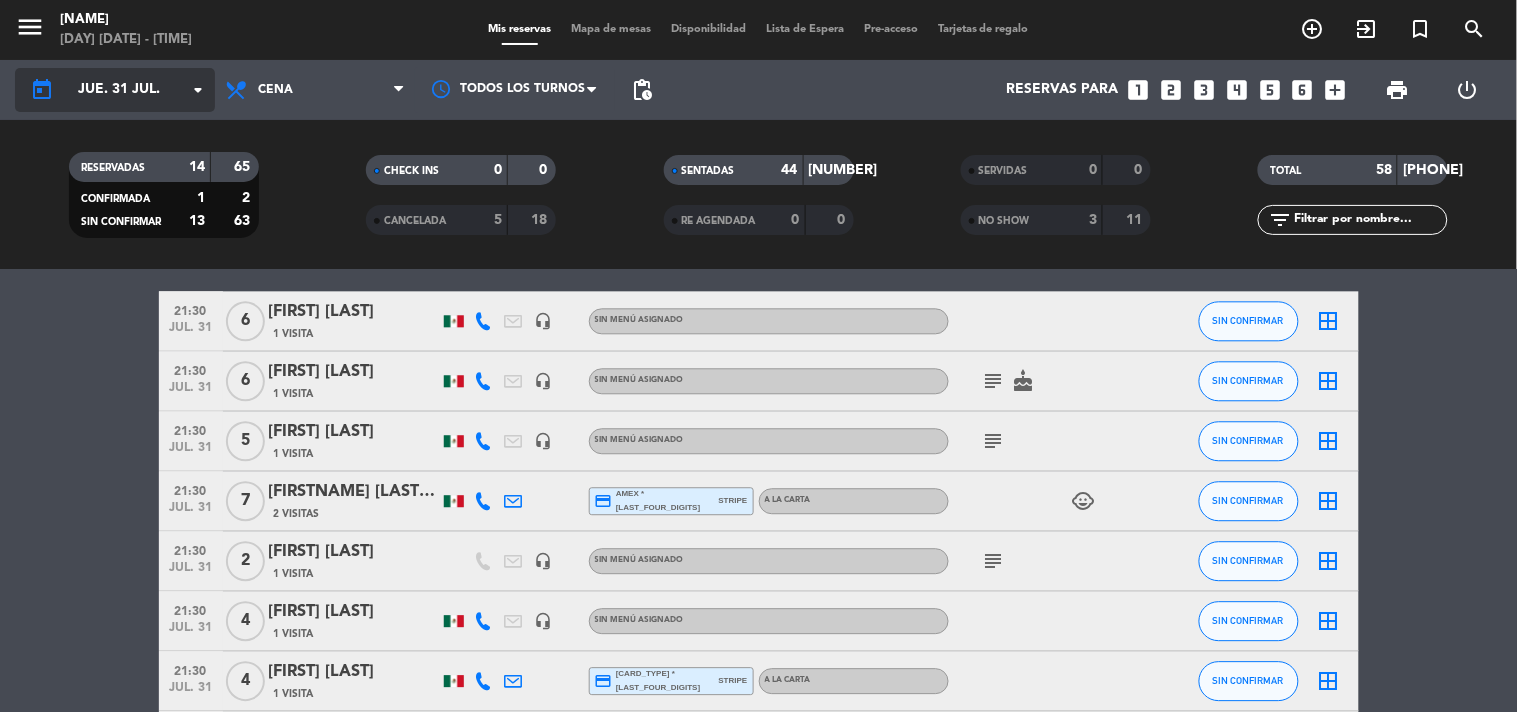 click on "jue. 31 jul." 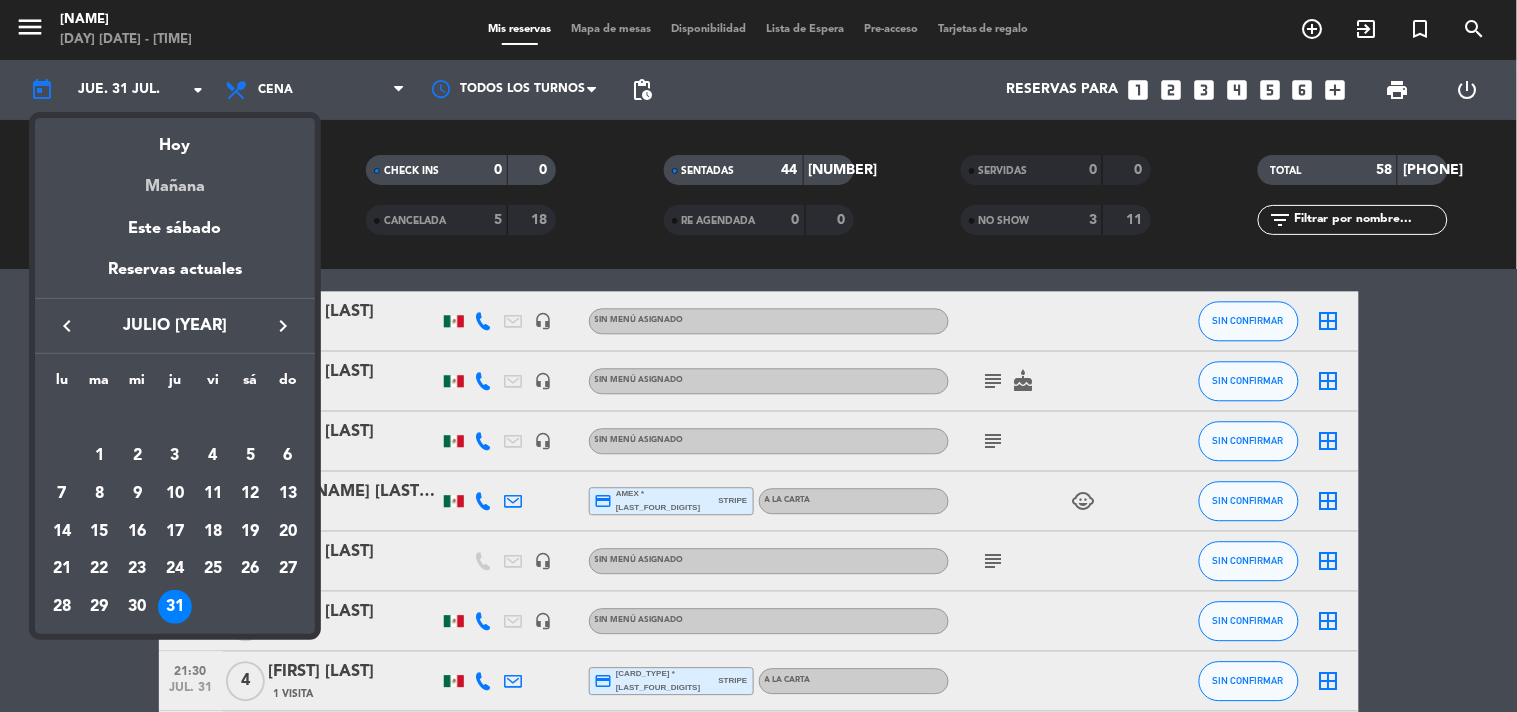 click on "Mañana" at bounding box center [175, 179] 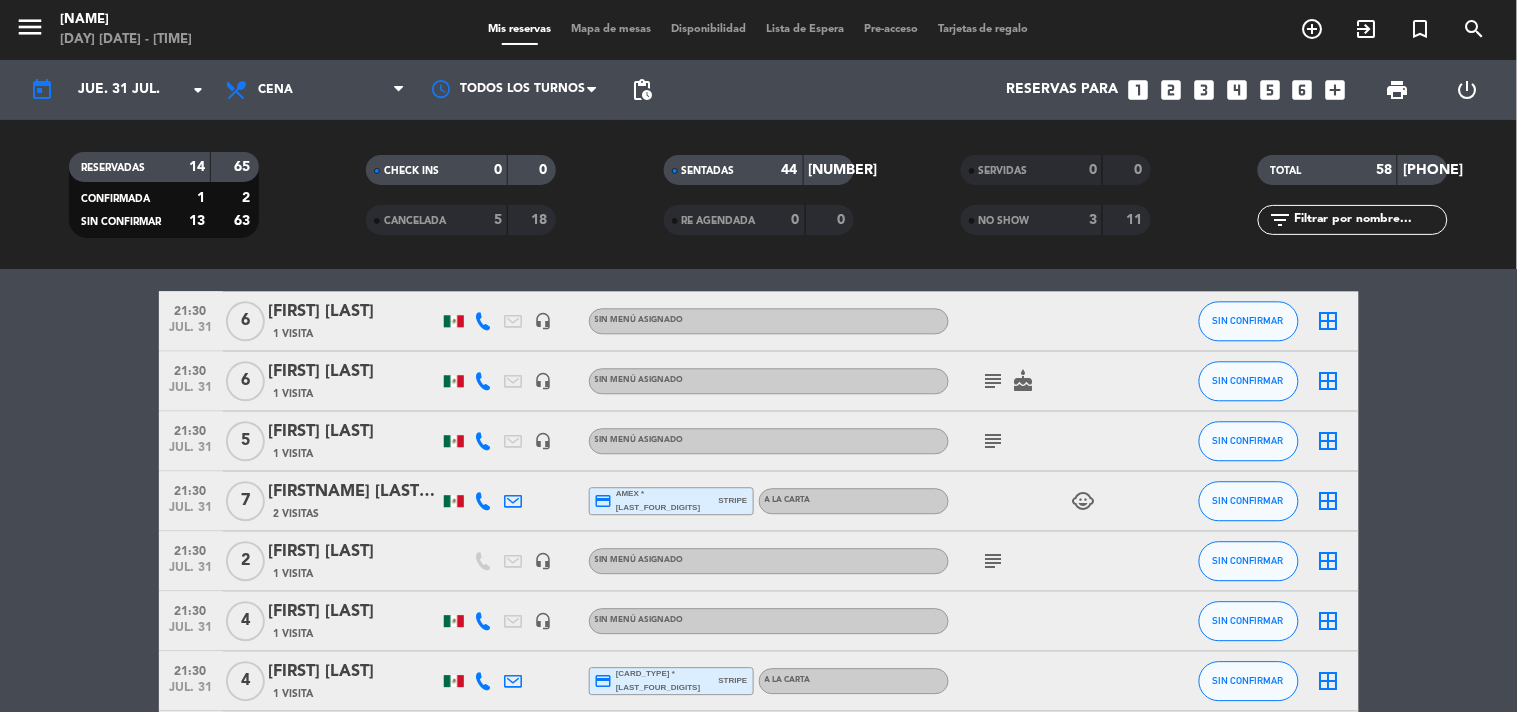 type on "vie. 1 ago." 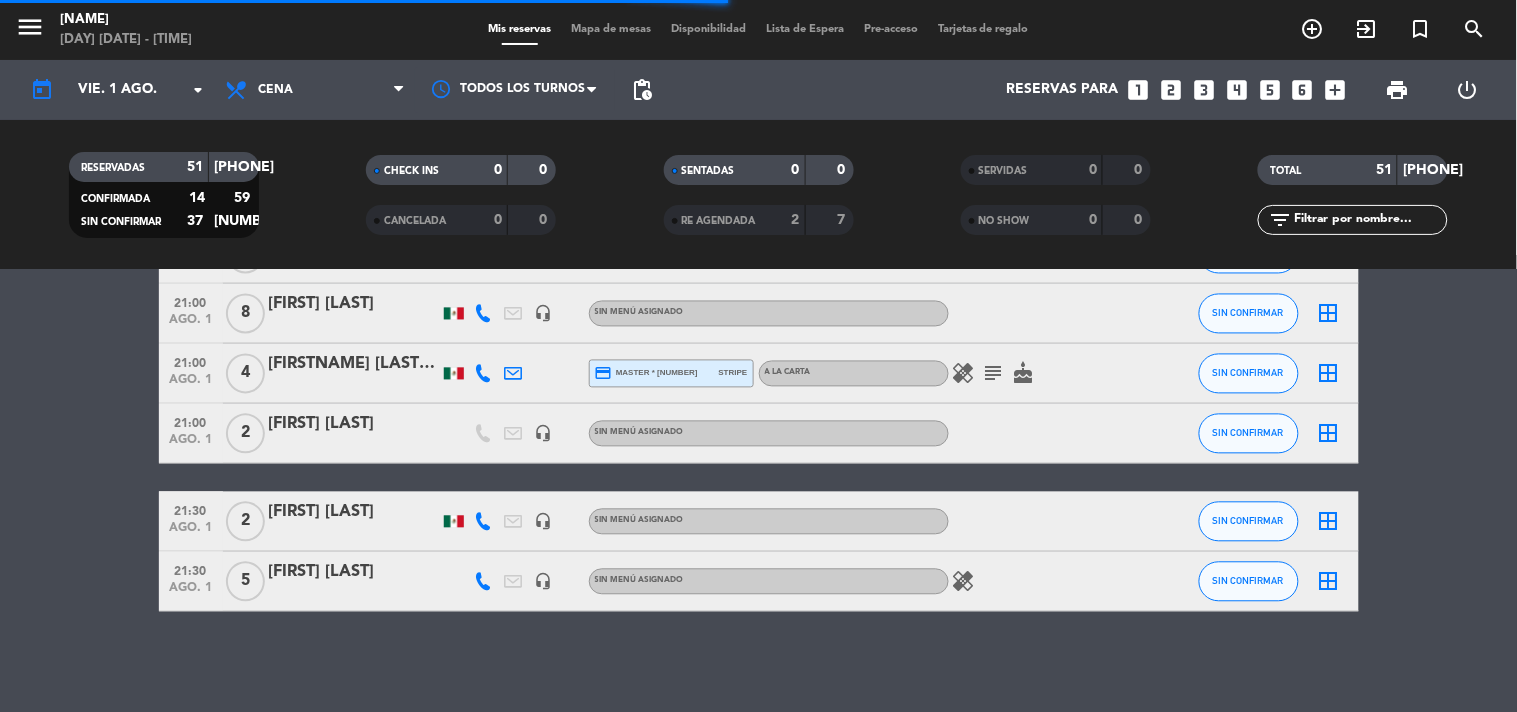scroll, scrollTop: 3033, scrollLeft: 0, axis: vertical 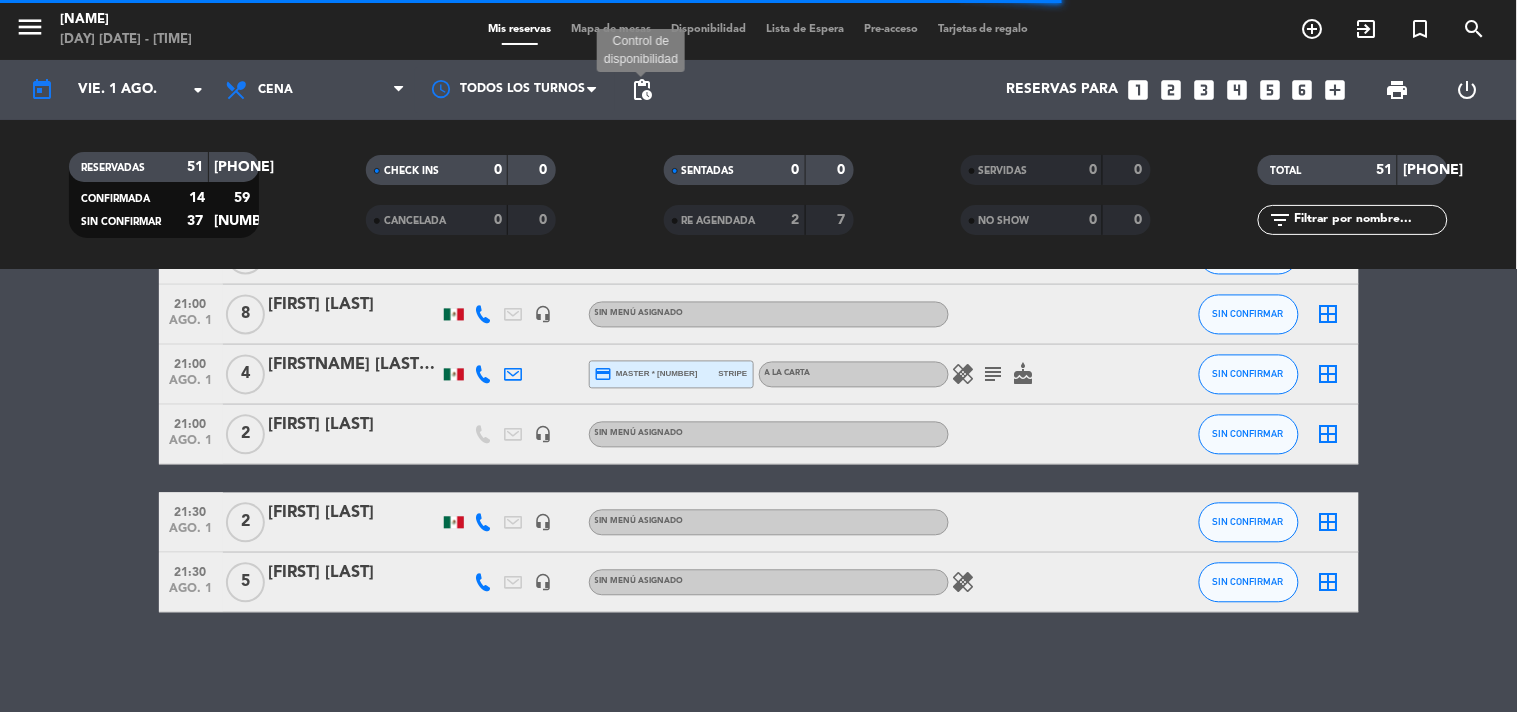 click on "pending_actions" 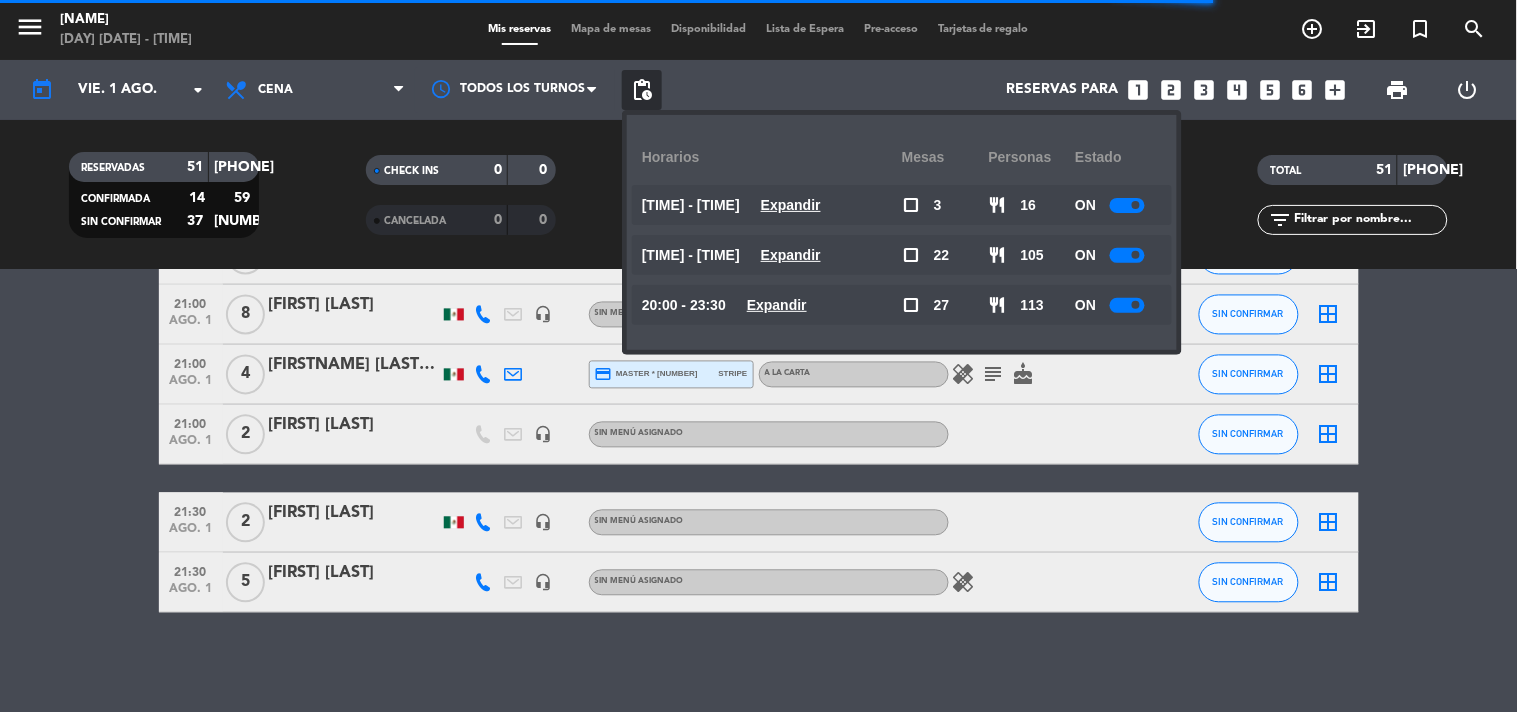 click 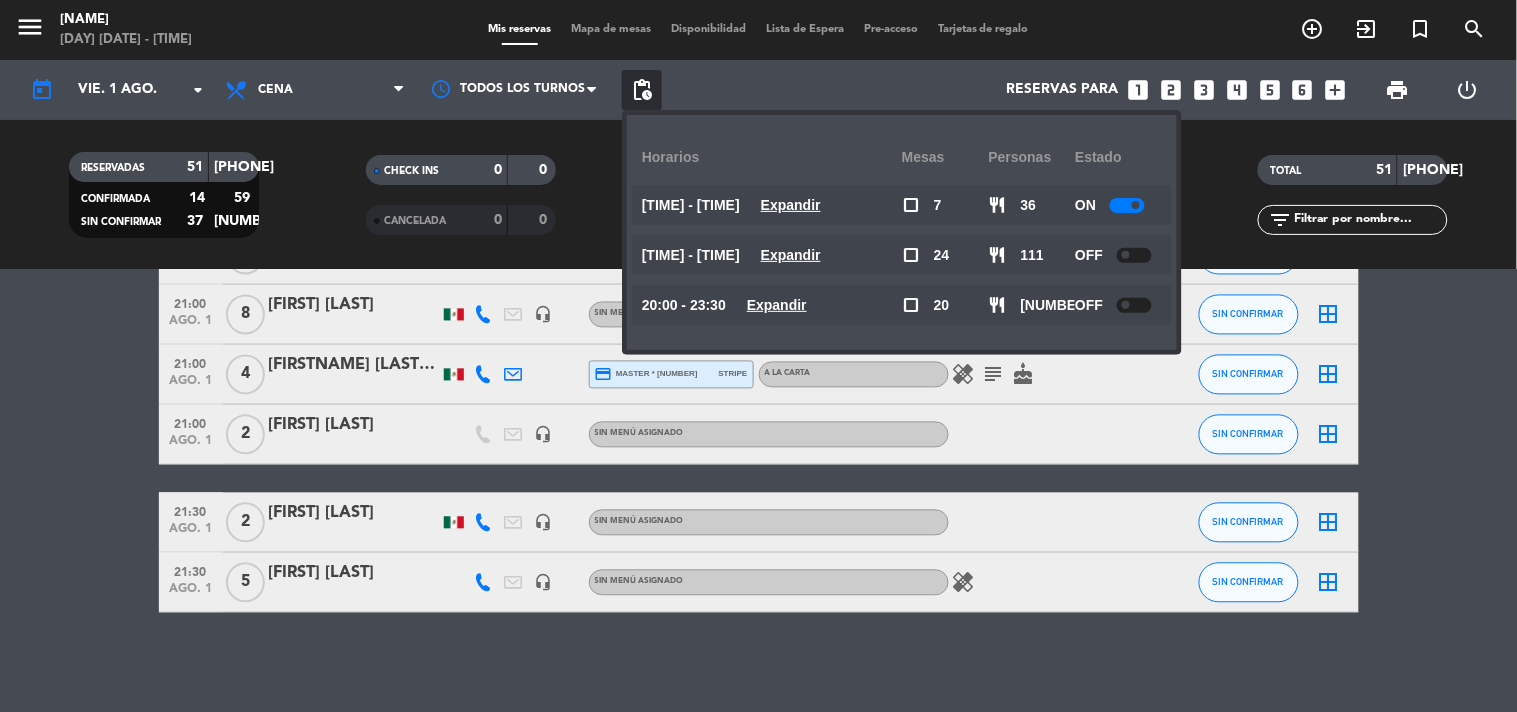 click 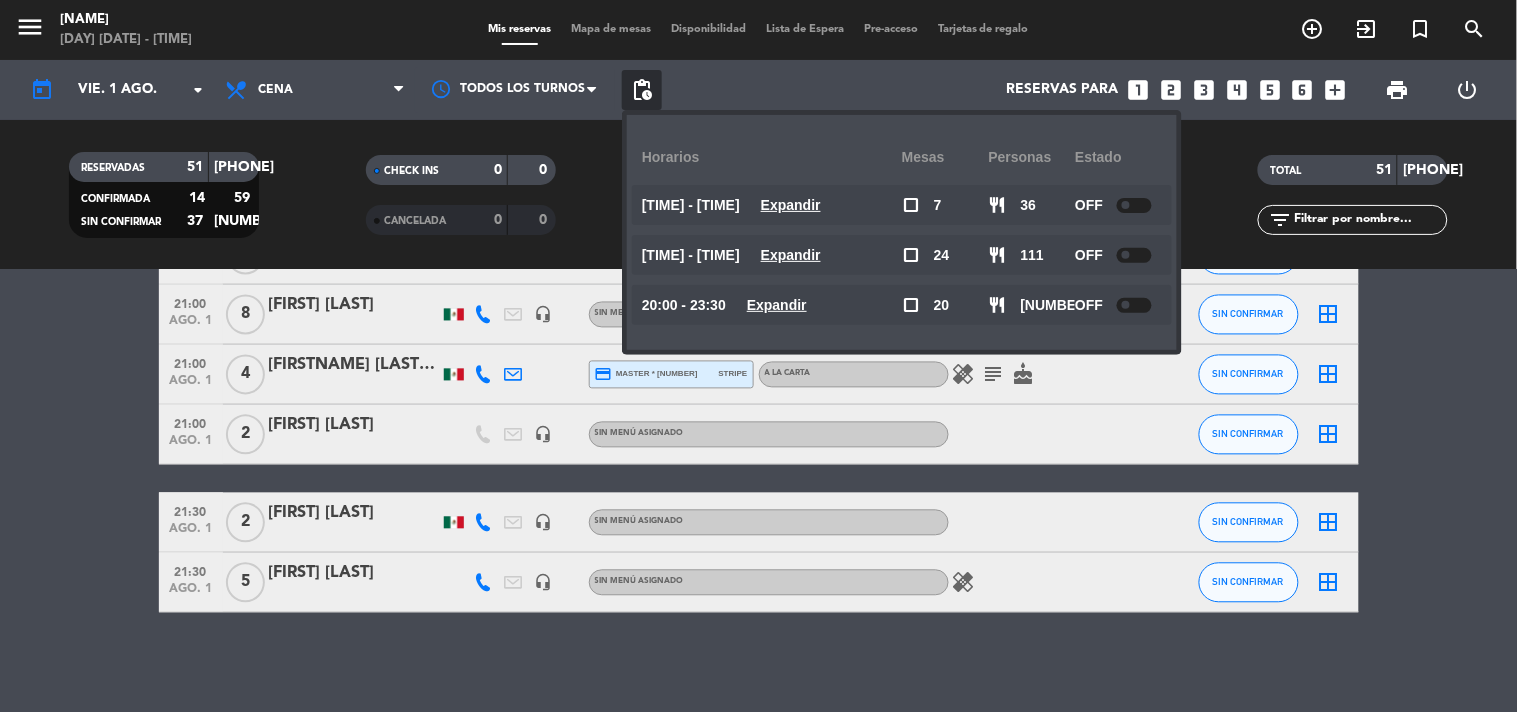 click on "[TIME] [MONTH] [NUMBER] [NUMBER] [FIRSTNAME] [LASTNAME] [PHONE] headset_mic Sin menú asignado SIN CONFIRMAR border_all [TIME] [MONTH] [NUMBER] [NUMBER] [FIRSTNAME] [LASTNAME] [NUMBER] Visita credit_card [CARD_TYPE] * [DIGITS] stripe A LA CARTA cake child_care CONFIRMADA border_all [TIME] [MONTH] [NUMBER] [NUMBER] [FIRSTNAME] [LASTNAME] headset_mic Sin menú asignado subject SIN CONFIRMAR border_all [TIME] [MONTH] [NUMBER] [NUMBER] [FIRSTNAME] [LASTNAME] [NUMBER] Visitas credit_card [CARD_TYPE] * [DIGITS] stripe A LA CARTA subject SIN CONFIRMAR border_all [TIME] [MONTH] [NUMBER] [NUMBER] [FIRSTNAME] [LASTNAME] [NUMBER] Visita credit_card [CARD_TYPE] * [DIGITS] stripe A LA CARTA card_giftcard child_care SIN CONFIRMAR border_all [TIME] [MONTH] [NUMBER] [NUMBER] [FIRSTNAME] [LASTNAME] headset_mic Sin menú asignado SIN CONFIRMAR border_all [TIME] [MONTH] [NUMBER] [NUMBER] [FIRSTNAME] credit_card [CARD_TYPE] * [DIGITS] stripe A LA CARTA subject child_care pets SIN CONFIRMAR border_all [TIME] [MONTH] [NUMBER] [NUMBER] [FIRSTNAME] [LASTNAME] headset_mic Sin menú asignado SIN CONFIRMAR border_all [TIME] [MONTH] [NUMBER] [NUMBER] healing" 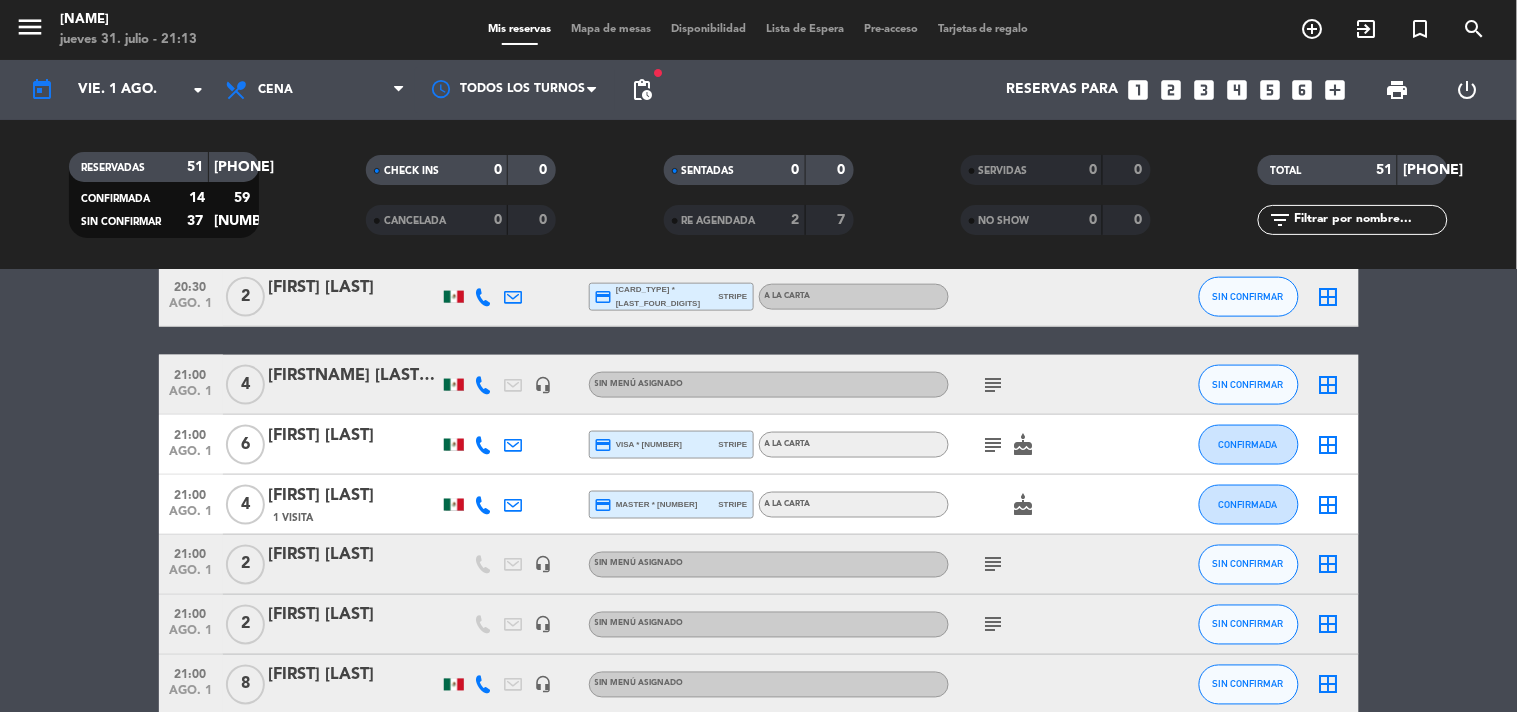 scroll, scrollTop: 2588, scrollLeft: 0, axis: vertical 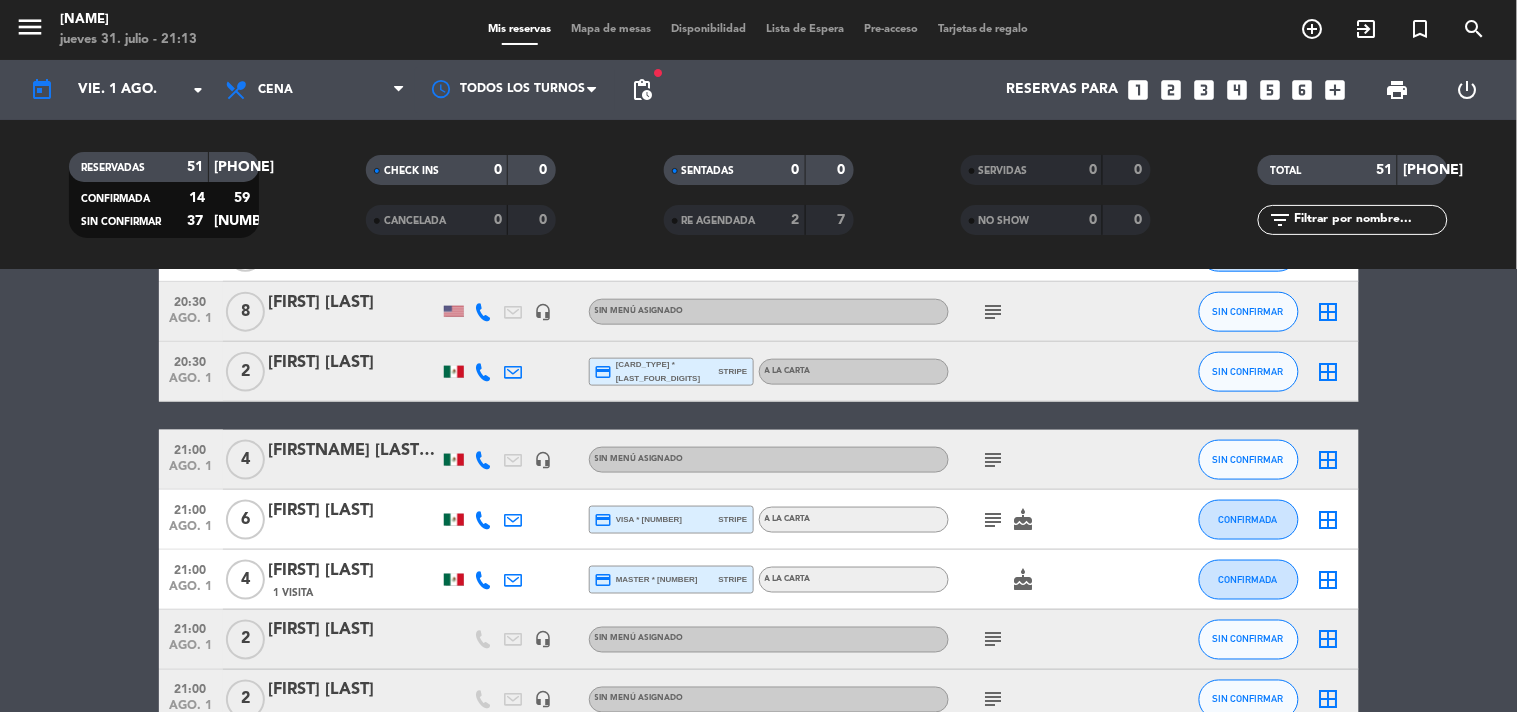 click on "[TIME] [MONTH] [NUMBER] [NUMBER] [FIRSTNAME] [LASTNAME] [PHONE] headset_mic Sin menú asignado SIN CONFIRMAR border_all [TIME] [MONTH] [NUMBER] [NUMBER] [FIRSTNAME] [LASTNAME] [NUMBER] Visita credit_card [CARD_TYPE] * [DIGITS] stripe A LA CARTA cake child_care CONFIRMADA border_all [TIME] [MONTH] [NUMBER] [NUMBER] [FIRSTNAME] [LASTNAME] headset_mic Sin menú asignado subject SIN CONFIRMAR border_all [TIME] [MONTH] [NUMBER] [NUMBER] [FIRSTNAME] [LASTNAME] [NUMBER] Visitas credit_card [CARD_TYPE] * [DIGITS] stripe A LA CARTA subject SIN CONFIRMAR border_all [TIME] [MONTH] [NUMBER] [NUMBER] [FIRSTNAME] [LASTNAME] [NUMBER] Visita credit_card [CARD_TYPE] * [DIGITS] stripe A LA CARTA card_giftcard child_care SIN CONFIRMAR border_all [TIME] [MONTH] [NUMBER] [NUMBER] [FIRSTNAME] [LASTNAME] headset_mic Sin menú asignado SIN CONFIRMAR border_all [TIME] [MONTH] [NUMBER] [NUMBER] [FIRSTNAME] credit_card [CARD_TYPE] * [DIGITS] stripe A LA CARTA subject child_care pets SIN CONFIRMAR border_all [TIME] [MONTH] [NUMBER] [NUMBER] [FIRSTNAME] [LASTNAME] headset_mic Sin menú asignado SIN CONFIRMAR border_all [TIME] [MONTH] [NUMBER] [NUMBER] healing" 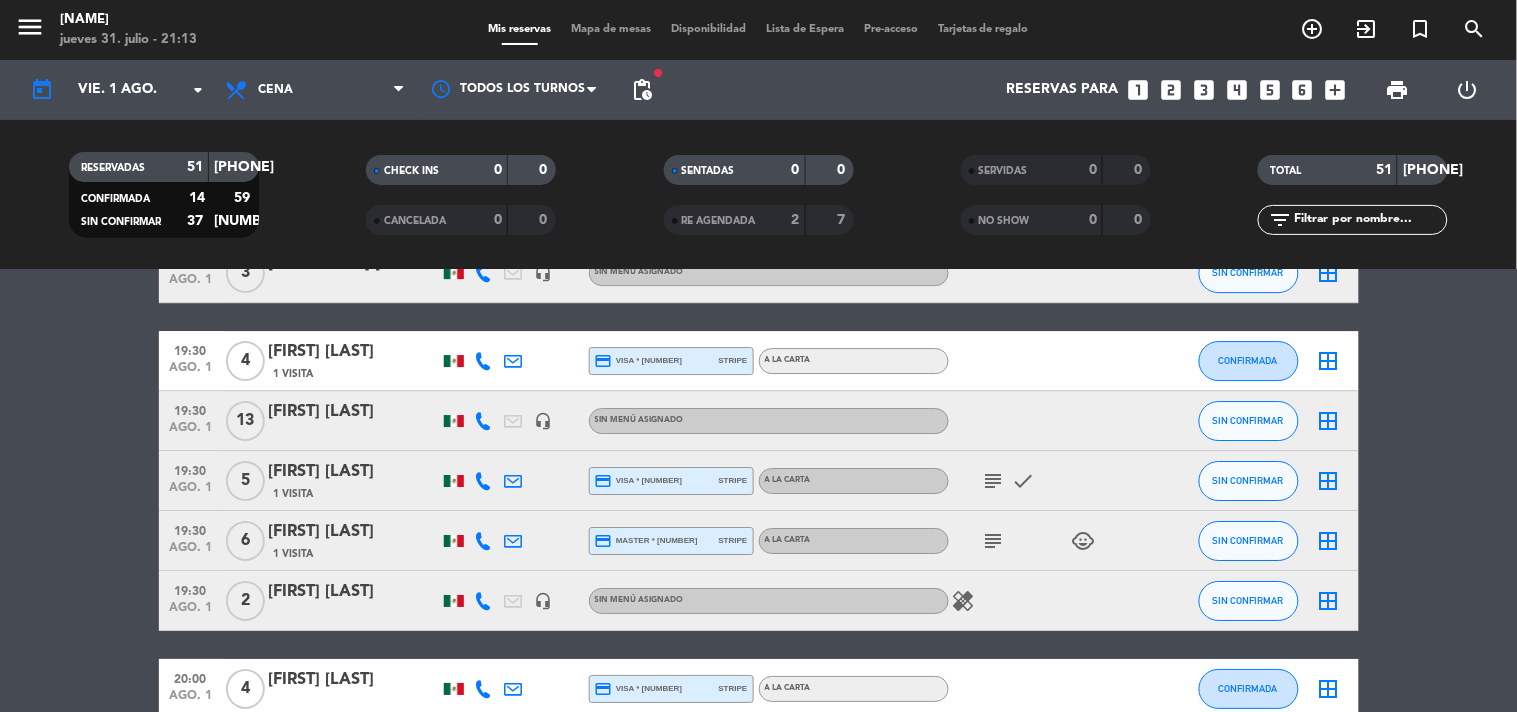 scroll, scrollTop: 1566, scrollLeft: 0, axis: vertical 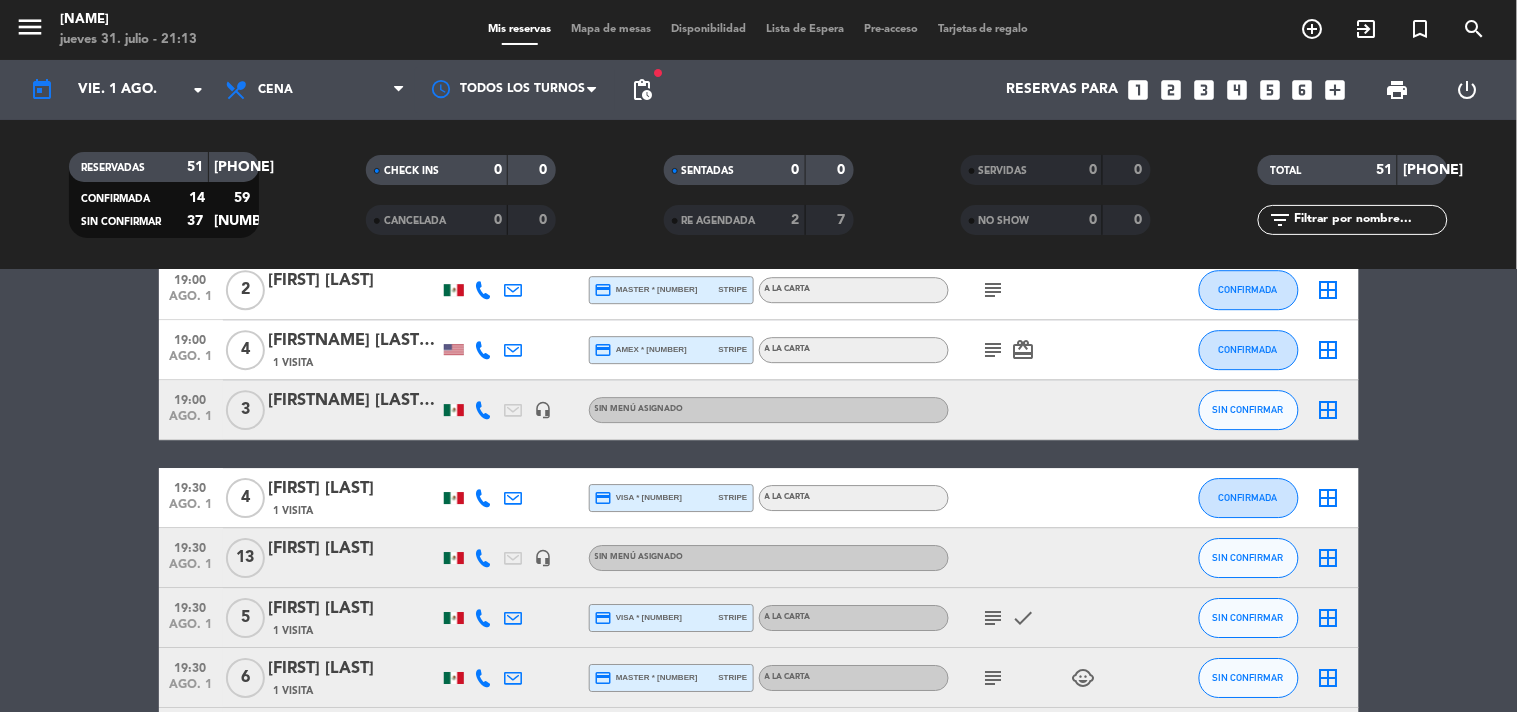 click on "print" at bounding box center [1398, 90] 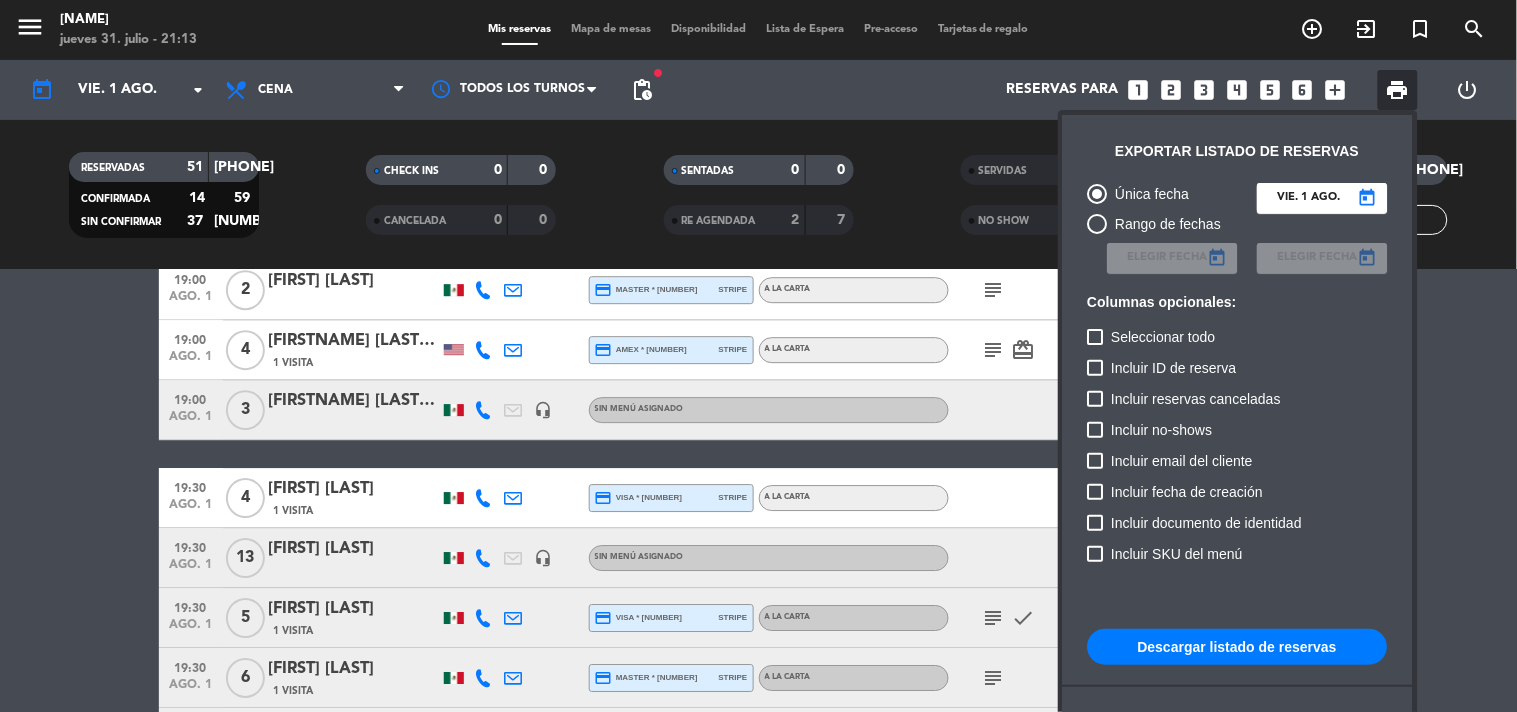 click on "Incluir email del cliente" at bounding box center (1238, 464) 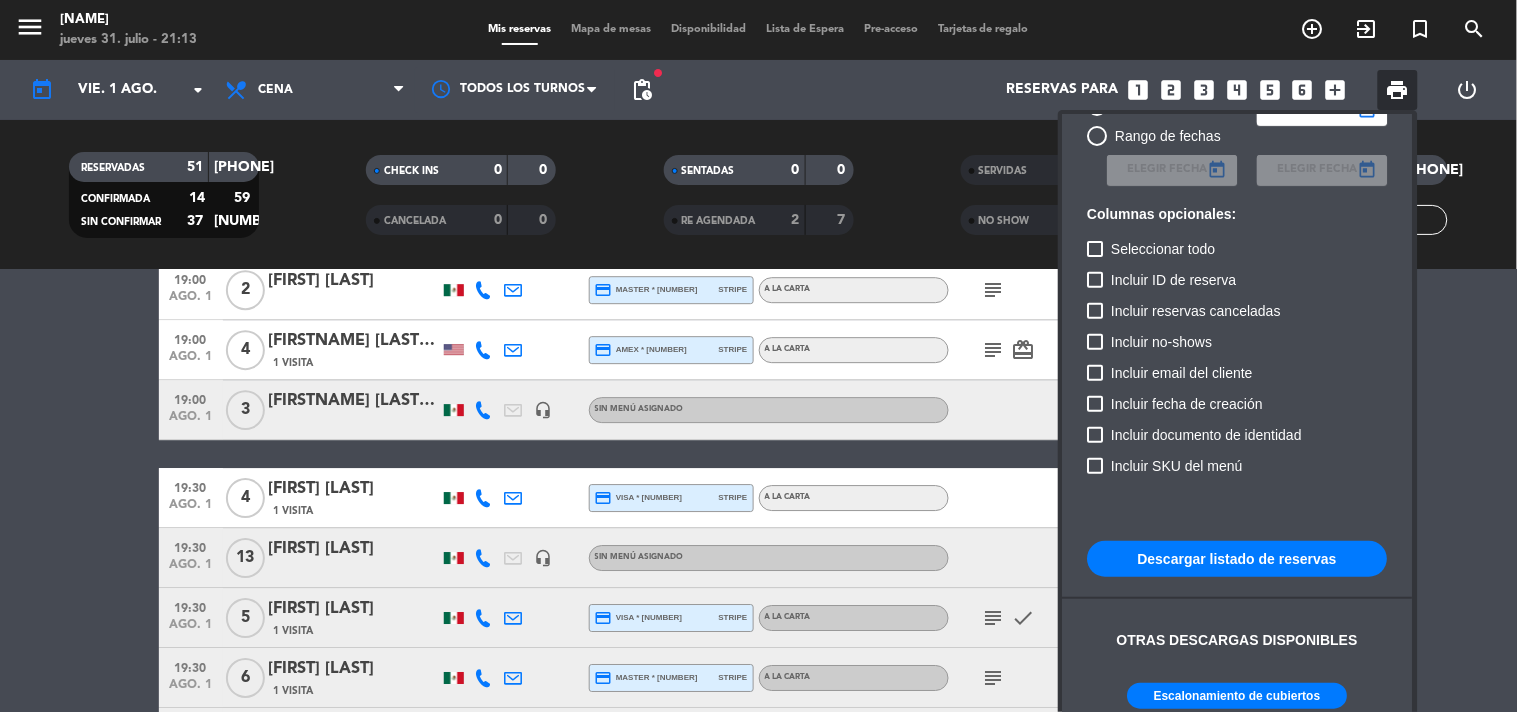 scroll, scrollTop: 121, scrollLeft: 0, axis: vertical 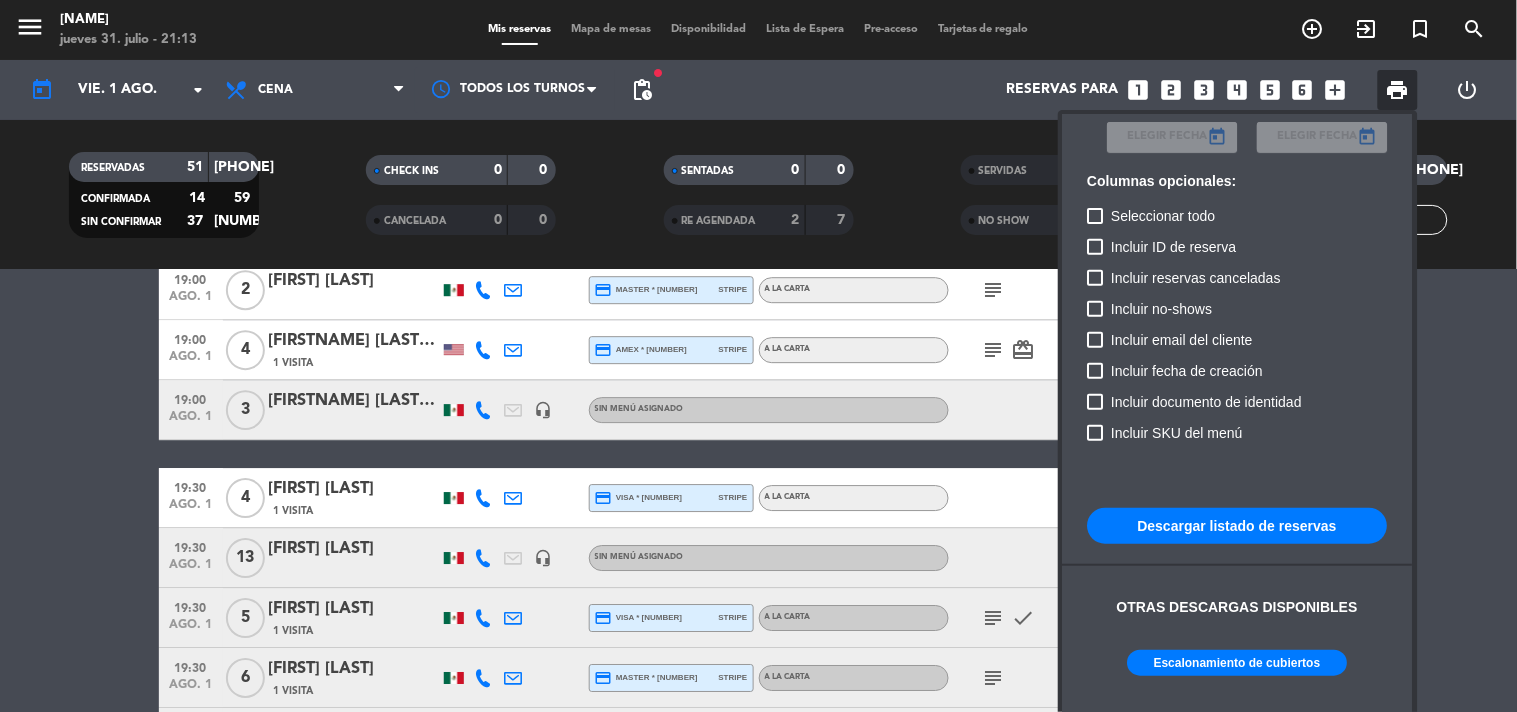 click on "Escalonamiento de cubiertos" at bounding box center (1238, 663) 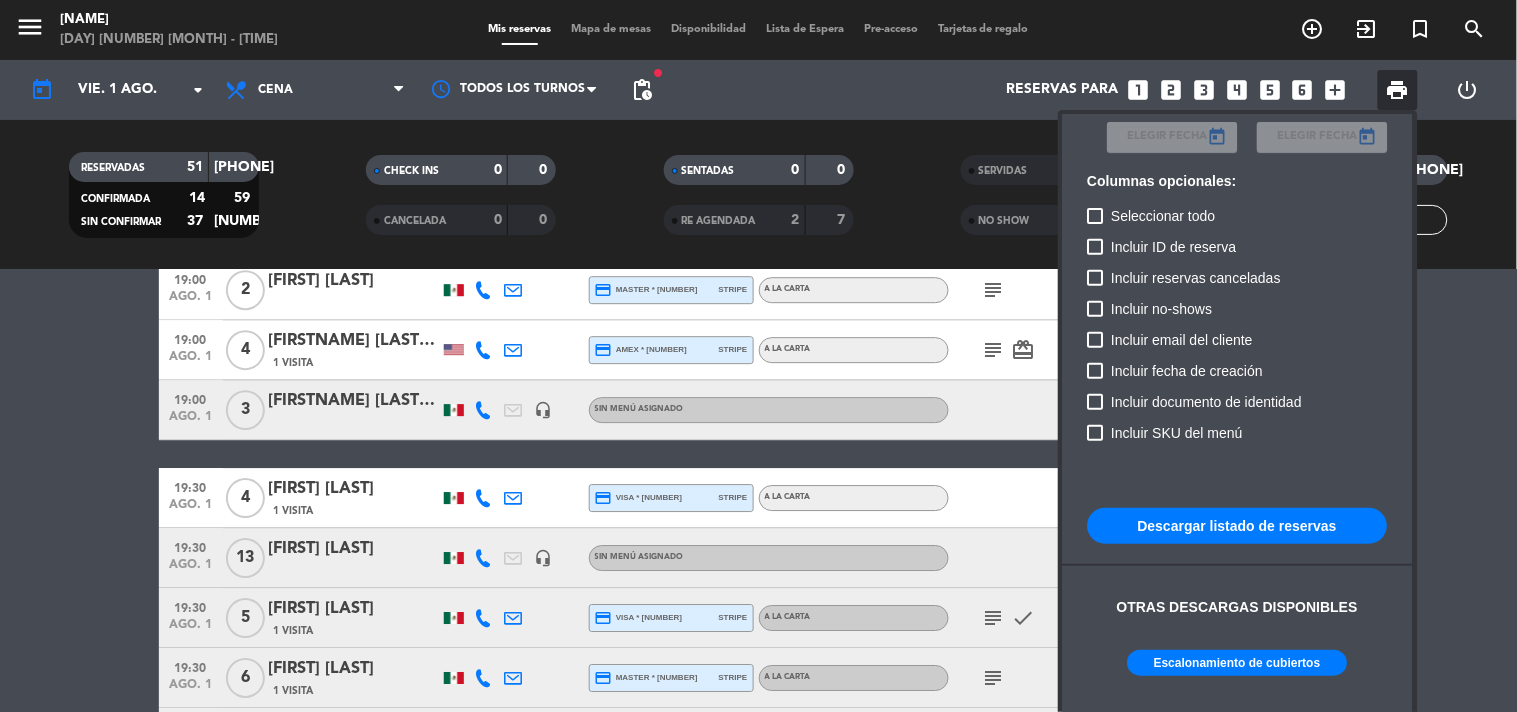click at bounding box center (758, 356) 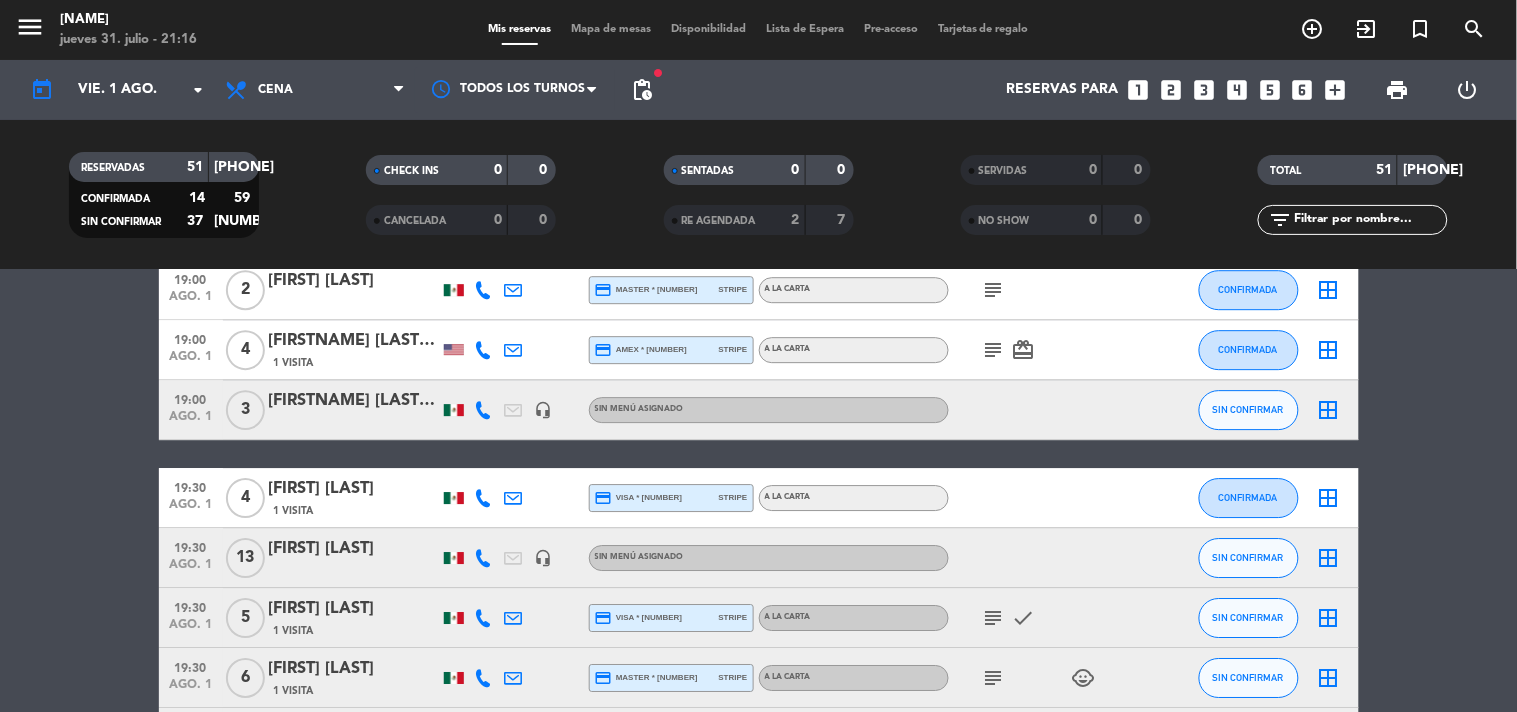 click on "pending_actions" 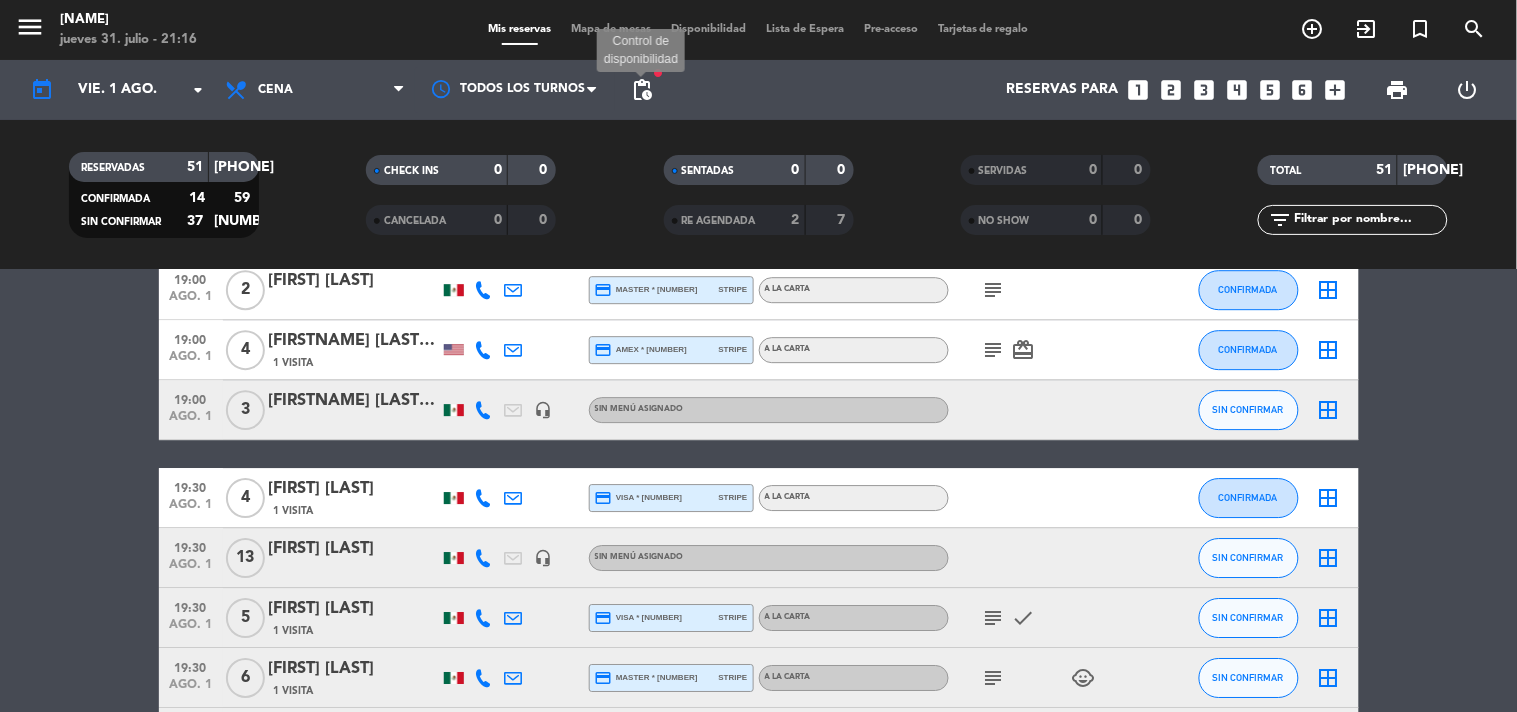 click on "pending_actions" 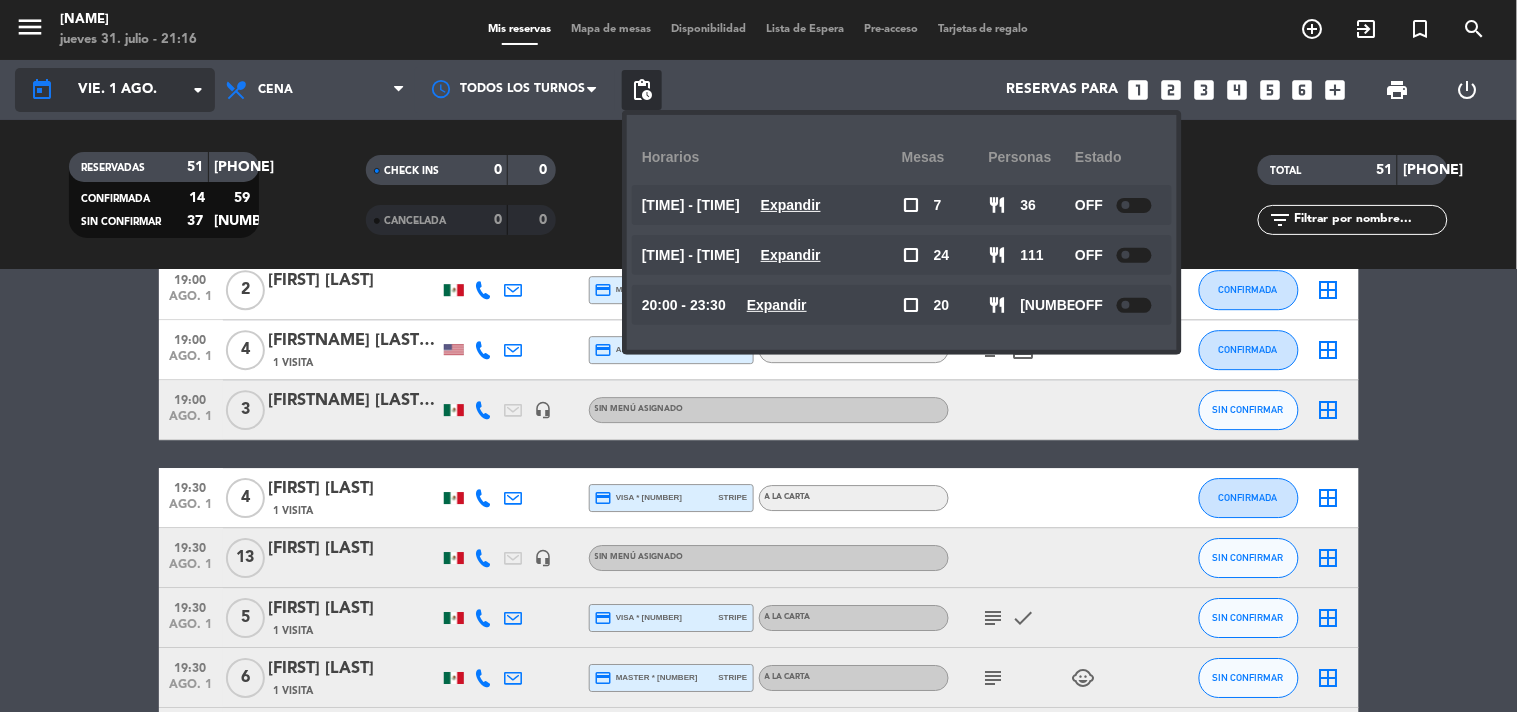 click on "vie. 1 ago." 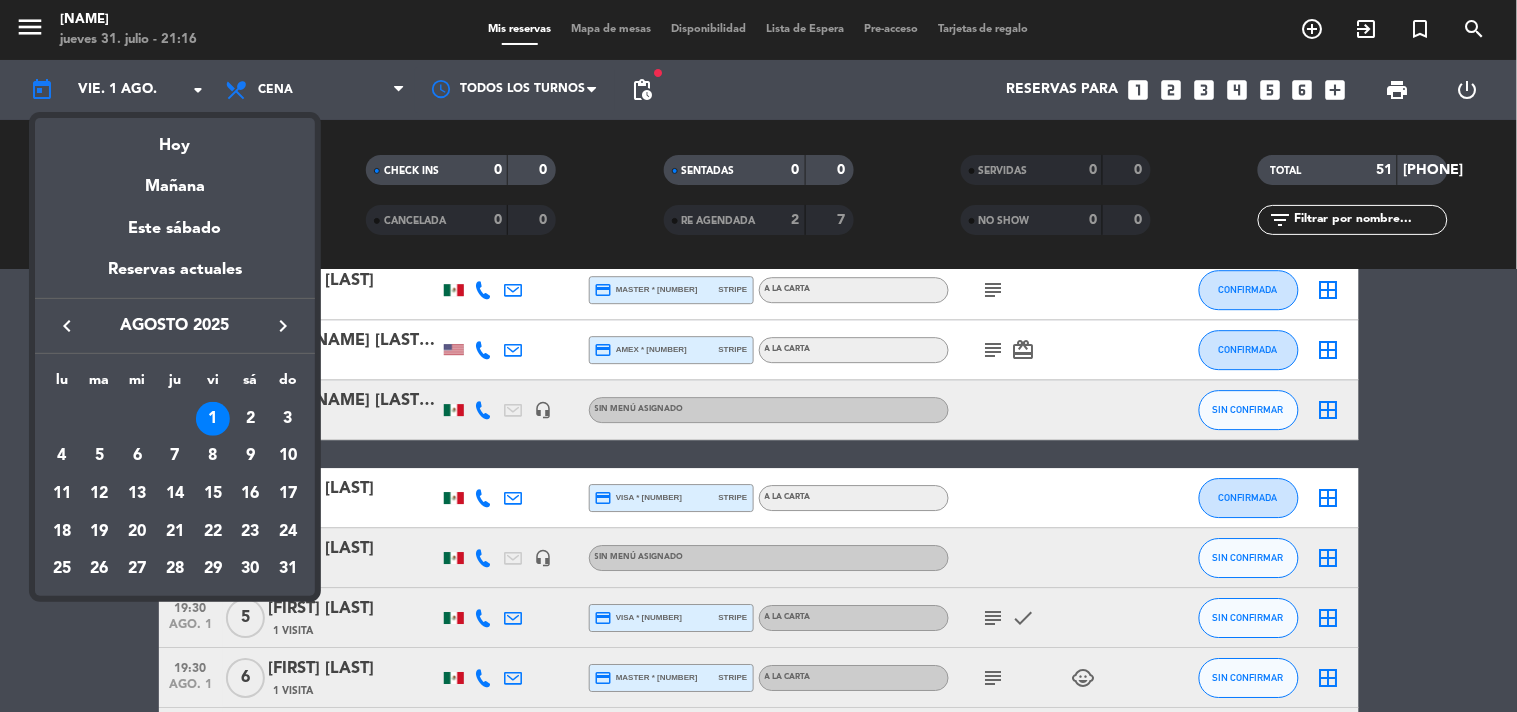 click at bounding box center (758, 356) 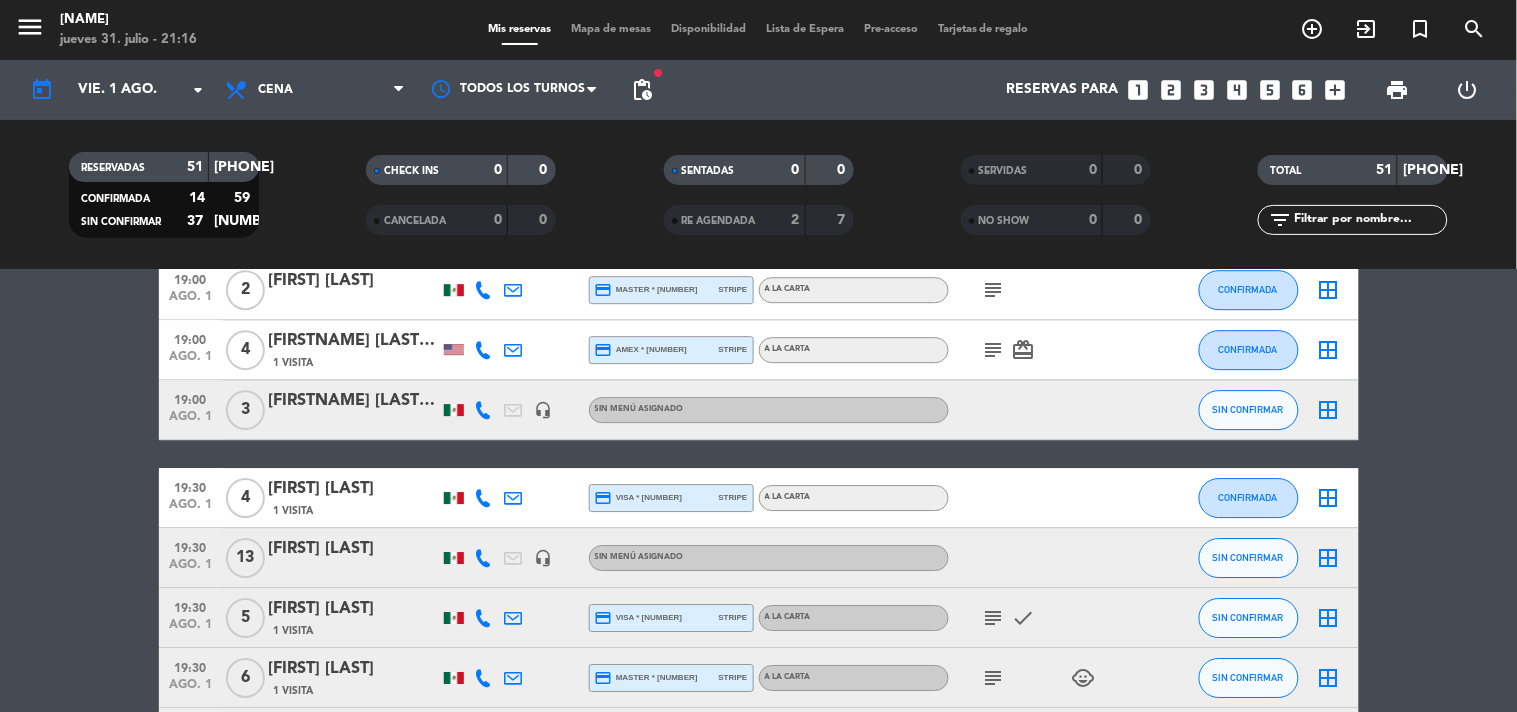 drag, startPoint x: 61, startPoint y: 373, endPoint x: 12, endPoint y: 353, distance: 52.924473 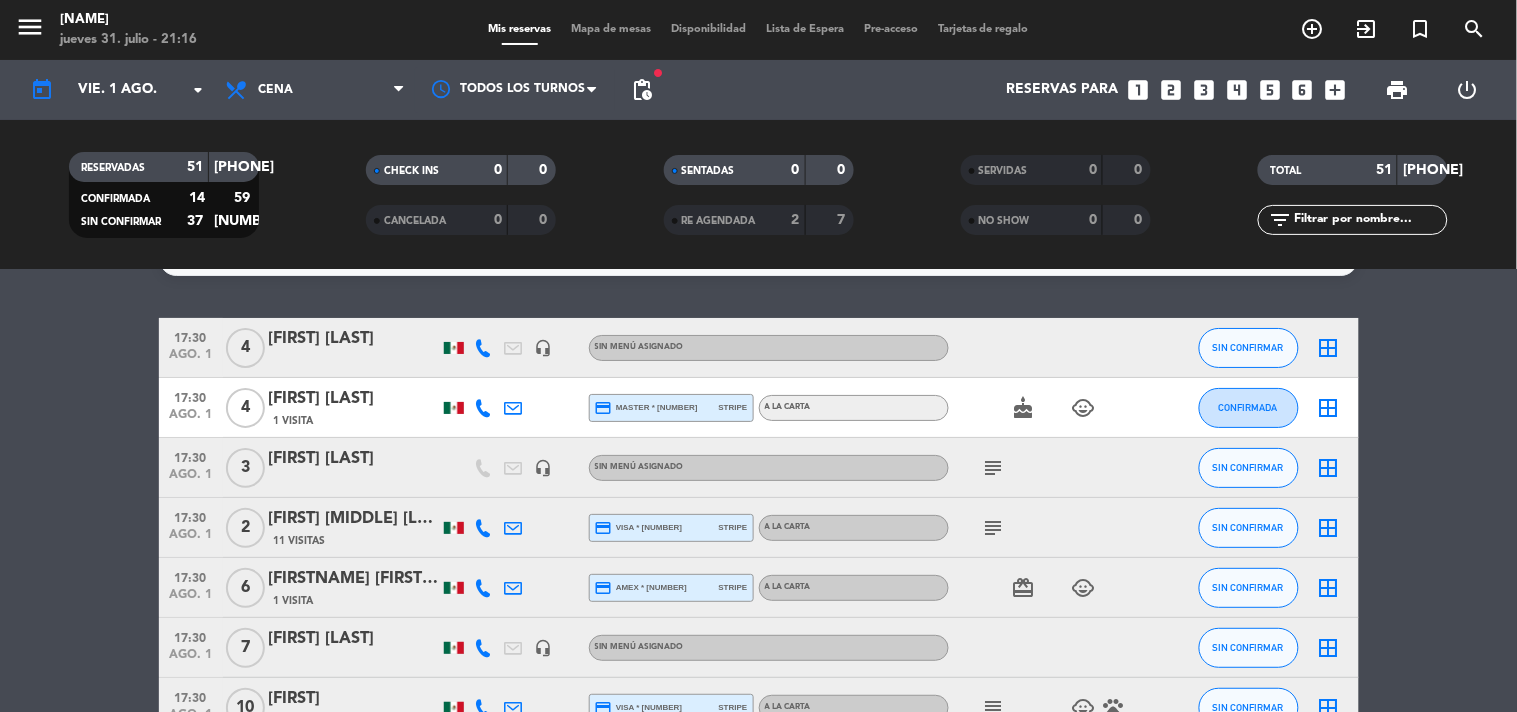 scroll, scrollTop: 88, scrollLeft: 0, axis: vertical 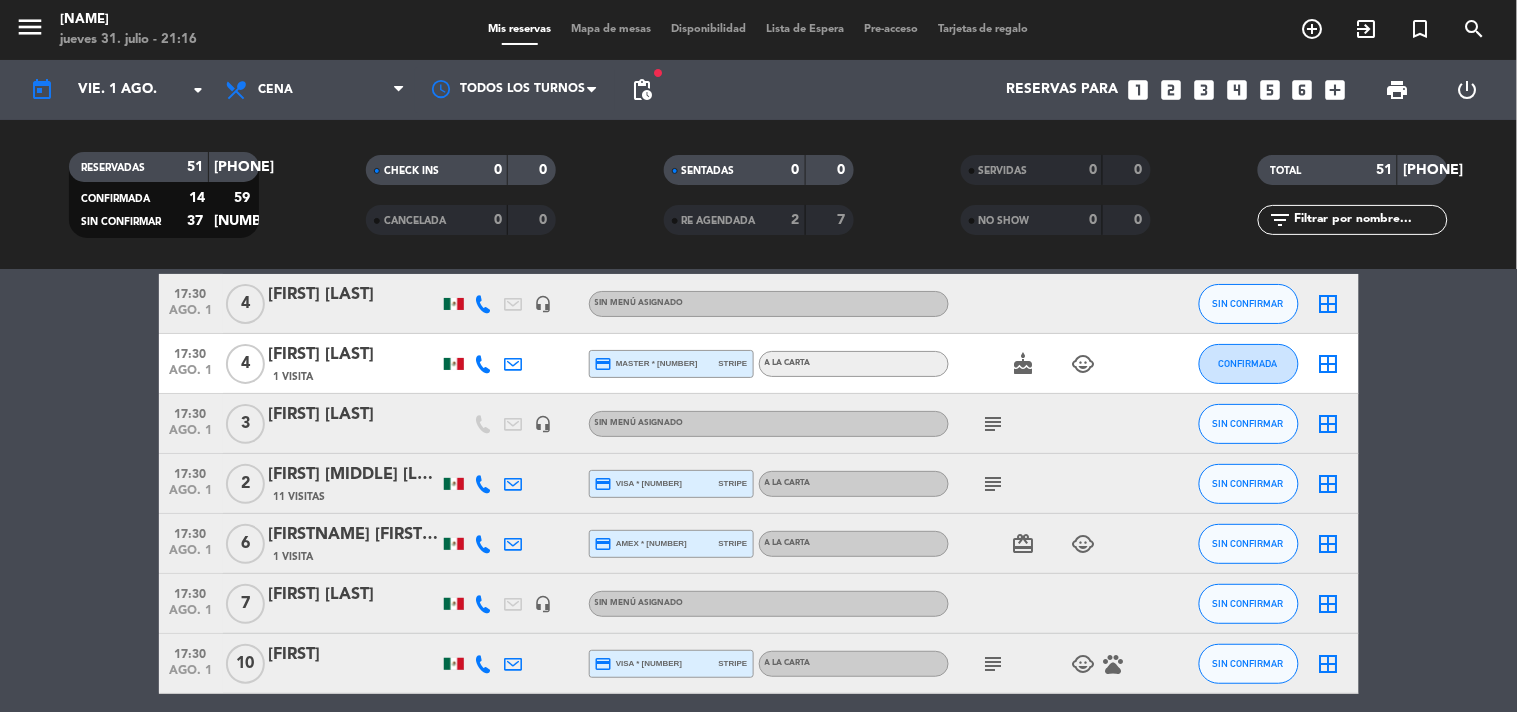 click on "ago. 1" 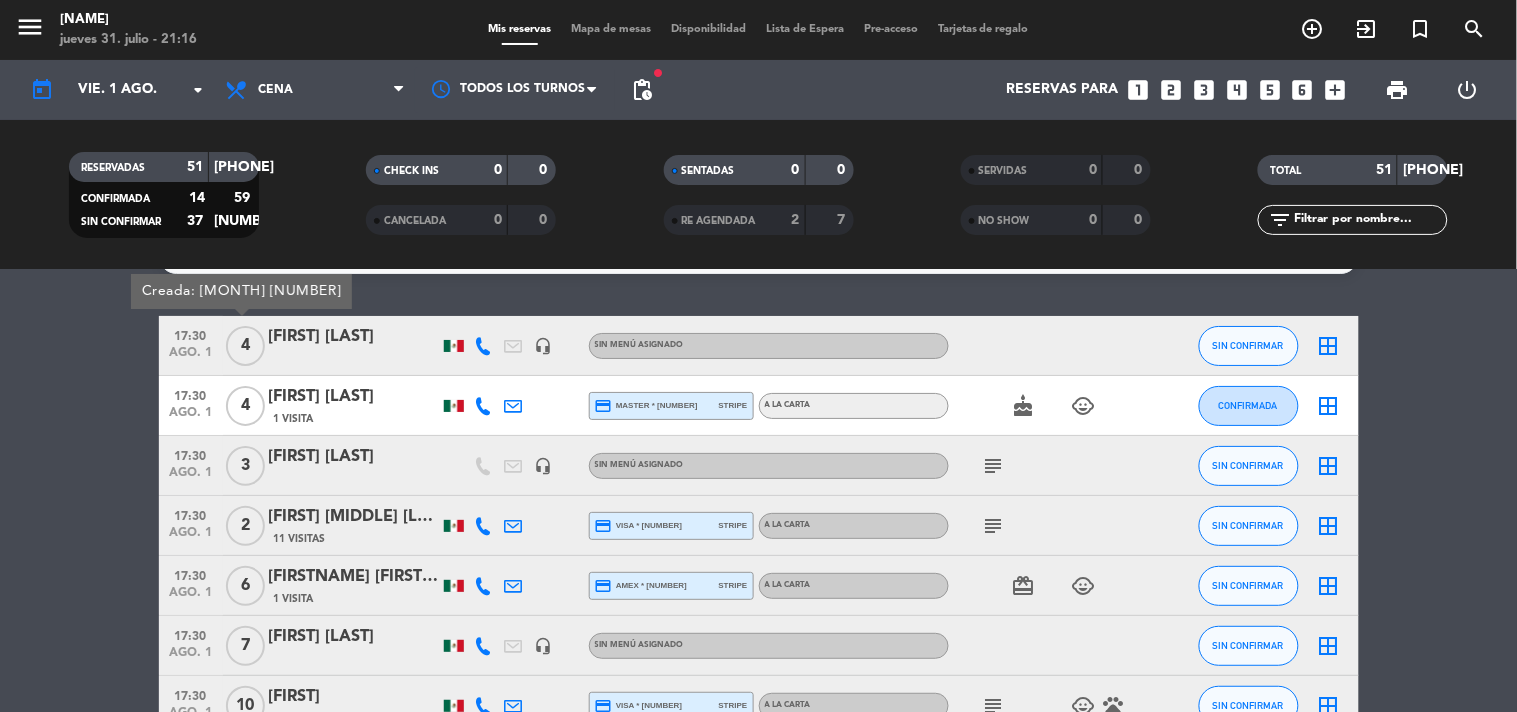 scroll, scrollTop: 44, scrollLeft: 0, axis: vertical 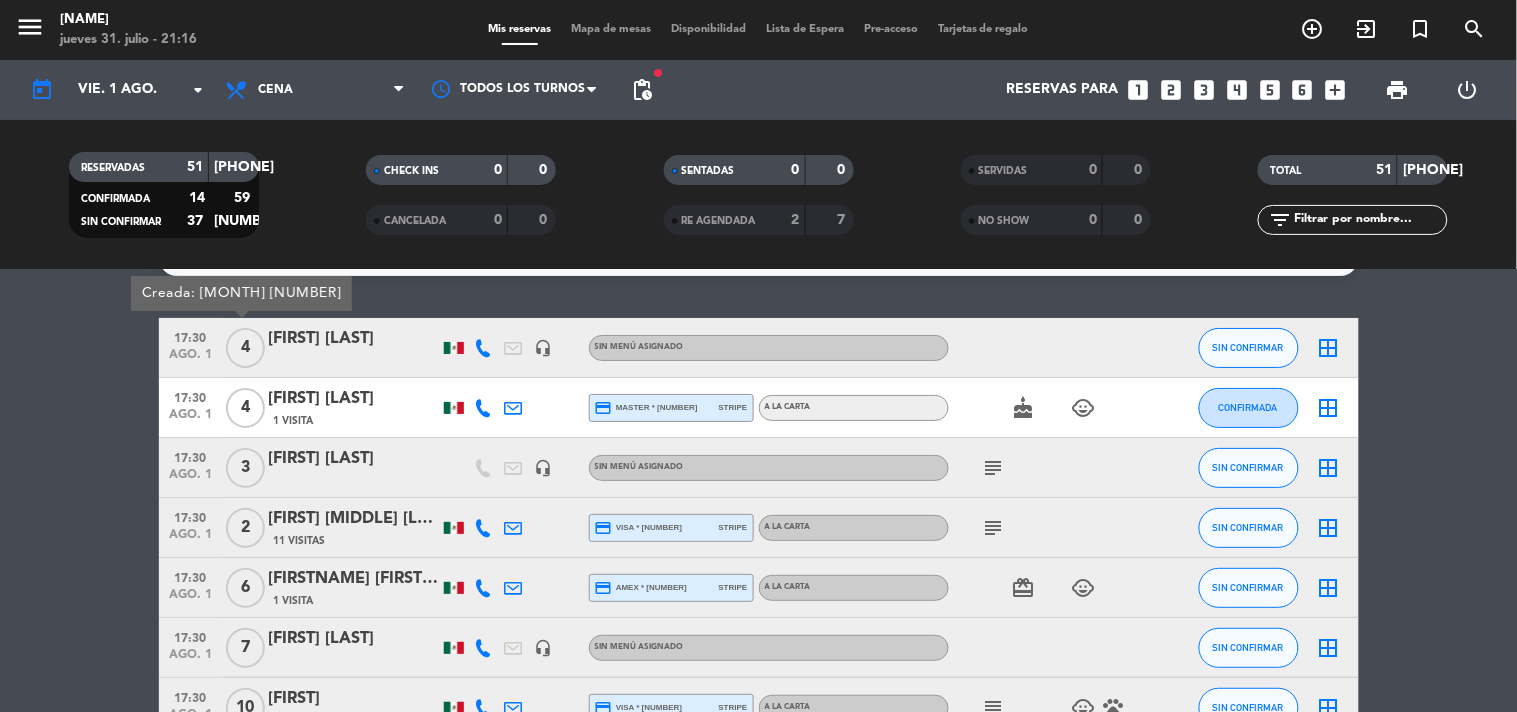 click on "ago. 1" 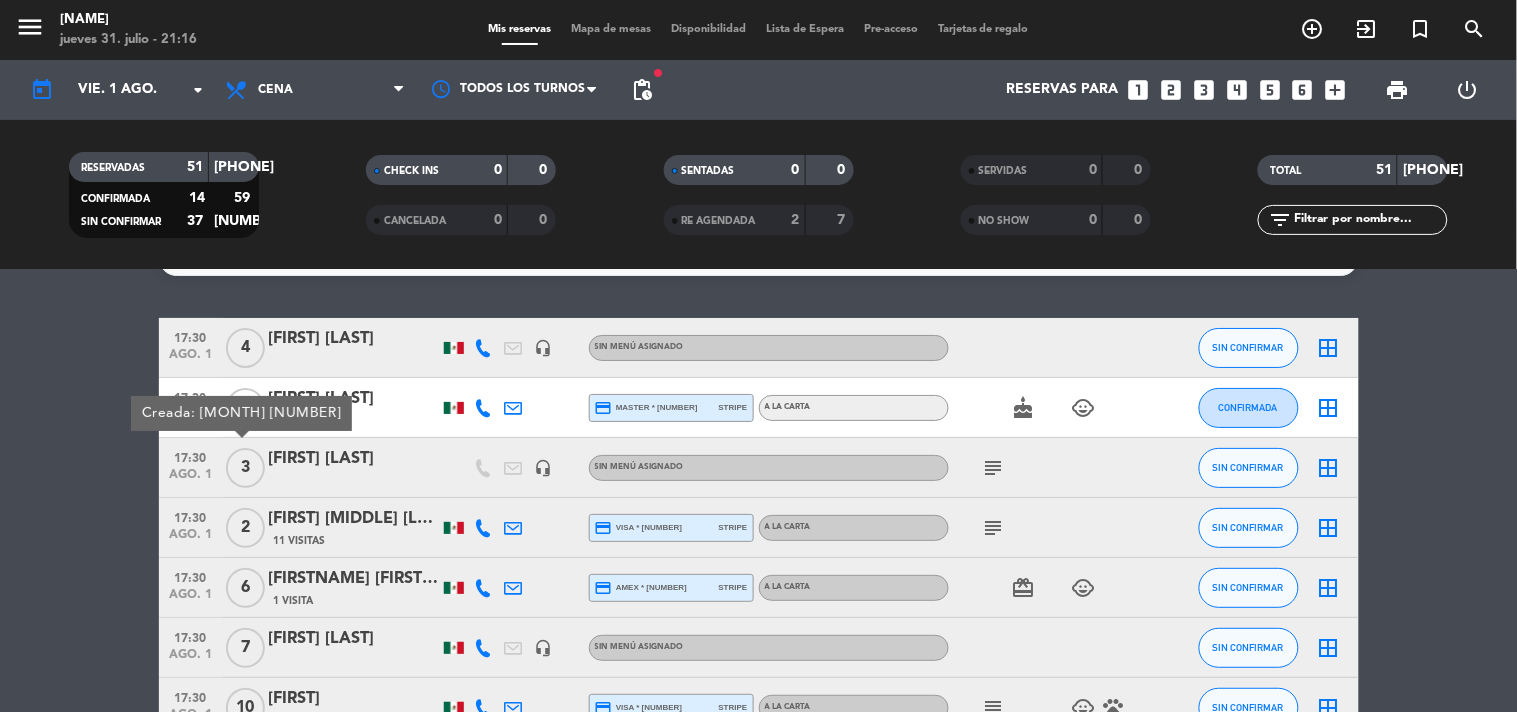 click on "subject" 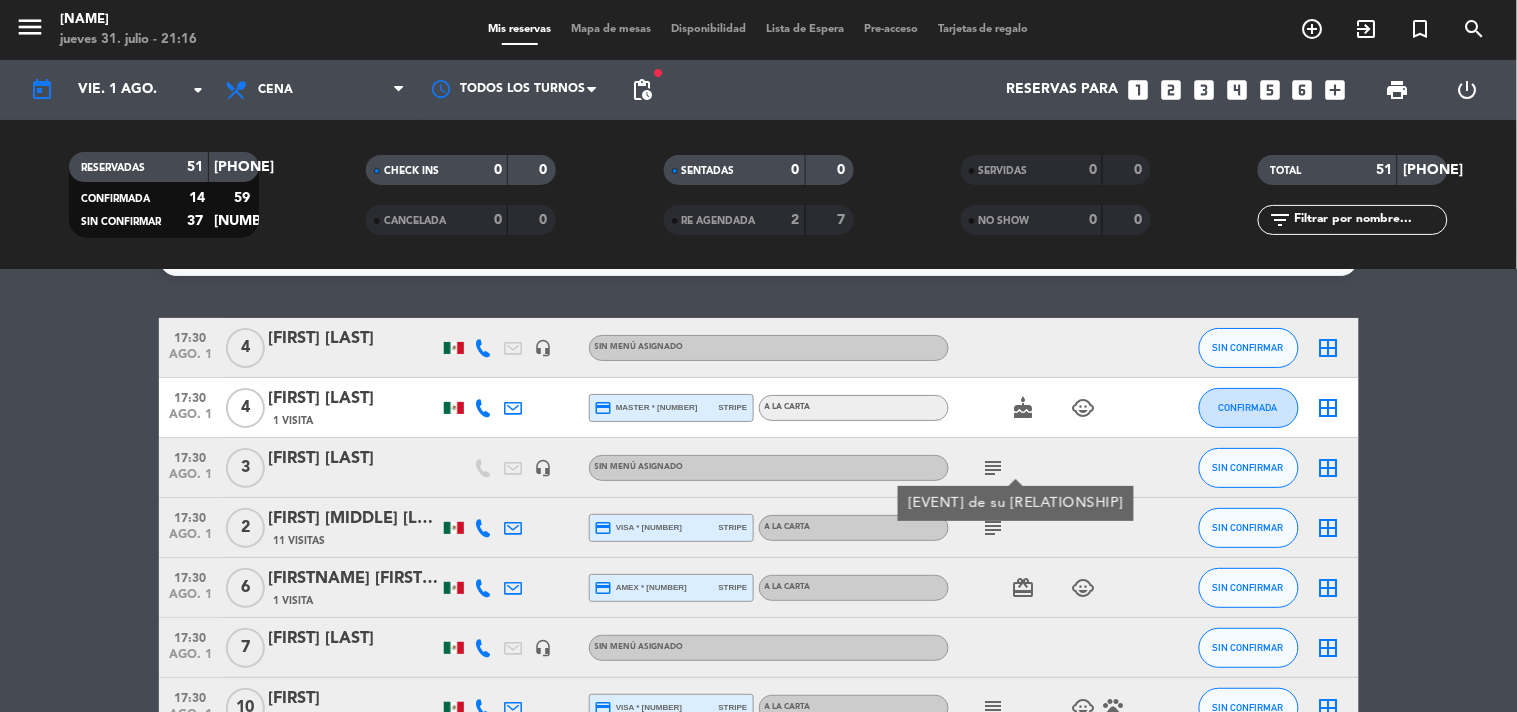 click on "17:30   ago. 1" 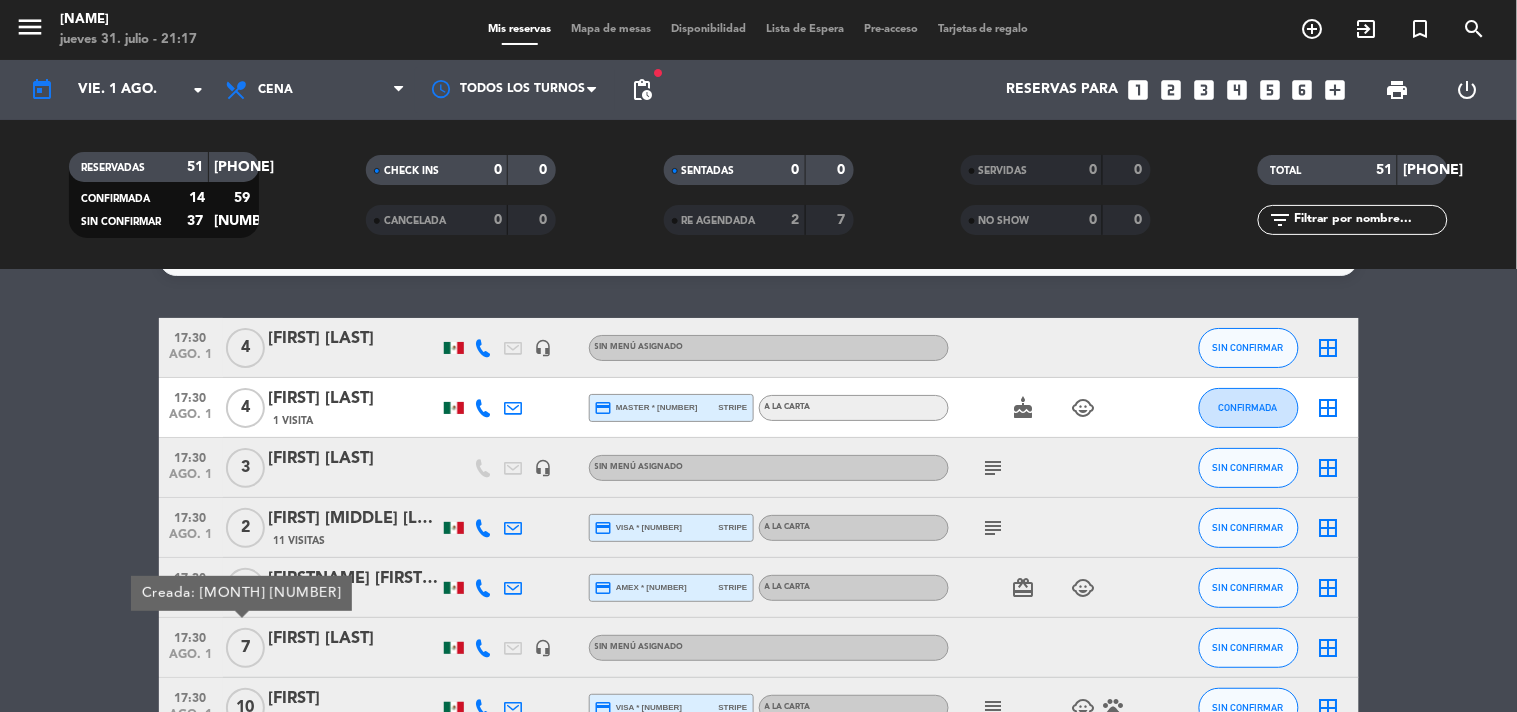 click on "17:30   ago. 1   4   [FIRST] [LAST]   headset_mic  Sin menú asignado SIN CONFIRMAR  border_all   17:30   ago. 1   4   [FIRST] [LAST]   1 Visita  credit_card  master * 3186   stripe   A LA CARTA  cake   child_care  CONFIRMADA  border_all   17:30   ago. 1   3   [FIRST] [LAST]   headset_mic  Sin menú asignado  subject  SIN CONFIRMAR  border_all   17:30   ago. 1   2   [FIRST] [MIDDLE] [LAST]   11 Visitas  credit_card  visa * 0116   stripe   A LA CARTA  subject  SIN CONFIRMAR  border_all   17:30   ago. 1   6   [FIRST] [MIDDLE] [LAST]   1 Visita  credit_card  amex * 1001   stripe   A LA CARTA  card_giftcard   child_care  SIN CONFIRMAR  border_all   17:30   ago. 1  Creada: jul. 31  7   [FIRST] [LAST]   headset_mic  Sin menú asignado SIN CONFIRMAR  border_all   17:30   ago. 1   10   [FIRST]  credit_card  visa * 6986   stripe   A LA CARTA  subject   child_care   pets  SIN CONFIRMAR  border_all   18:00   ago. 1   2   [FIRST] [LAST]   headset_mic  Sin menú asignado SIN CONFIRMAR  border_all   18:00   2" 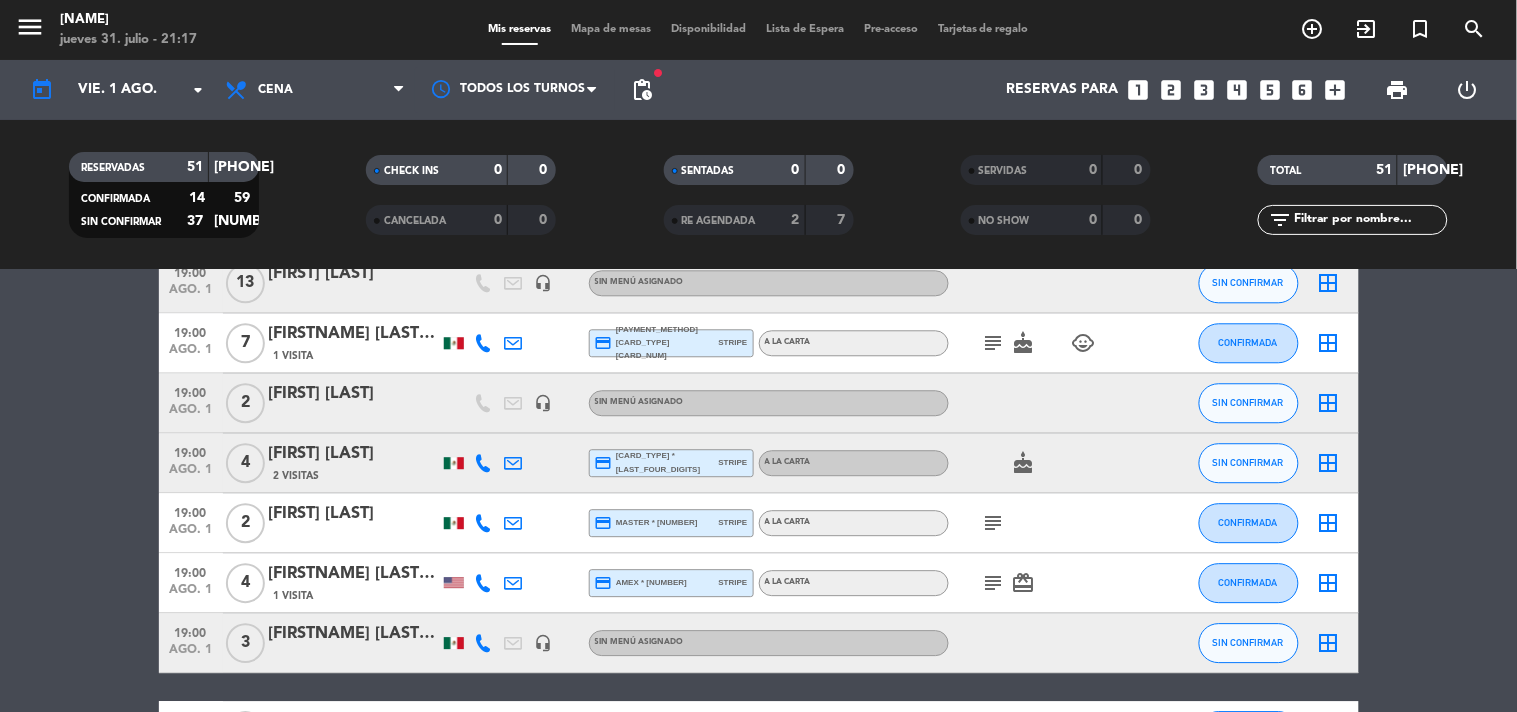 scroll, scrollTop: 1377, scrollLeft: 0, axis: vertical 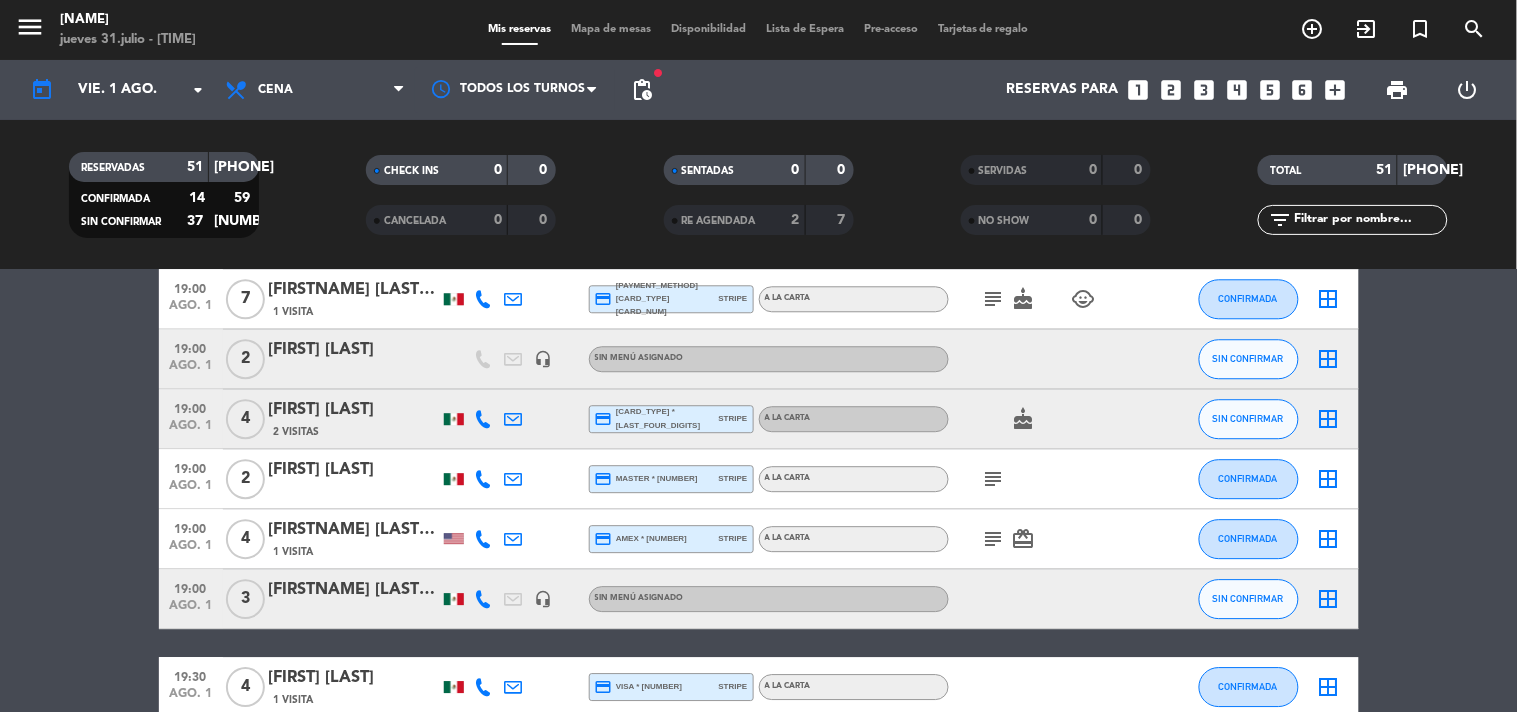 click on "[TIME] [MONTH] [NUMBER] [NUMBER] [FIRSTNAME] [LASTNAME] [PHONE] headset_mic Sin menú asignado SIN CONFIRMAR border_all [TIME] [MONTH] [NUMBER] [NUMBER] [FIRSTNAME] [LASTNAME] [NUMBER] Visita credit_card [CARD_TYPE] * [DIGITS] stripe A LA CARTA cake child_care CONFIRMADA border_all [TIME] [MONTH] [NUMBER] [NUMBER] [FIRSTNAME] [LASTNAME] headset_mic Sin menú asignado subject SIN CONFIRMAR border_all [TIME] [MONTH] [NUMBER] [NUMBER] [FIRSTNAME] [LASTNAME] [NUMBER] Visitas credit_card [CARD_TYPE] * [DIGITS] stripe A LA CARTA subject SIN CONFIRMAR border_all [TIME] [MONTH] [NUMBER] [NUMBER] [FIRSTNAME] [LASTNAME] [NUMBER] Visita credit_card [CARD_TYPE] * [DIGITS] stripe A LA CARTA card_giftcard child_care SIN CONFIRMAR border_all [TIME] [MONTH] [NUMBER] [NUMBER] [FIRSTNAME] [LASTNAME] headset_mic Sin menú asignado SIN CONFIRMAR border_all [TIME] [MONTH] [NUMBER] [NUMBER] [FIRSTNAME] credit_card [CARD_TYPE] * [DIGITS] stripe A LA CARTA subject child_care pets SIN CONFIRMAR border_all [TIME] [MONTH] [NUMBER] [NUMBER] [FIRSTNAME] [LASTNAME] headset_mic Sin menú asignado SIN CONFIRMAR border_all [TIME] [MONTH] [NUMBER] [NUMBER] healing" 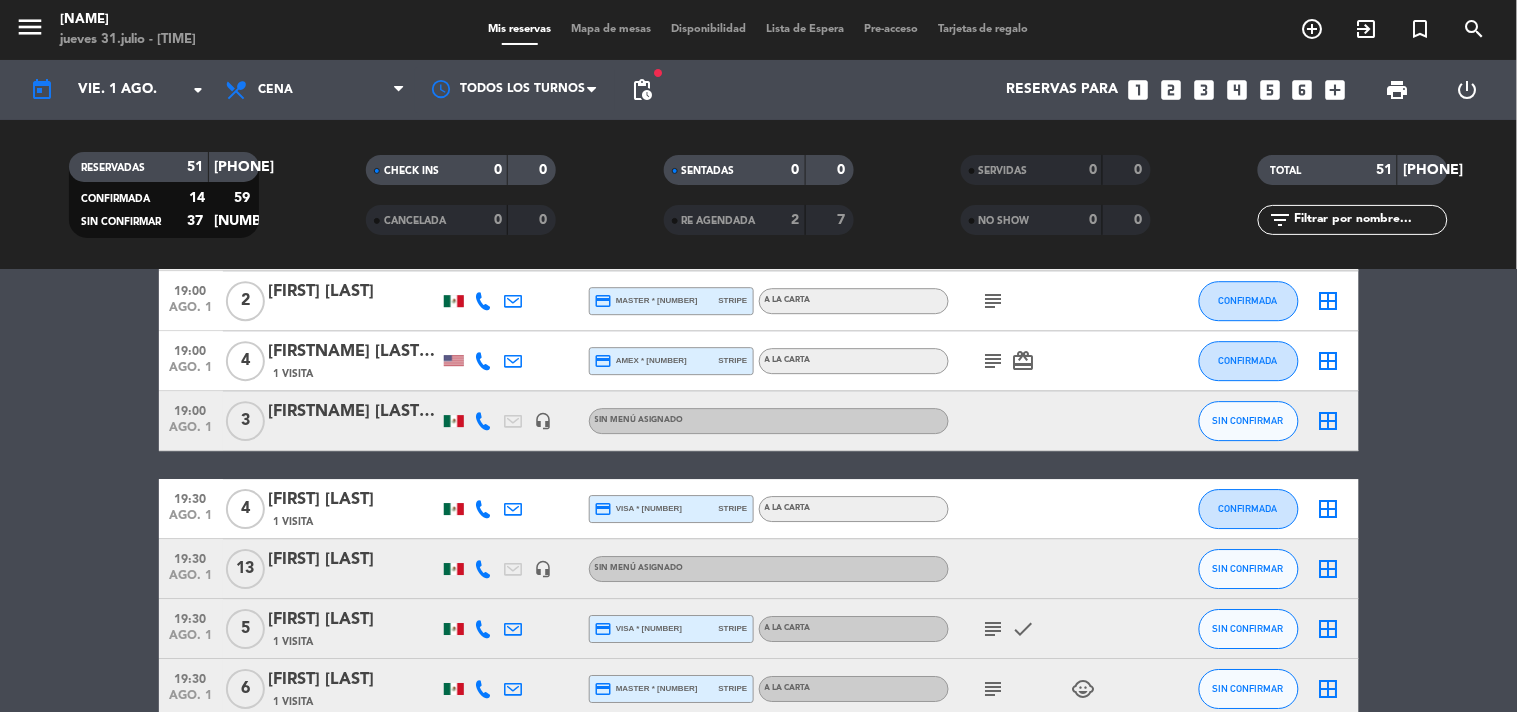scroll, scrollTop: 1600, scrollLeft: 0, axis: vertical 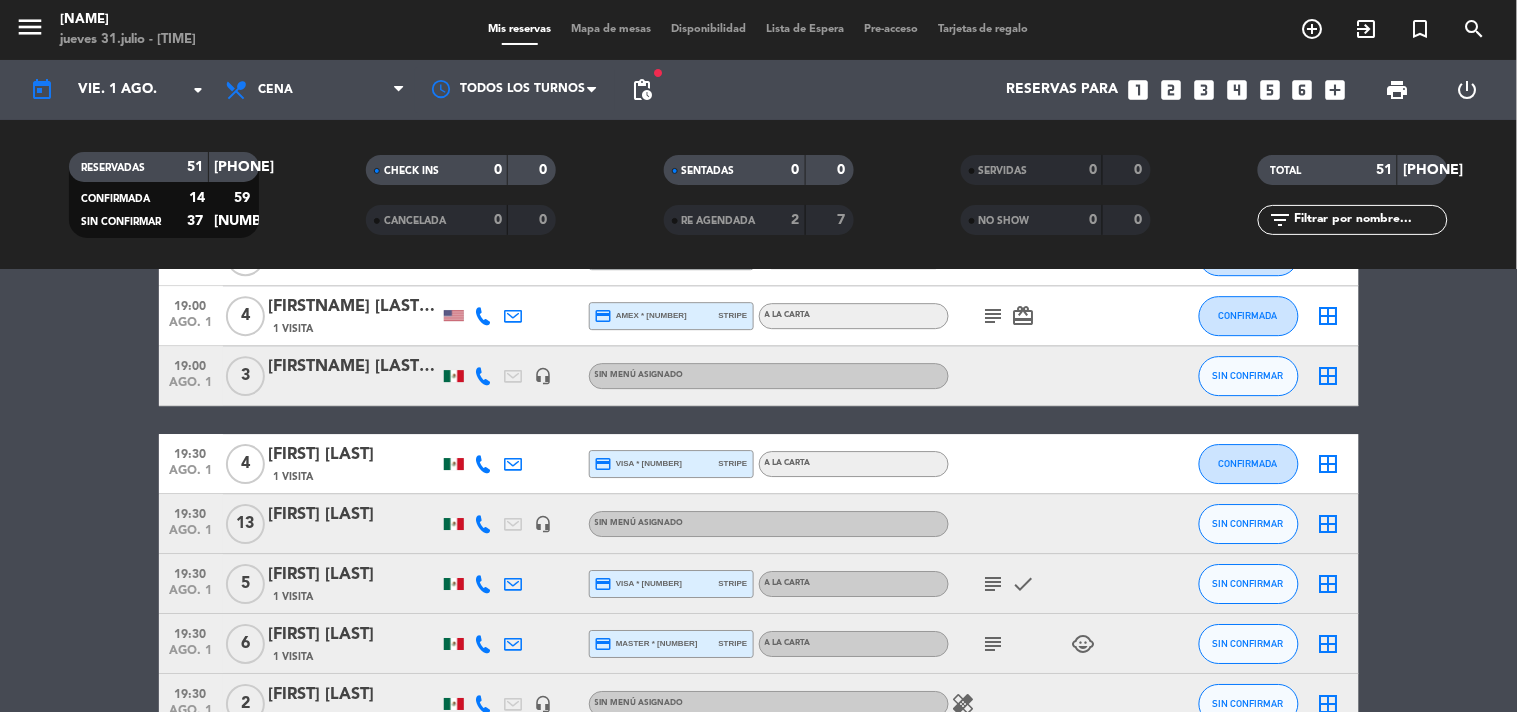 click on "looks_4" at bounding box center [1237, 90] 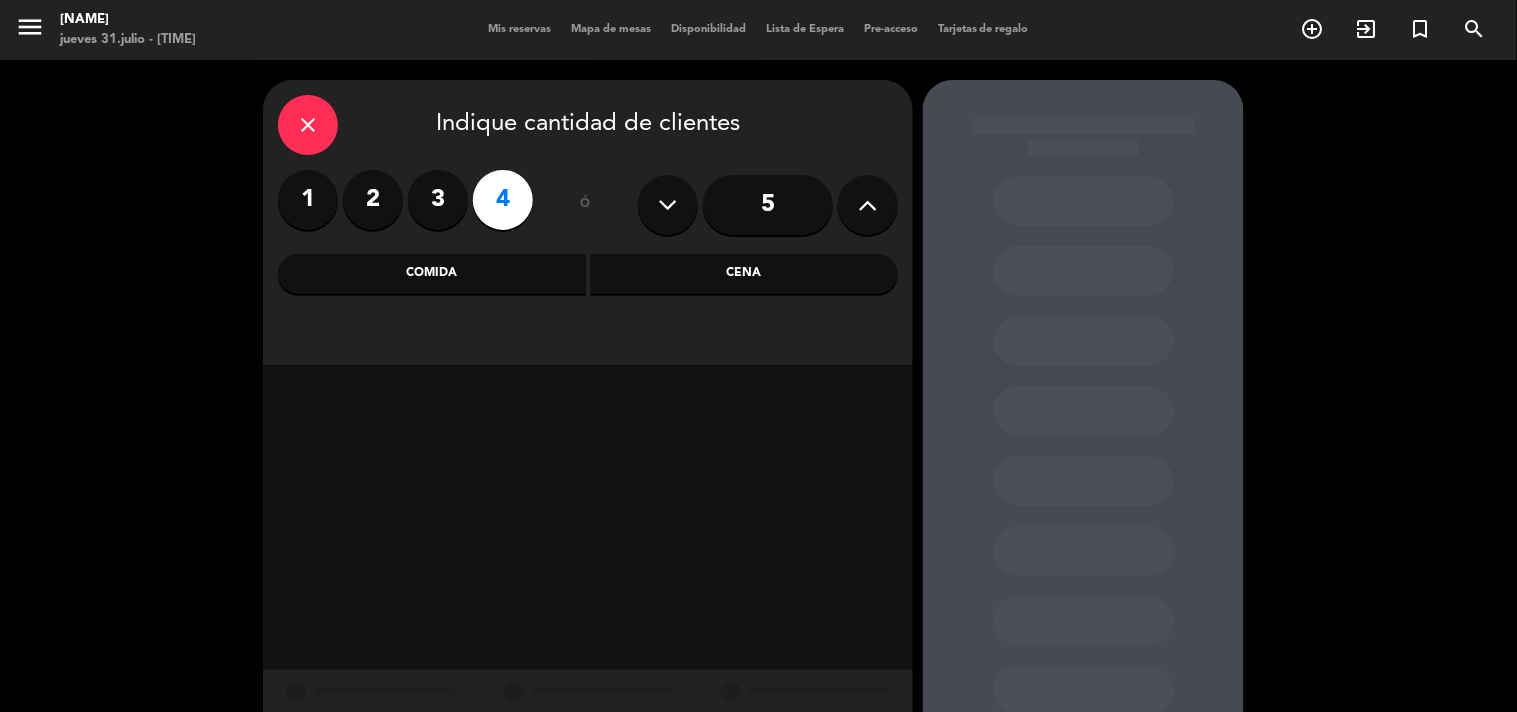 click on "Cena" at bounding box center [745, 274] 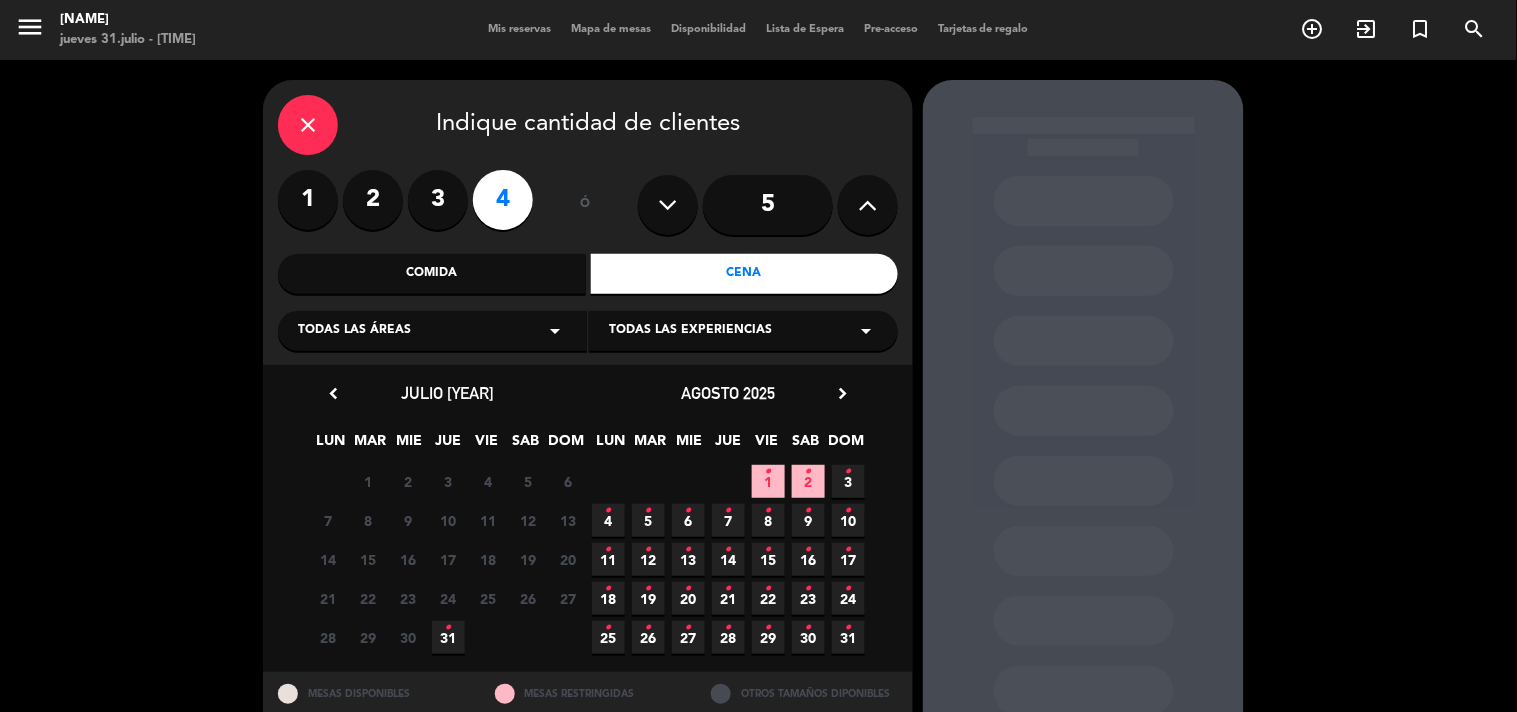 drag, startPoint x: 451, startPoint y: 638, endPoint x: 692, endPoint y: 556, distance: 254.56827 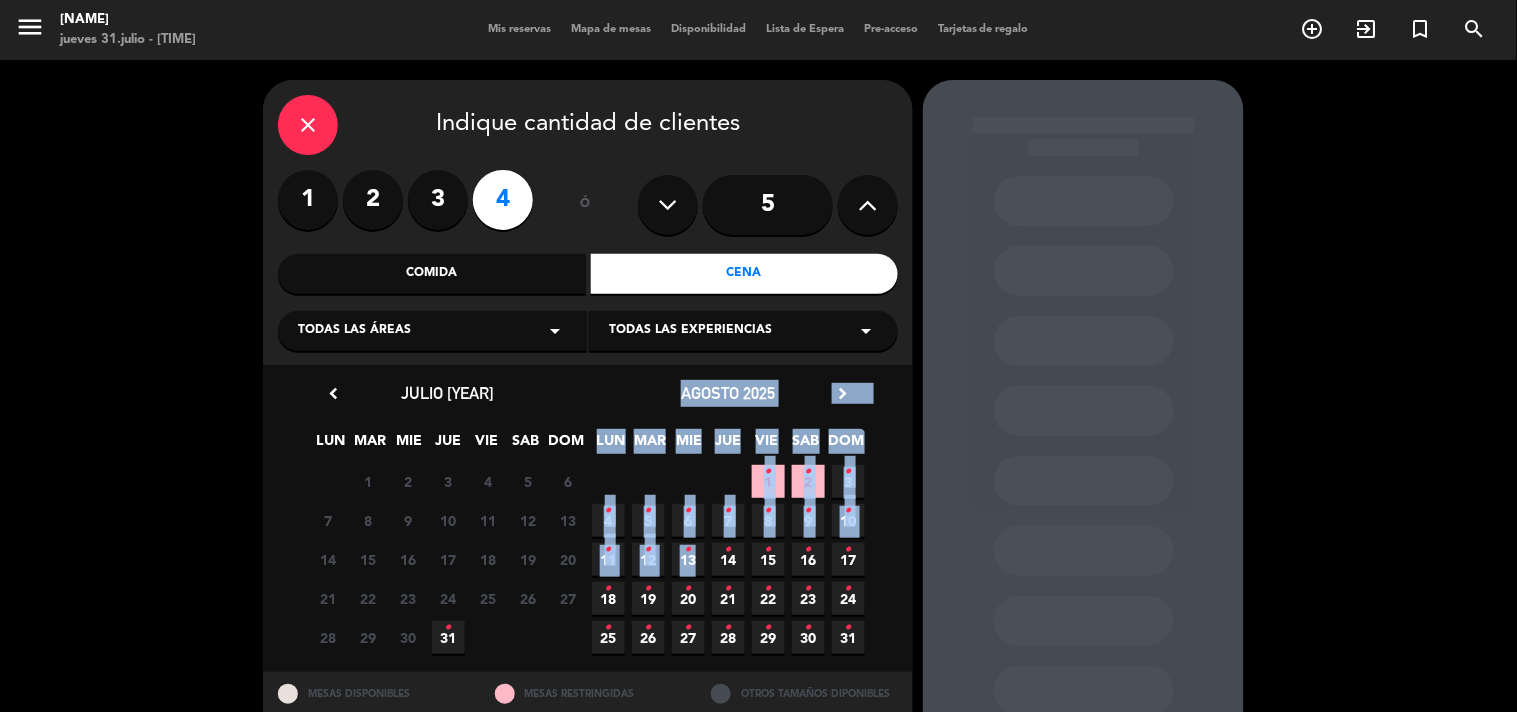 click on "[NUMBER]   [NUMBER]   [NUMBER]  •  [NUMBER]  •  [NUMBER]  •  [NUMBER]  •" at bounding box center [728, 481] 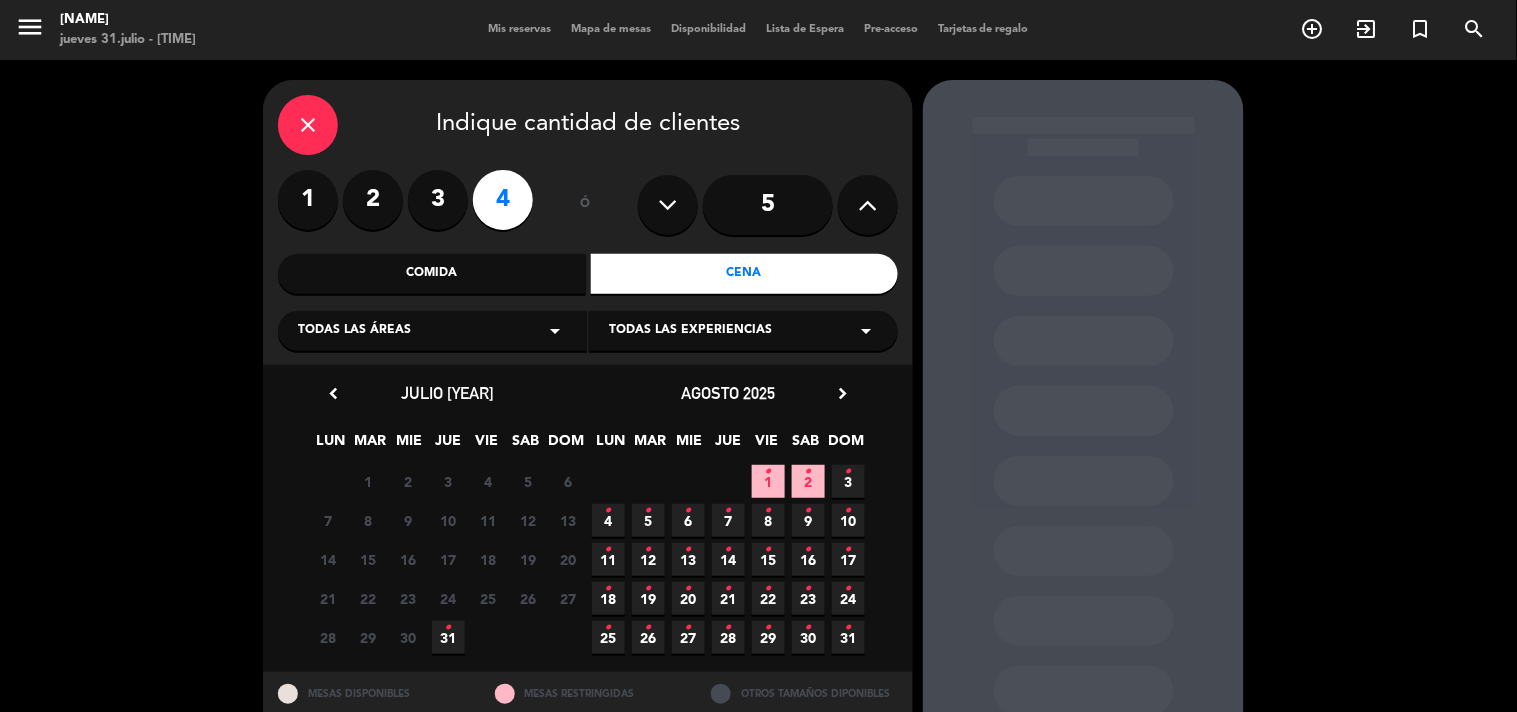 click on "[NUMBER]   [NUMBER]   [NUMBER]  •  [NUMBER]  •  [NUMBER]  •  [NUMBER]  •" at bounding box center [728, 481] 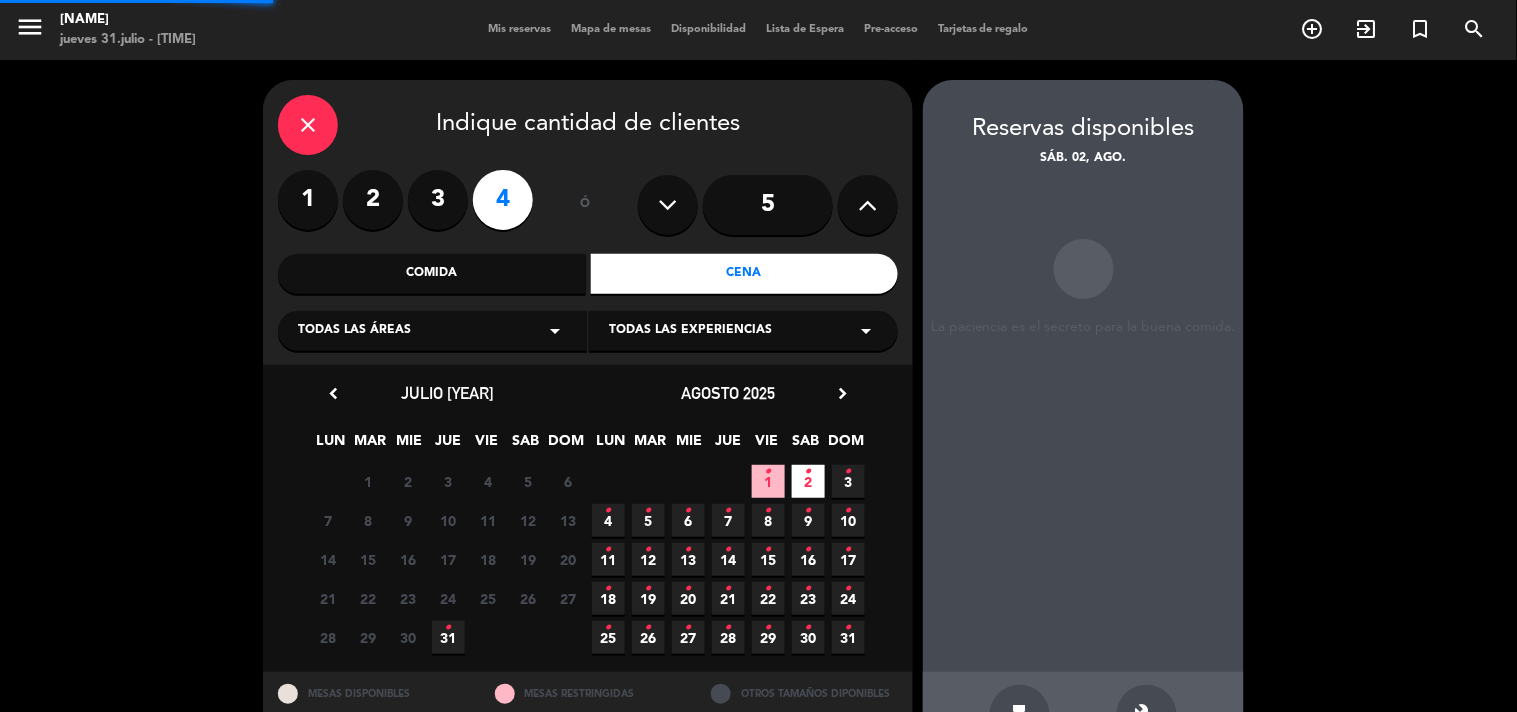 scroll, scrollTop: 65, scrollLeft: 0, axis: vertical 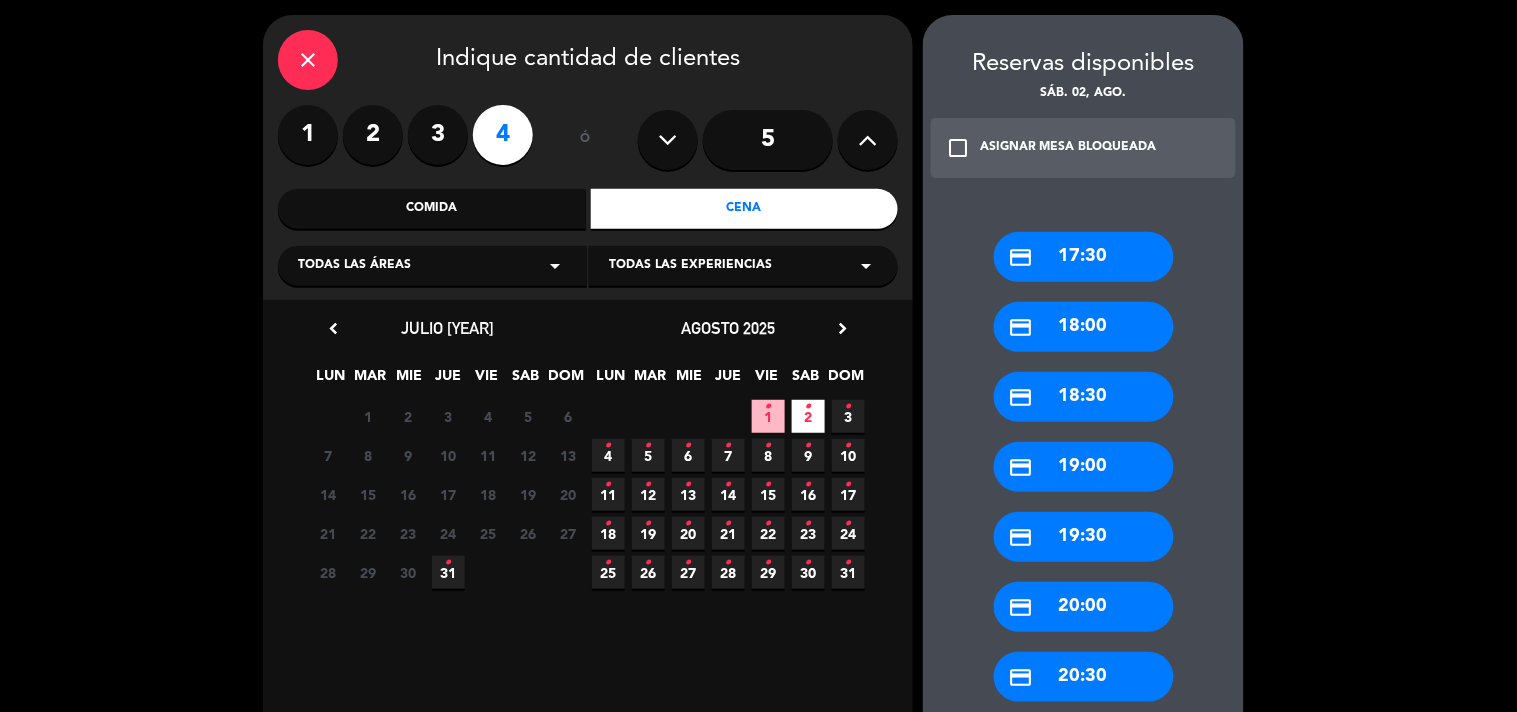click on "credit_card  [TIME]" at bounding box center (1084, 257) 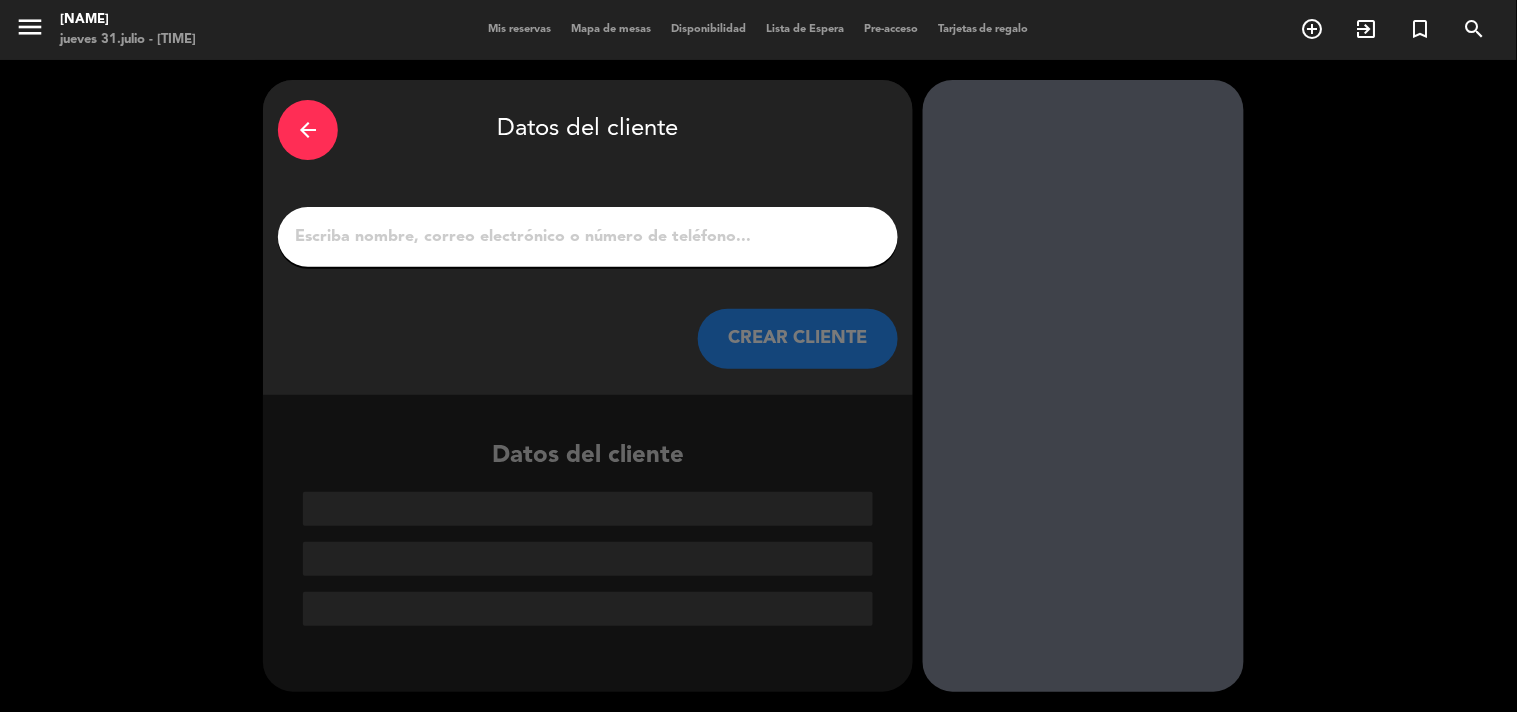 click on "arrow_back   Datos del cliente   CREAR CLIENTE" at bounding box center (588, 237) 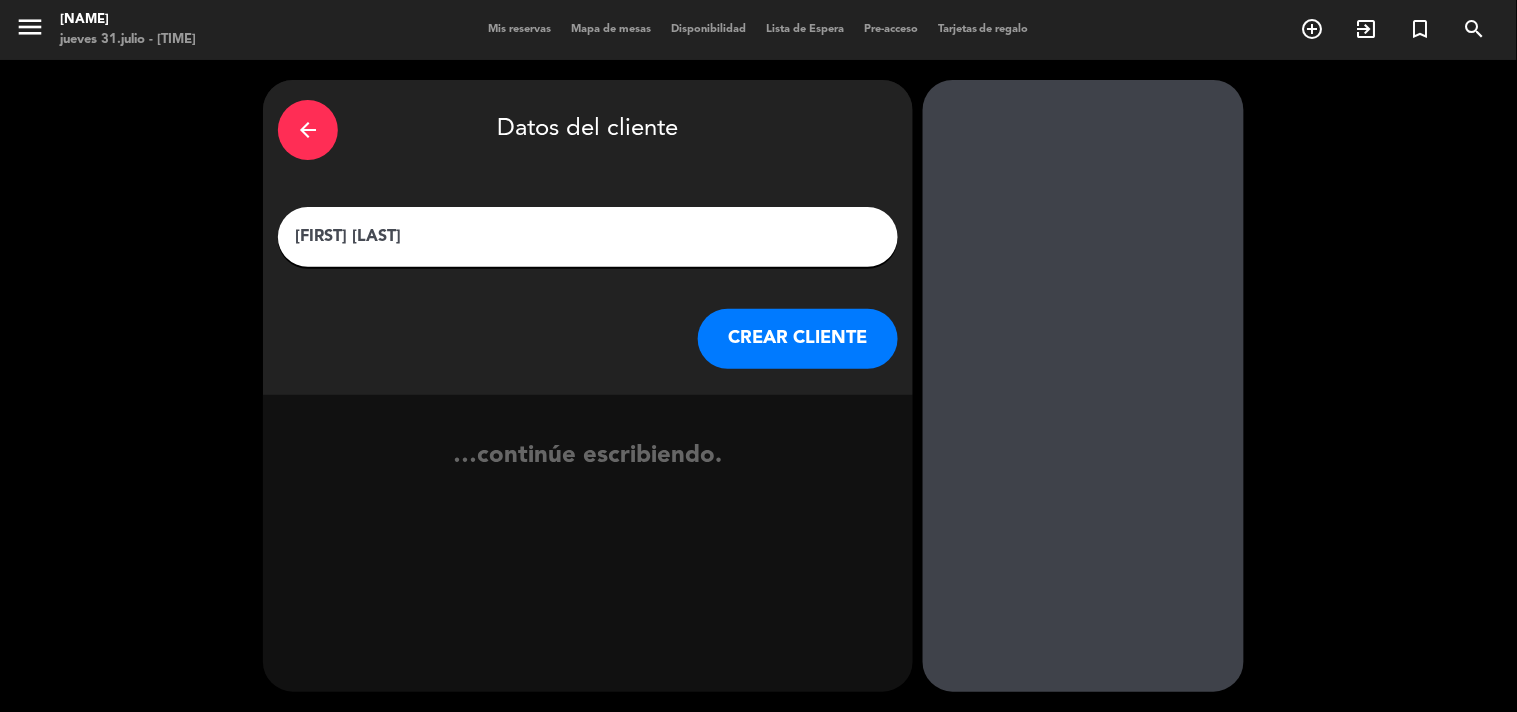 type on "[FIRST] [LAST]" 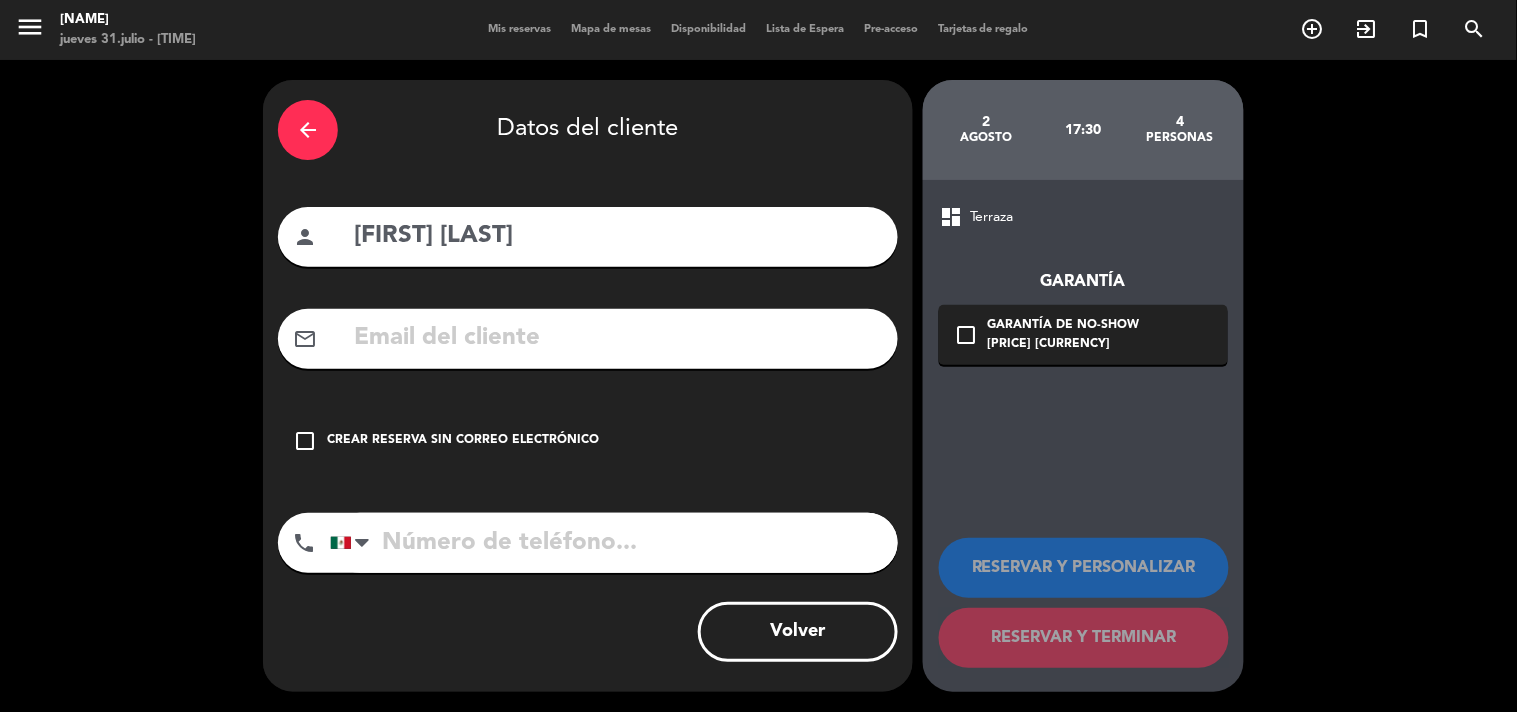 click on "Crear reserva sin correo electrónico" at bounding box center [463, 441] 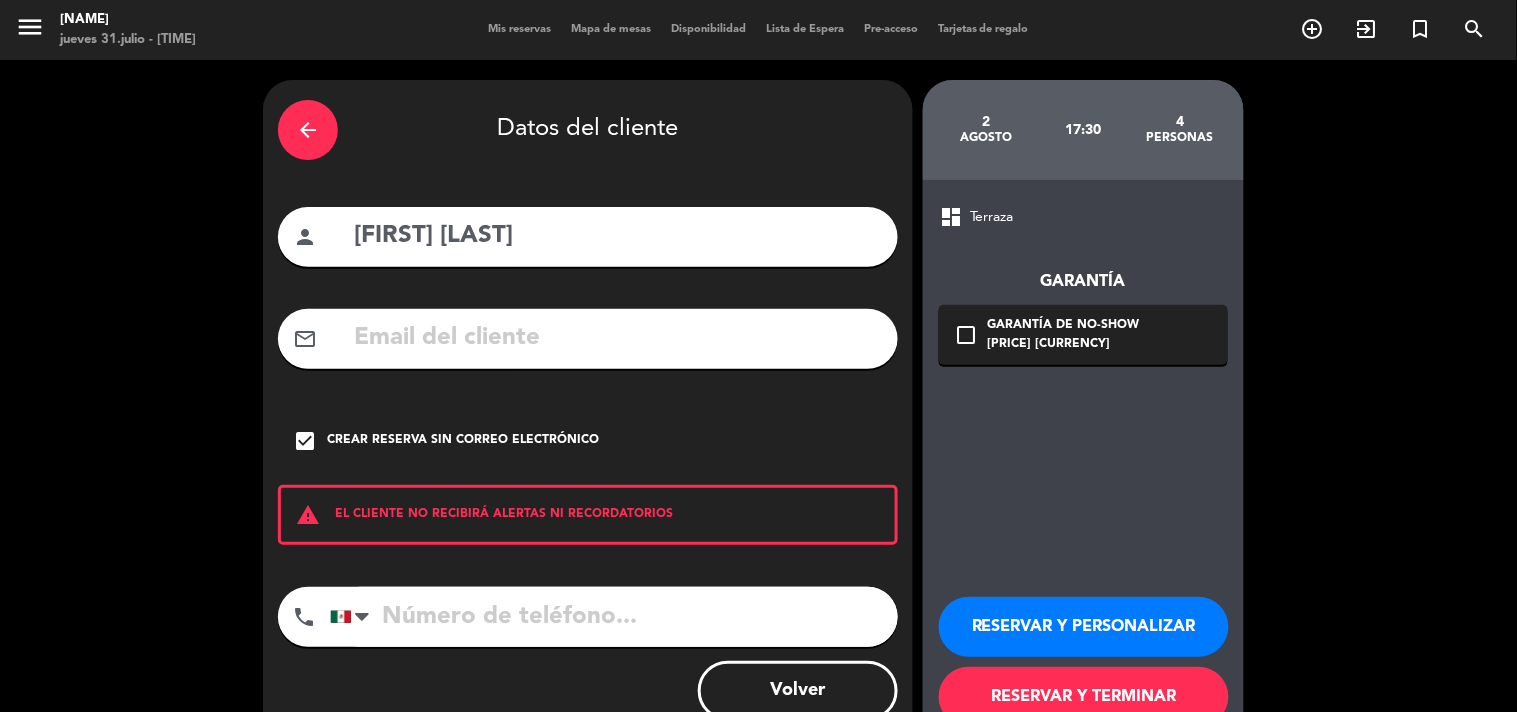 click at bounding box center [614, 617] 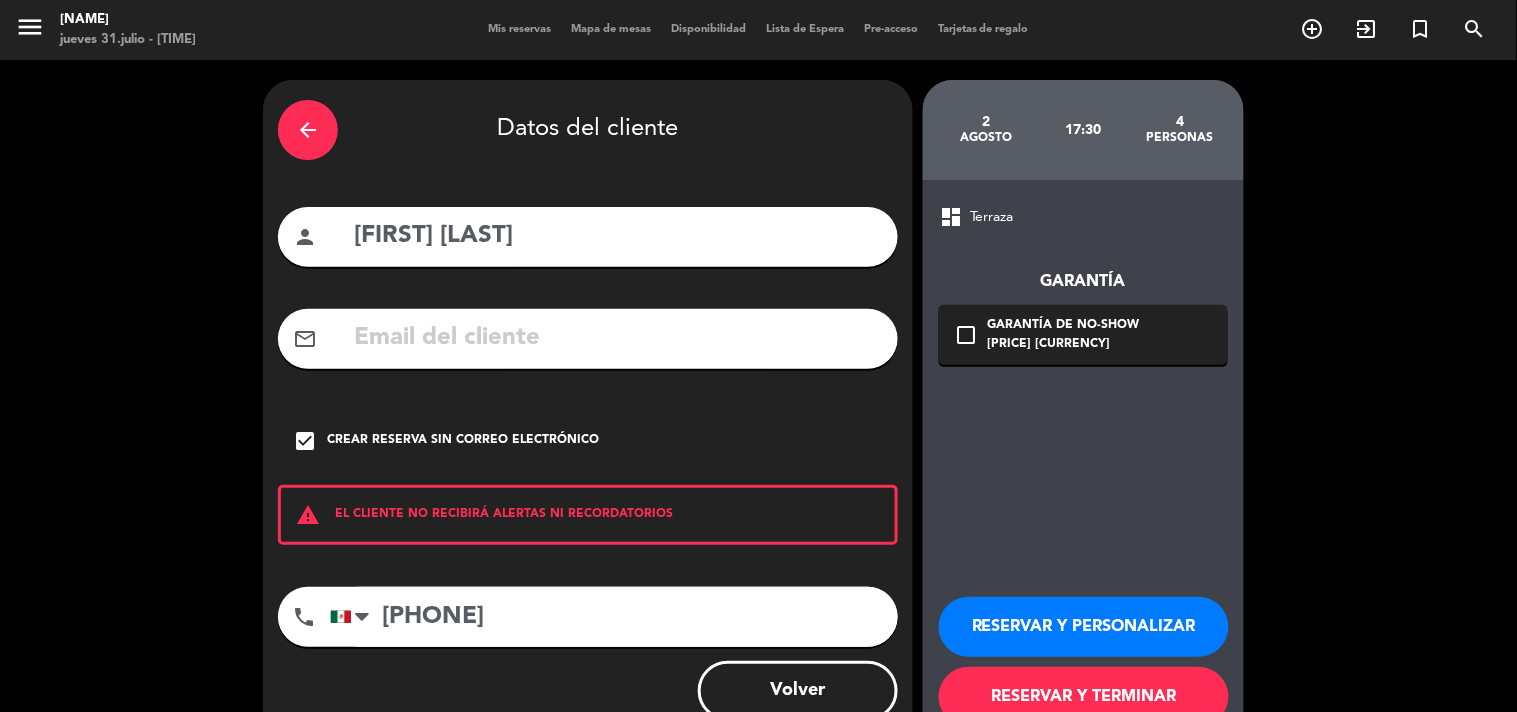 type on "[PHONE]" 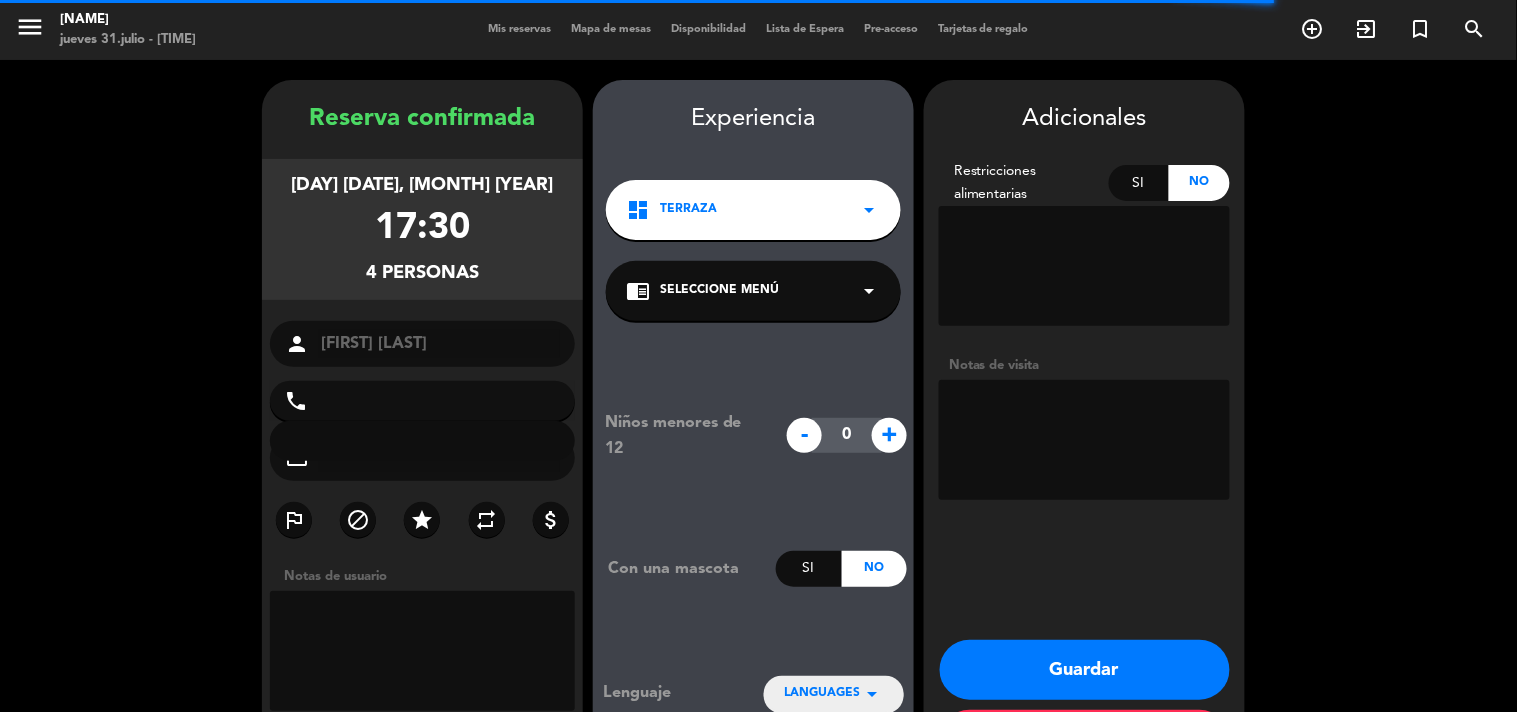 type on "[PHONE]" 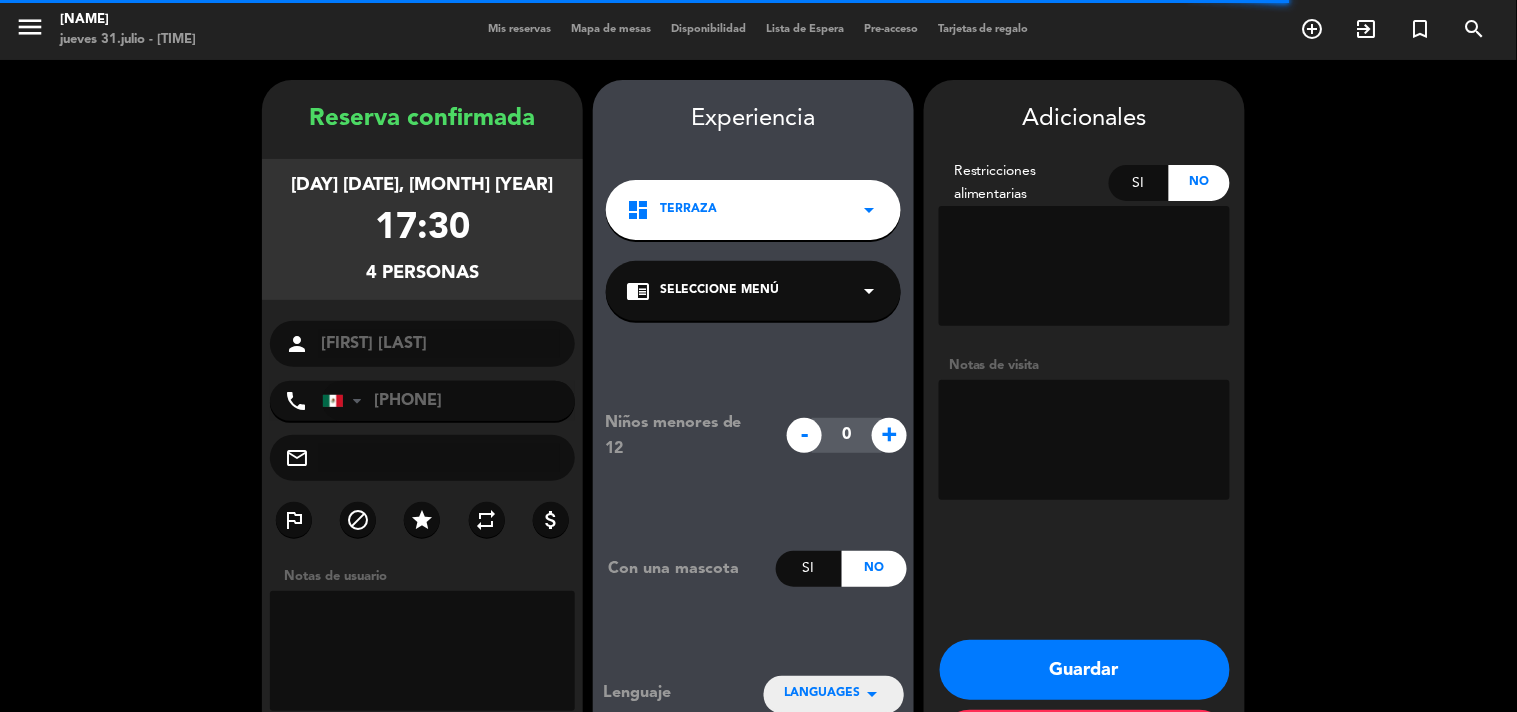 scroll, scrollTop: 80, scrollLeft: 0, axis: vertical 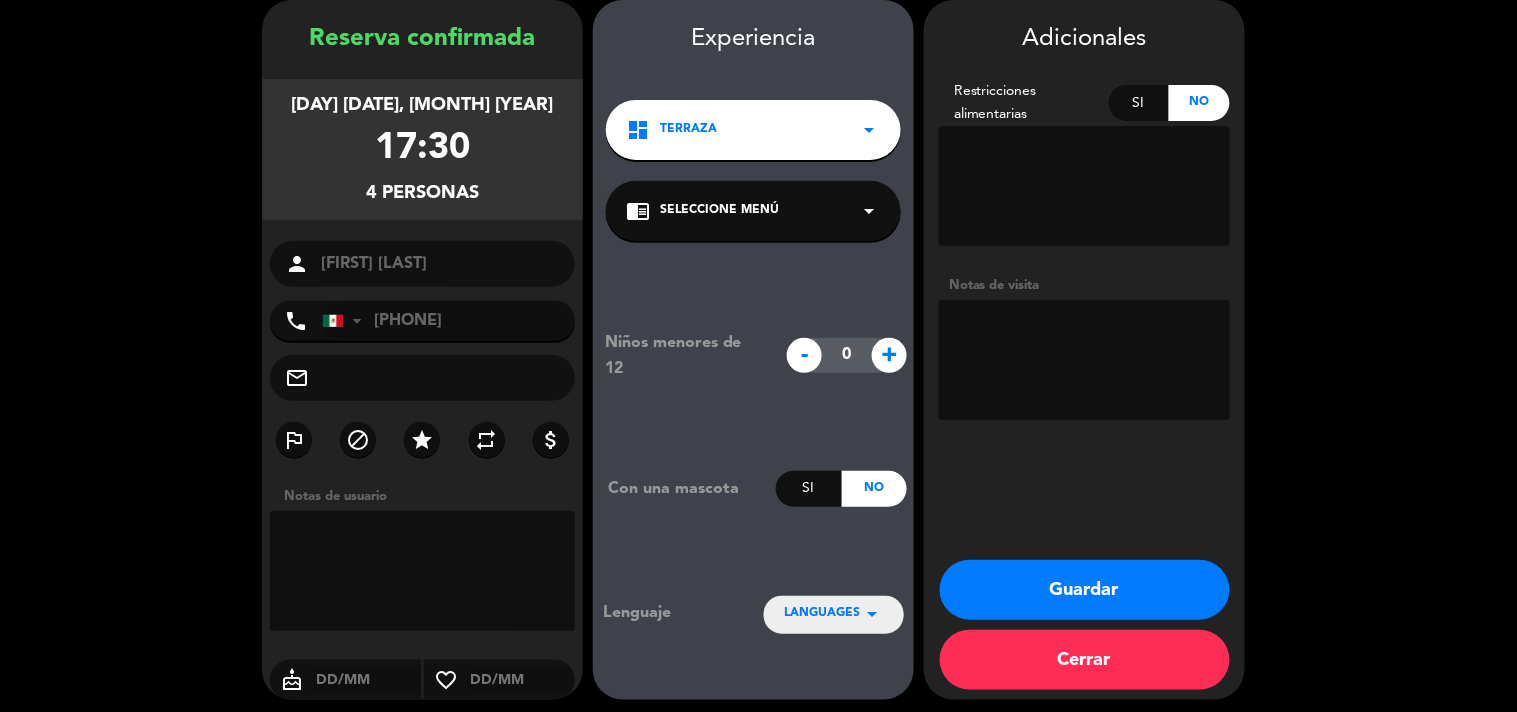 click at bounding box center [1084, 360] 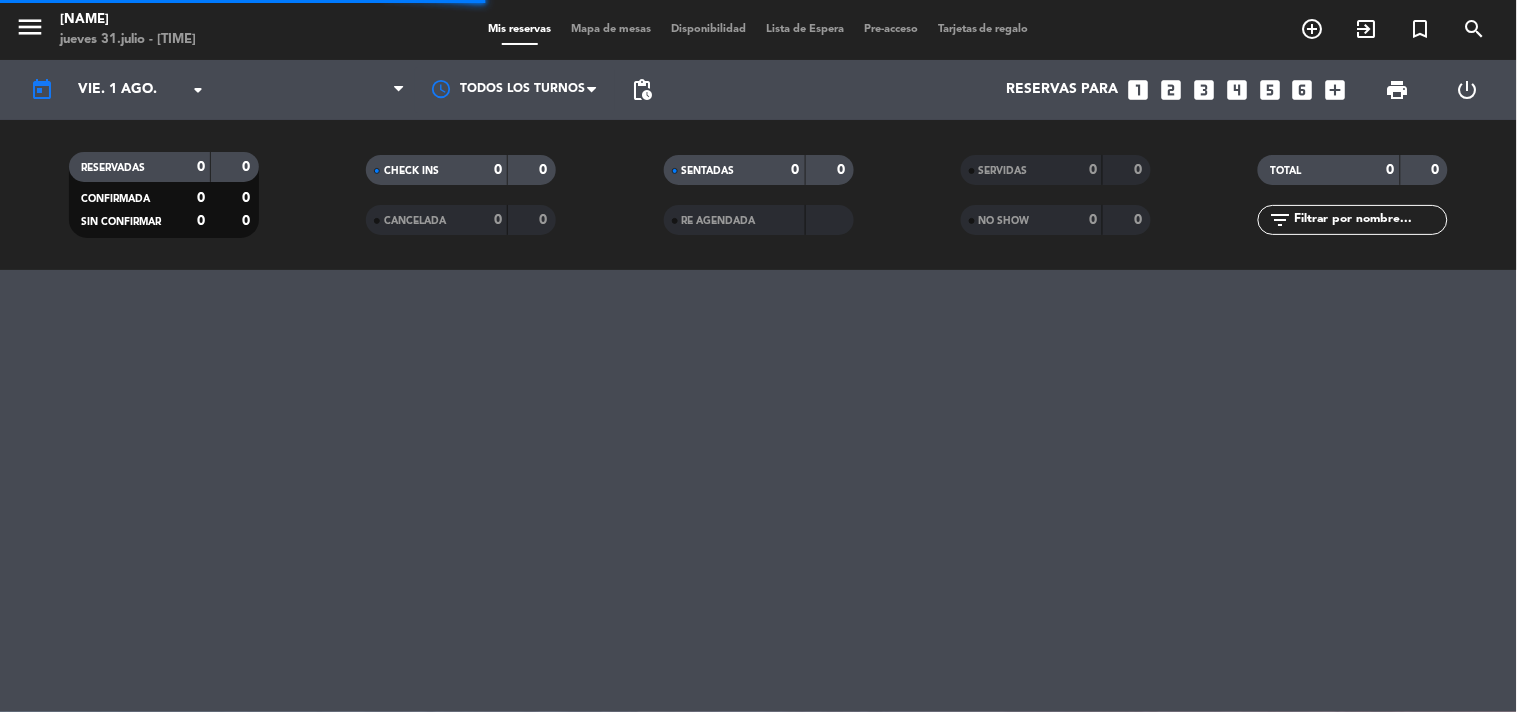scroll, scrollTop: 0, scrollLeft: 0, axis: both 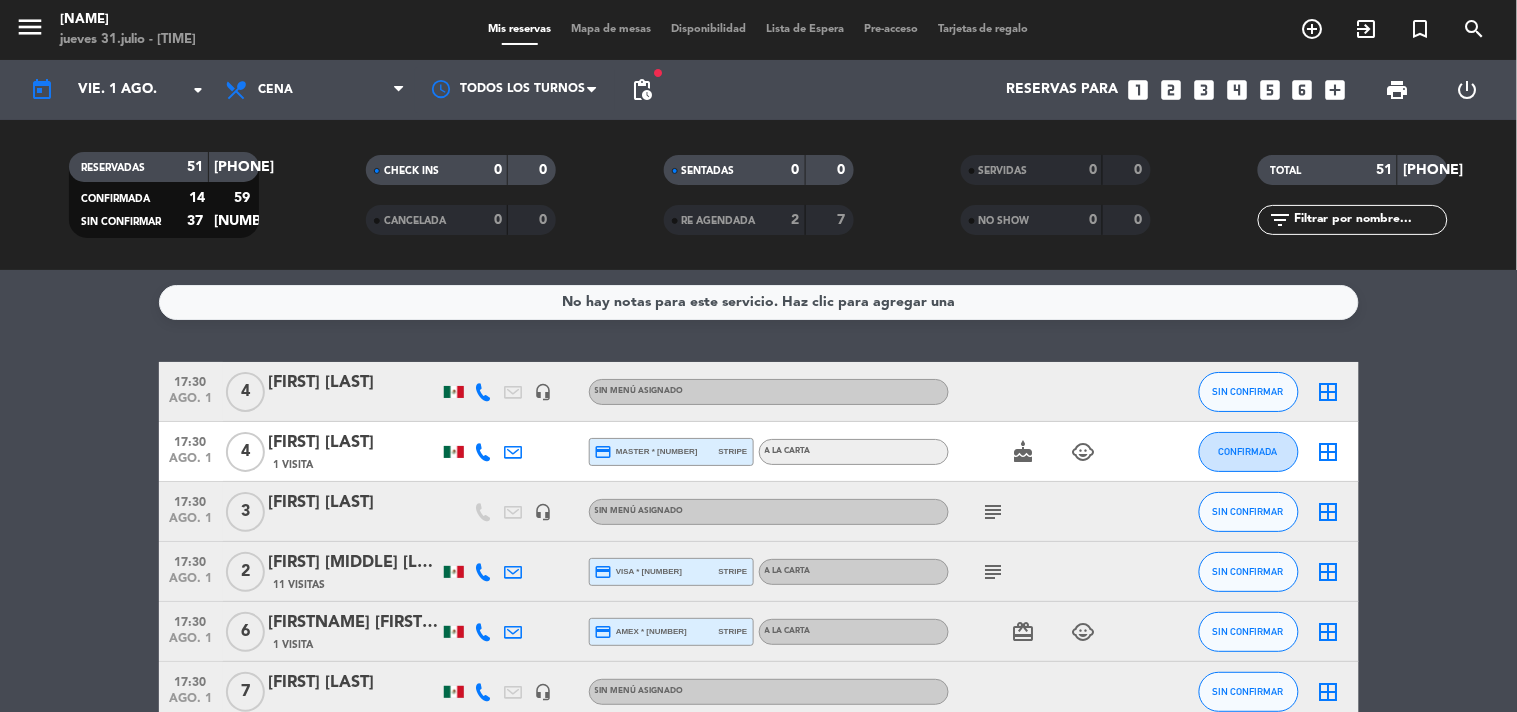 click on "subject" 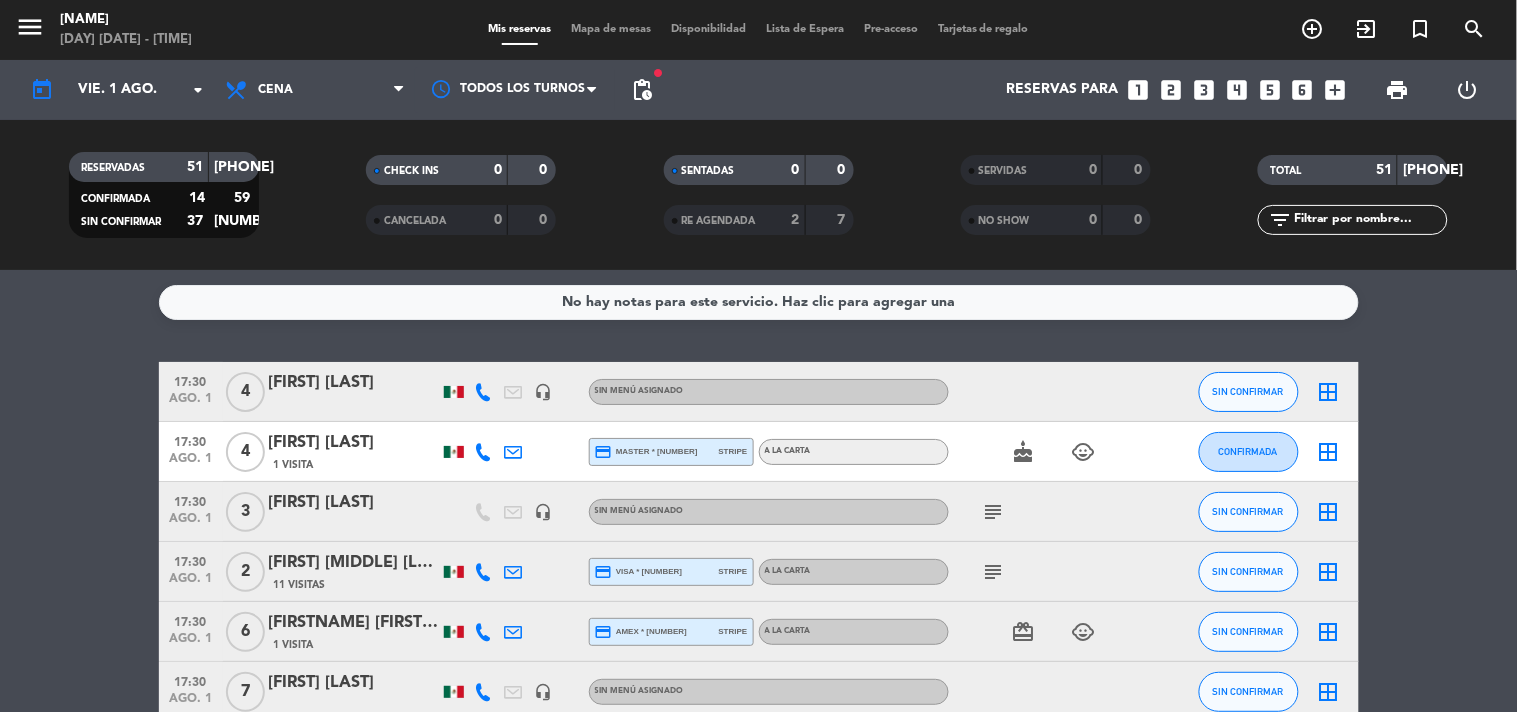 click on "[TIME] [MONTH] [NUMBER] [NUMBER] [FIRSTNAME] [LASTNAME] [PHONE] headset_mic Sin menú asignado SIN CONFIRMAR border_all [TIME] [MONTH] [NUMBER] [NUMBER] [FIRSTNAME] [LASTNAME] [NUMBER] Visita credit_card [CARD_TYPE] * [DIGITS] stripe A LA CARTA cake child_care CONFIRMADA border_all [TIME] [MONTH] [NUMBER] [NUMBER] [FIRSTNAME] [LASTNAME] headset_mic Sin menú asignado subject SIN CONFIRMAR border_all [TIME] [MONTH] [NUMBER] [NUMBER] [FIRSTNAME] [LASTNAME] [NUMBER] Visitas credit_card [CARD_TYPE] * [DIGITS] stripe A LA CARTA subject SIN CONFIRMAR border_all [TIME] [MONTH] [NUMBER] [NUMBER] [FIRSTNAME] [LASTNAME] [NUMBER] Visita credit_card [CARD_TYPE] * [DIGITS] stripe A LA CARTA card_giftcard child_care SIN CONFIRMAR border_all [TIME] [MONTH] [NUMBER] [NUMBER] [FIRSTNAME] [LASTNAME] headset_mic Sin menú asignado SIN CONFIRMAR border_all [TIME] [MONTH] [NUMBER] [NUMBER] [FIRSTNAME] credit_card [CARD_TYPE] * [DIGITS] stripe A LA CARTA subject child_care pets SIN CONFIRMAR border_all [TIME] [MONTH] [NUMBER] [NUMBER] [FIRSTNAME] [LASTNAME] headset_mic Sin menú asignado SIN CONFIRMAR border_all [TIME] [MONTH] [NUMBER] [NUMBER] healing" 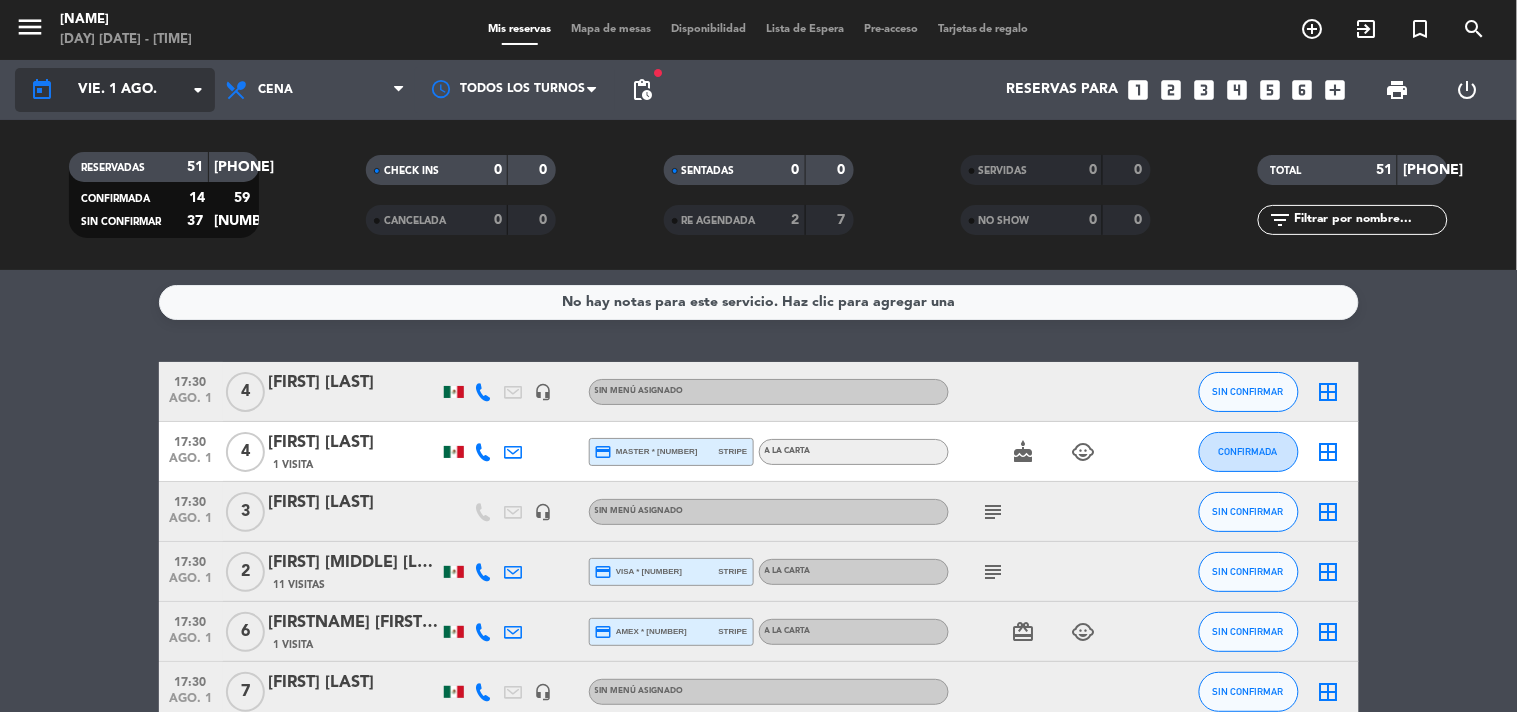click on "vie. 1 ago." 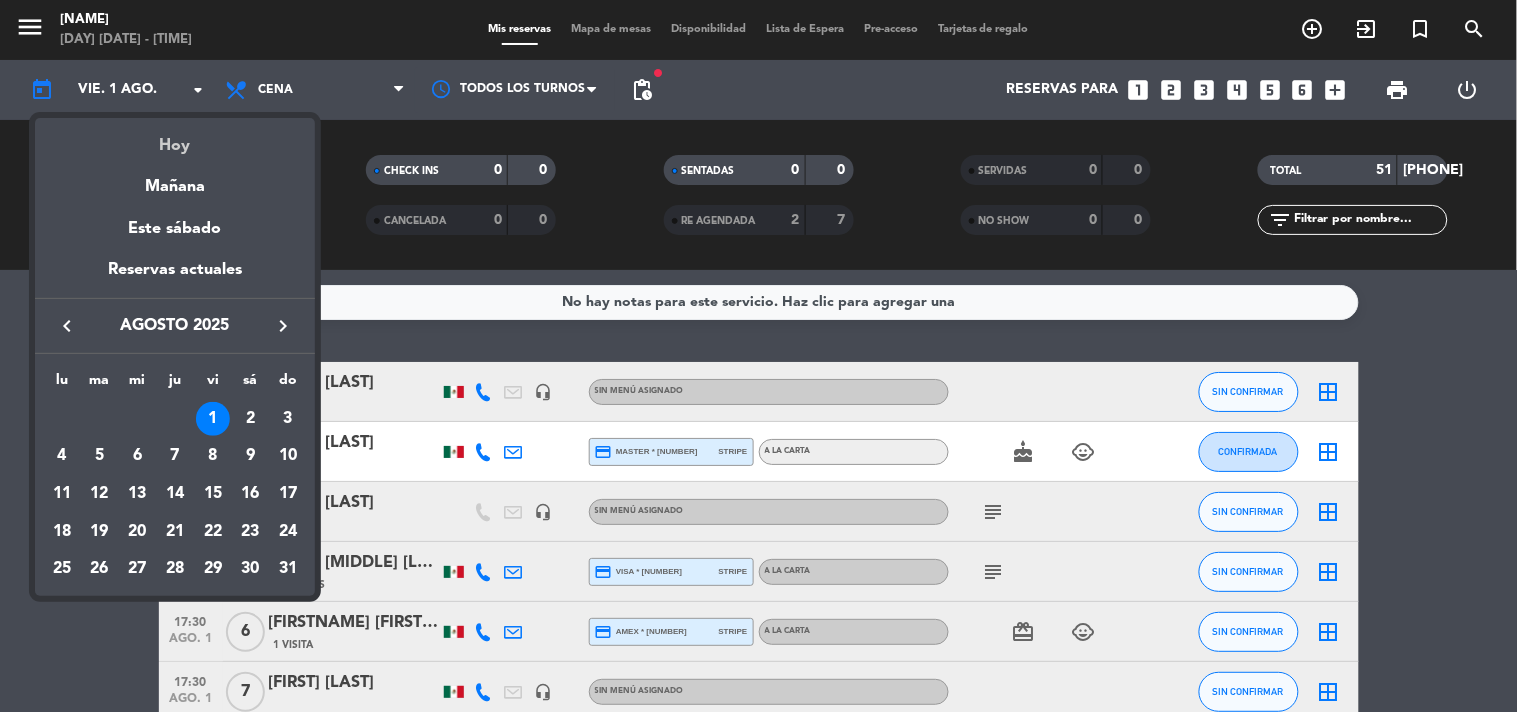 click on "Hoy" at bounding box center (175, 138) 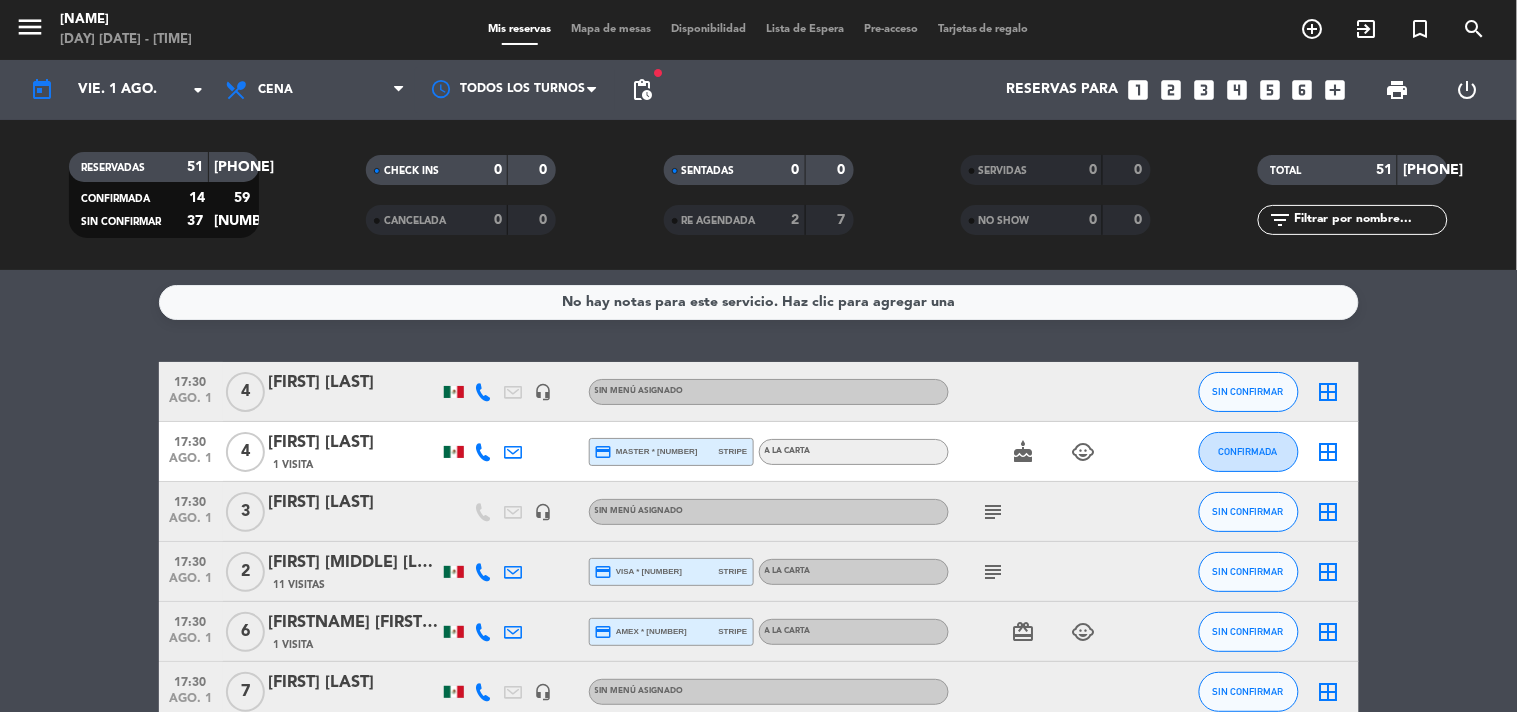 type on "jue. 31 jul." 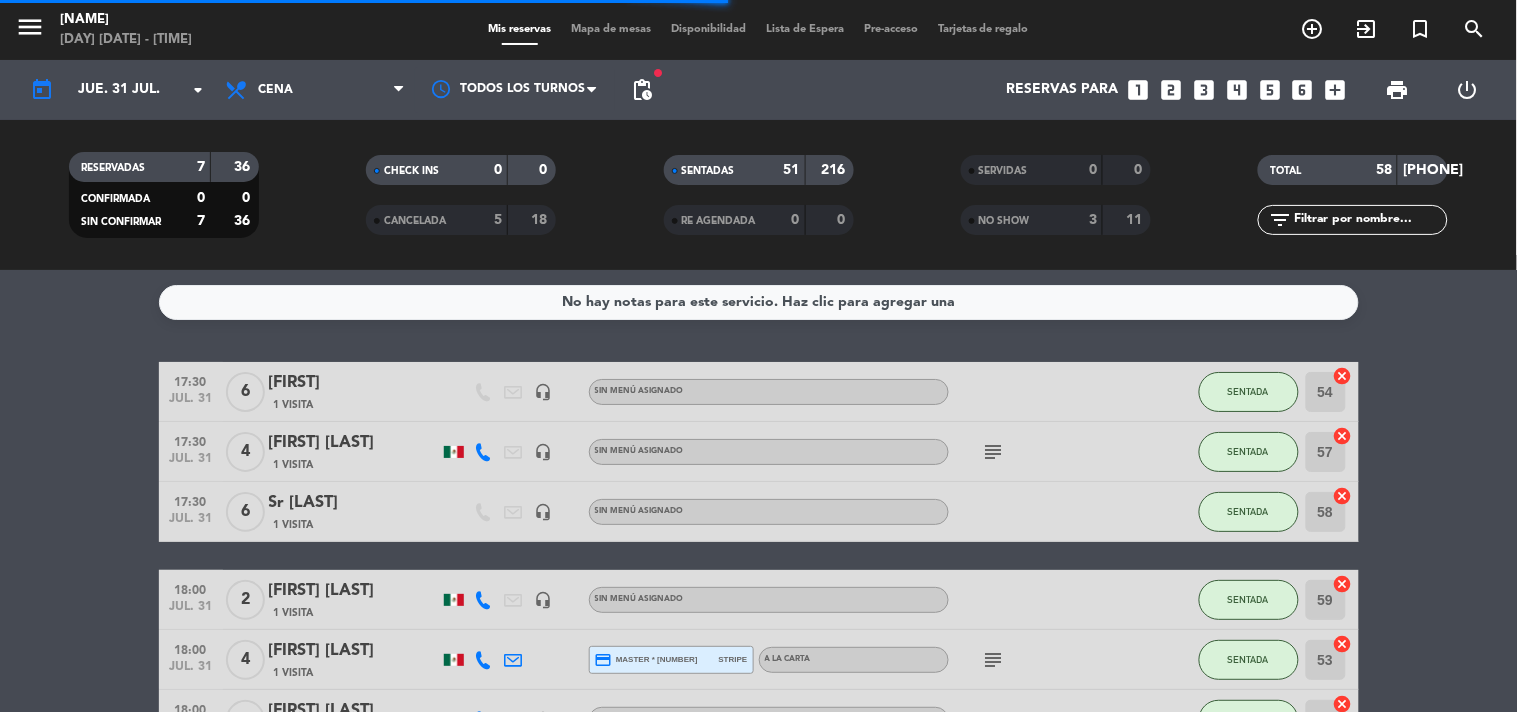 click on "[TIME] [MONTH] [DAY] [DAY_NUM] [FIRST] [LAST] [VISITS] [PAYMENT_METHOD] [CARD_TYPE] [CARD_NUM] [PAYMENT_PROCESSOR] [ITEM] [SEATING] [ACTION] [TIME] [MONTH] [DAY] [DAY_NUM] [FIRST] [LAST] [VISITS] [PAYMENT_METHOD] [PAYMENT_PROCESSOR] [ITEM] [SEATING] [ACTION] [TIME] [MONTH] [DAY] [DAY_NUM] [FIRST] [LAST] [VISITS] [PAYMENT_METHOD] [PAYMENT_PROCESSOR] [ITEM] [SEATING] [ACTION] [TIME] [MONTH] [DAY] [DAY_NUM] [FIRST] [LAST] [VISITS] [PAYMENT_METHOD] [PAYMENT_PROCESSOR] [ITEM] [SEATING] [ACTION] [TIME] [MONTH] [DAY] [DAY_NUM] [FIRST] [LAST] [VISITS] [PAYMENT_METHOD] [PAYMENT_PROCESSOR] [ITEM] [SEATING] [ACTION] [TIME] [MONTH] [DAY] [DAY_NUM] [FIRST] [LAST] [VISITS] [PAYMENT_METHOD] [PAYMENT_PROCESSOR] [ITEM] [SEATING] [ACTION] [TIME] [MONTH] [DAY] [DAY_NUM] [FIRST] [LAST] [VISITS] [PAYMENT_METHOD] [PAYMENT_PROCESSOR] [ITEM] [SEATING] [ACTION]" 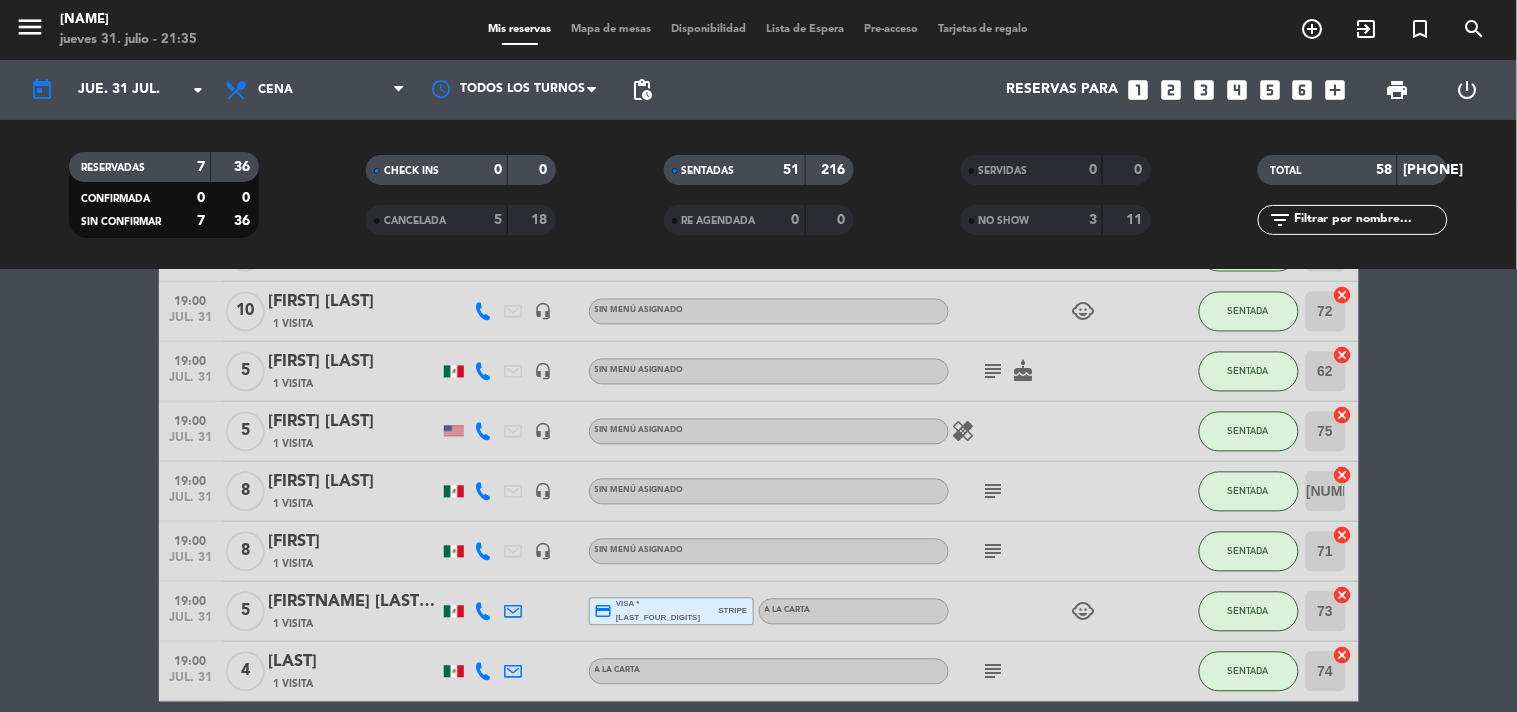 scroll, scrollTop: 1066, scrollLeft: 0, axis: vertical 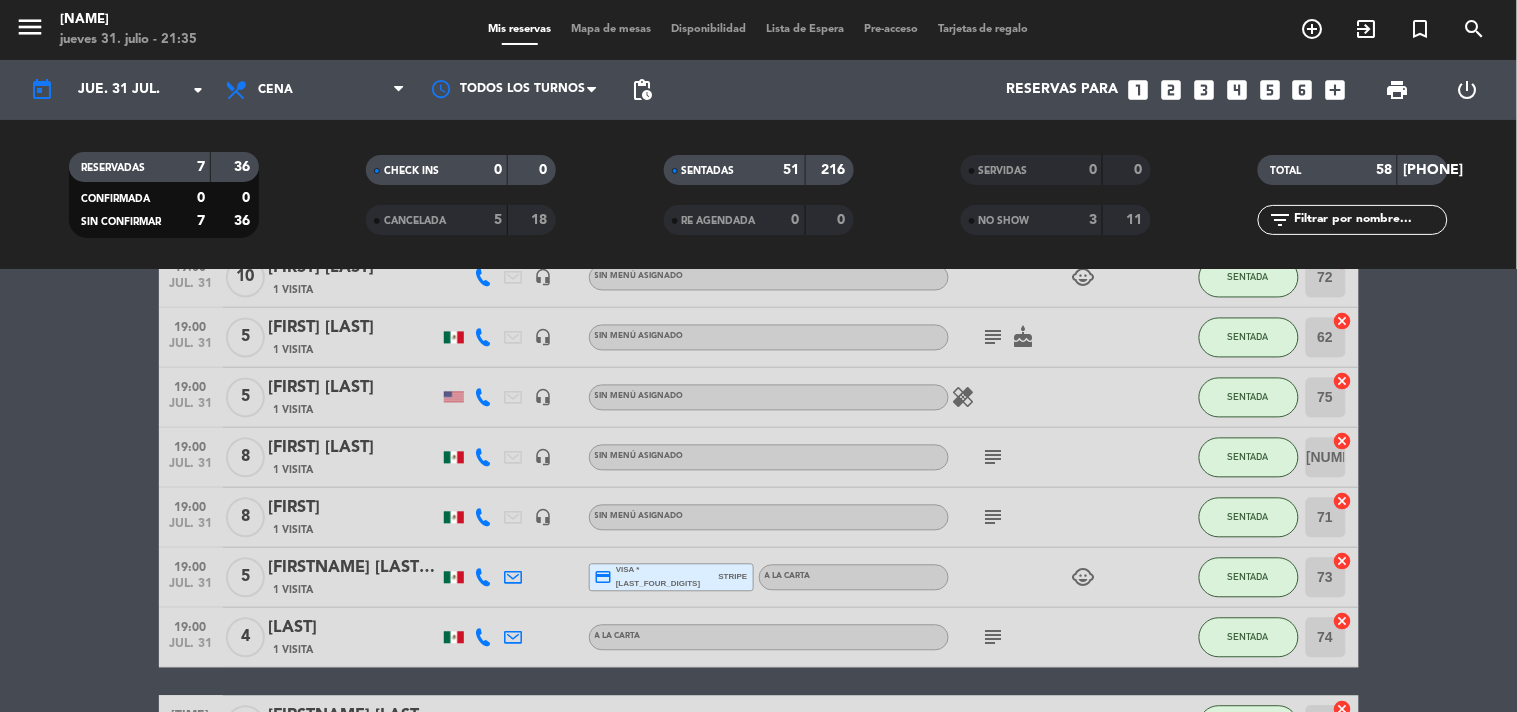 click on "SENTADAS" 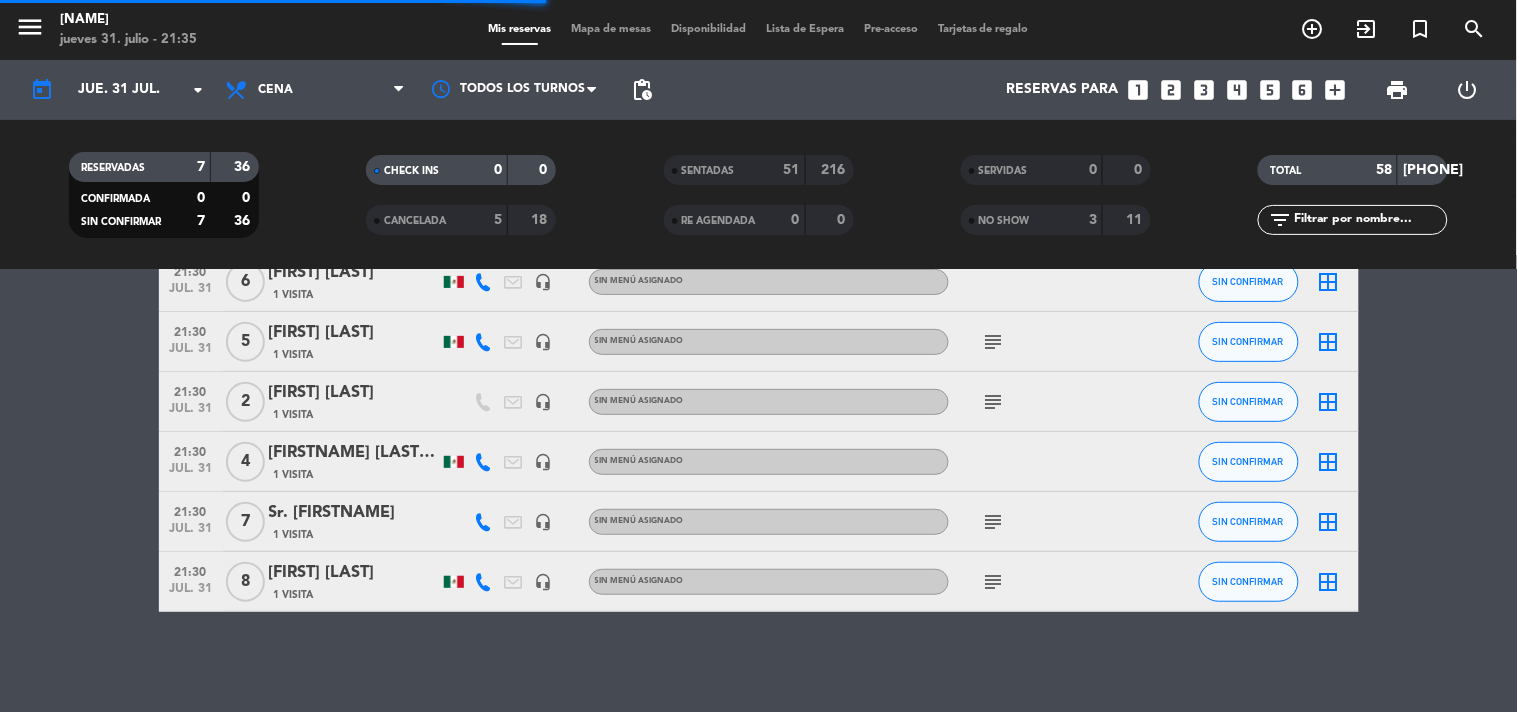 scroll, scrollTop: 197, scrollLeft: 0, axis: vertical 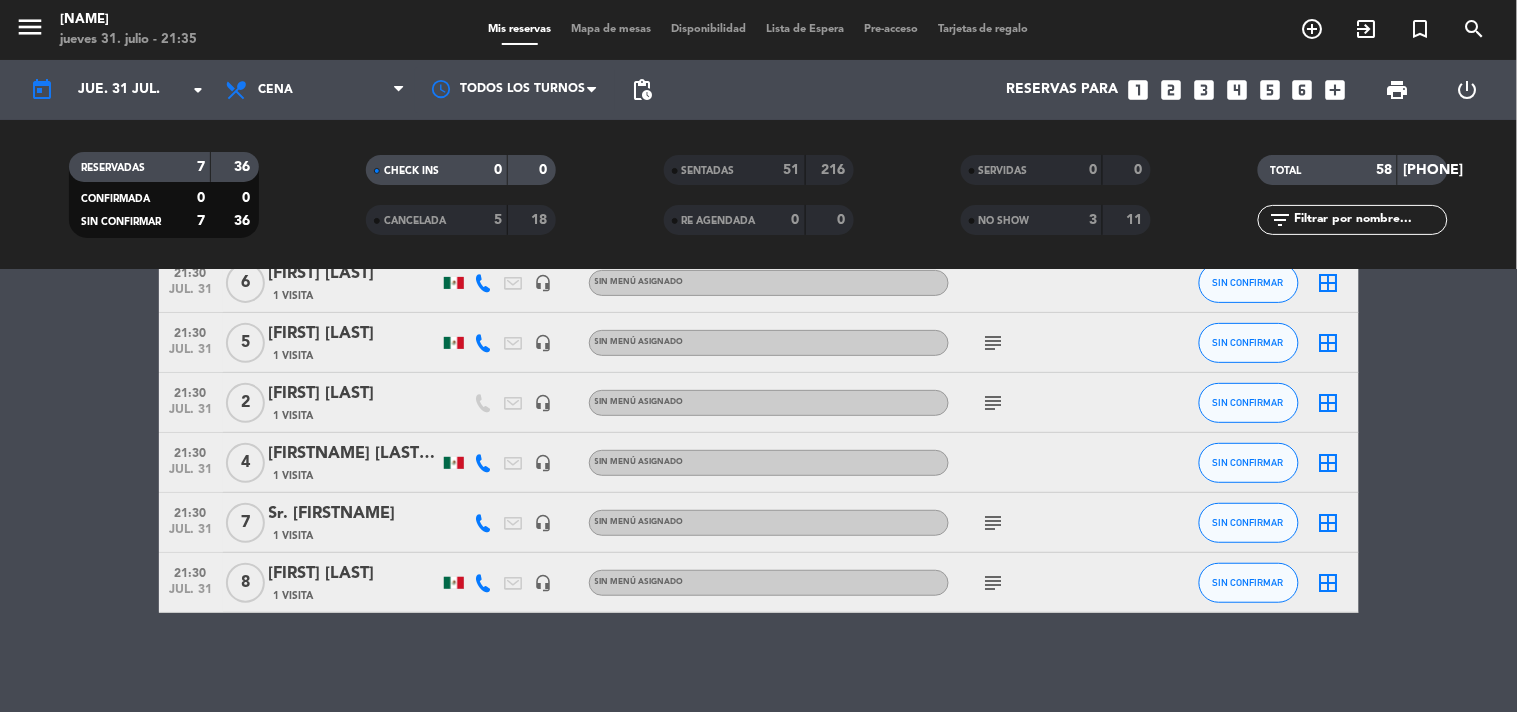 click on "[TIME]   jul. 31   4   [FIRST] [LAST]   1 Visita   headset_mic  Sin menú asignado  subject  SIN CONFIRMAR  border_all   [TIME]   jul. 31   6   [FIRST] [LAST]   1 Visita   headset_mic  Sin menú asignado SIN CONFIRMAR  border_all   [TIME]   jul. 31   5   [FIRST] [LAST]   1 Visita   headset_mic  Sin menú asignado  subject  SIN CONFIRMAR  border_all   [TIME]   jul. 31   2   [FIRST] [LAST]   1 Visita   headset_mic  Sin menú asignado  subject  SIN CONFIRMAR  border_all   [TIME]   jul. 31   4   [FIRST] [LAST]   1 Visita   headset_mic  Sin menú asignado SIN CONFIRMAR  border_all   [TIME]   jul. 31   7   Sr. [FIRST]   1 Visita   headset_mic  Sin menú asignado  subject  SIN CONFIRMAR  border_all   [TIME]   jul. 31   8   [FIRST] [LAST]   1 Visita   headset_mic  Sin menú asignado  subject  SIN CONFIRMAR  border_all" 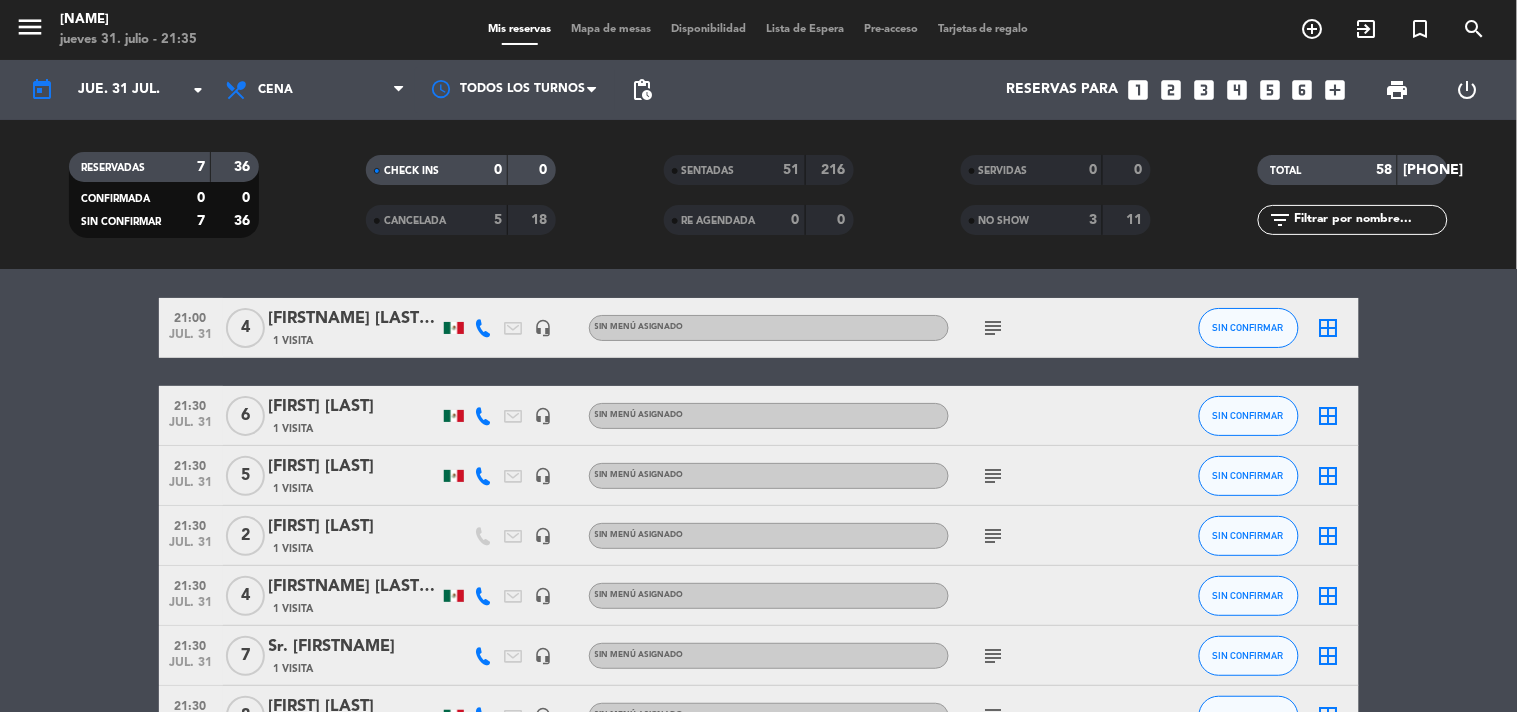 scroll, scrollTop: 0, scrollLeft: 0, axis: both 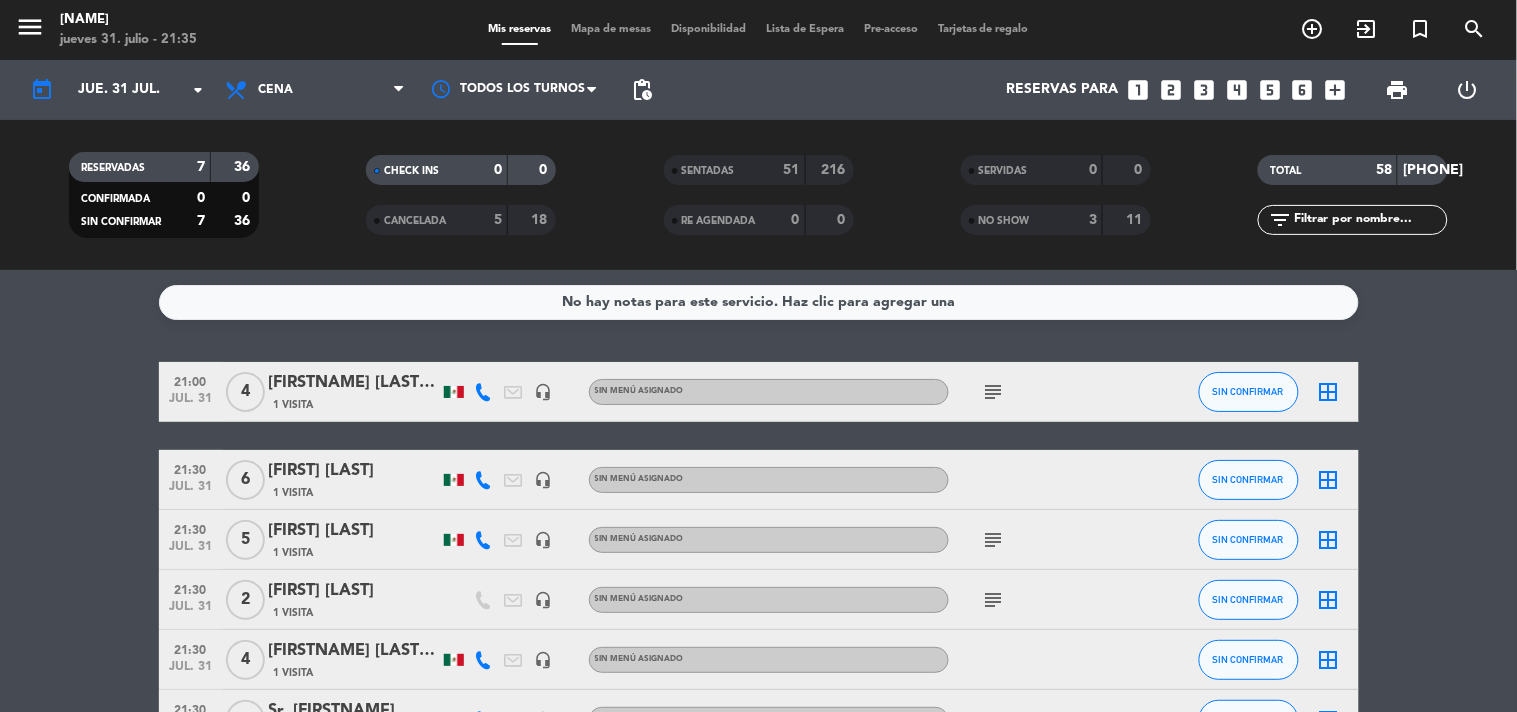 click on "[FIRSTNAME] [LASTNAME]" 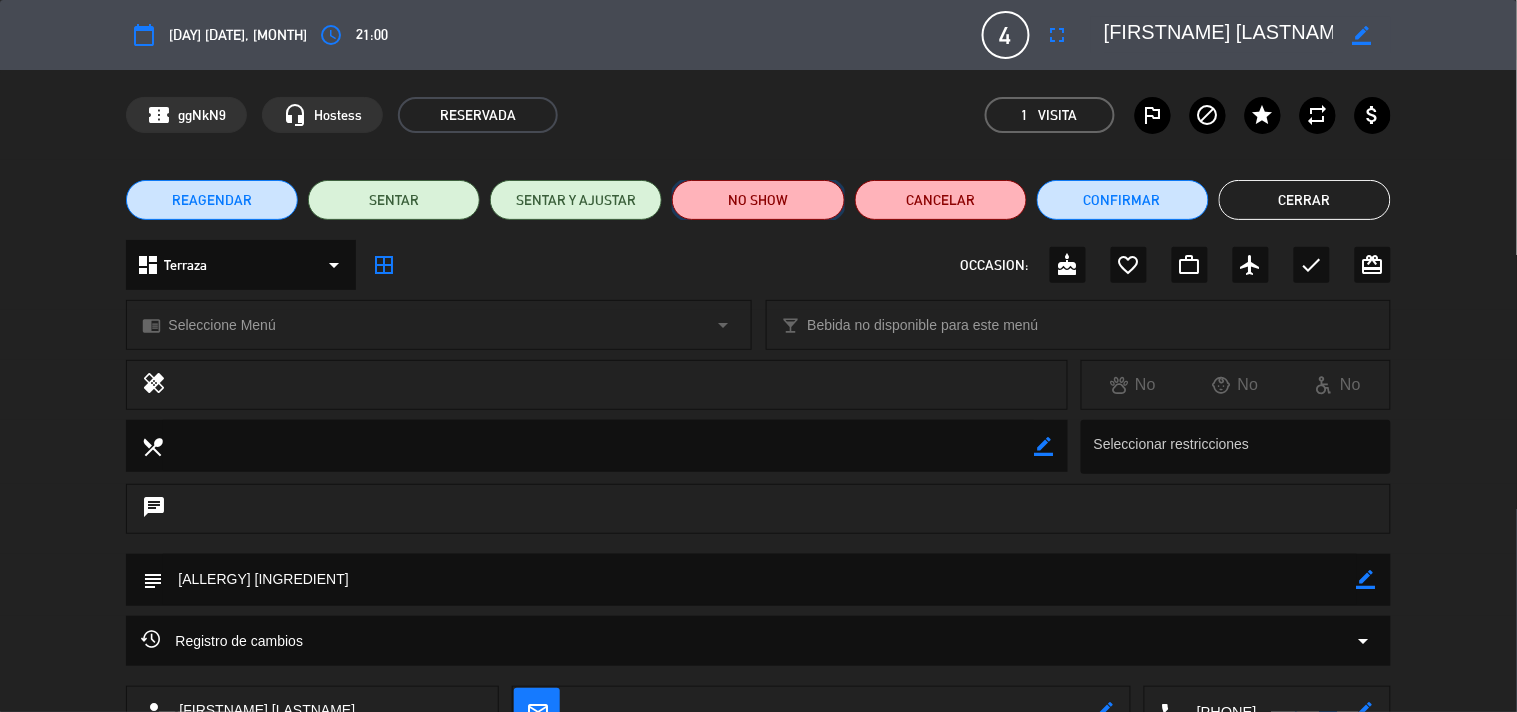 click on "NO SHOW" 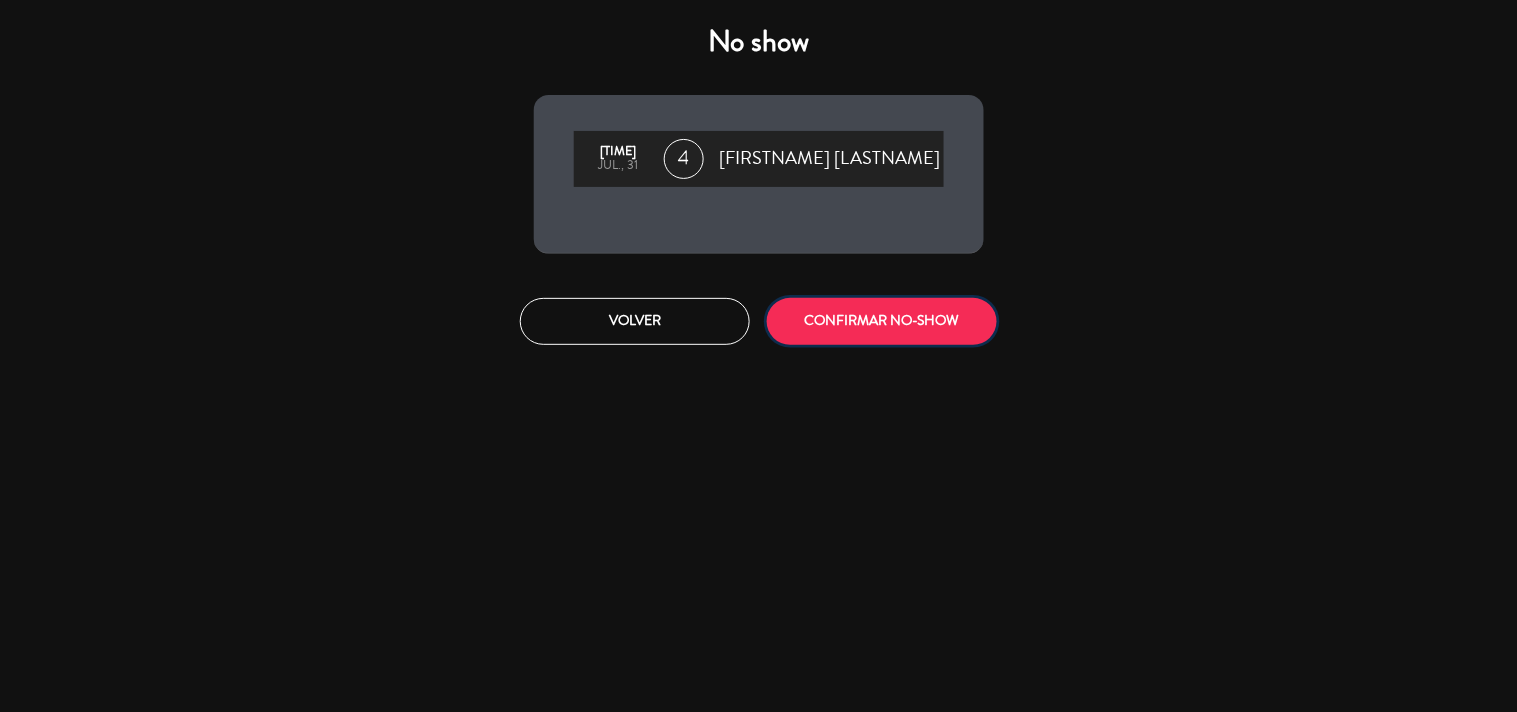 click on "CONFIRMAR NO-SHOW" 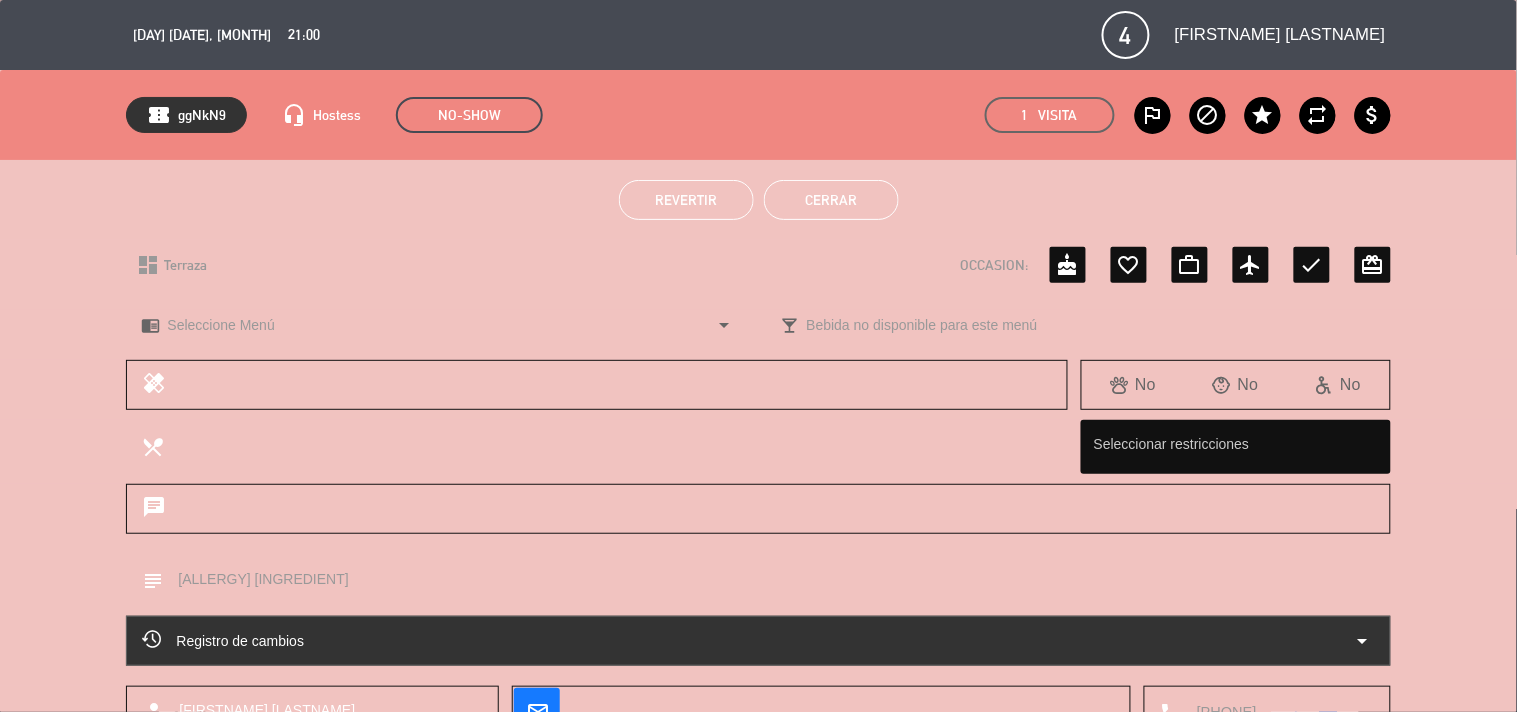 click on "Cerrar" 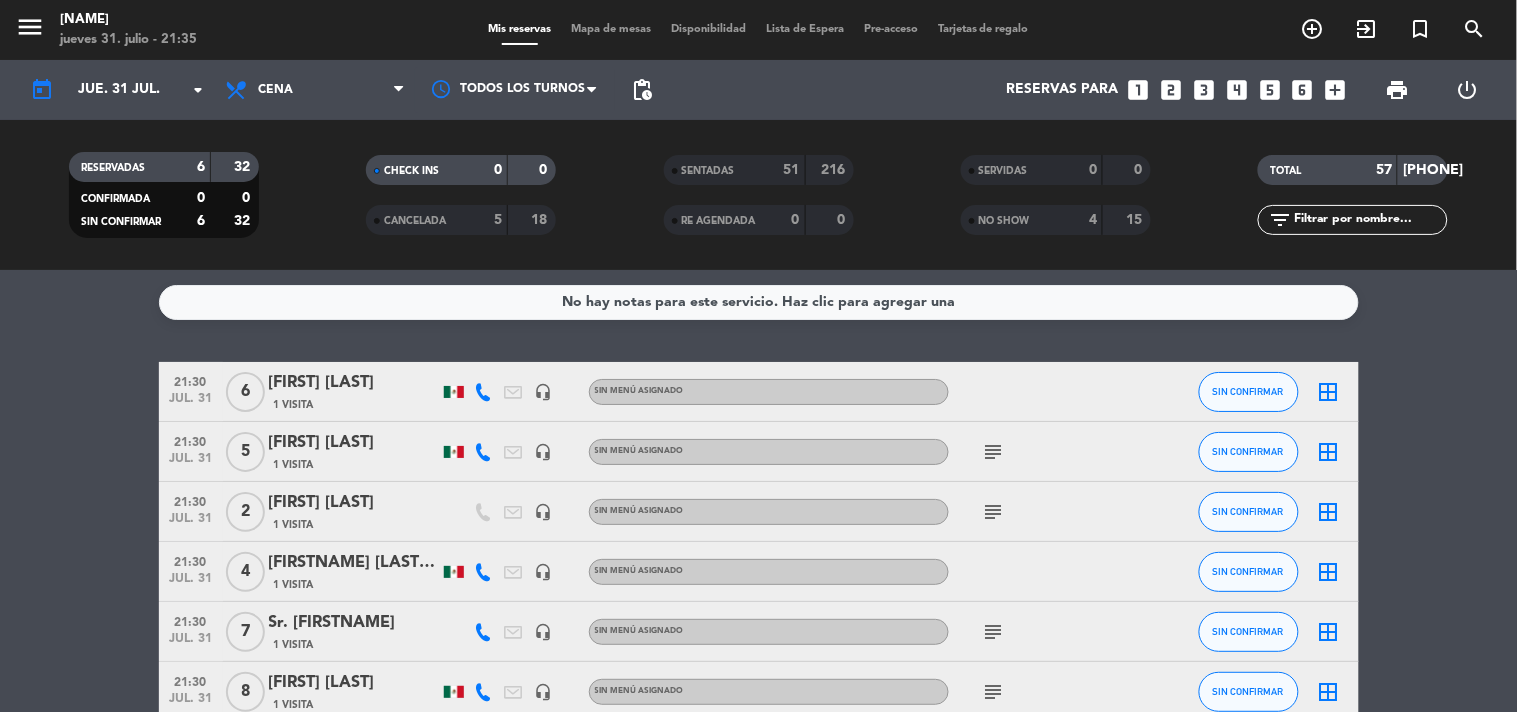 click on "[TIME]   jul. 31   6   [FIRST] [LAST]   1 Visita   headset_mic  Sin menú asignado SIN CONFIRMAR  border_all   [TIME]   jul. 31   5   [FIRST] [LAST]   1 Visita   headset_mic  Sin menú asignado  subject  SIN CONFIRMAR  border_all   [TIME]   jul. 31   2   [FIRST] [LAST]   1 Visita   headset_mic  Sin menú asignado  subject  SIN CONFIRMAR  border_all   [TIME]   jul. 31   4   [FIRST] [LAST]   1 Visita   headset_mic  Sin menú asignado SIN CONFIRMAR  border_all   [TIME]   jul. 31   7   Sr. [FIRST]   1 Visita   headset_mic  Sin menú asignado  subject  SIN CONFIRMAR  border_all   [TIME]   jul. 31   8   [FIRST] [LAST]   1 Visita   headset_mic  Sin menú asignado  subject  SIN CONFIRMAR  border_all" 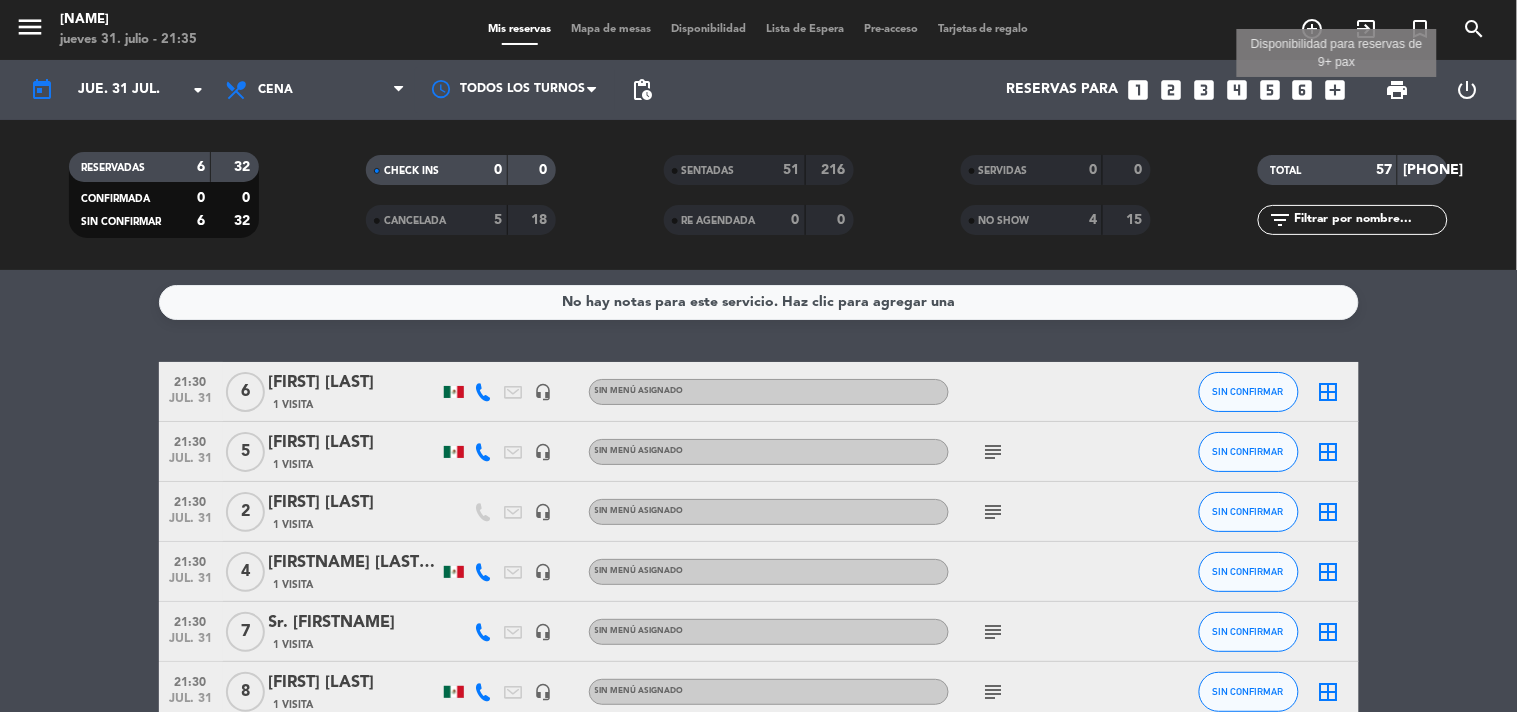 click on "add_box" at bounding box center [1336, 90] 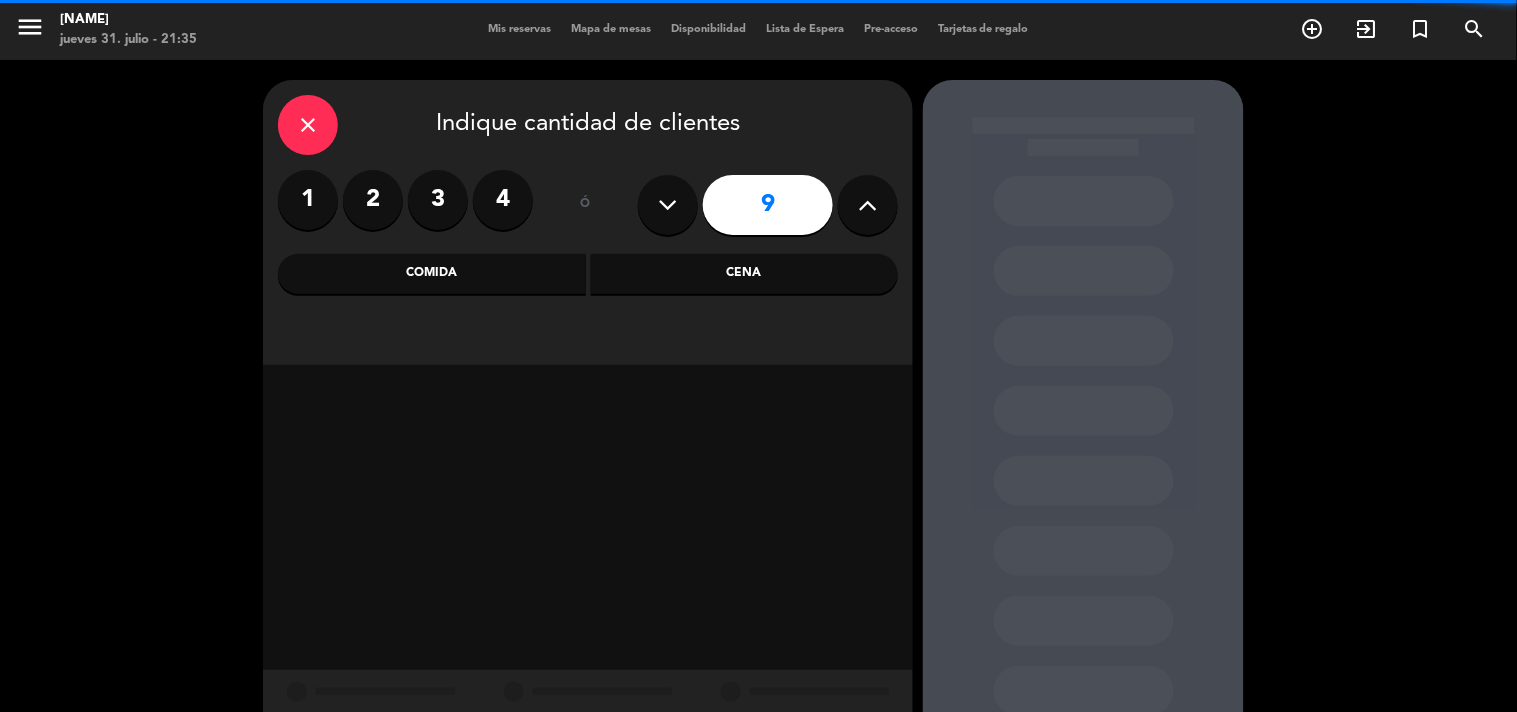 click at bounding box center (668, 205) 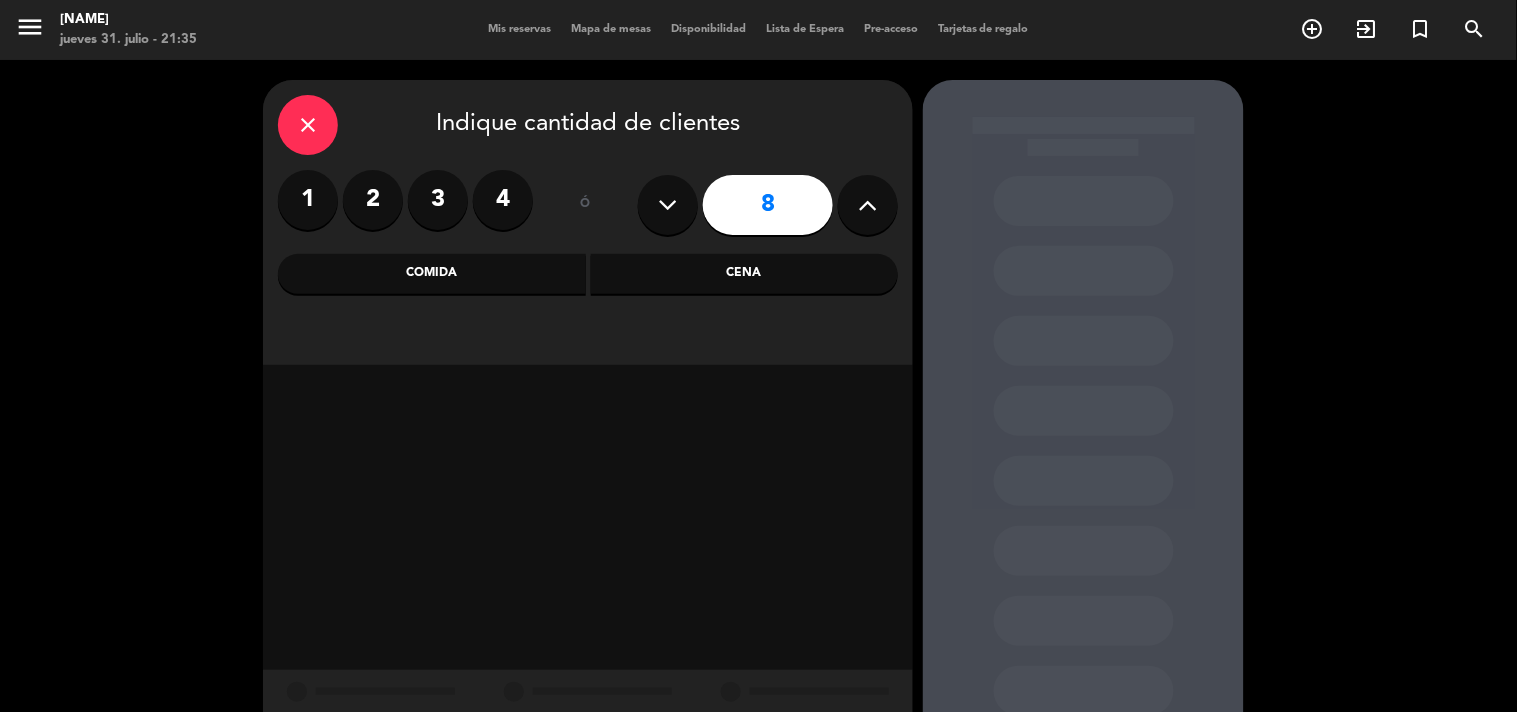 click on "Cena" at bounding box center [745, 274] 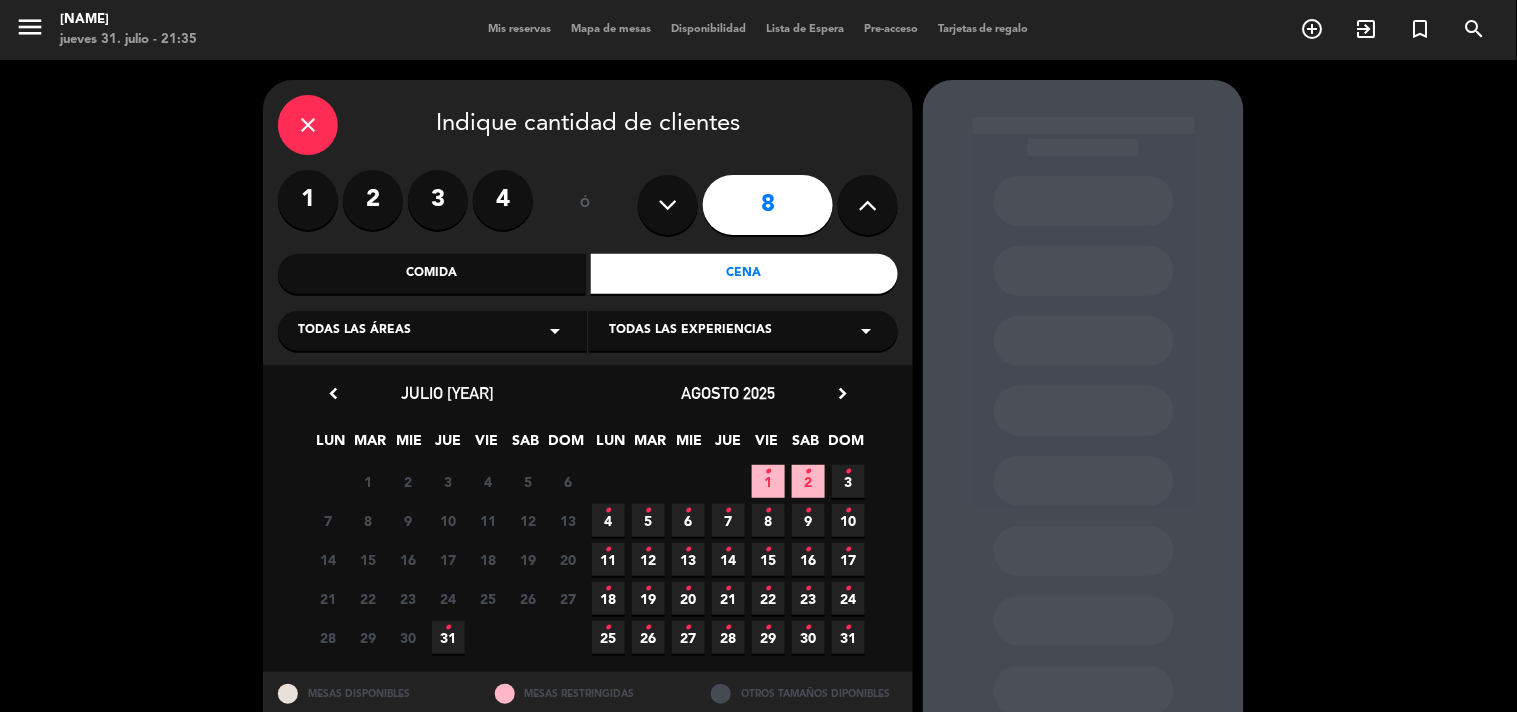 click on "31  •" at bounding box center (448, 637) 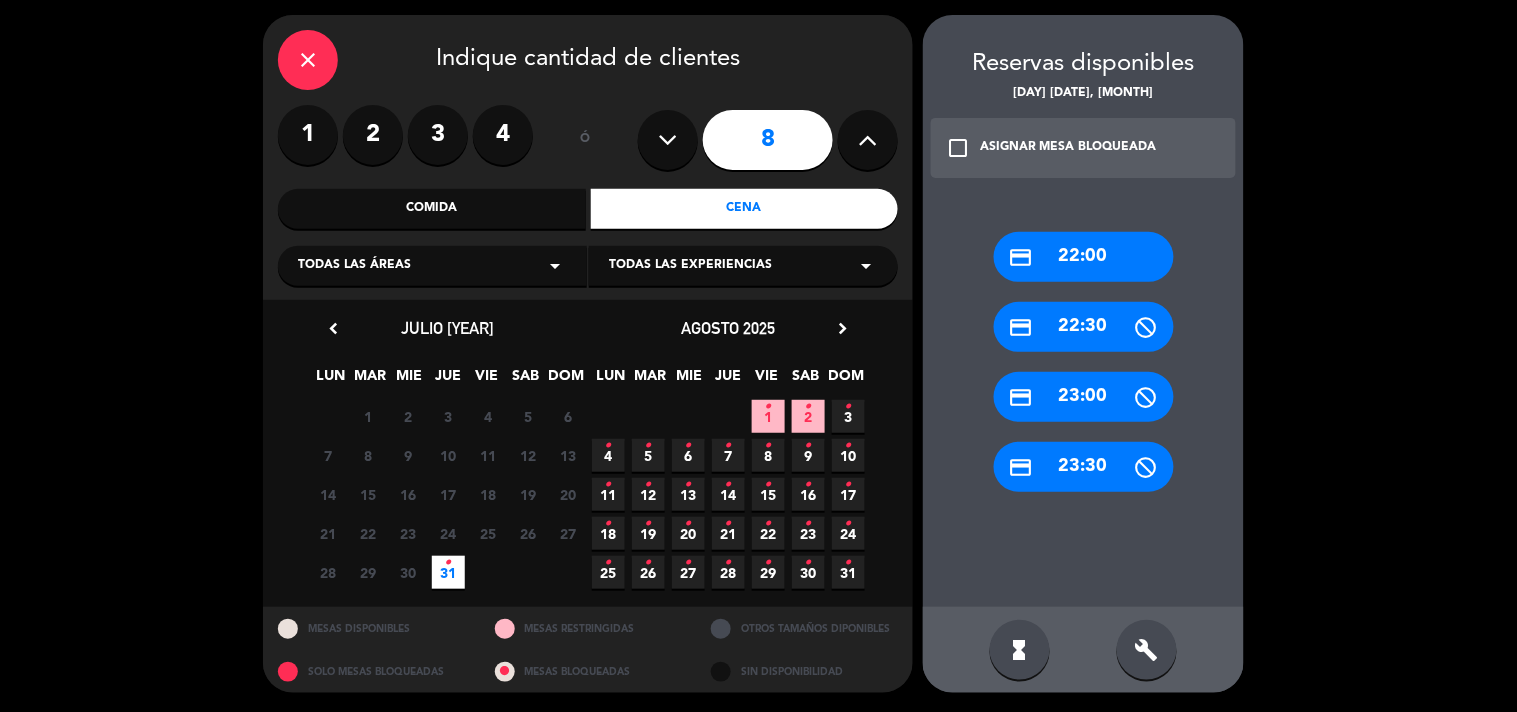 click on "credit_card  22:00" at bounding box center (1084, 257) 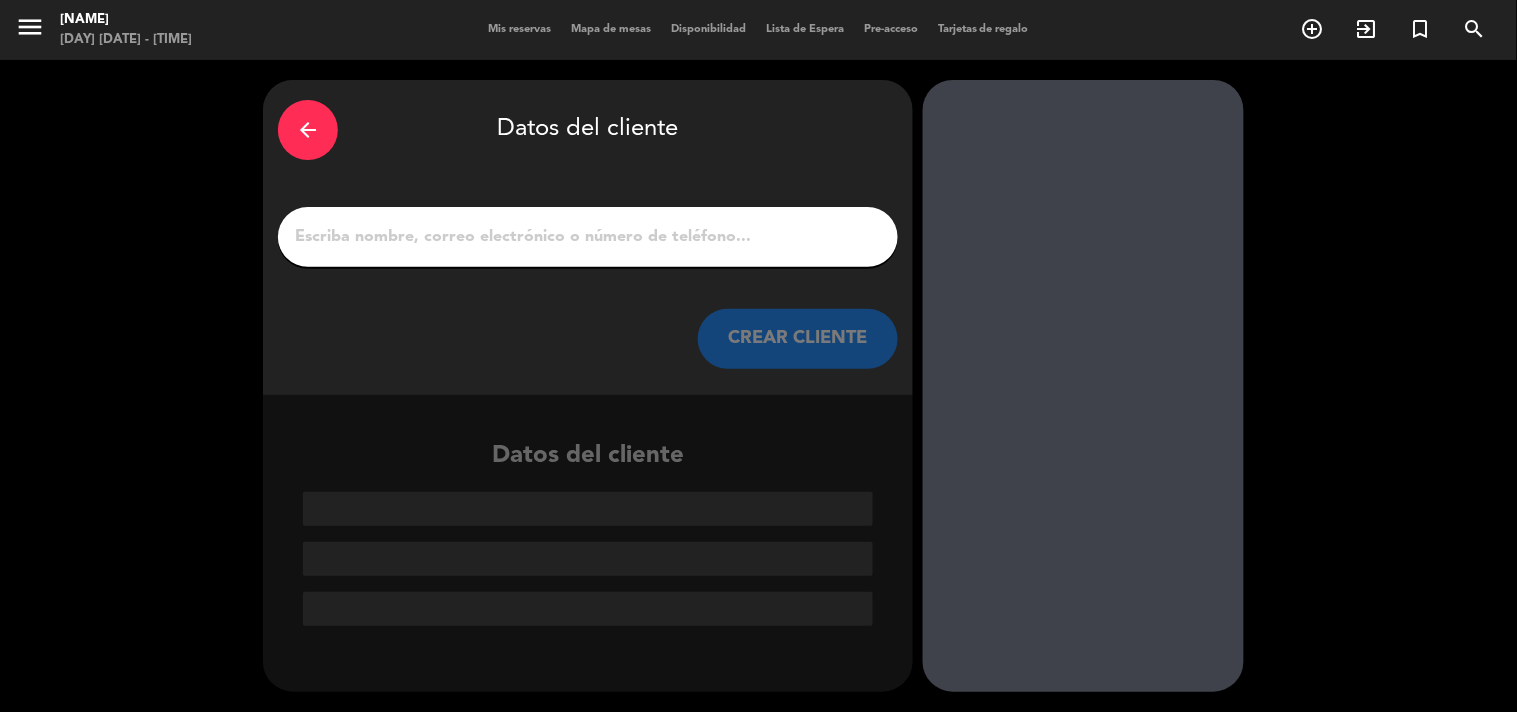 scroll, scrollTop: 0, scrollLeft: 0, axis: both 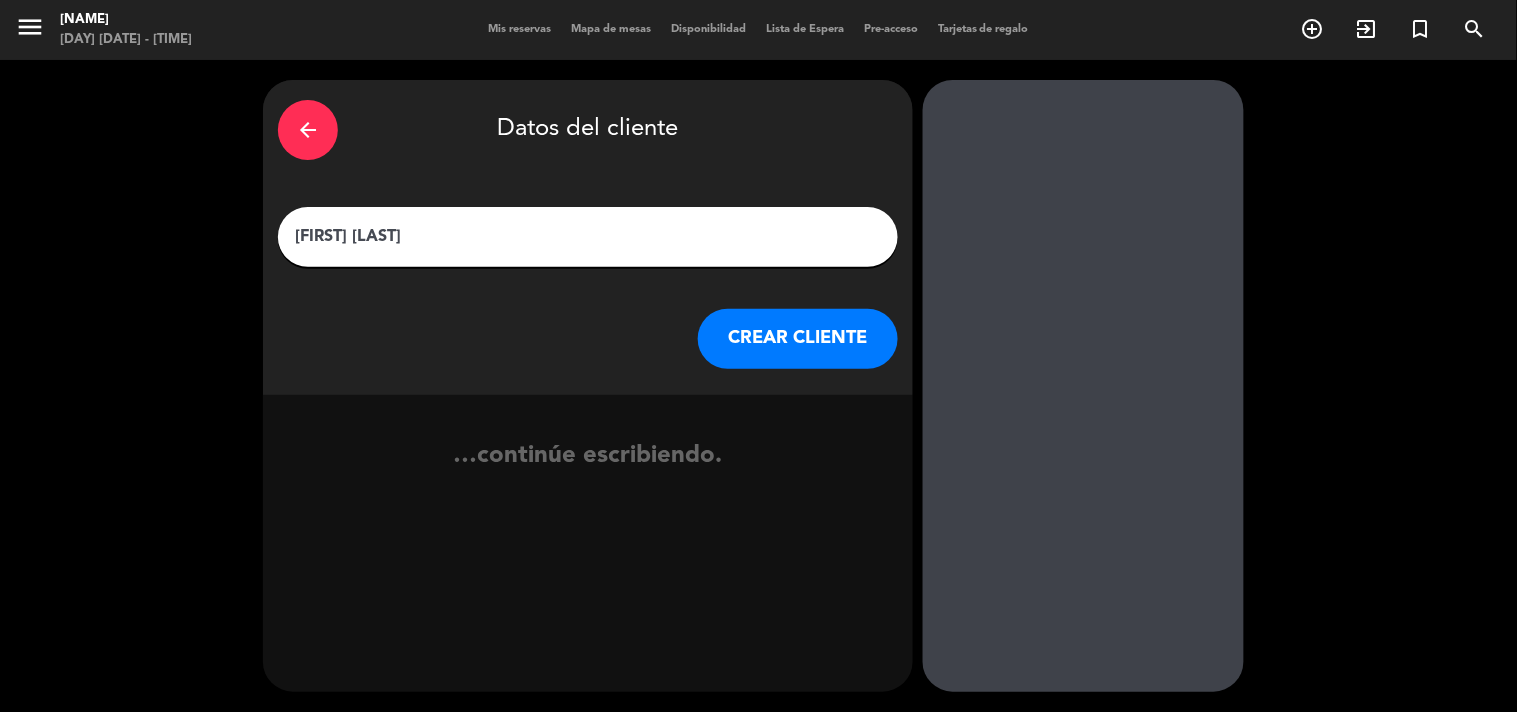 type on "[FIRST] [LAST]" 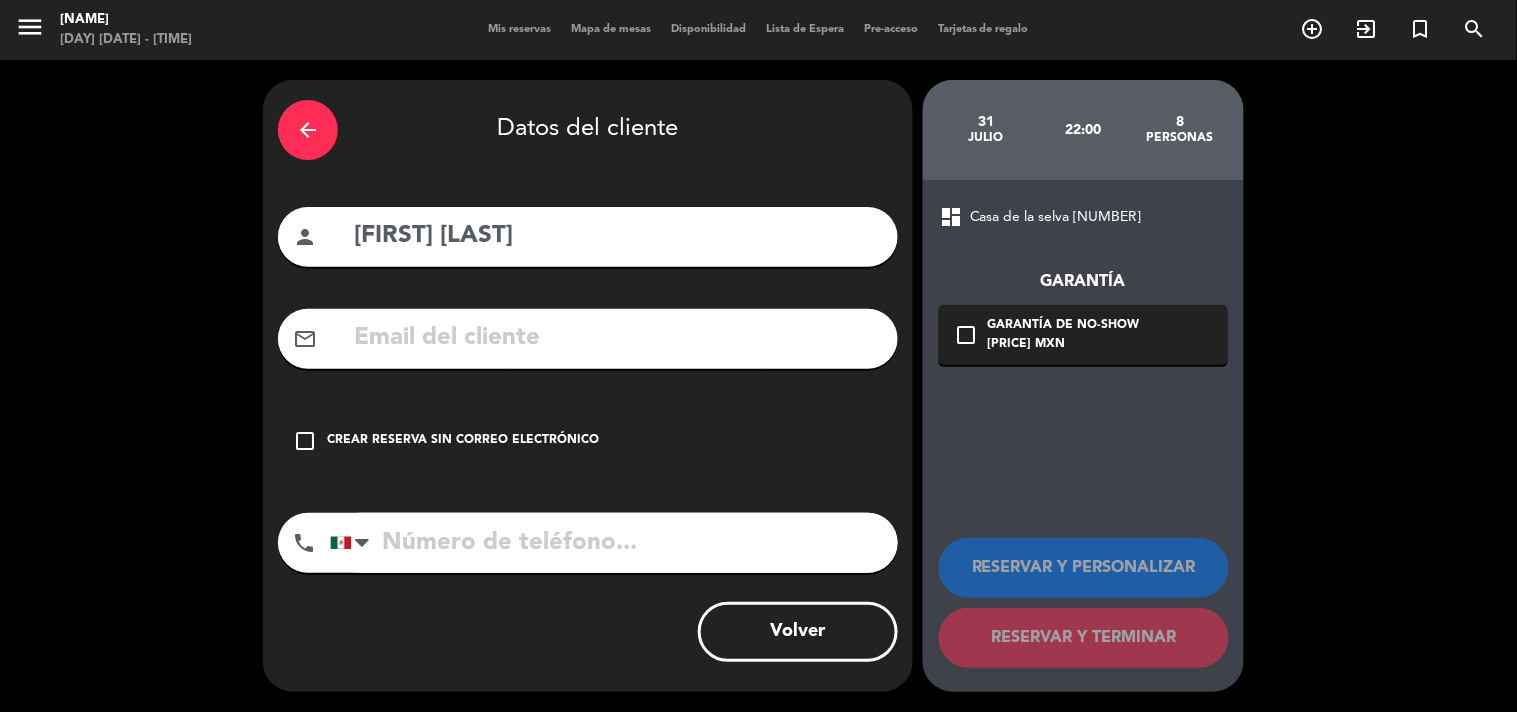 click on "check_box_outline_blank   Crear reserva sin correo electrónico" at bounding box center [588, 441] 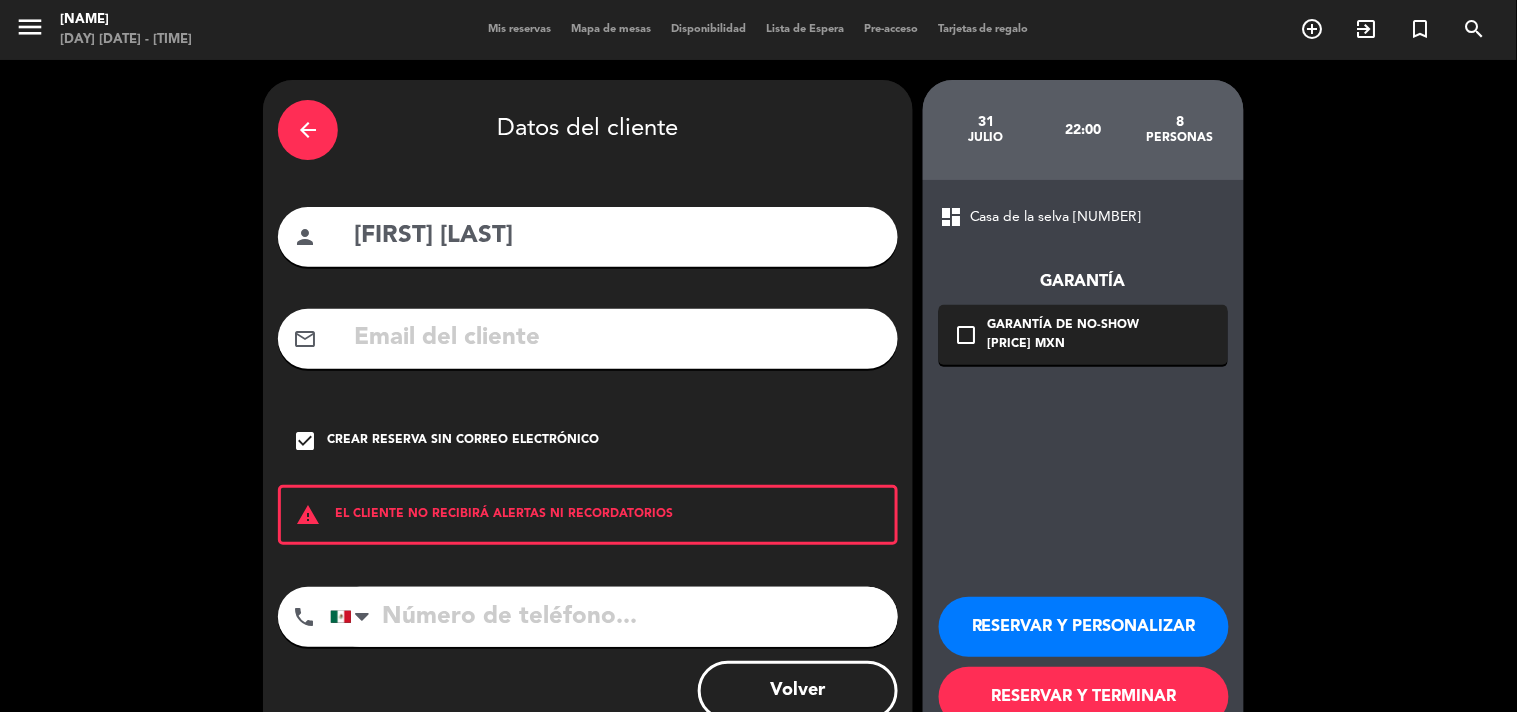 click at bounding box center [614, 617] 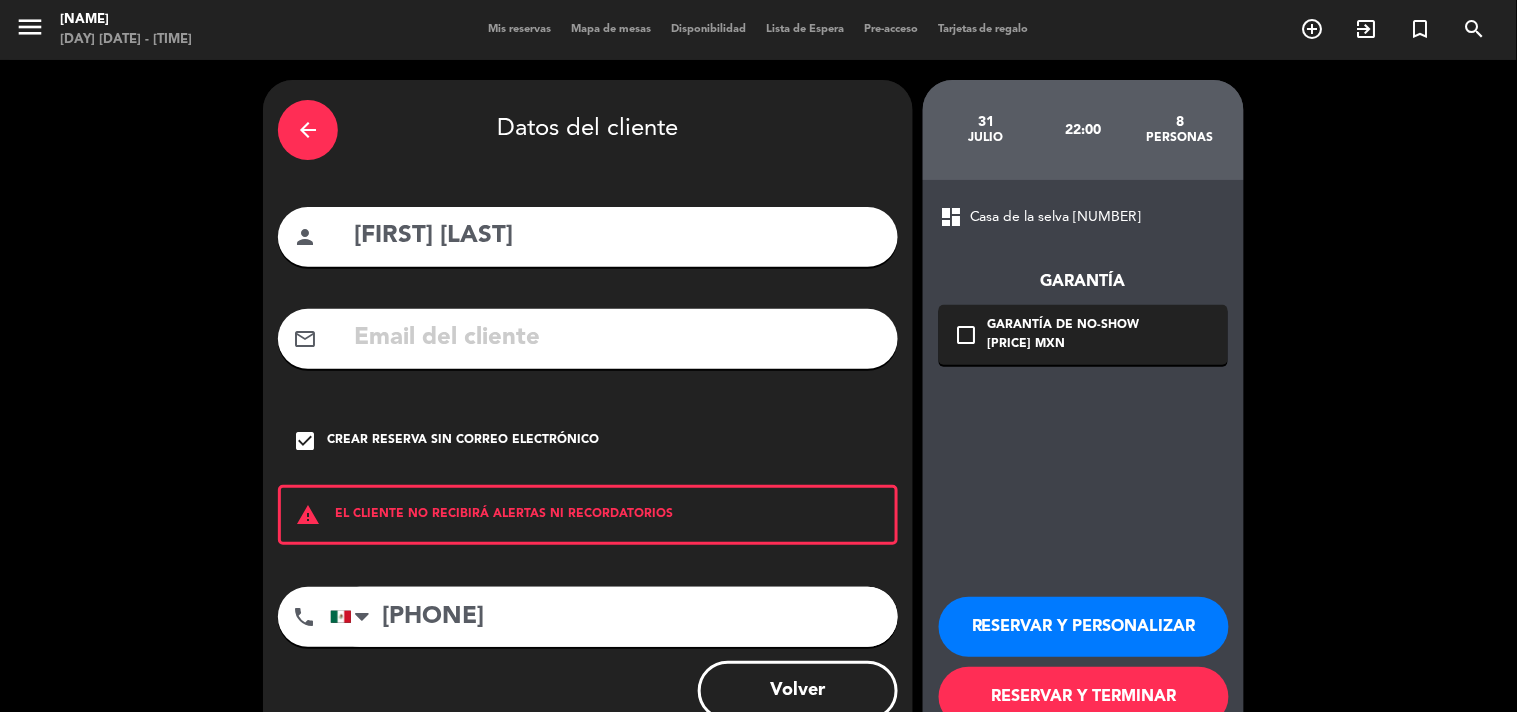 type on "[PHONE]" 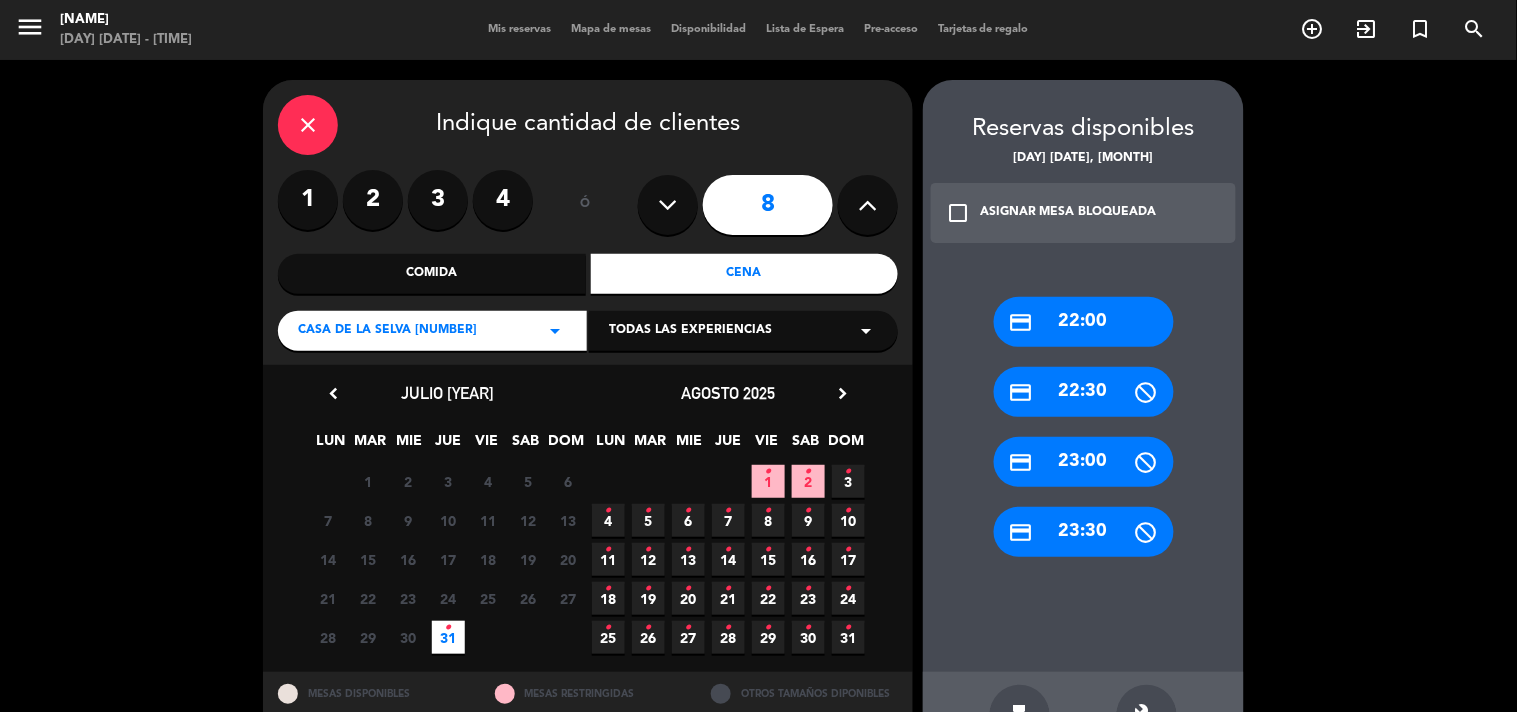 click on "credit_card  22:00" at bounding box center [1084, 322] 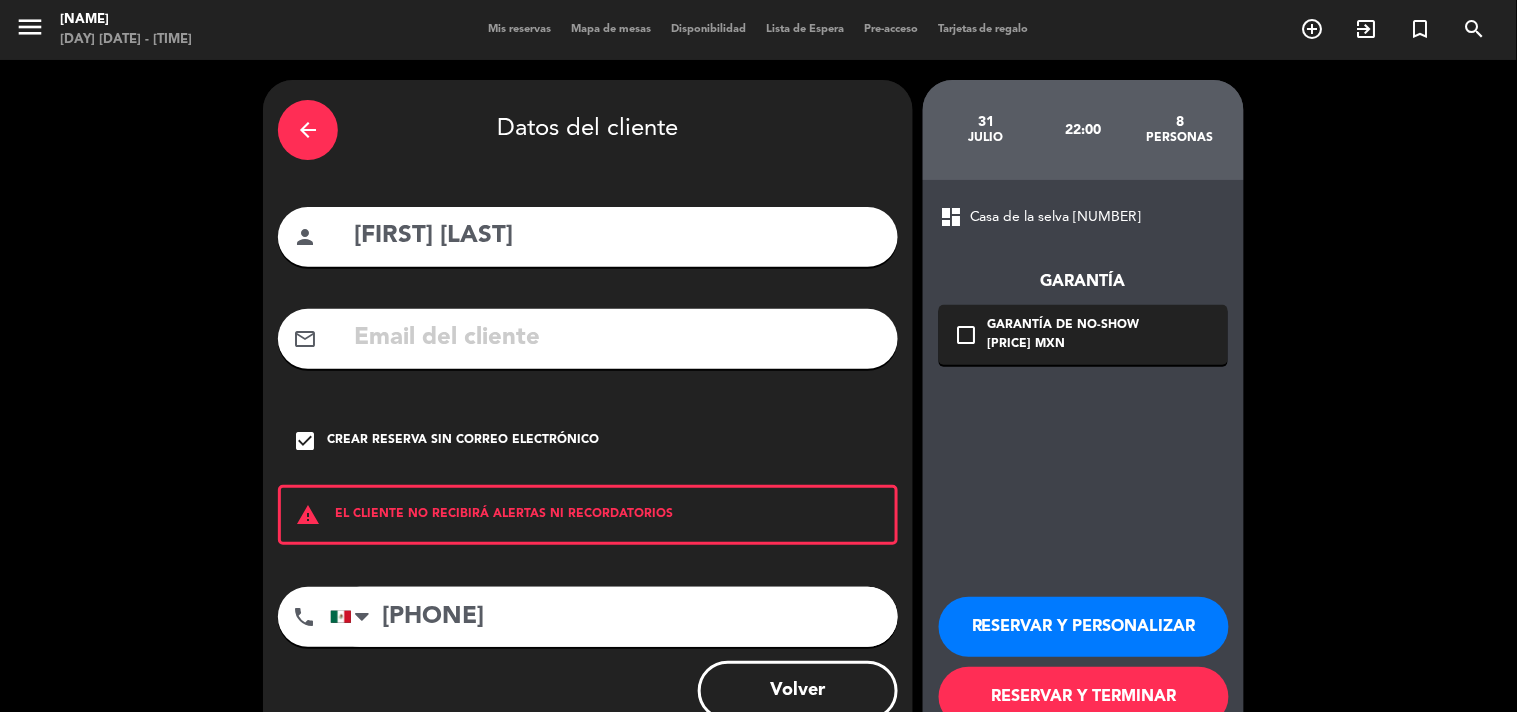 click on "RESERVAR Y TERMINAR" at bounding box center [1084, 697] 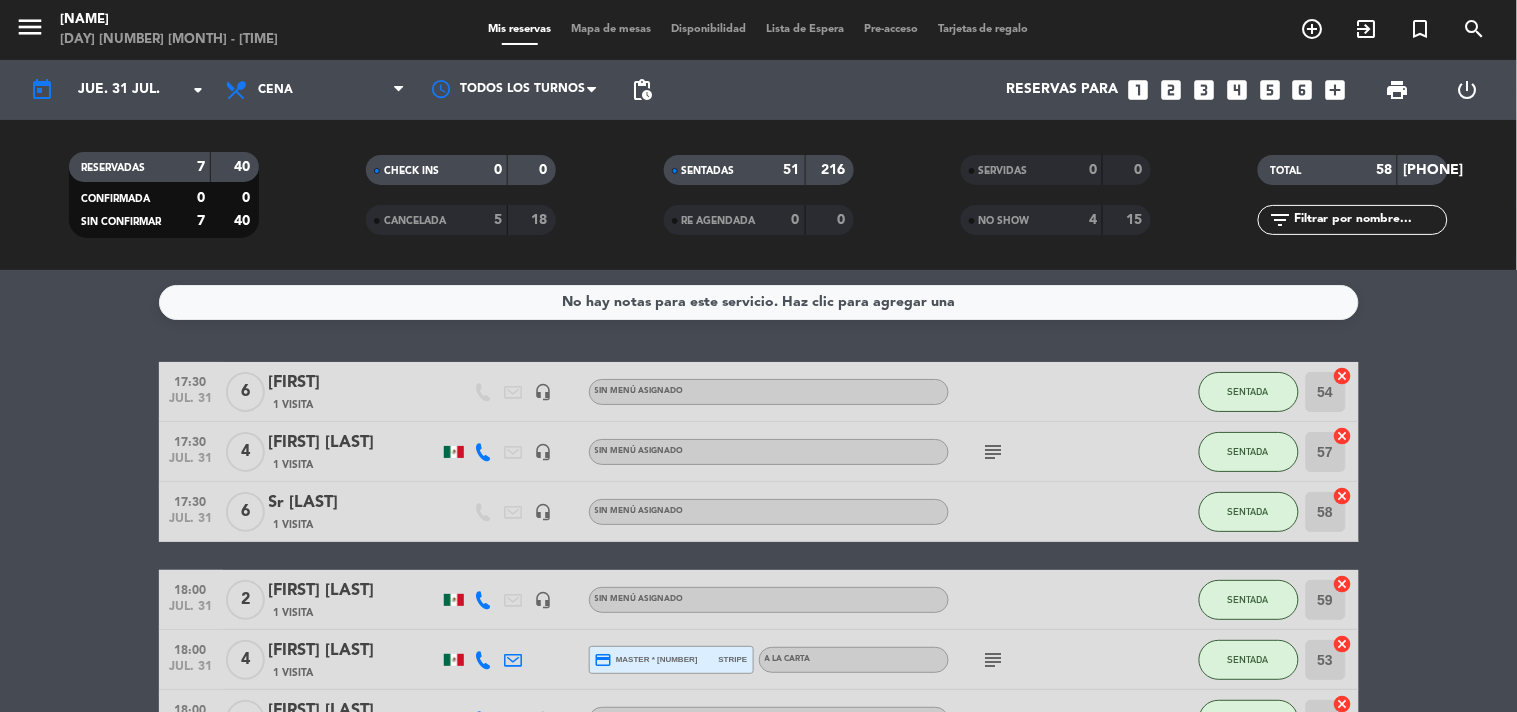 click on "[TIME] [MONTH] [DAY] [DAY_NUM] [FIRST] [LAST] [VISITS] [PAYMENT_METHOD] [CARD_TYPE] [CARD_NUM] [PAYMENT_PROCESSOR] [ITEM] [SEATING] [ACTION] [TIME] [MONTH] [DAY] [DAY_NUM] [FIRST] [LAST] [VISITS] [PAYMENT_METHOD] [PAYMENT_PROCESSOR] [ITEM] [SEATING] [ACTION] [TIME] [MONTH] [DAY] [DAY_NUM] [FIRST] [LAST] [VISITS] [PAYMENT_METHOD] [PAYMENT_PROCESSOR] [ITEM] [SEATING] [ACTION] [TIME] [MONTH] [DAY] [DAY_NUM] [FIRST] [LAST] [VISITS] [PAYMENT_METHOD] [PAYMENT_PROCESSOR] [ITEM] [SEATING] [ACTION] [TIME] [MONTH] [DAY] [DAY_NUM] [FIRST] [LAST] [VISITS] [PAYMENT_METHOD] [PAYMENT_PROCESSOR] [ITEM] [SEATING] [ACTION] [TIME] [MONTH] [DAY] [DAY_NUM] [FIRST] [LAST] [VISITS] [PAYMENT_METHOD] [PAYMENT_PROCESSOR] [ITEM] [SEATING] [ACTION] [TIME] [MONTH] [DAY] [DAY_NUM] [FIRST] [LAST] [VISITS] [PAYMENT_METHOD] [PAYMENT_PROCESSOR] [ITEM] [SEATING] [ACTION]" 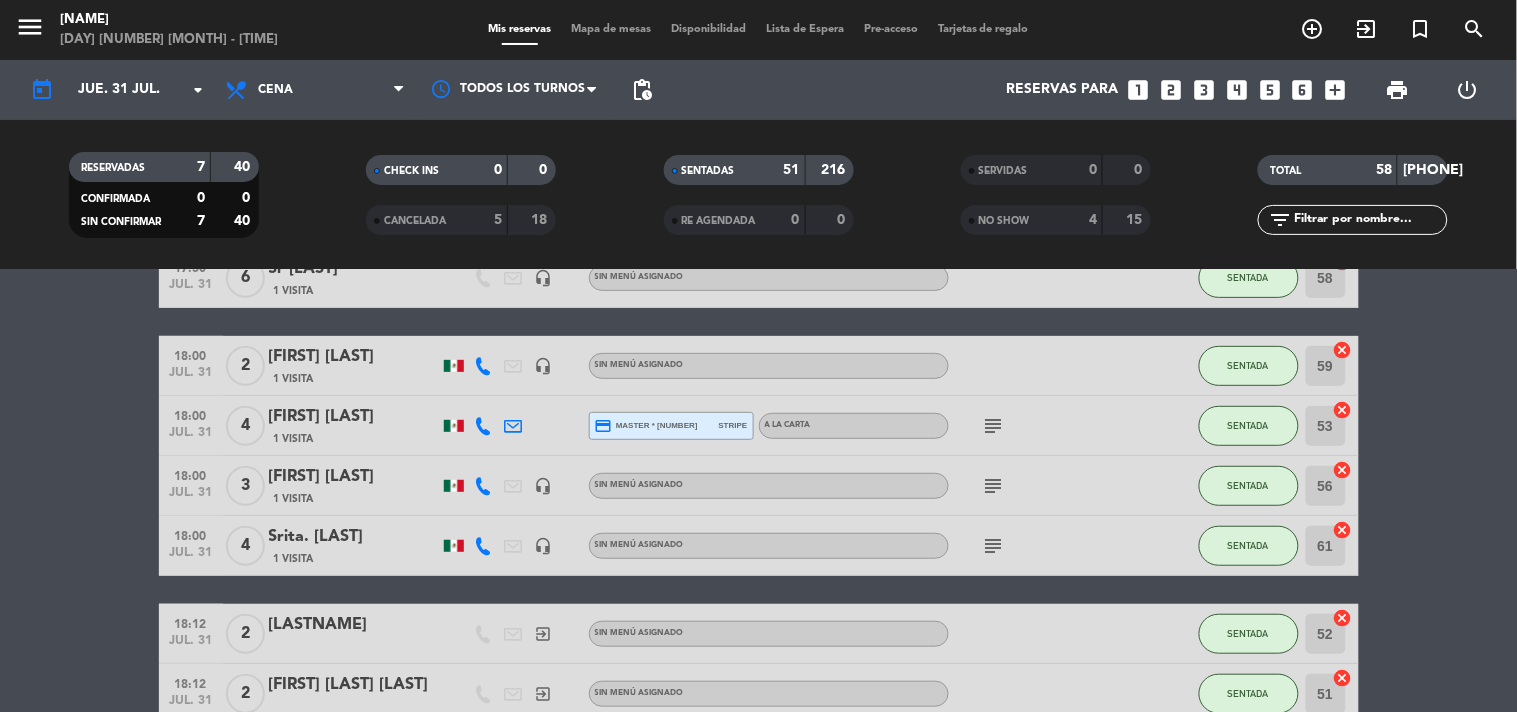 scroll, scrollTop: 0, scrollLeft: 0, axis: both 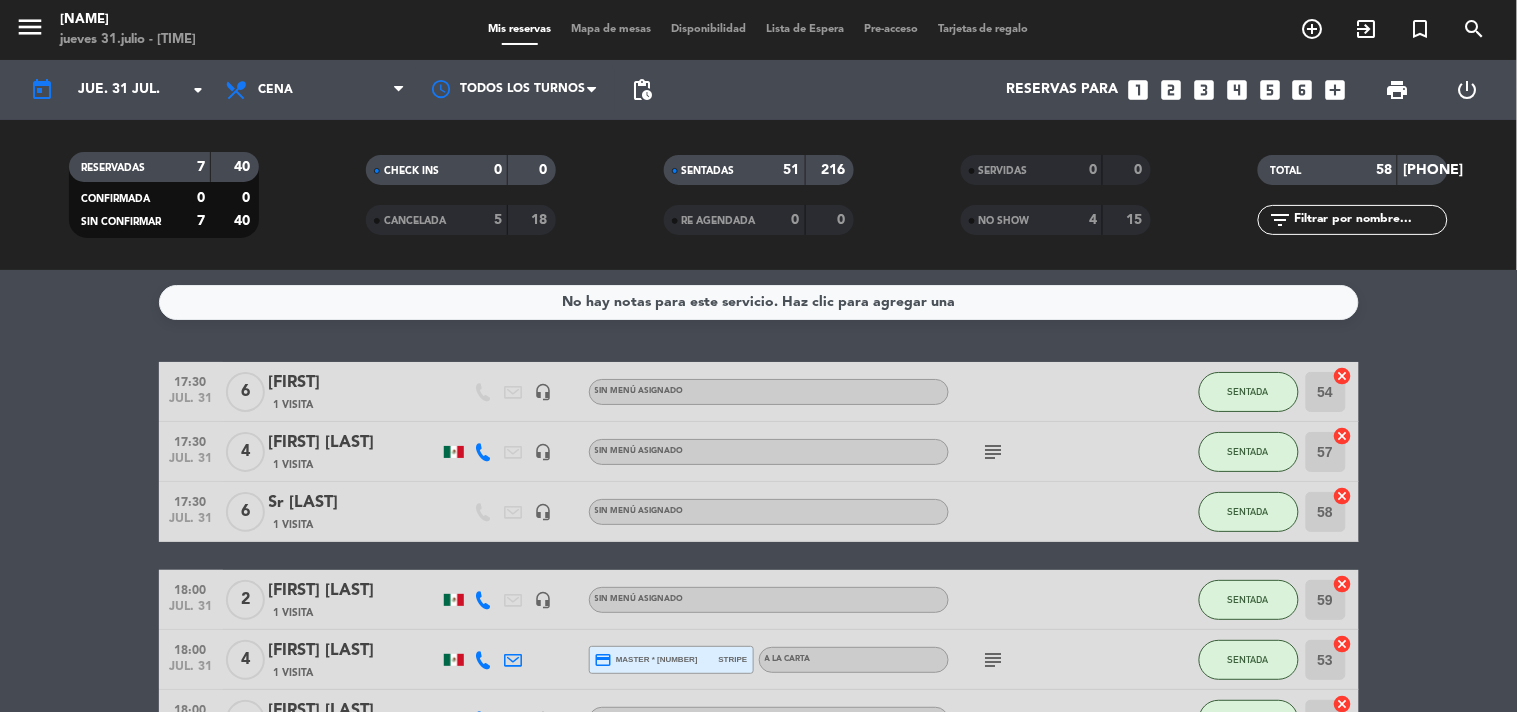 click on "SENTADAS" 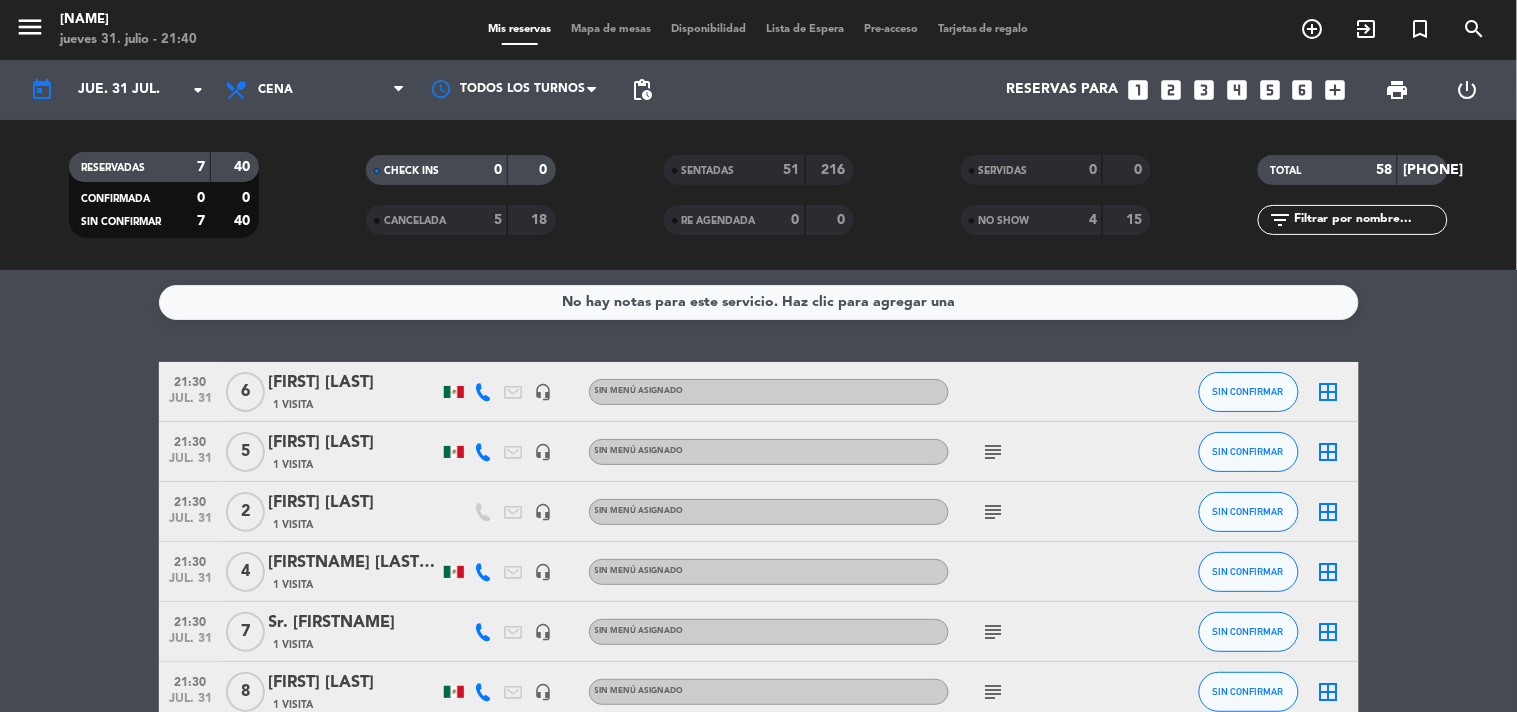 click on "looks_two" at bounding box center [1171, 90] 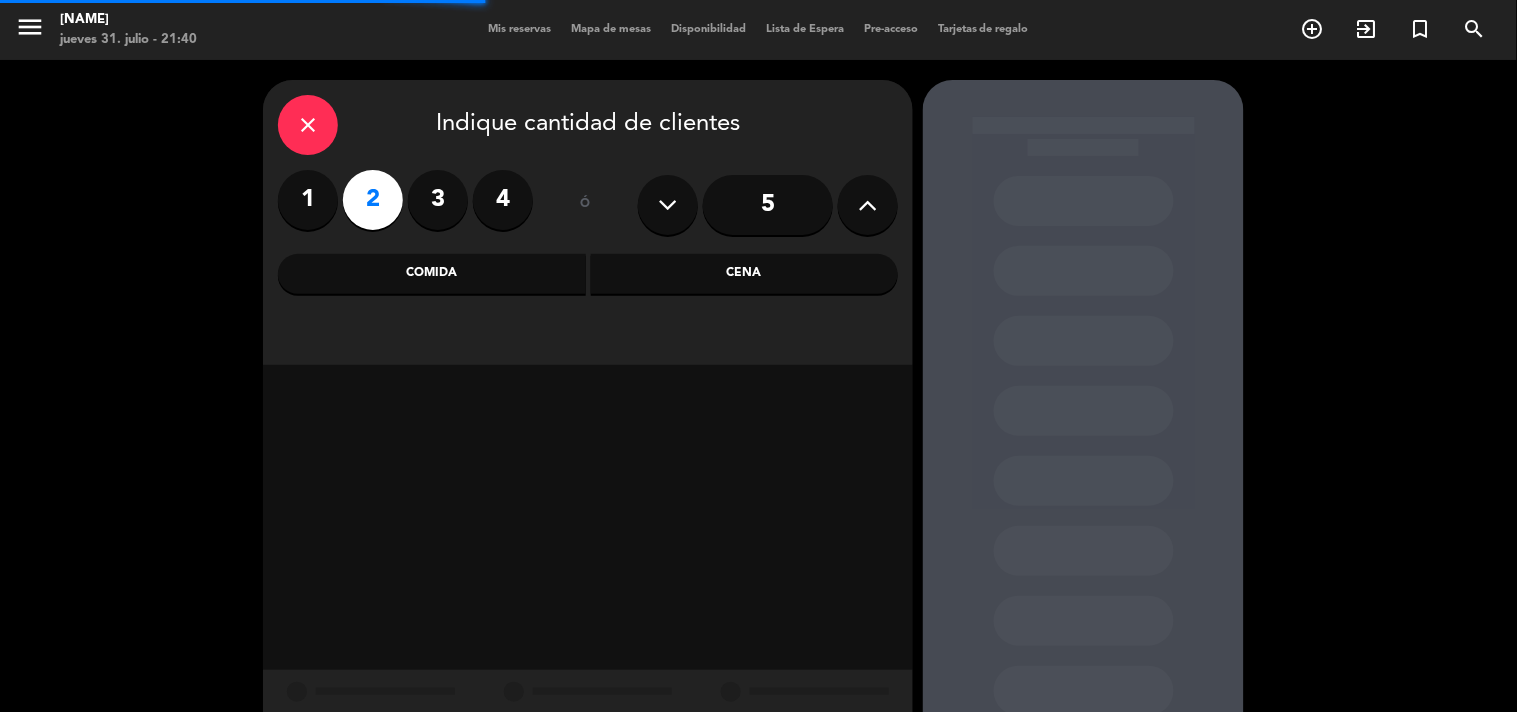 click on "Indique cantidad de clientes 1 2 3 4 ó 5 Comida Cena" at bounding box center (588, 222) 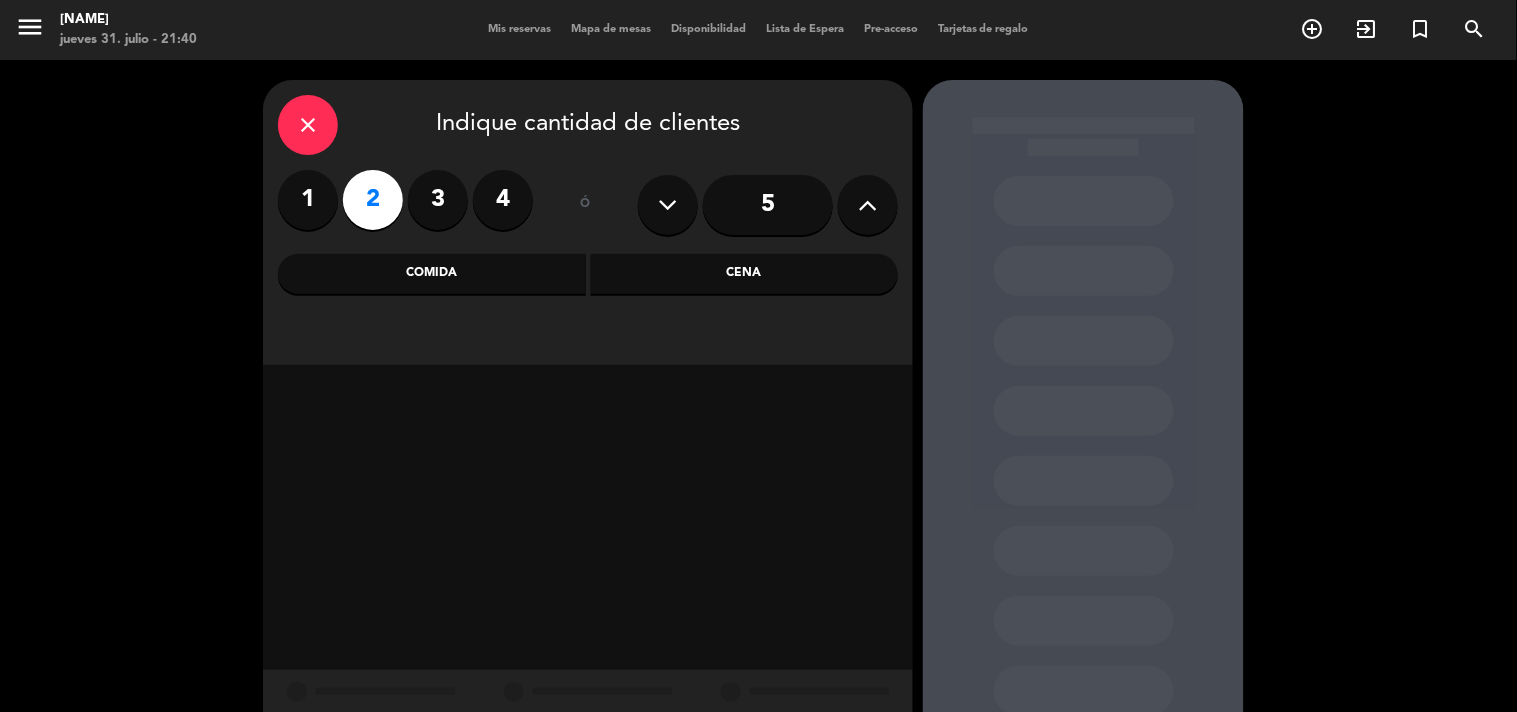 click on "Cena" at bounding box center [745, 274] 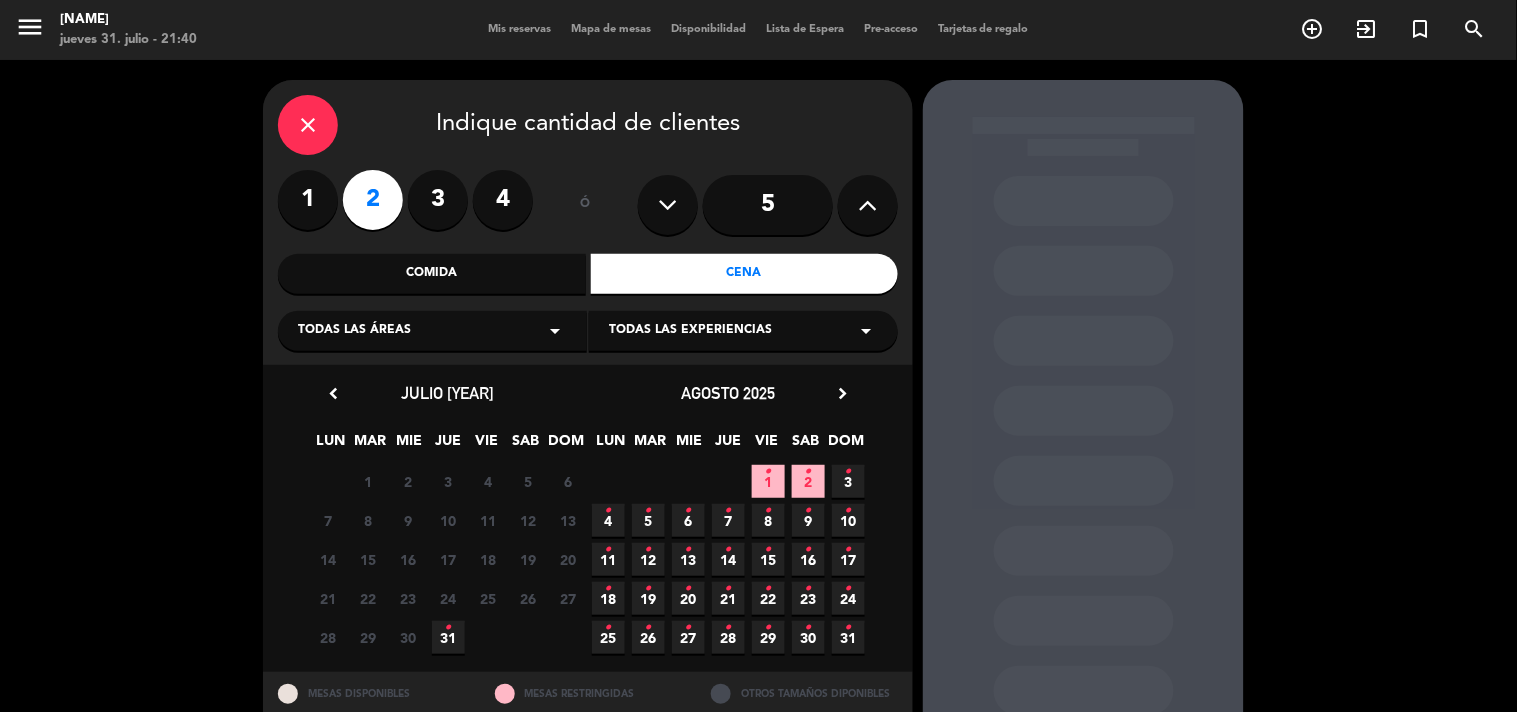 click on "•" at bounding box center (768, 472) 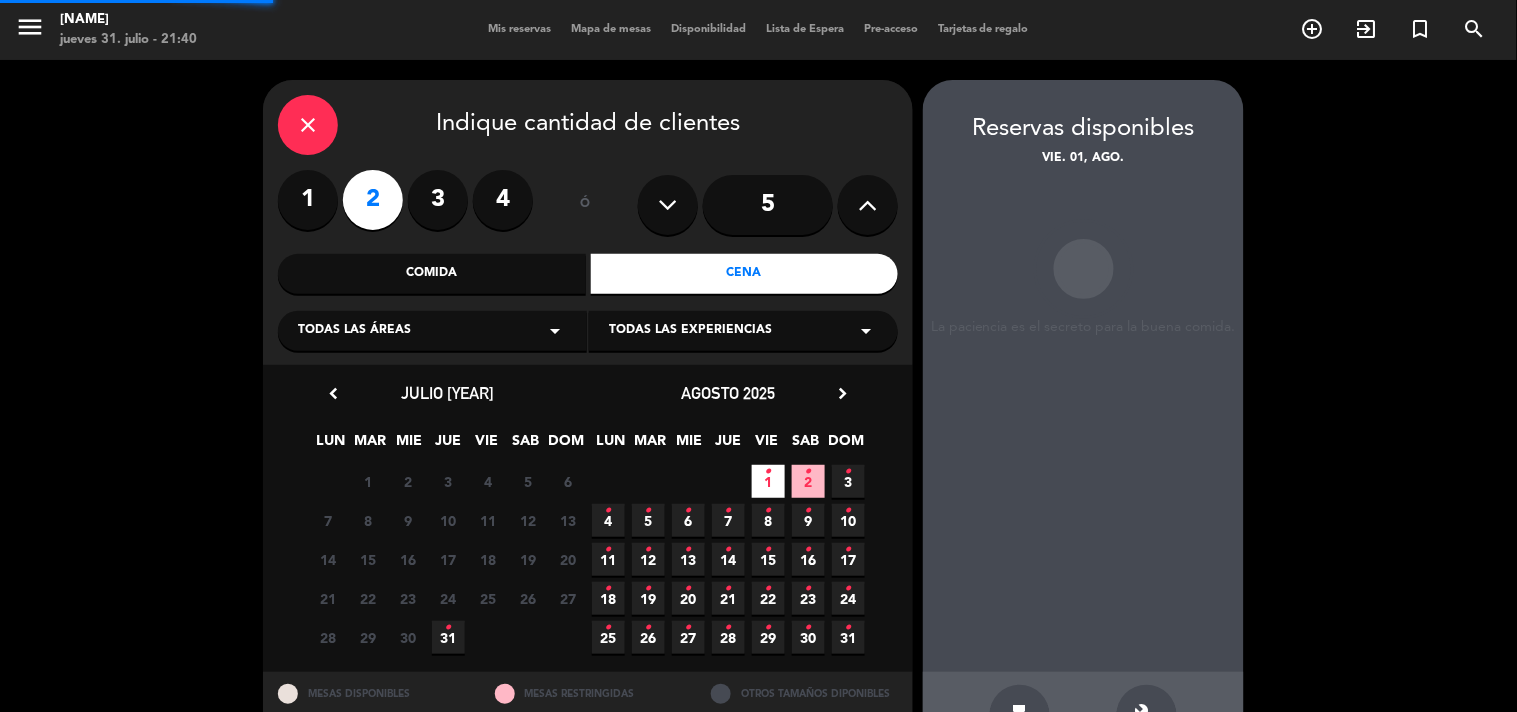 scroll, scrollTop: 65, scrollLeft: 0, axis: vertical 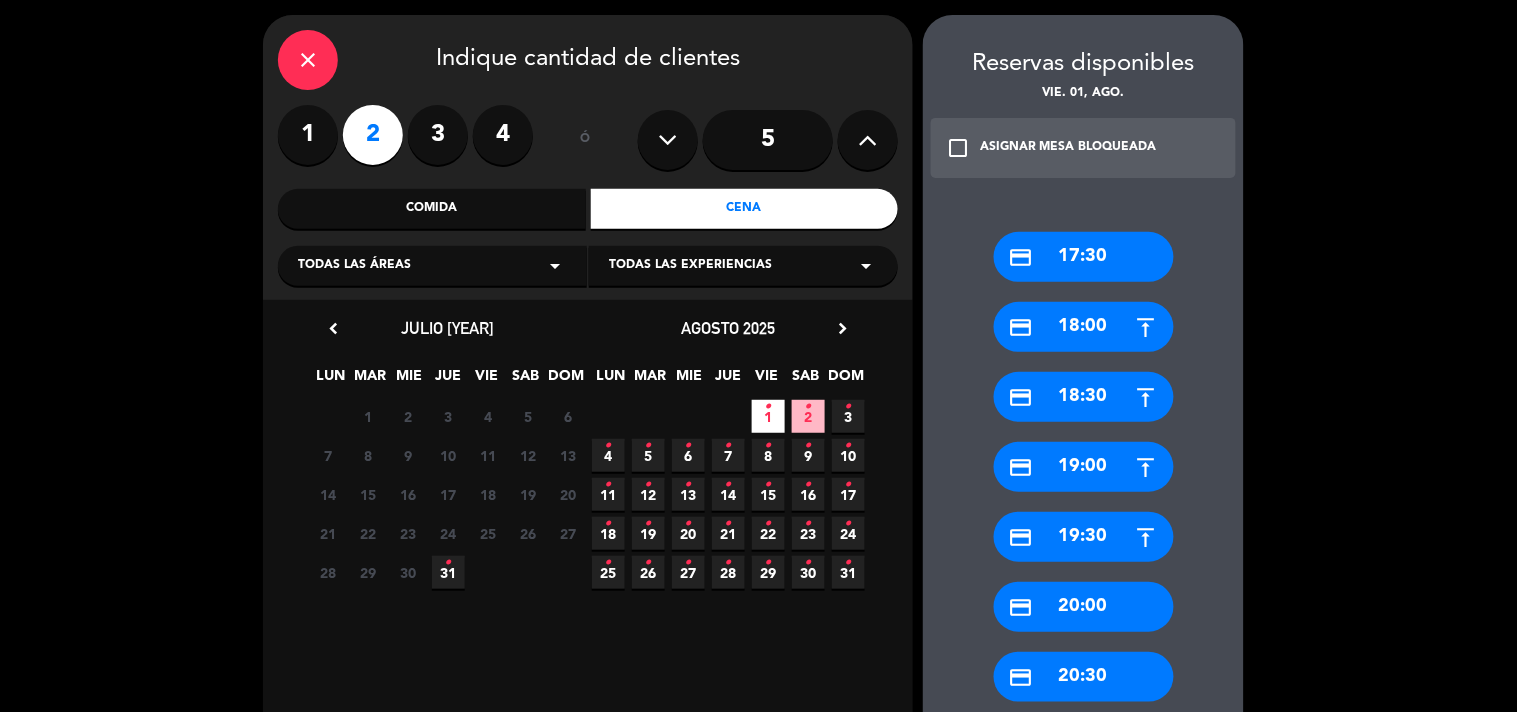 click on "credit_card  17:30  credit_card  18:00  credit_card  18:30  credit_card  19:00  credit_card  19:30  credit_card  20:00  credit_card  20:30  credit_card  21:00  credit_card  21:30  credit_card  22:00  credit_card  22:30  credit_card  23:00  credit_card  23:30" at bounding box center [1083, 667] 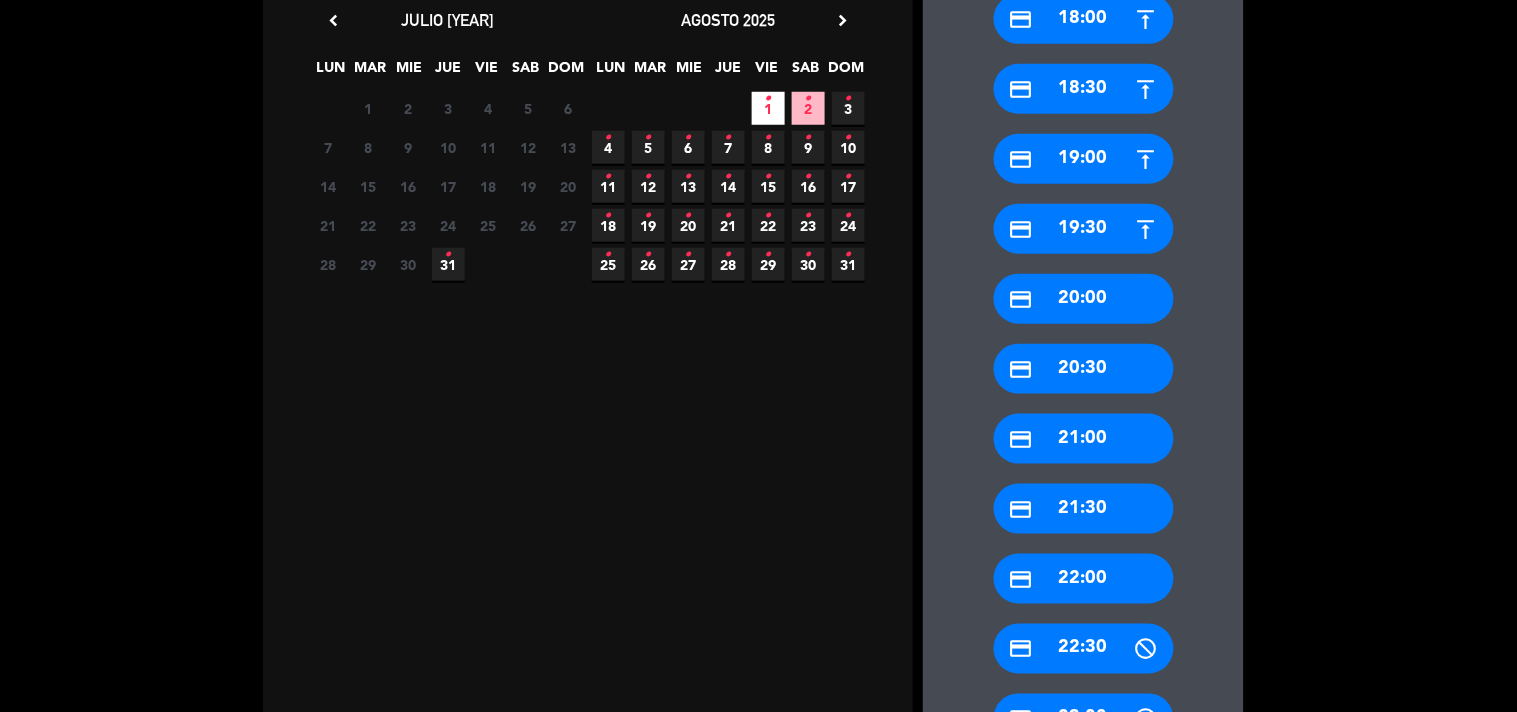 scroll, scrollTop: 376, scrollLeft: 0, axis: vertical 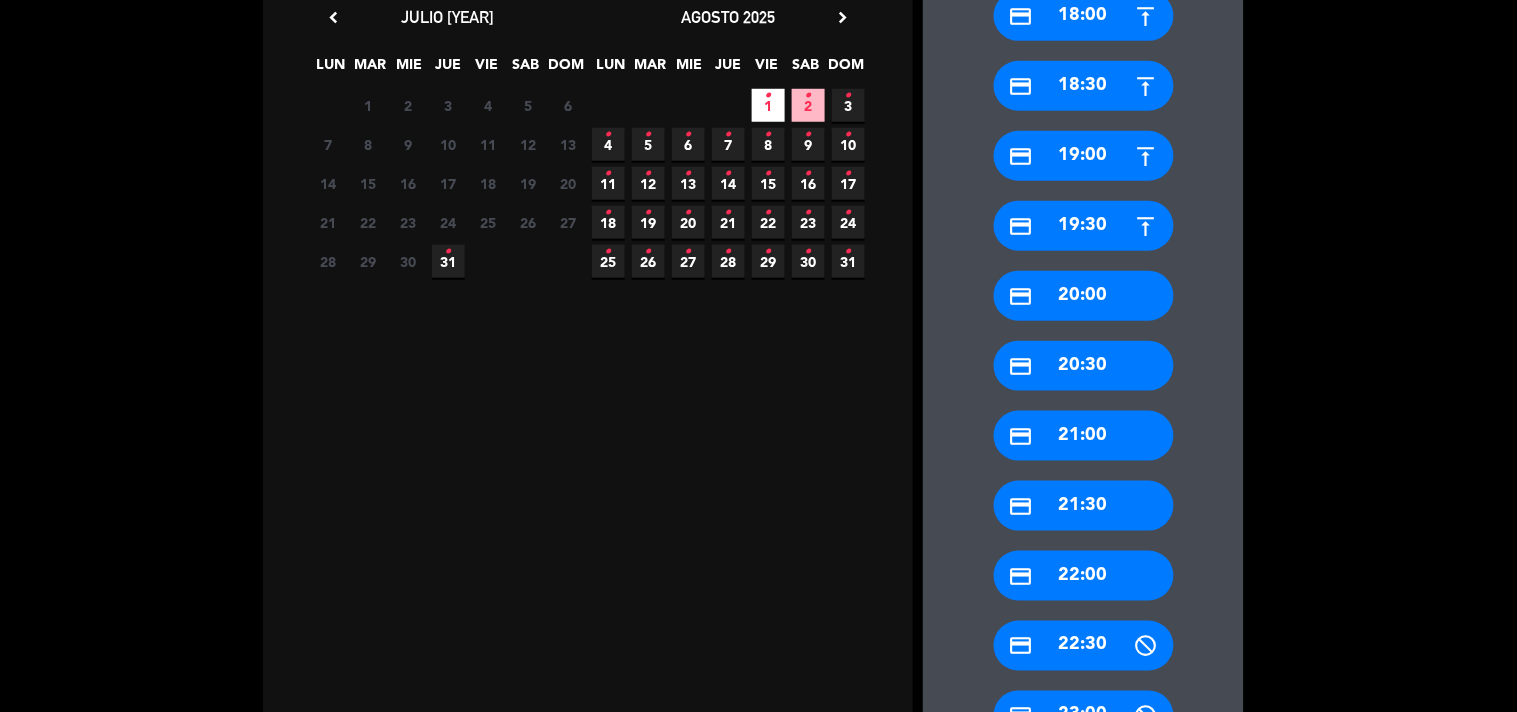 click on "credit_card [TIME]" at bounding box center [1084, 506] 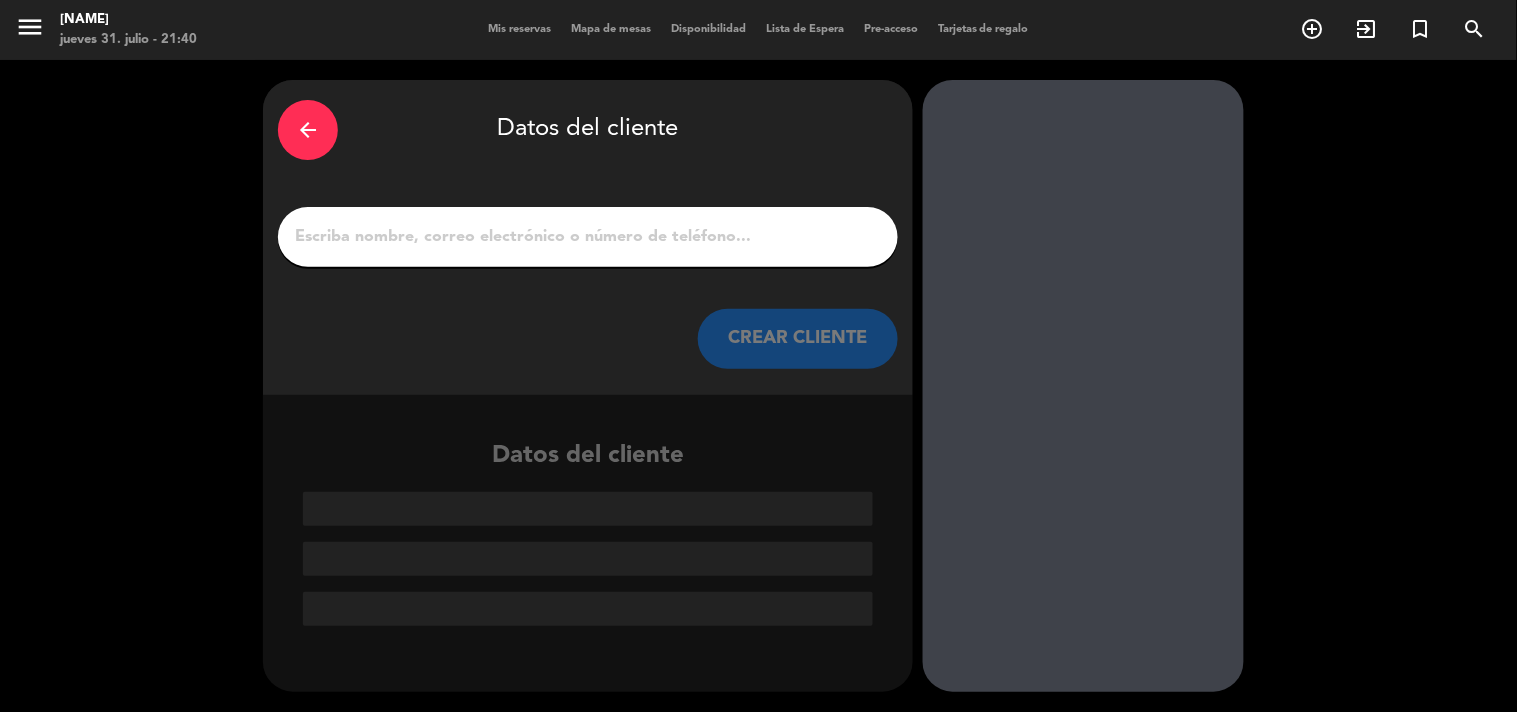 scroll, scrollTop: 0, scrollLeft: 0, axis: both 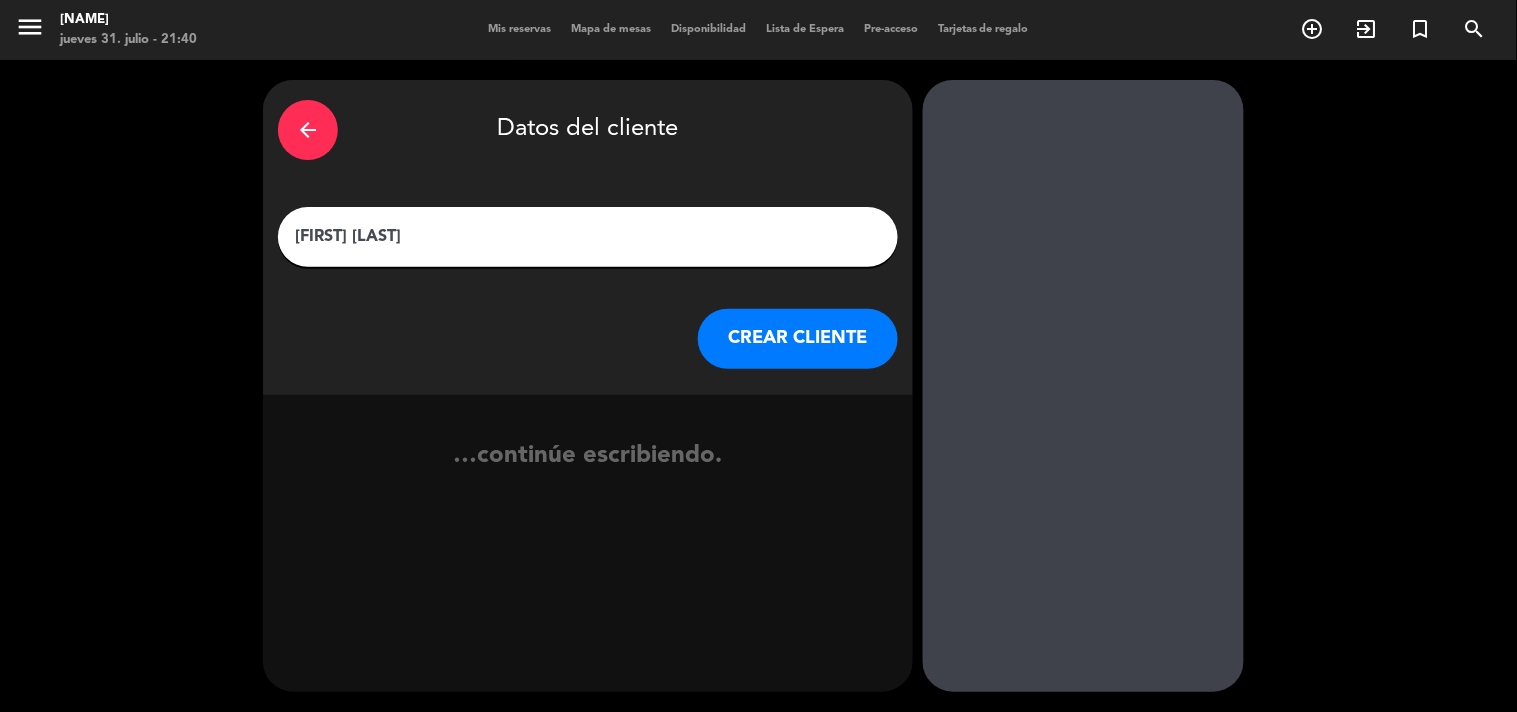 type on "[FIRST] [LAST]" 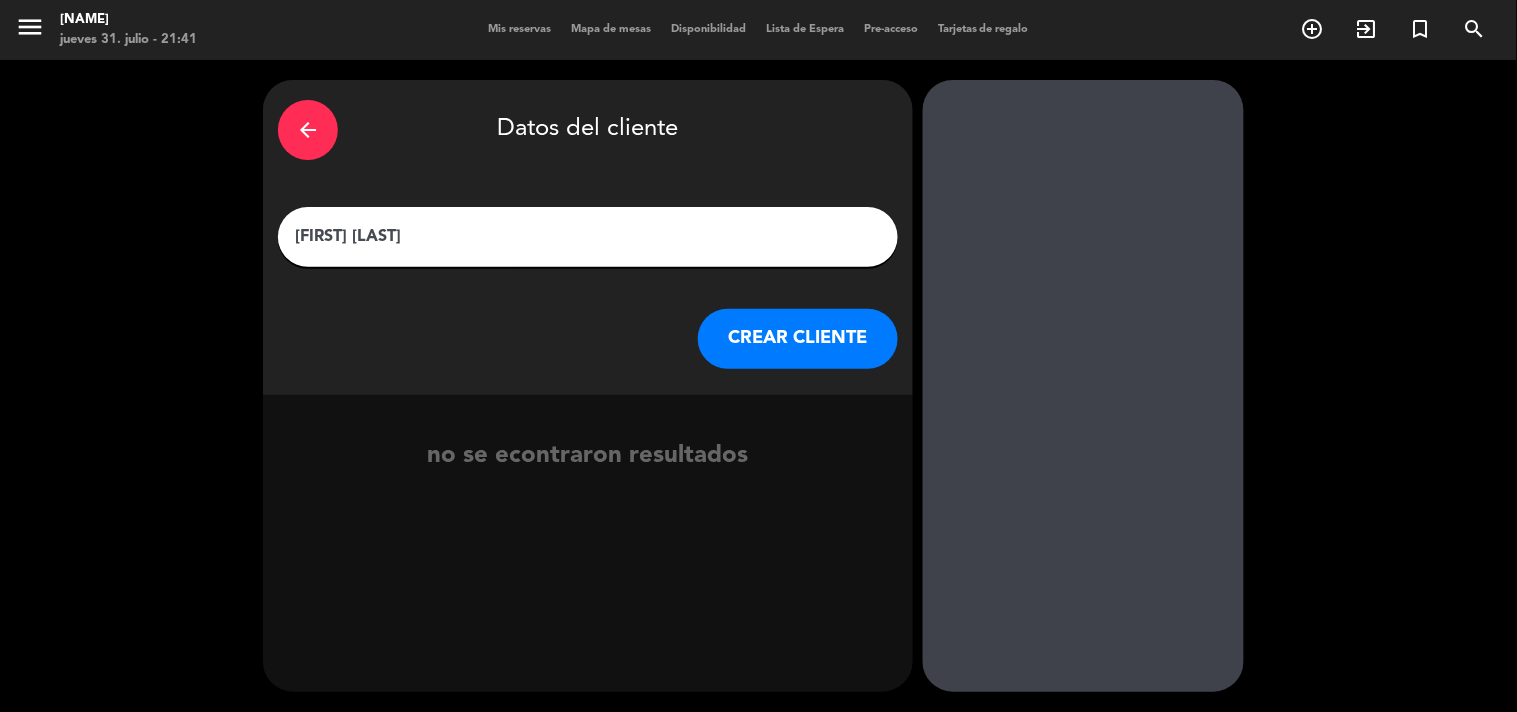 click on "CREAR CLIENTE" at bounding box center (798, 339) 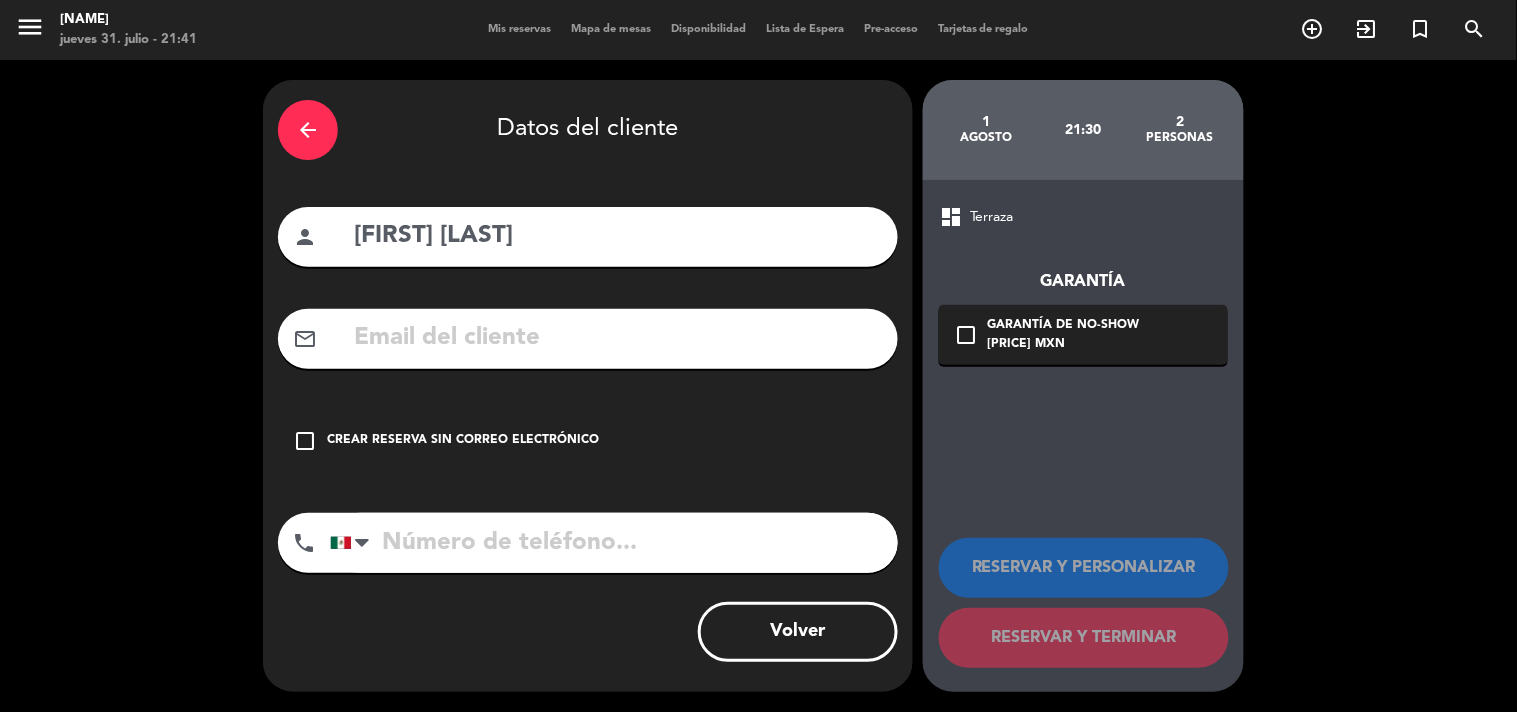 click on "Crear reserva sin correo electrónico" at bounding box center [463, 441] 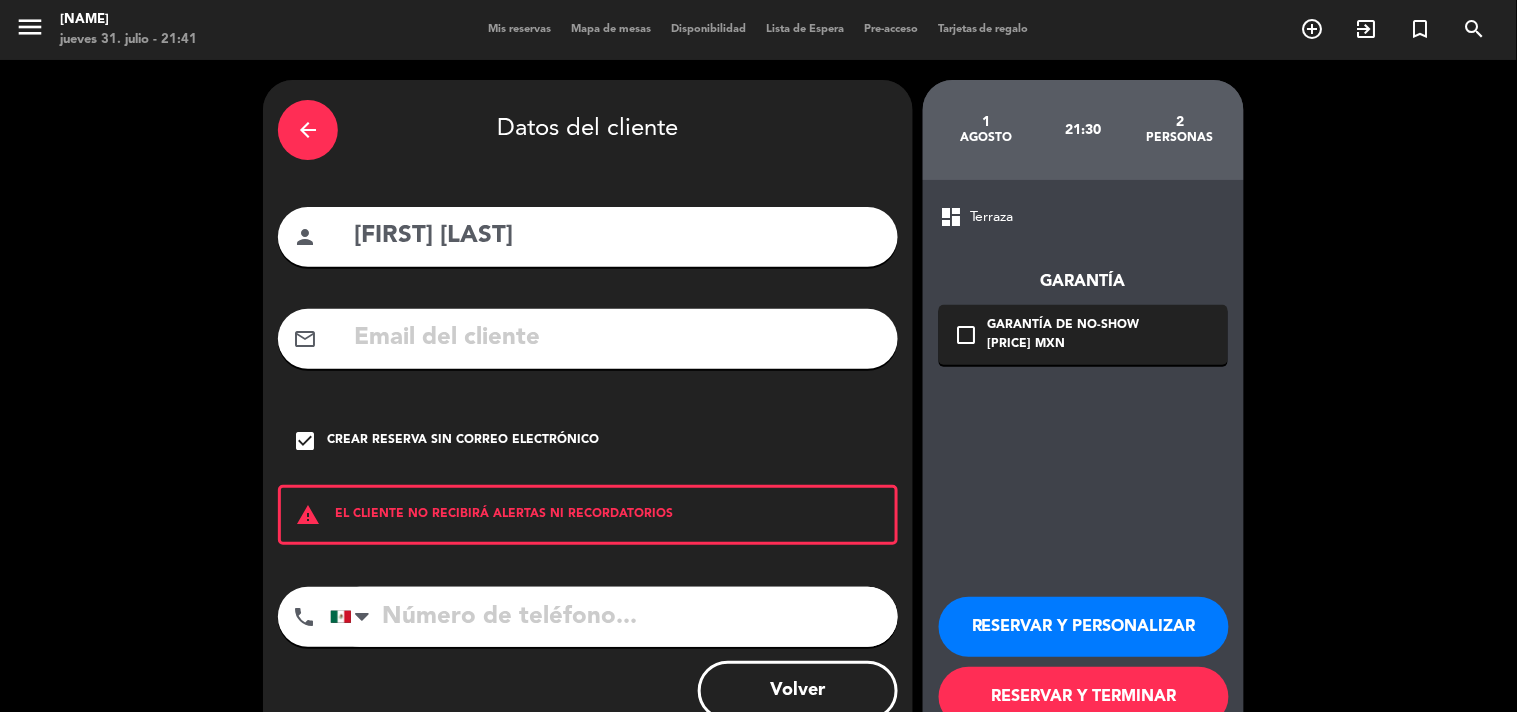 click at bounding box center (614, 617) 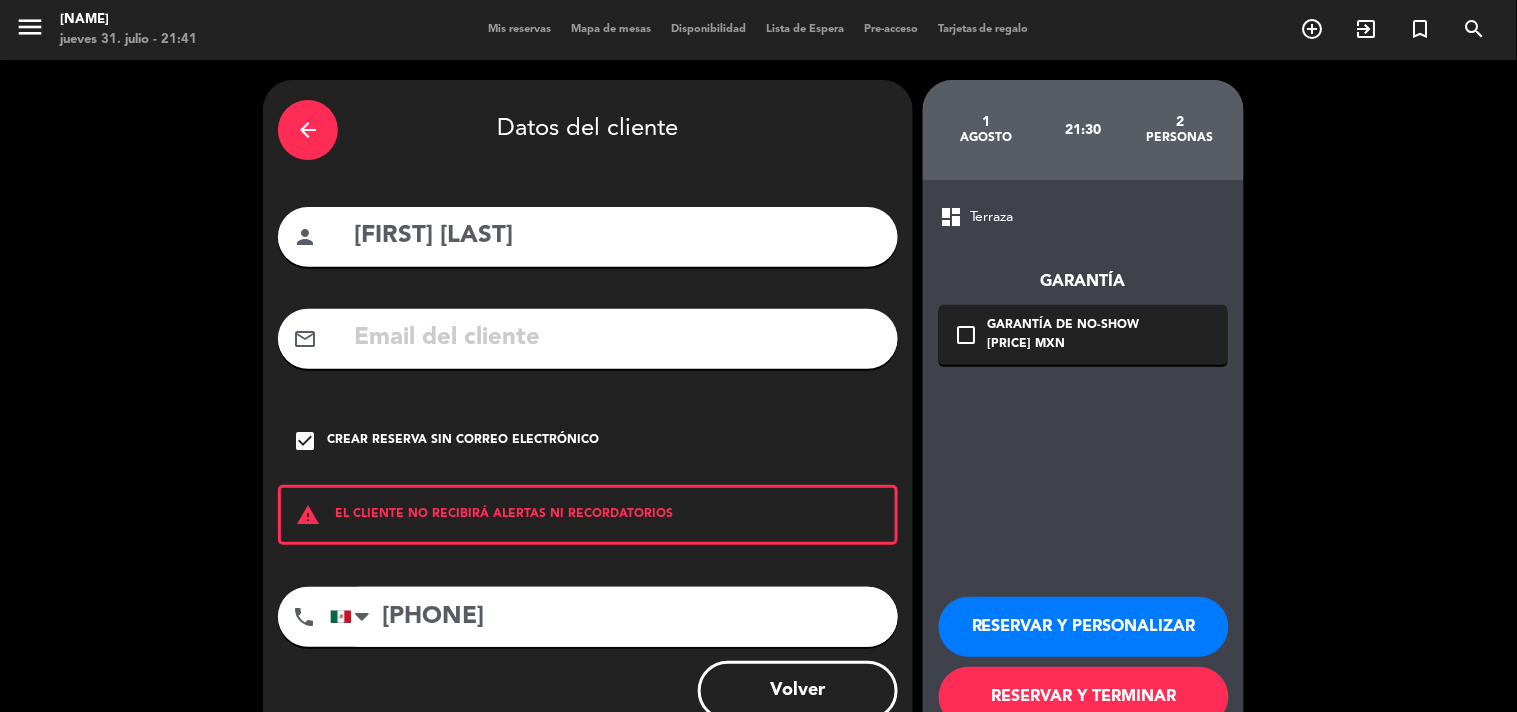 type on "[PHONE]" 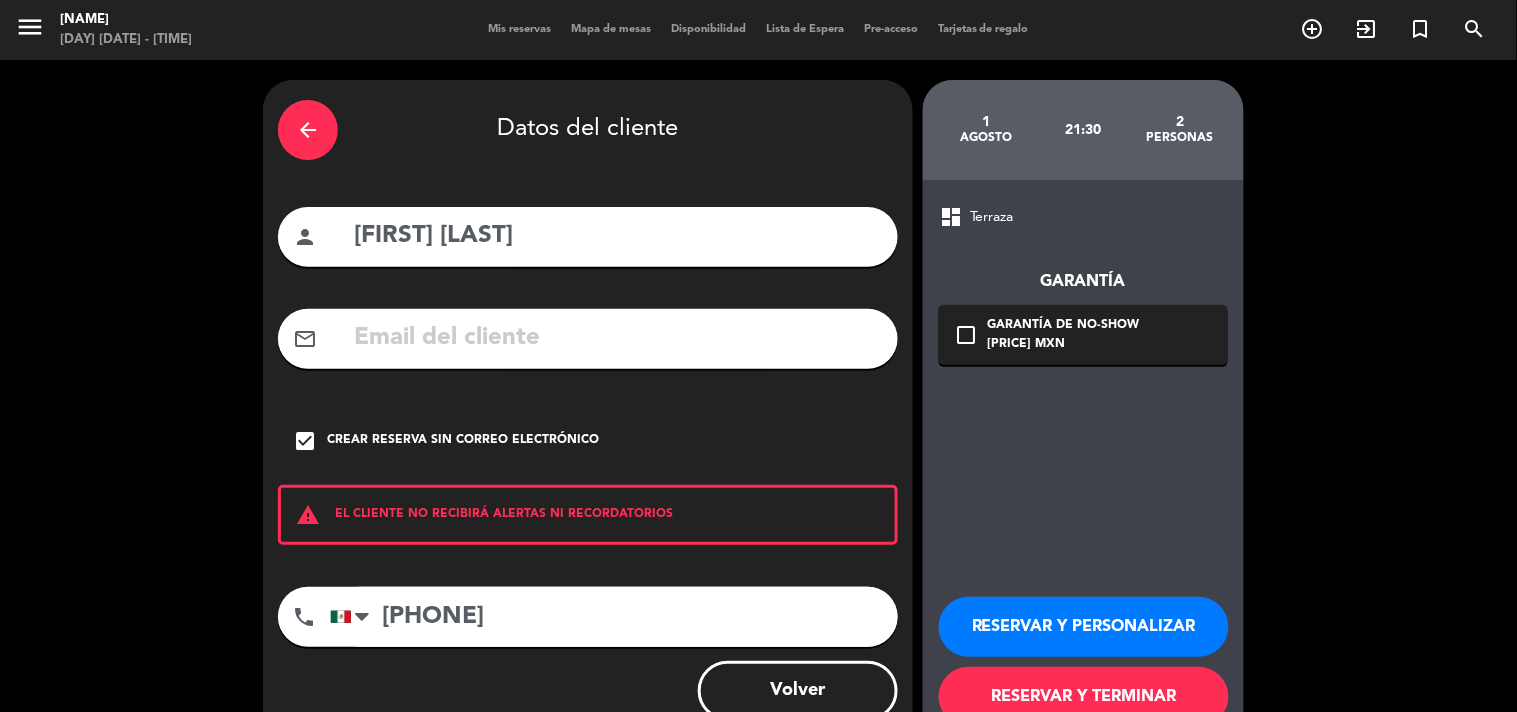 click on "RESERVAR Y PERSONALIZAR" at bounding box center [1084, 627] 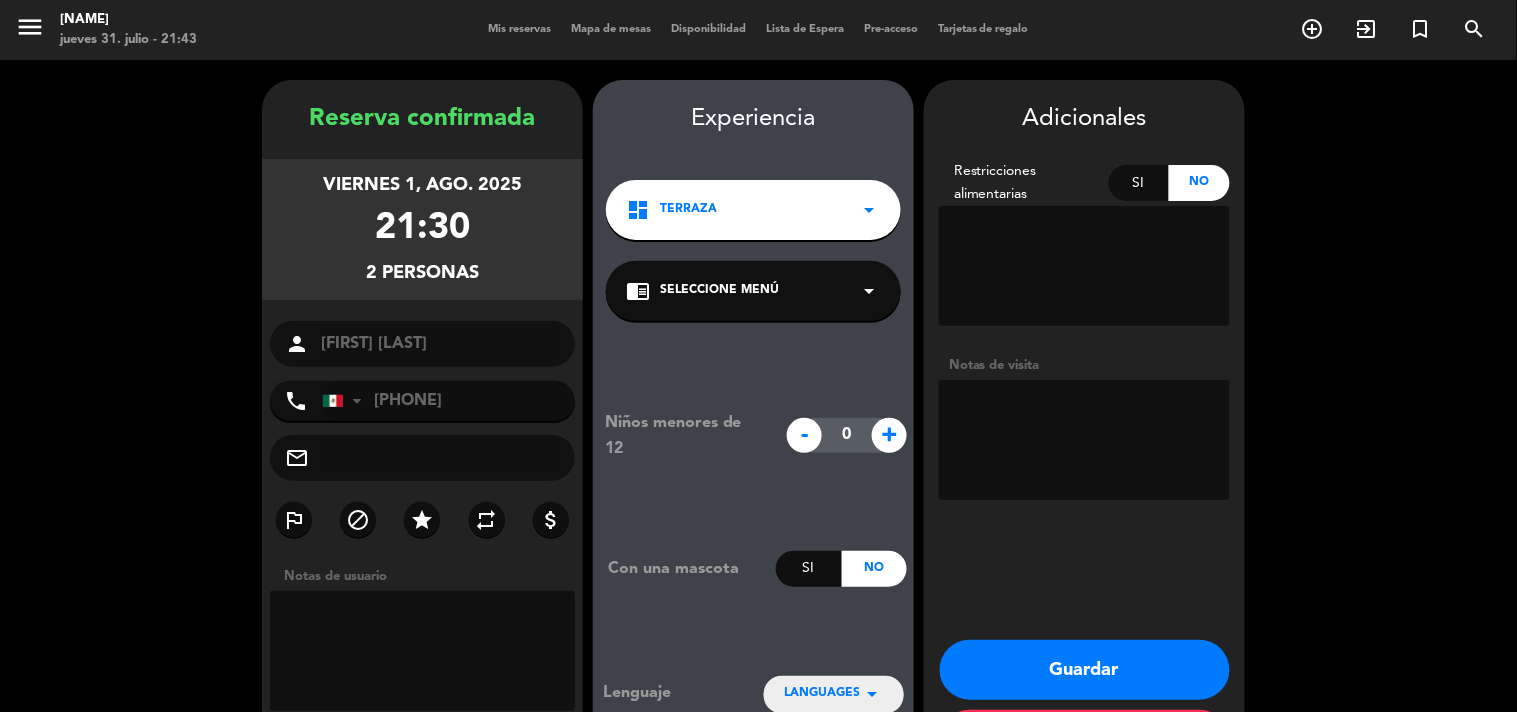 scroll, scrollTop: 80, scrollLeft: 0, axis: vertical 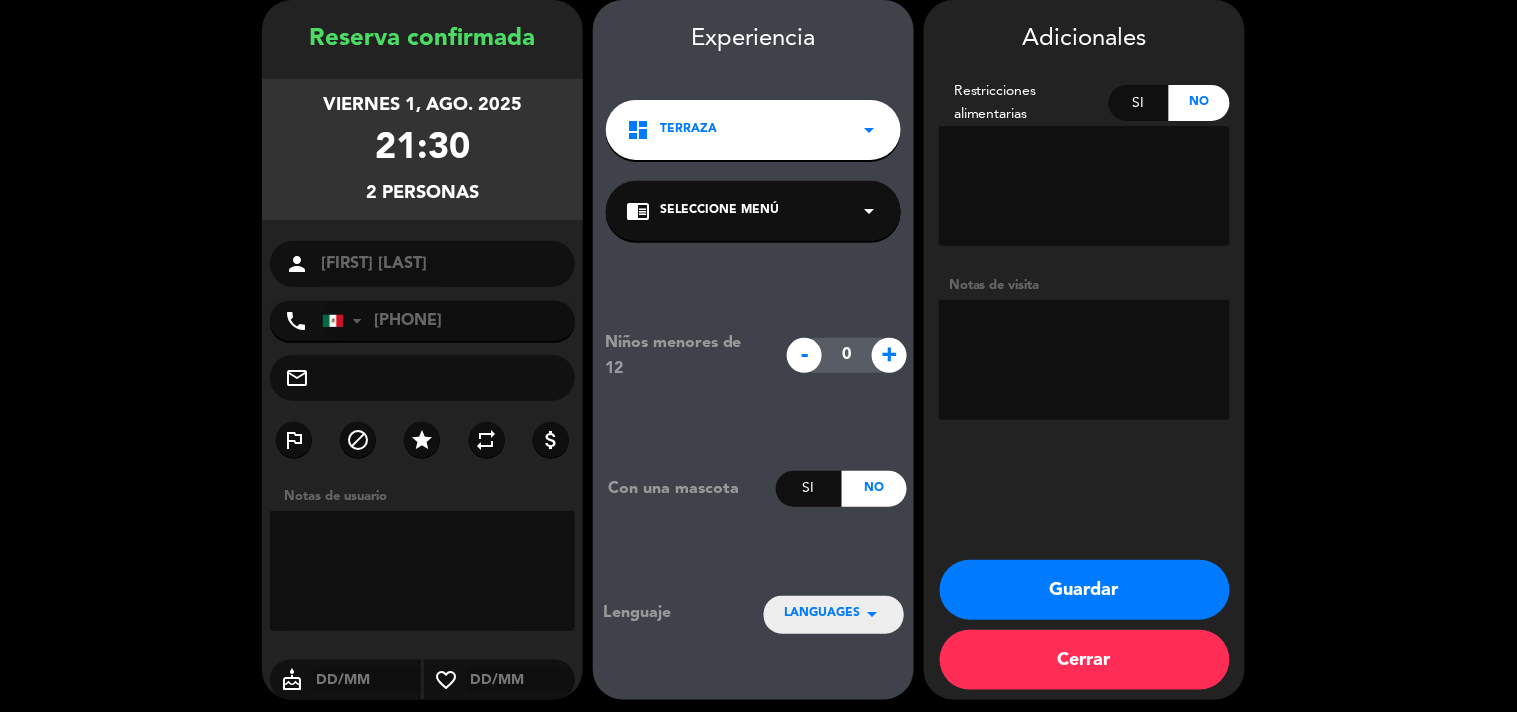 click at bounding box center [1084, 360] 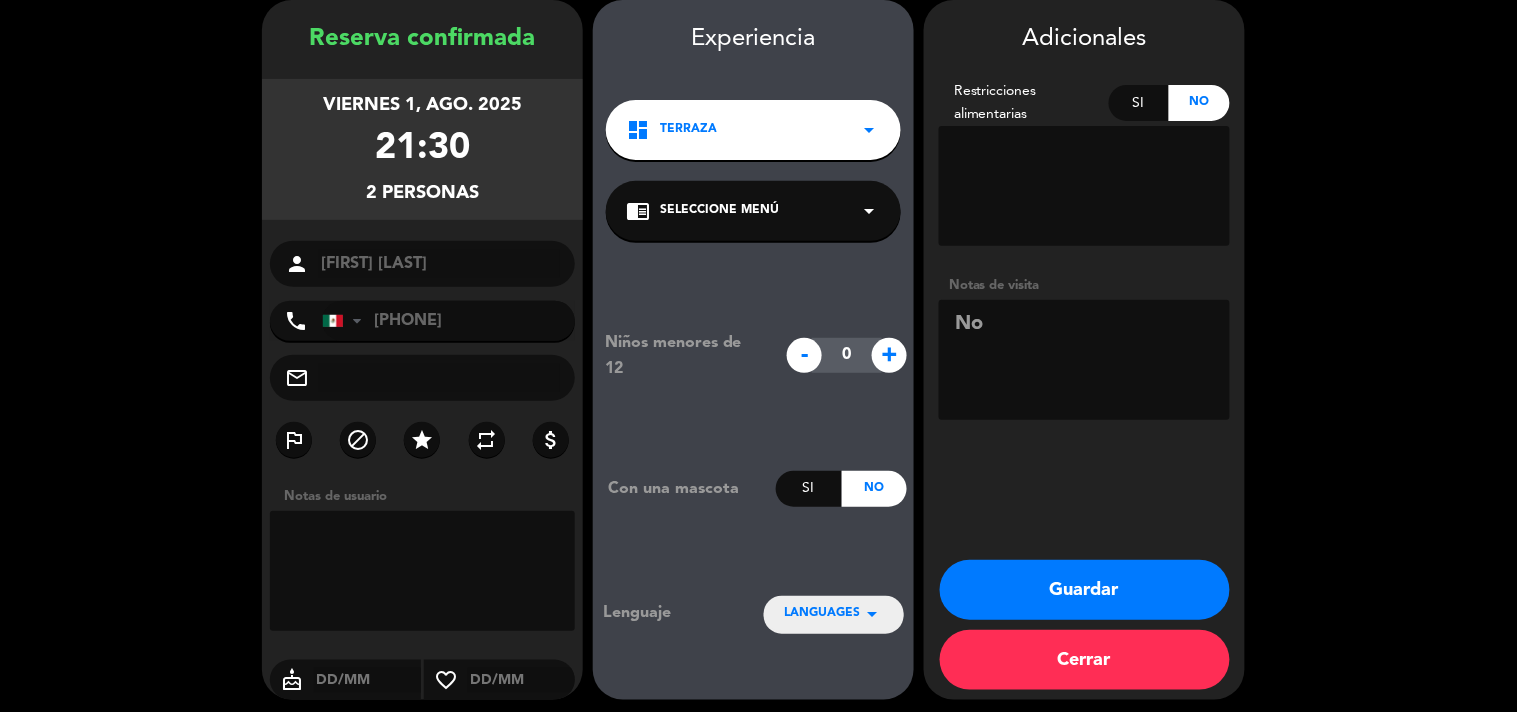 type on "N" 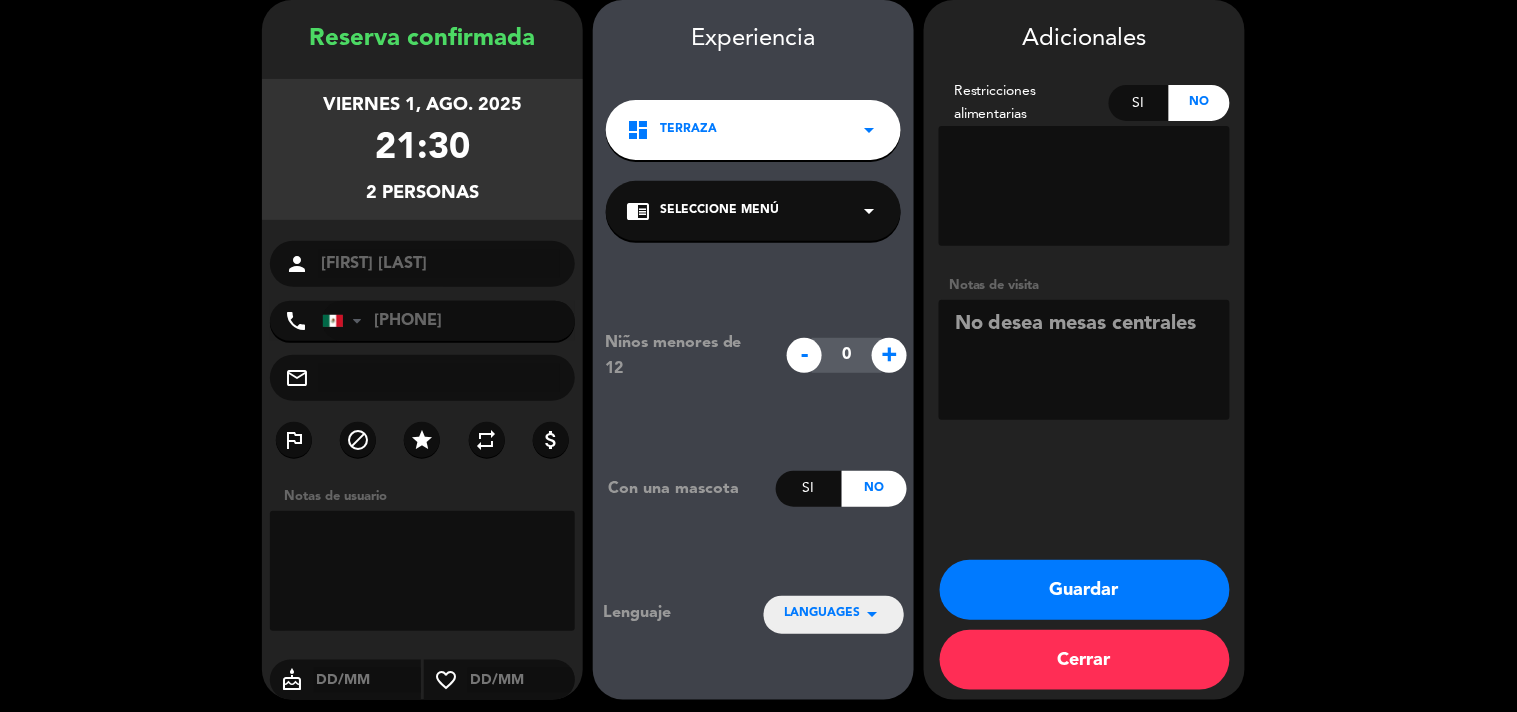 type on "No desea mesas centrales" 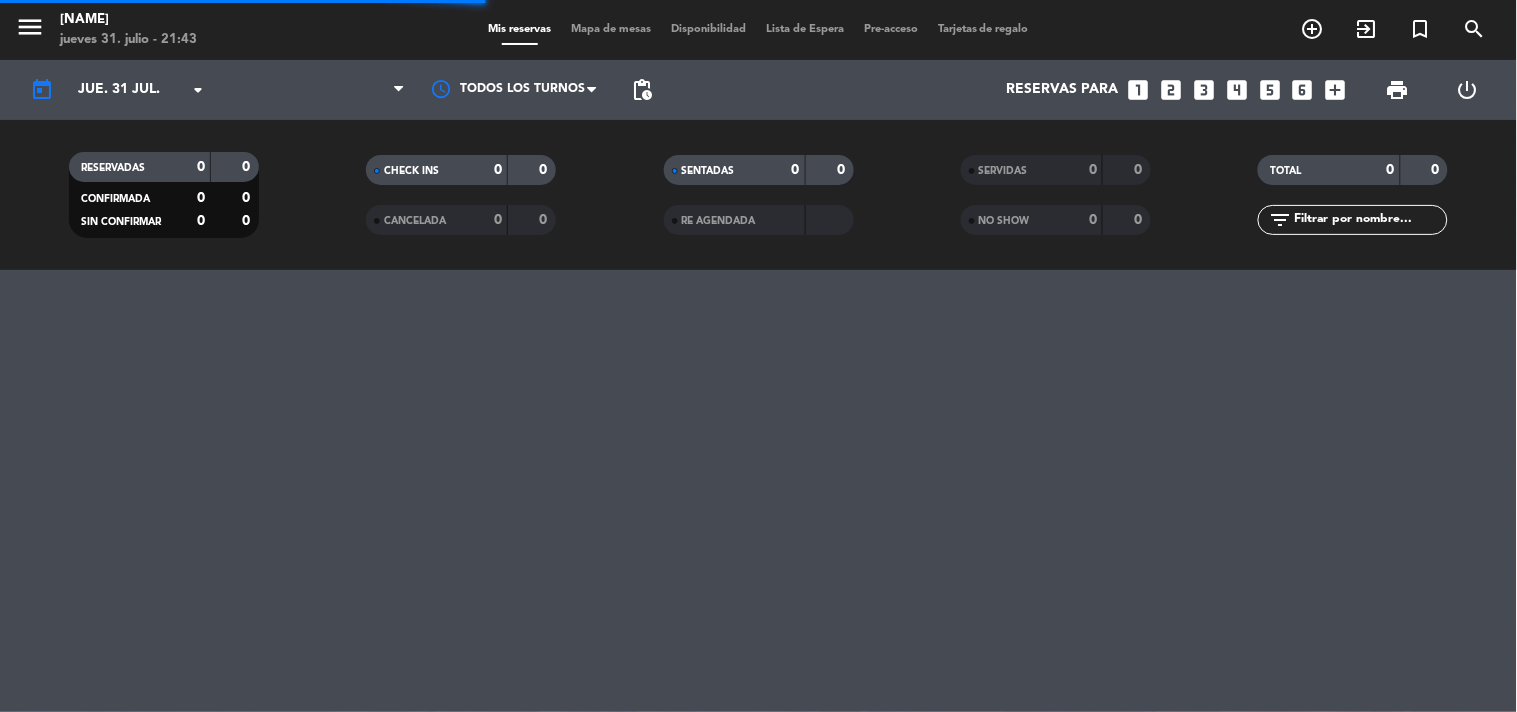 scroll, scrollTop: 0, scrollLeft: 0, axis: both 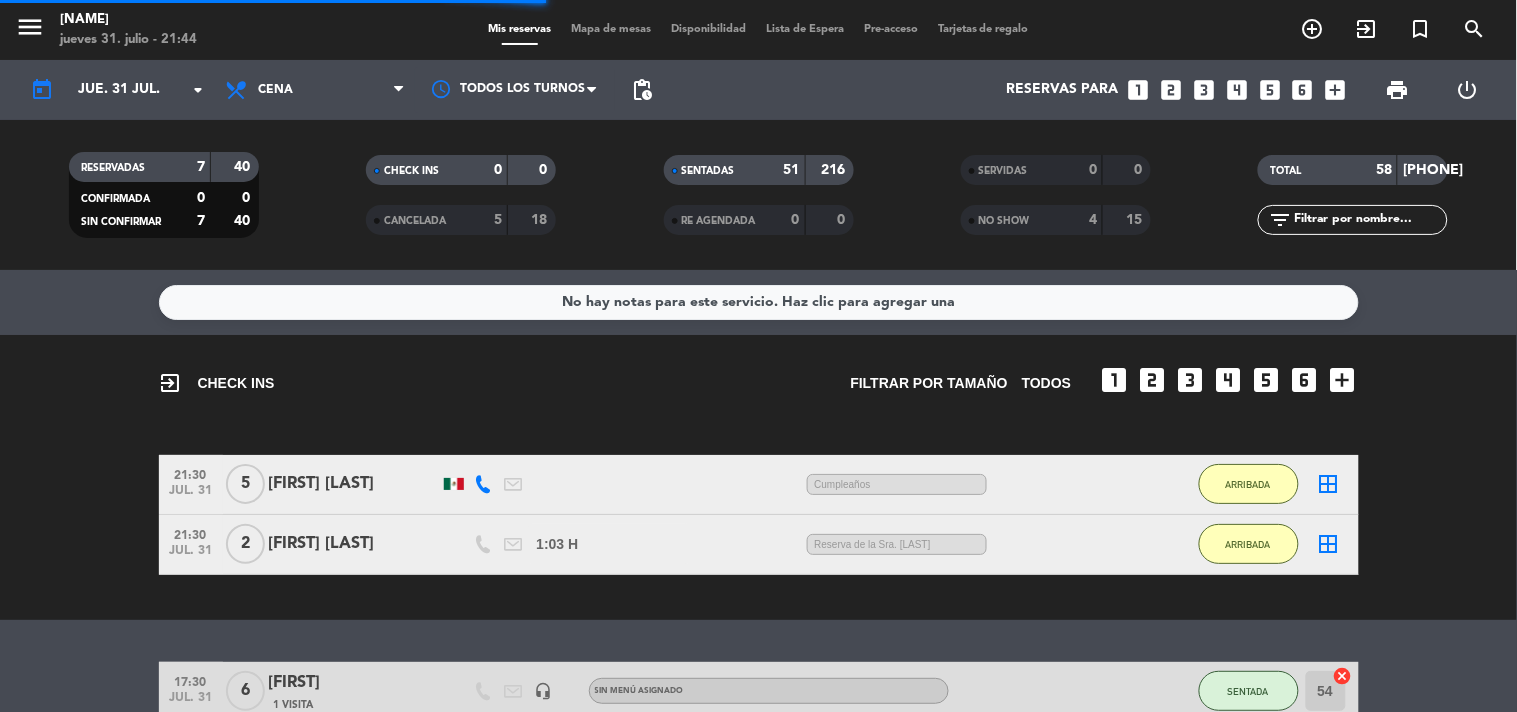 click on "[TIME] jul. 31 [FIRST] [LAST] [TIME] [TIME] Cumpleaños ARRIBADA border_all [TIME] jul. 31 [NUMBER] [FIRST] [LAST] [TIME] [TIME] Reserva de la Sra. [LAST] ARRIBADA border_all" 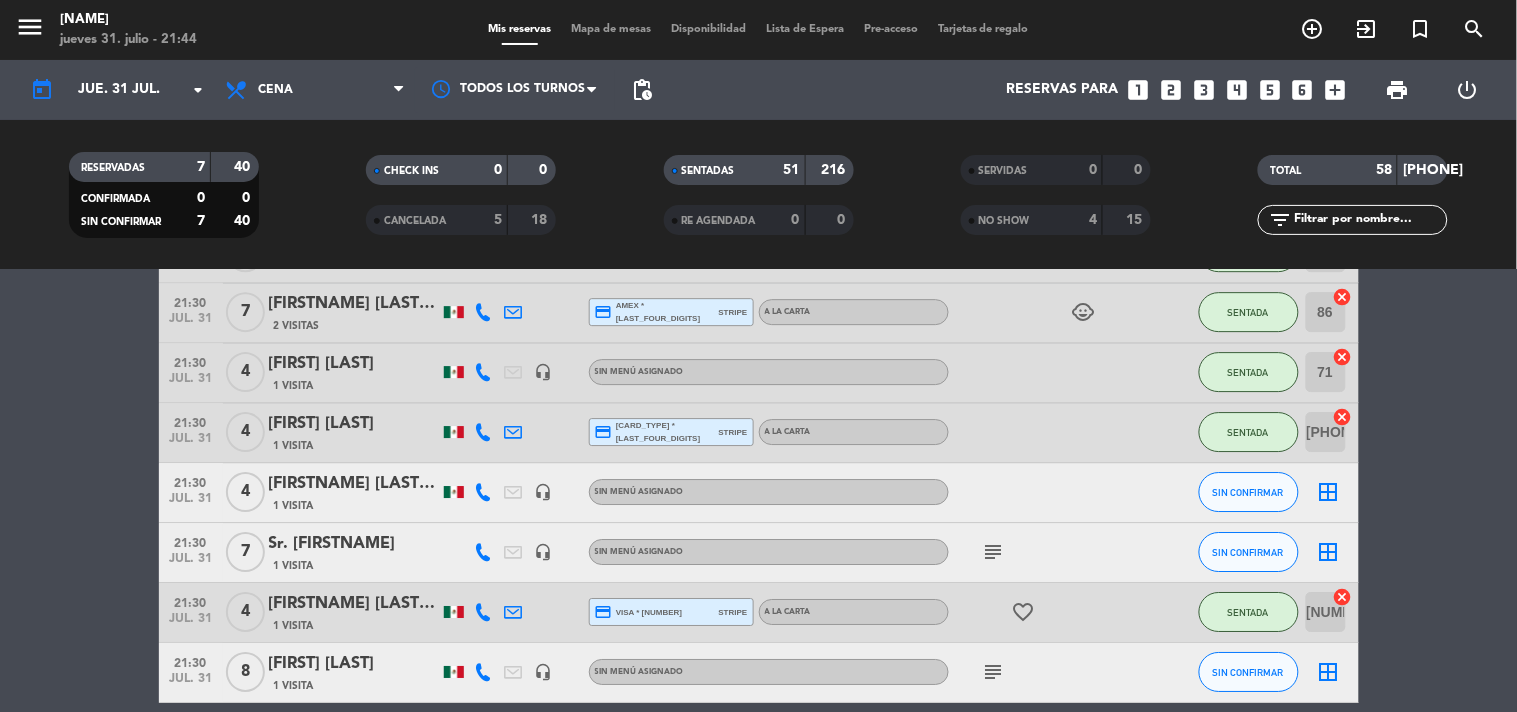 scroll, scrollTop: 3640, scrollLeft: 0, axis: vertical 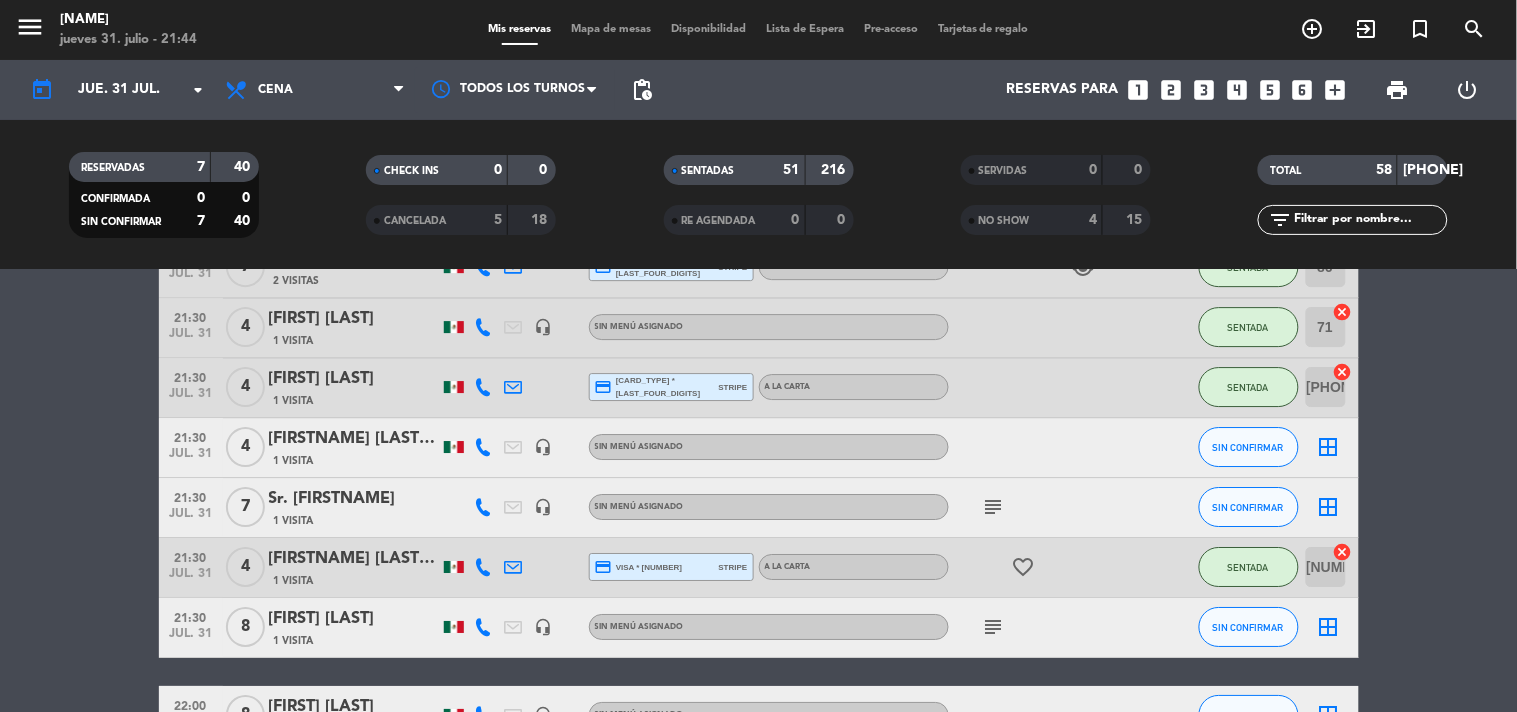 click on "[FIRST] [LAST]" 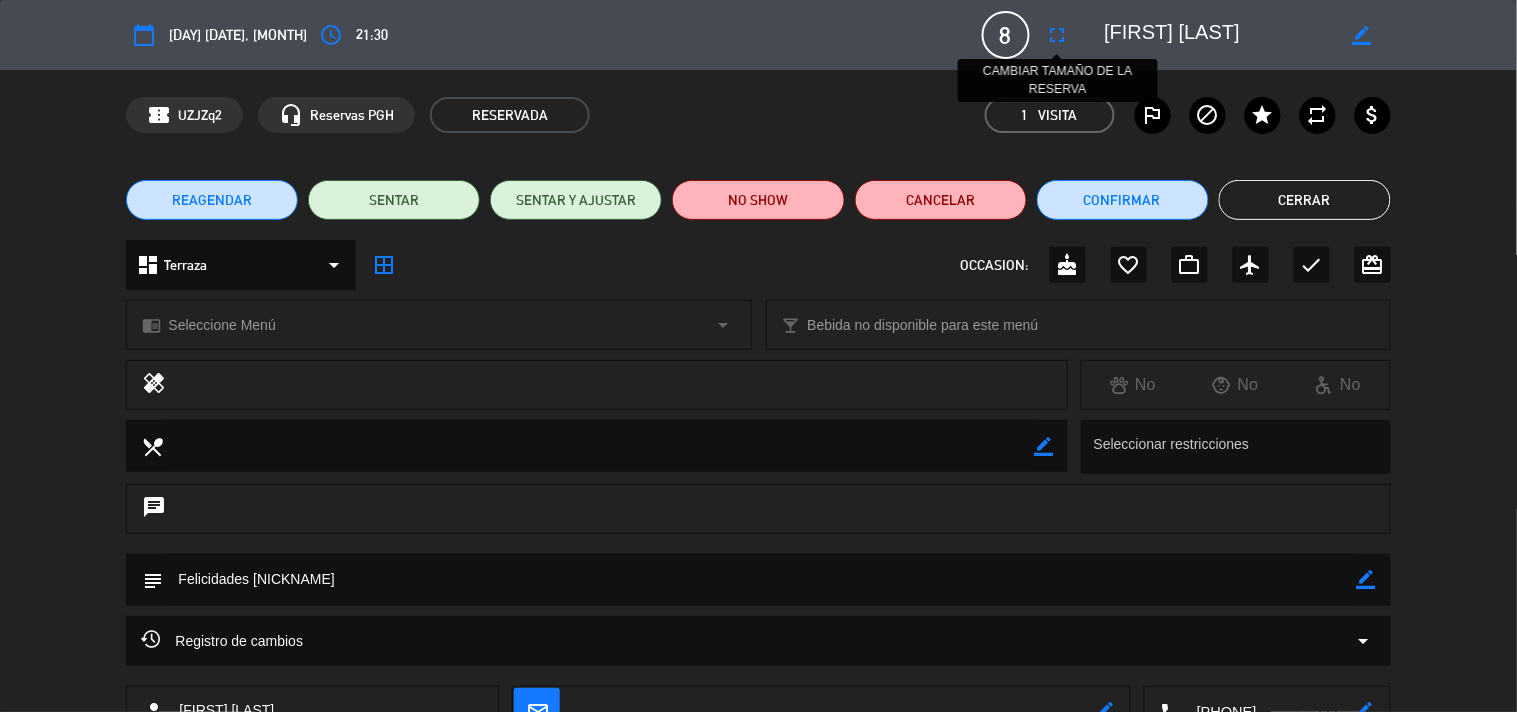 click on "fullscreen" at bounding box center [1058, 35] 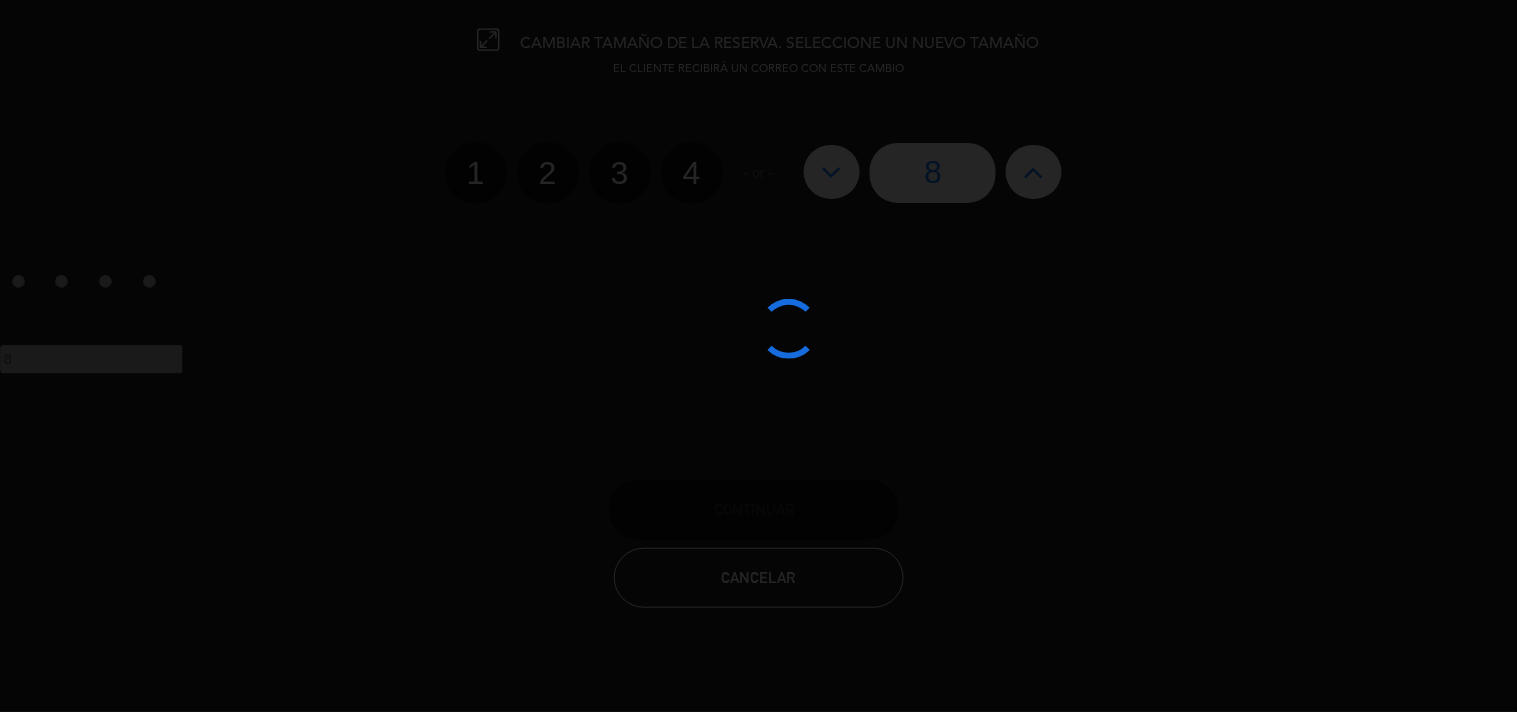 click 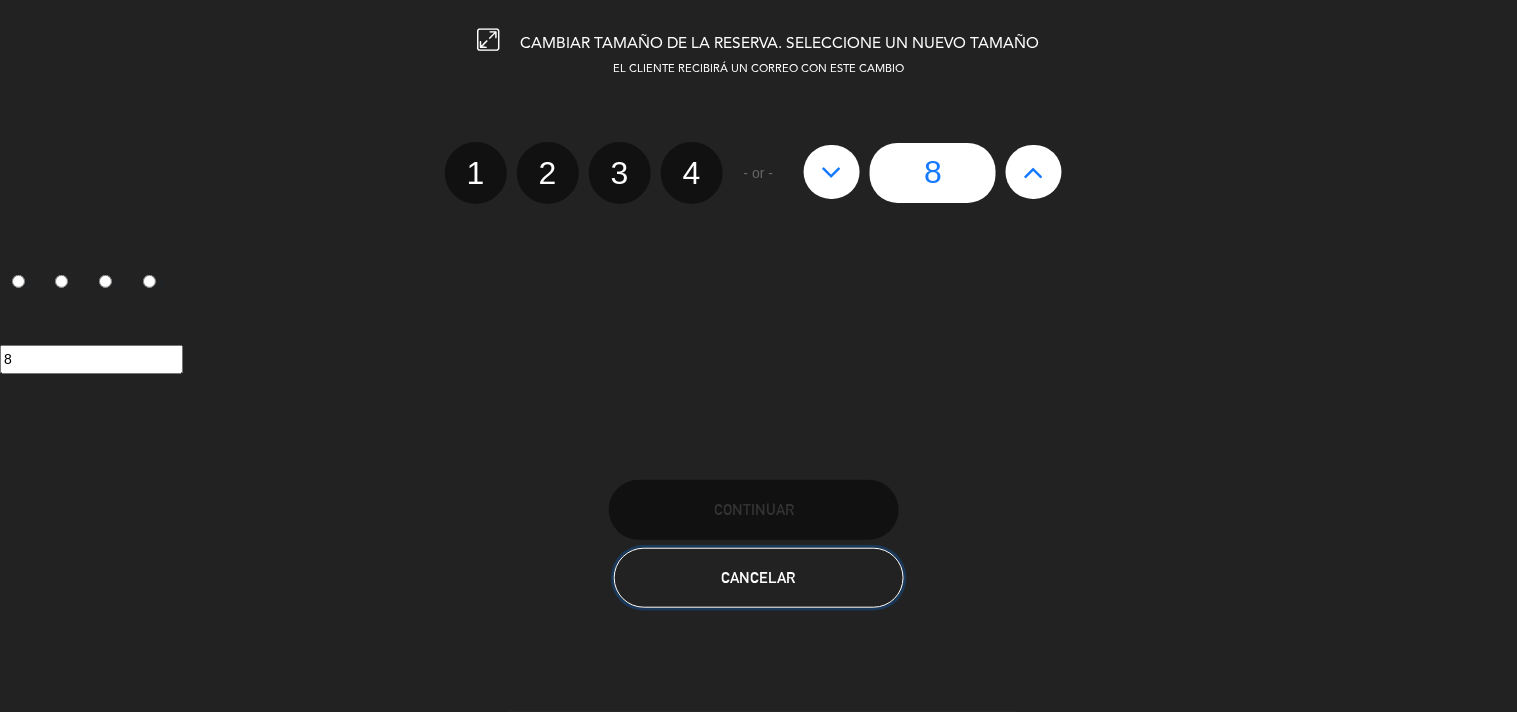 click on "Cancelar" 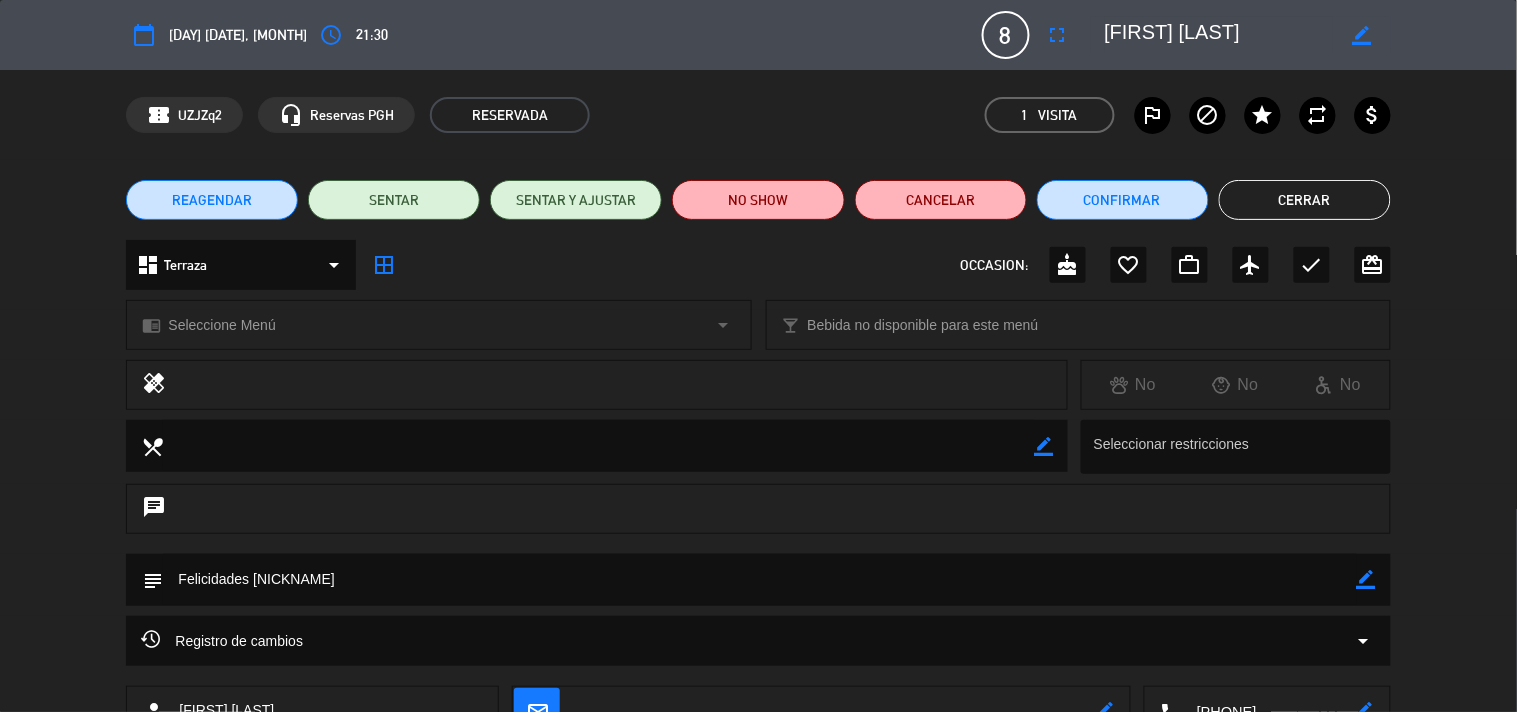 click on "access_time [TIME]" 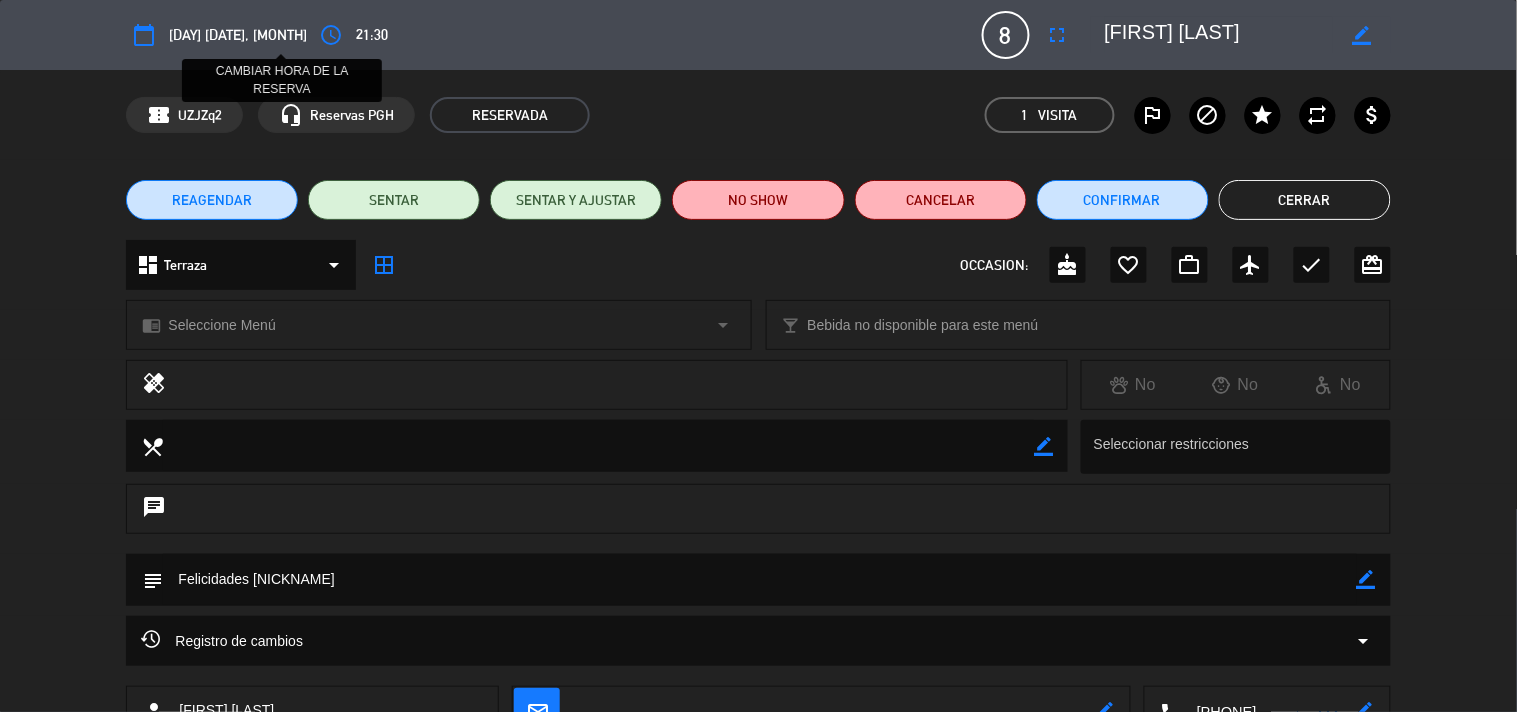 click on "access_time" at bounding box center (331, 35) 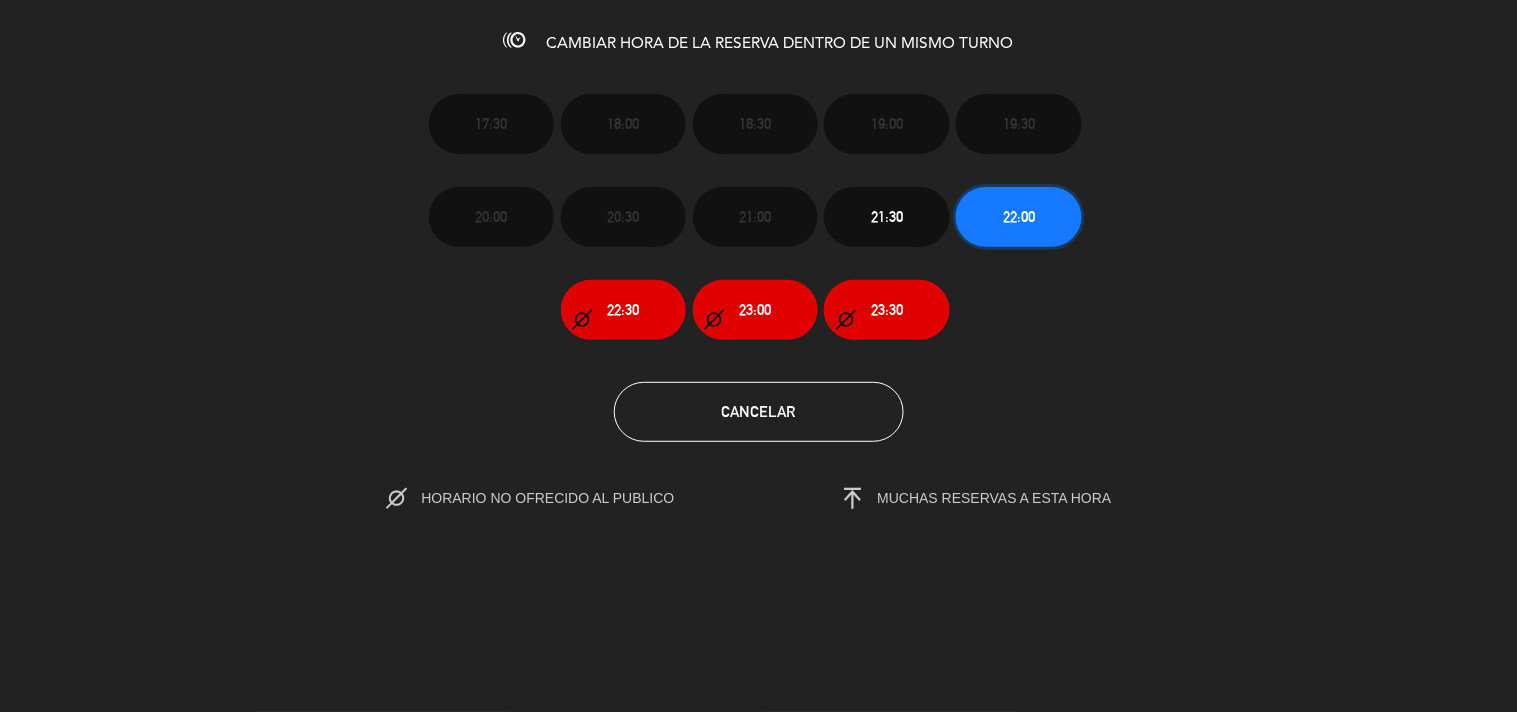 click on "22:00" 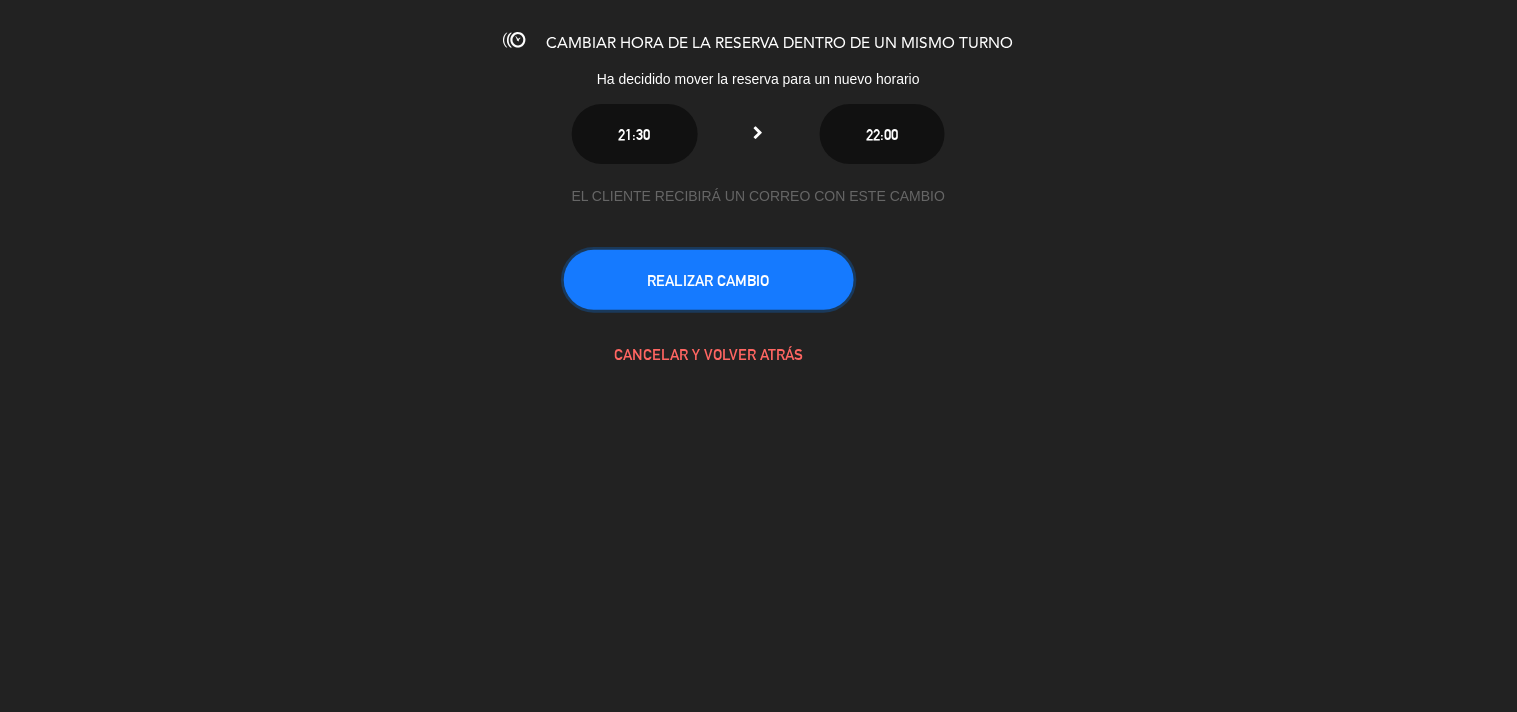 click on "REALIZAR CAMBIO" 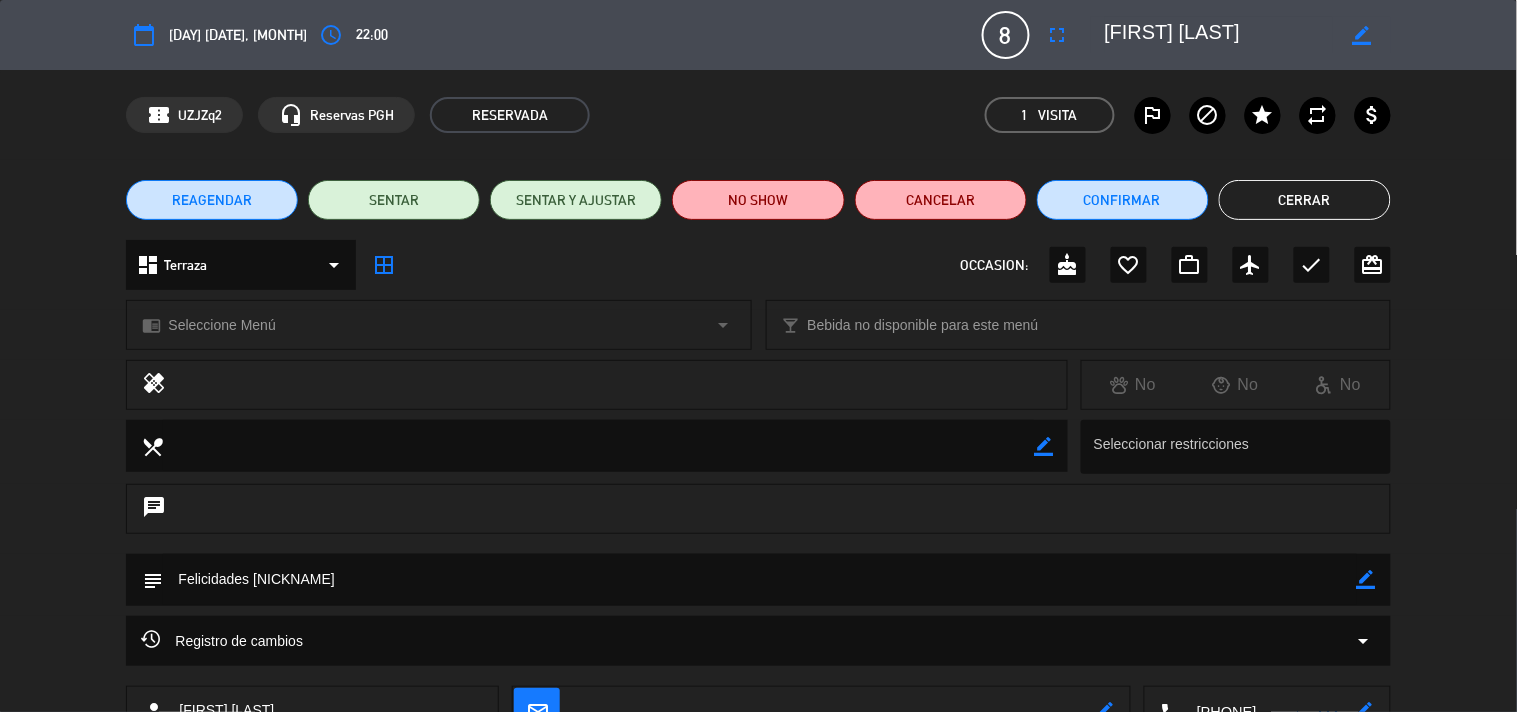 click on "Cerrar" 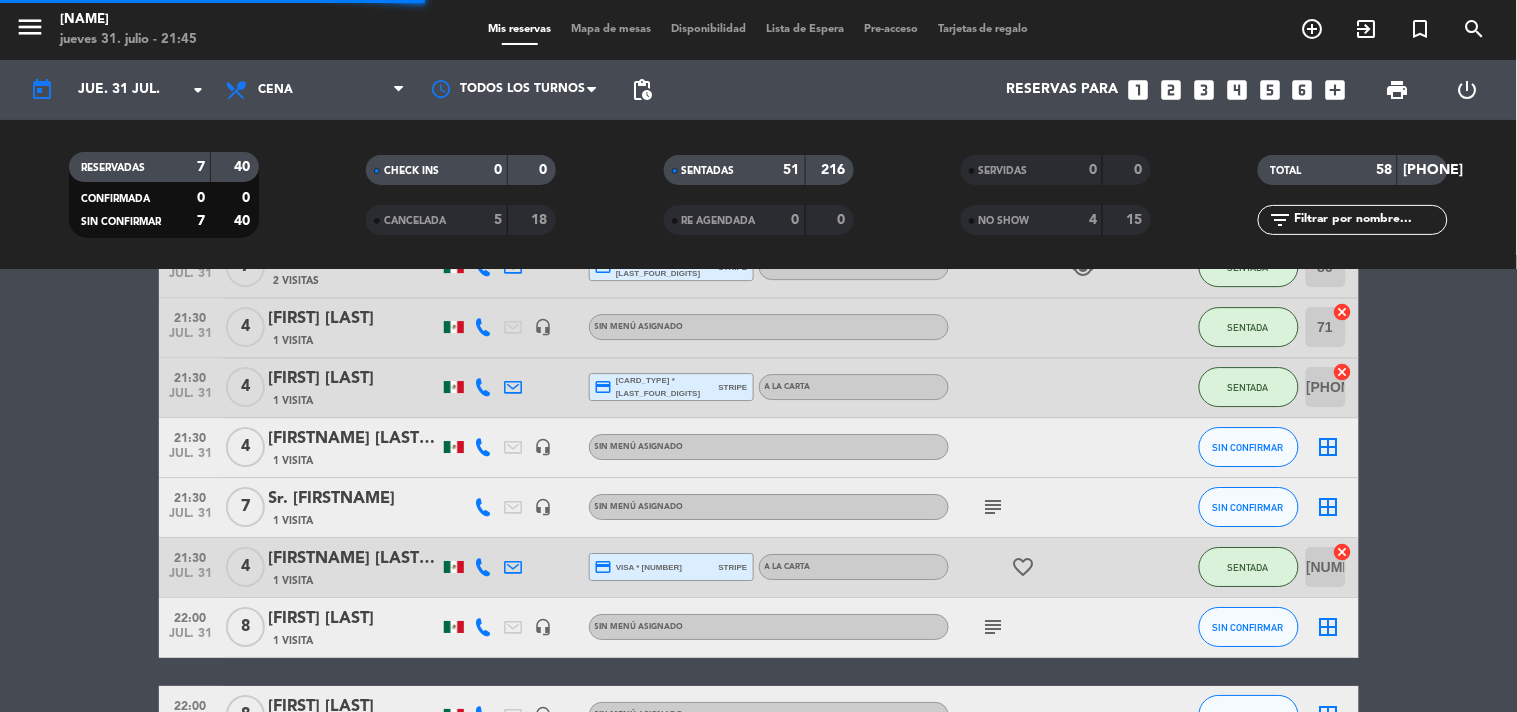 click on "looks_6" at bounding box center (1303, 90) 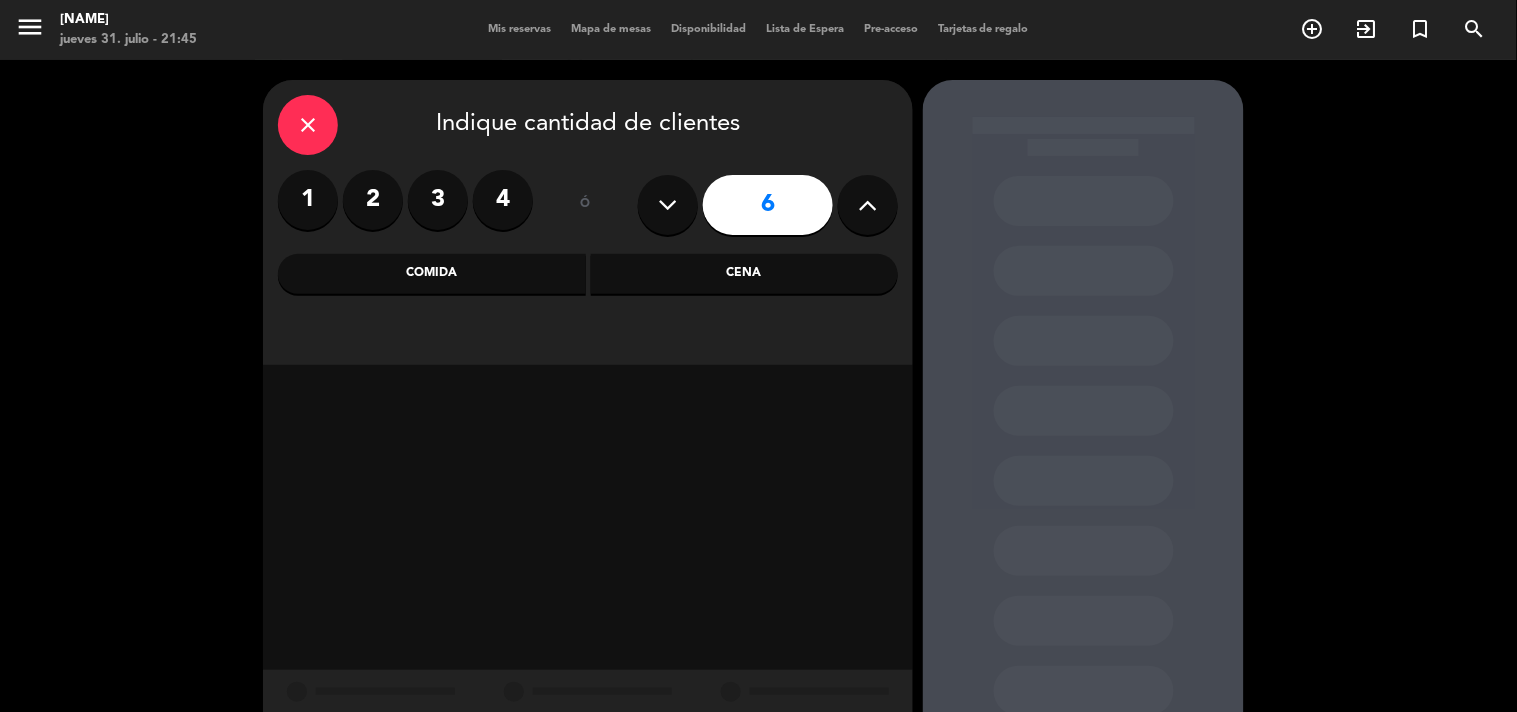 click on "Cena" at bounding box center [745, 274] 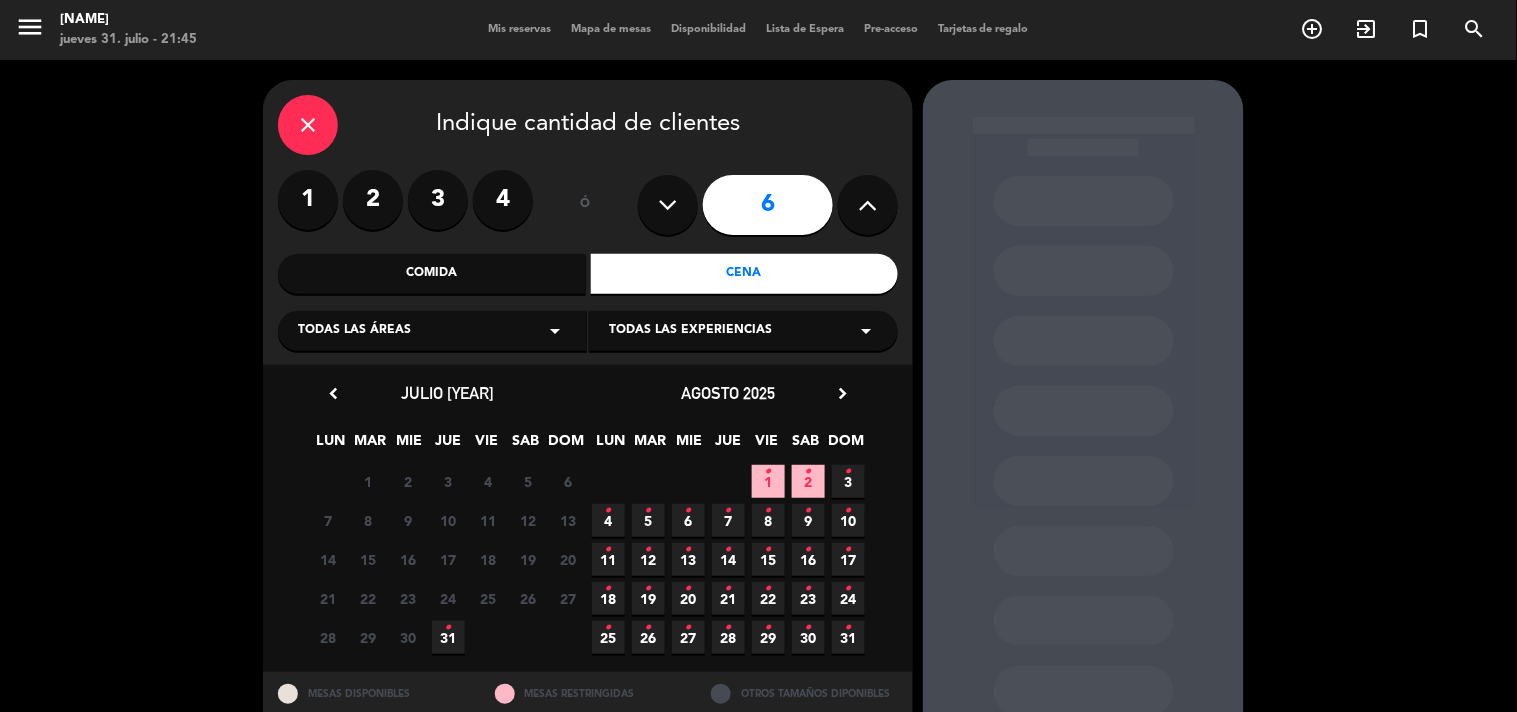 click on "•" at bounding box center [448, 628] 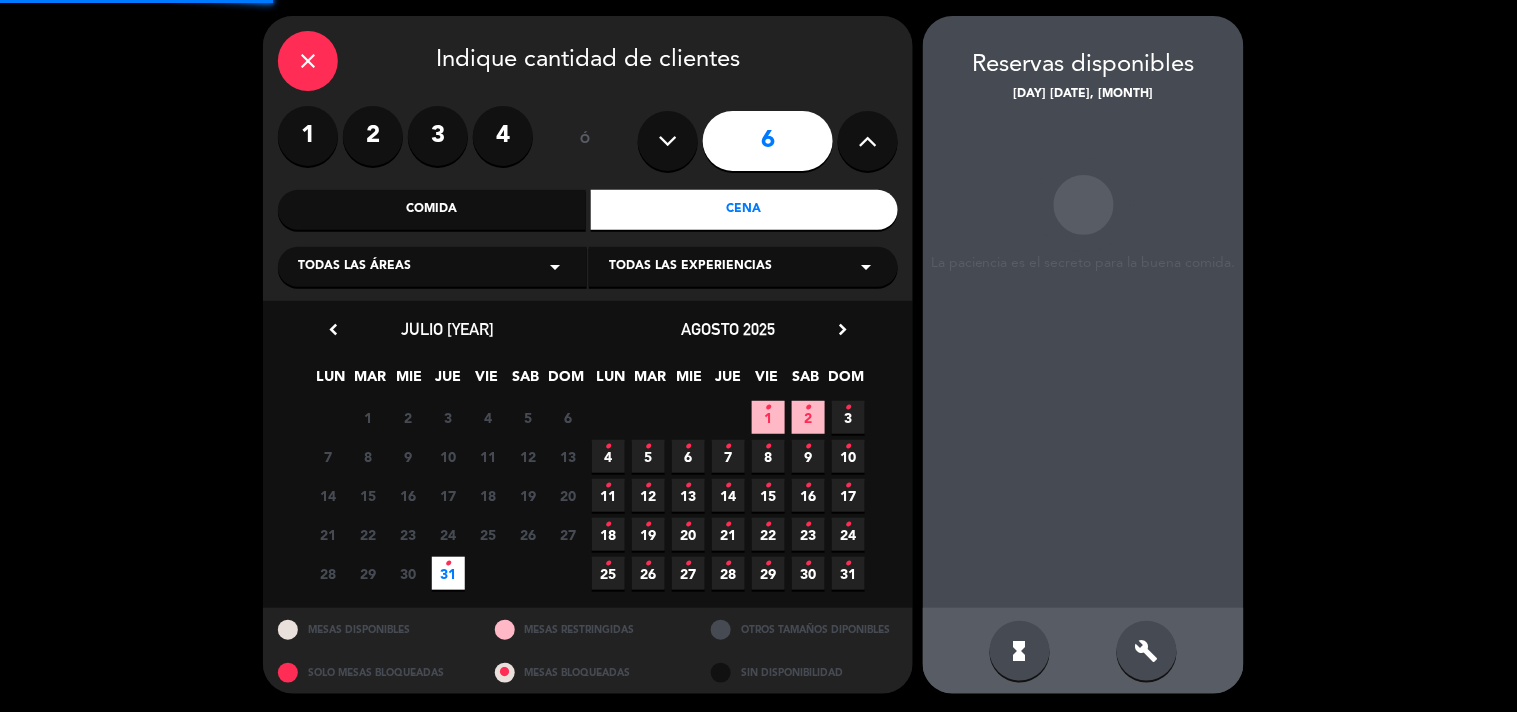 scroll, scrollTop: 65, scrollLeft: 0, axis: vertical 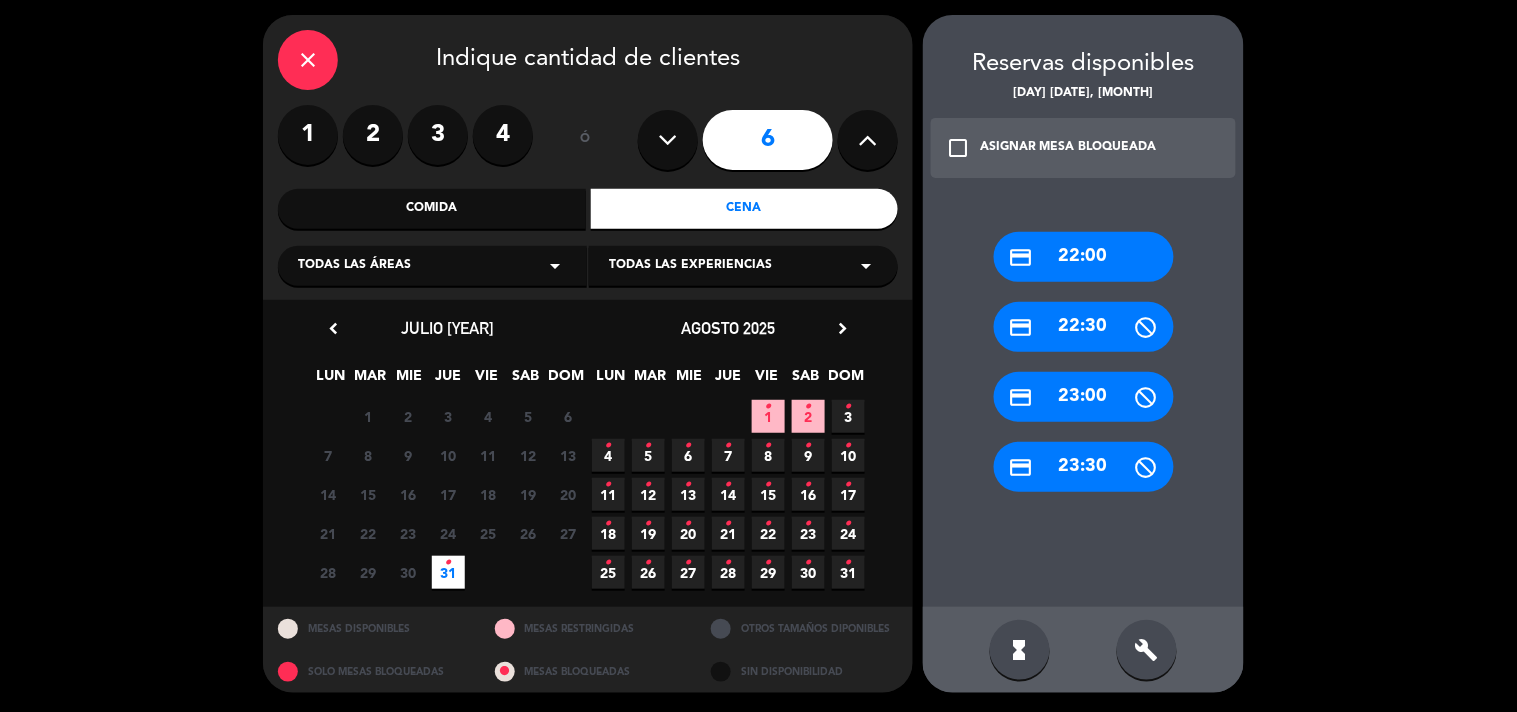 click on "credit_card  22:00" at bounding box center (1084, 257) 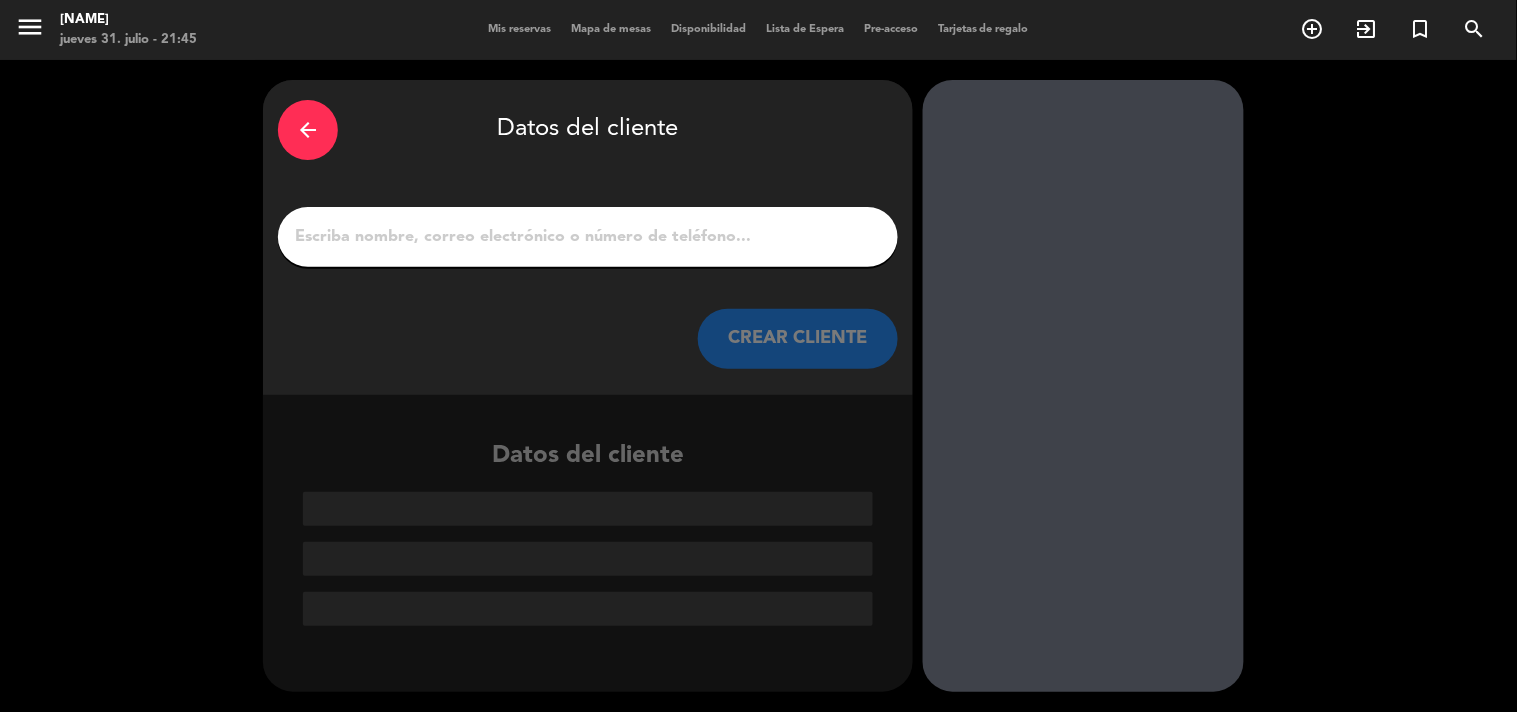 click on "1" at bounding box center (588, 237) 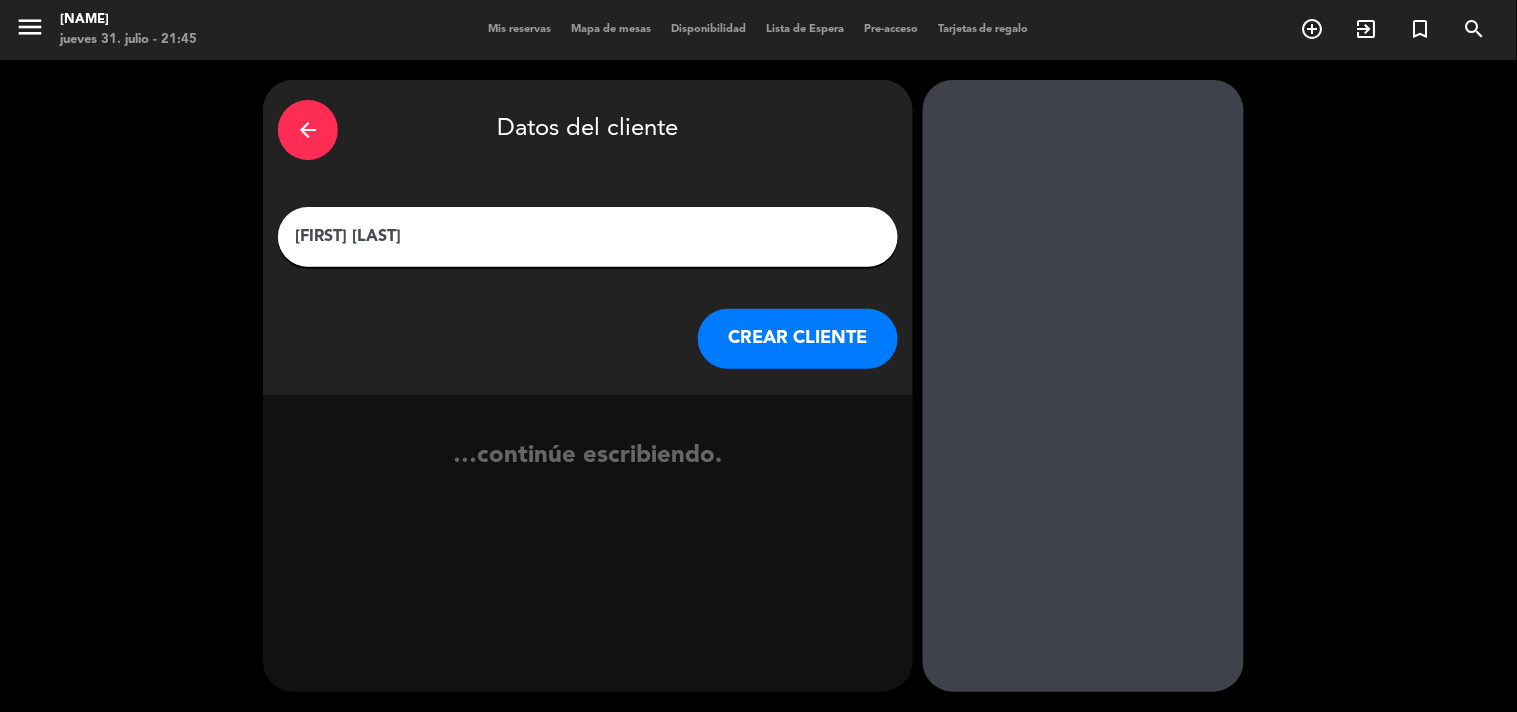 type on "[FIRST] [LAST]" 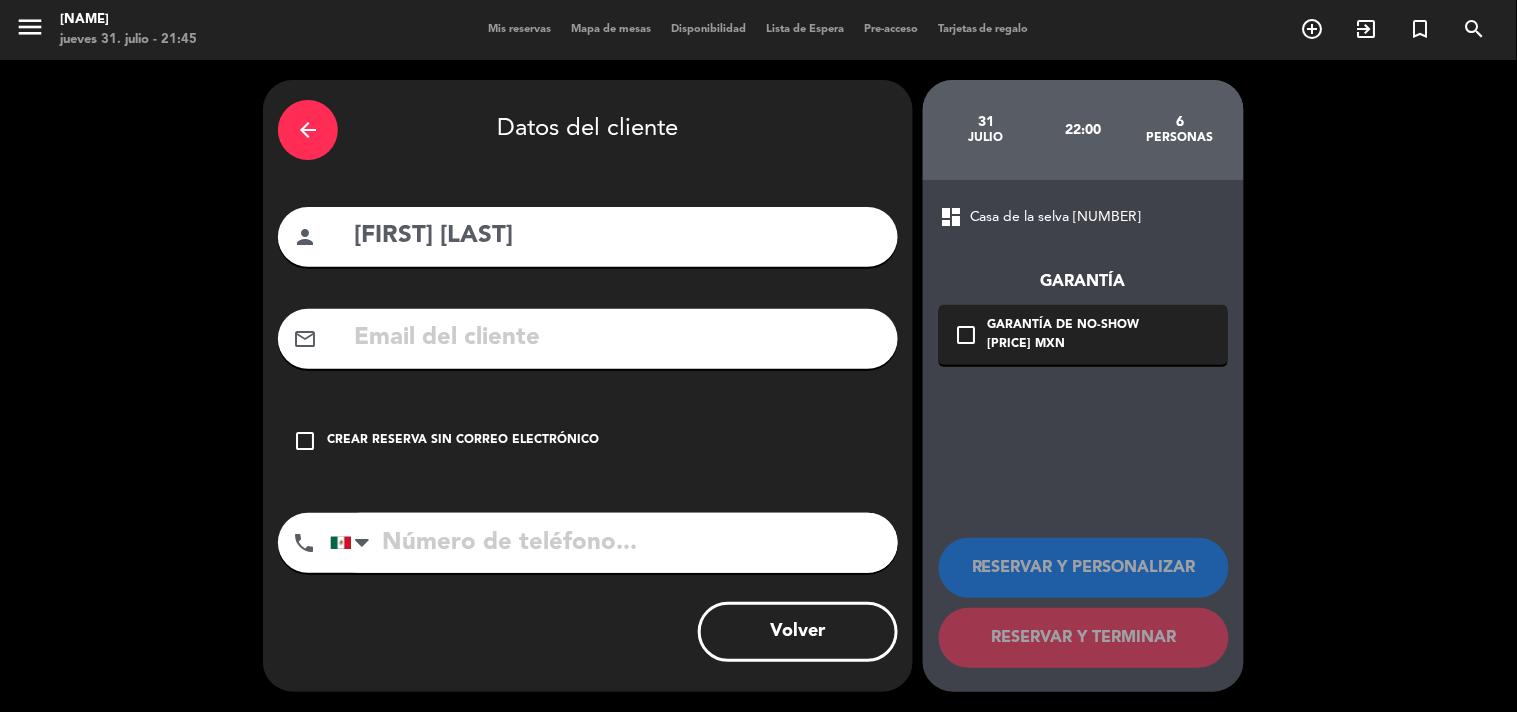 click on "check_box_outline_blank   Crear reserva sin correo electrónico" at bounding box center (588, 441) 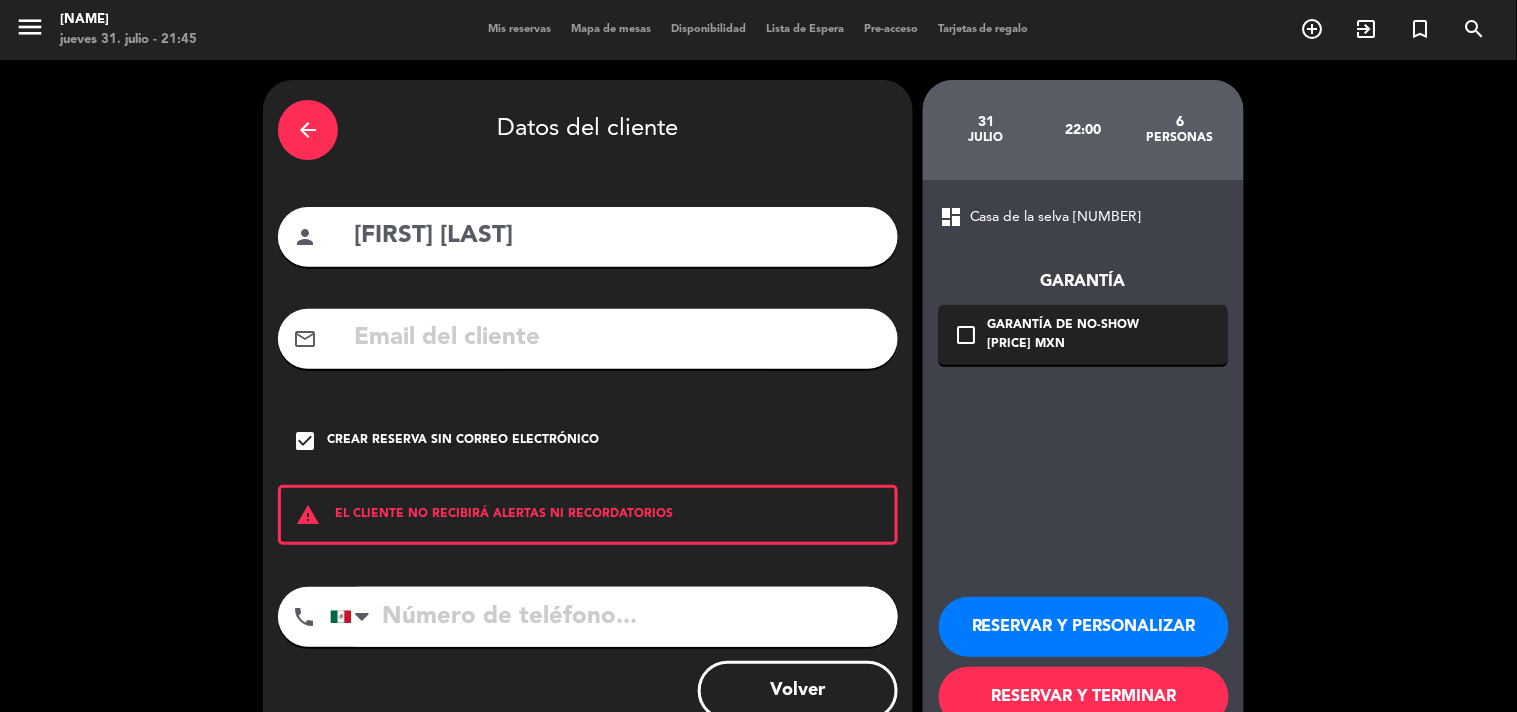 click at bounding box center [614, 617] 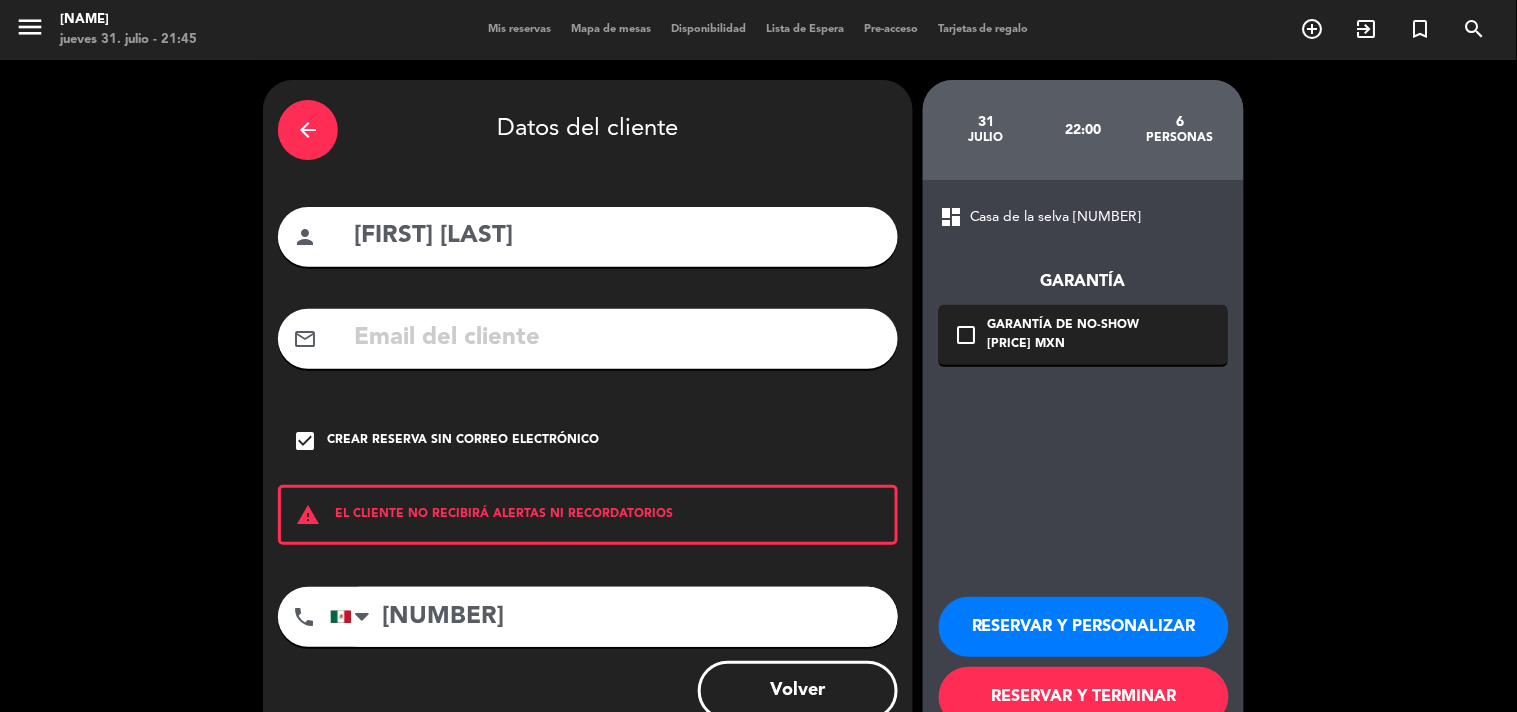 type on "[NUMBER]" 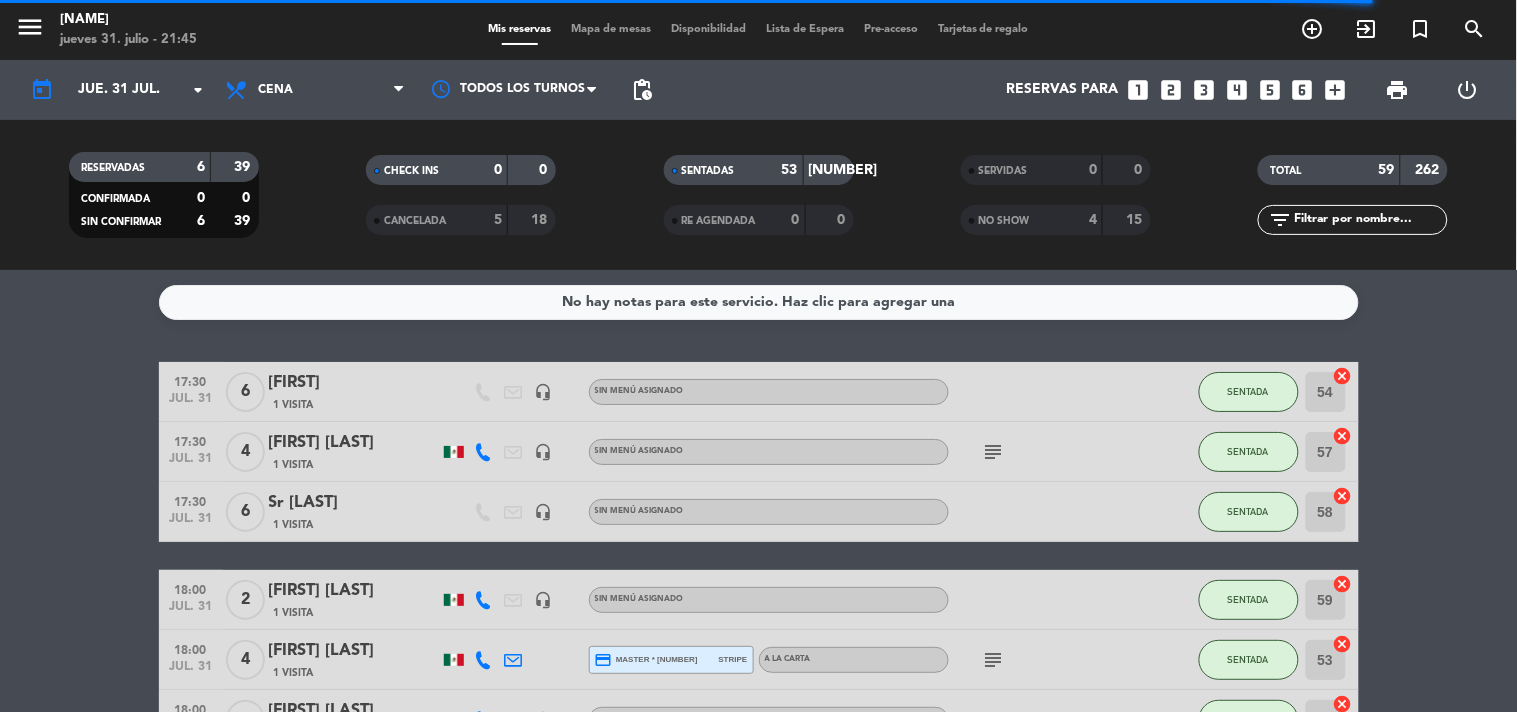click on "[TIME] [MONTH] [DAY] [DAY_NUM] [FIRST] [LAST] [VISITS] [PAYMENT_METHOD] [CARD_TYPE] [CARD_NUM] [PAYMENT_PROCESSOR] [ITEM] [SEATING] [ACTION] [TIME] [MONTH] [DAY] [DAY_NUM] [FIRST] [LAST] [VISITS] [PAYMENT_METHOD] [PAYMENT_PROCESSOR] [ITEM] [SEATING] [ACTION] [TIME] [MONTH] [DAY] [DAY_NUM] [FIRST] [LAST] [VISITS] [PAYMENT_METHOD] [PAYMENT_PROCESSOR] [ITEM] [SEATING] [ACTION] [TIME] [MONTH] [DAY] [DAY_NUM] [FIRST] [LAST] [VISITS] [PAYMENT_METHOD] [PAYMENT_PROCESSOR] [ITEM] [SEATING] [ACTION] [TIME] [MONTH] [DAY] [DAY_NUM] [FIRST] [LAST] [VISITS] [PAYMENT_METHOD] [PAYMENT_PROCESSOR] [ITEM] [SEATING] [ACTION] [TIME] [MONTH] [DAY] [DAY_NUM] [FIRST] [LAST] [VISITS] [PAYMENT_METHOD] [PAYMENT_PROCESSOR] [ITEM] [SEATING] [ACTION] [TIME] [MONTH] [DAY] [DAY_NUM] [FIRST] [LAST] [VISITS] [PAYMENT_METHOD] [PAYMENT_PROCESSOR] [ITEM] [SEATING] [ACTION]" 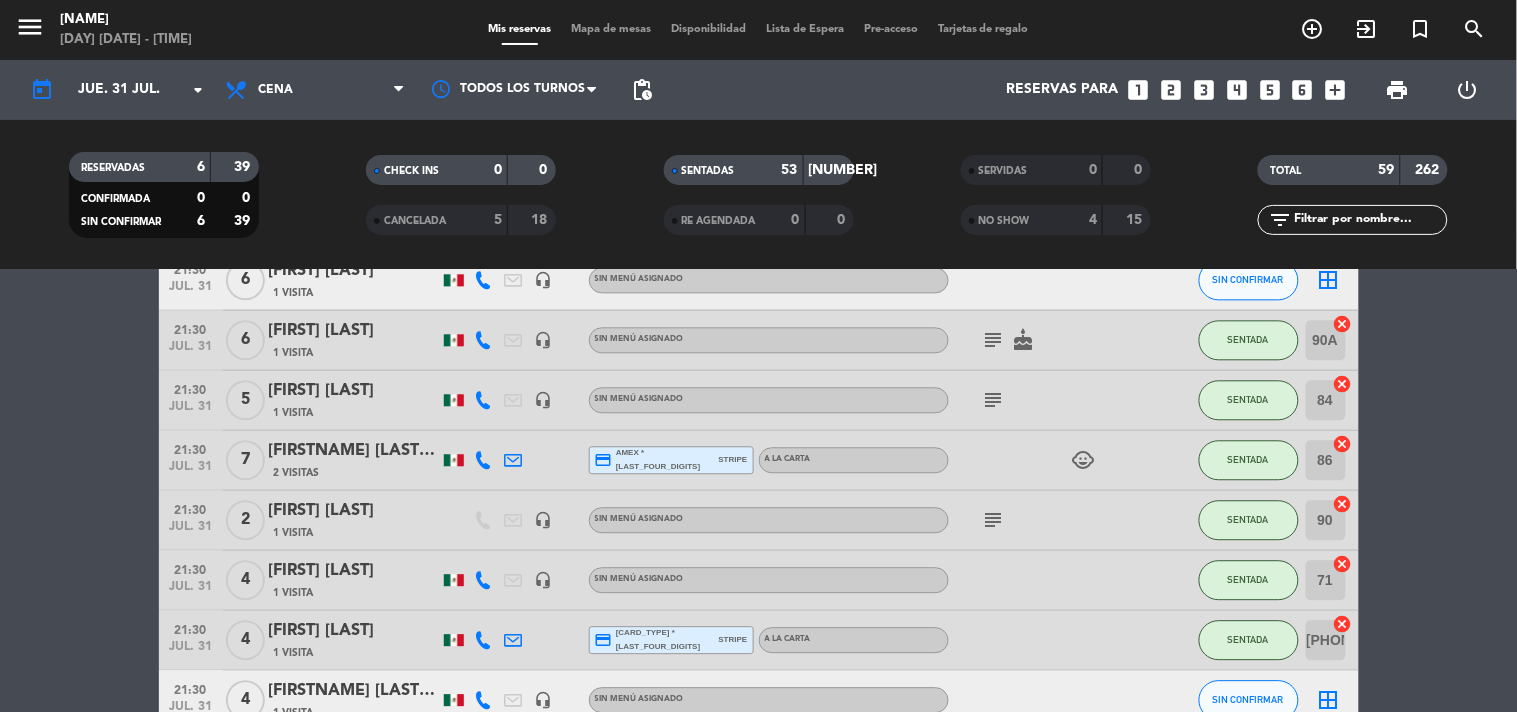 scroll, scrollTop: 3653, scrollLeft: 0, axis: vertical 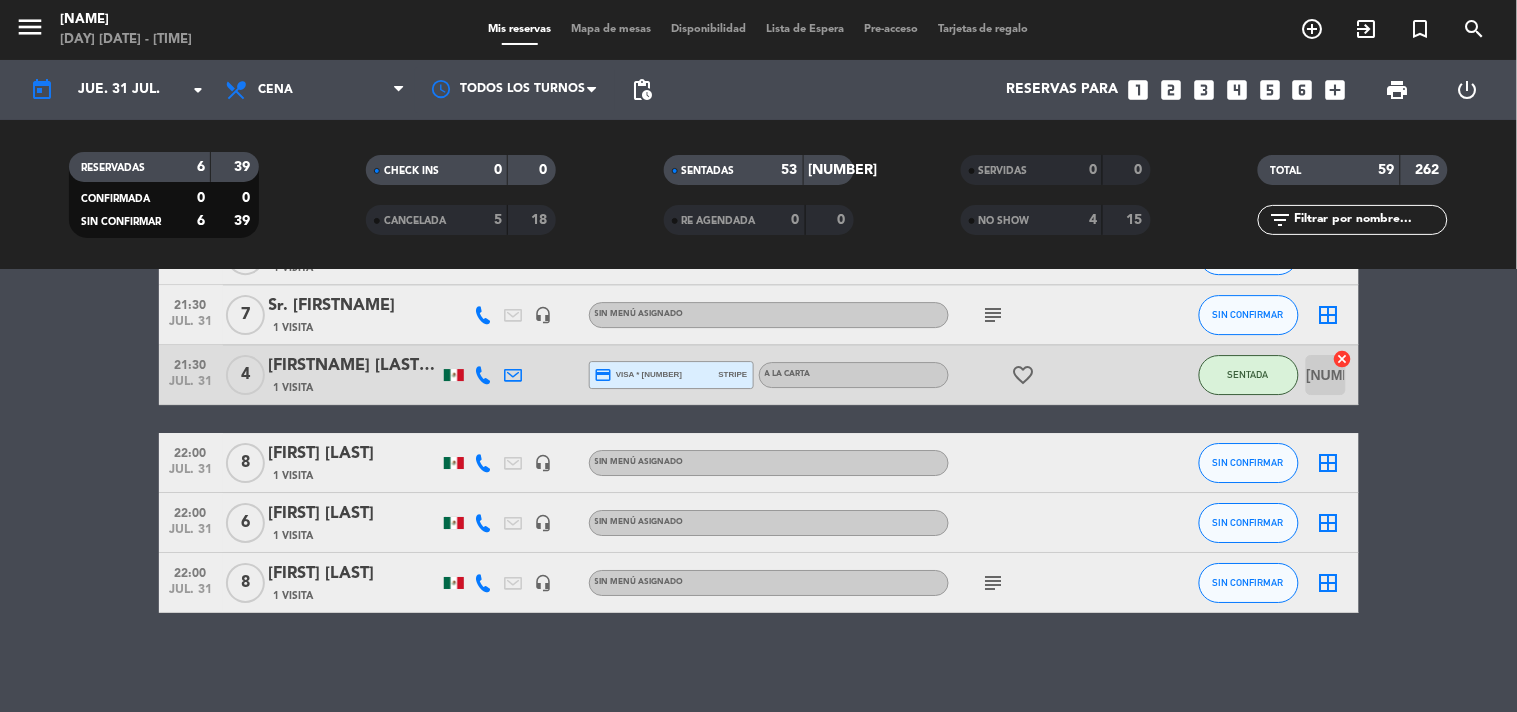 click on "looks_4" at bounding box center (1237, 90) 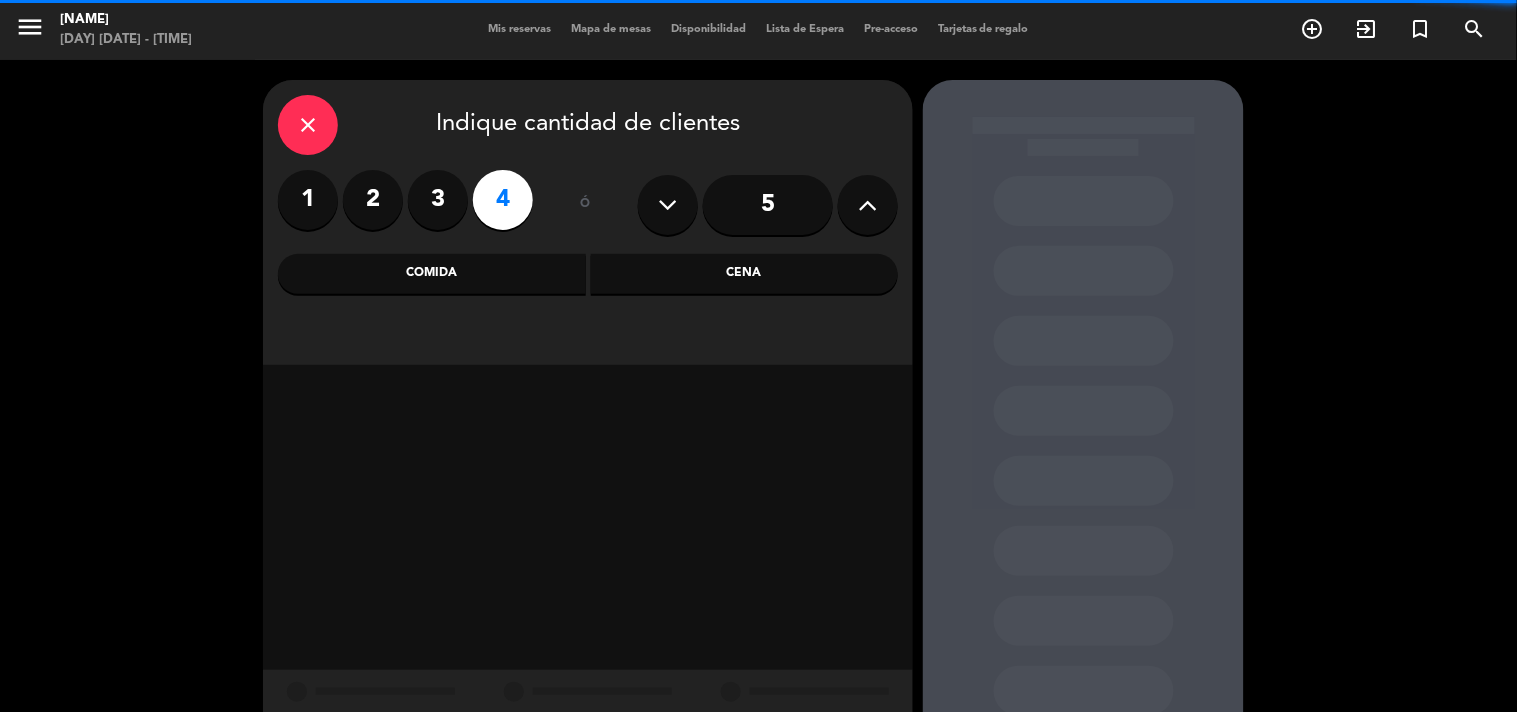 click on "Cena" at bounding box center [745, 274] 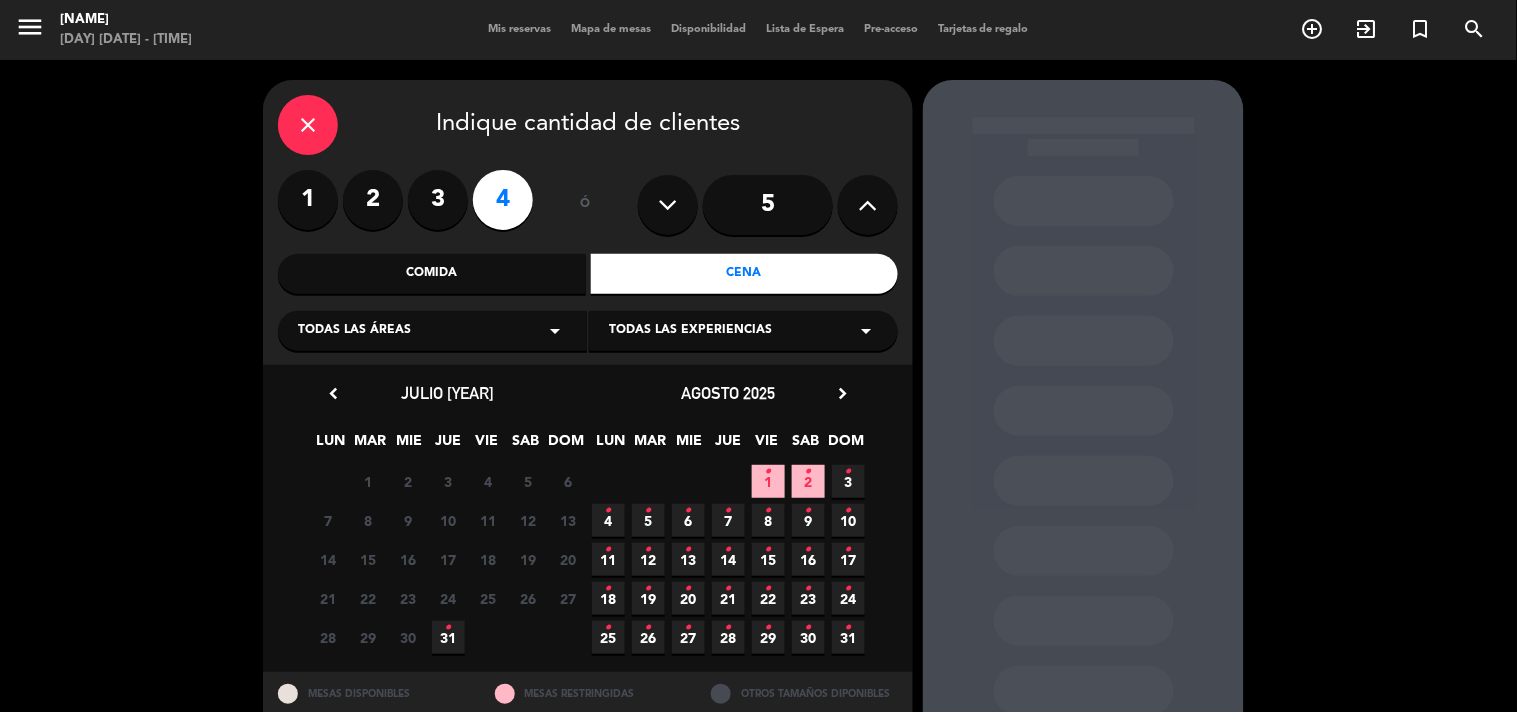 click on "•" at bounding box center (808, 472) 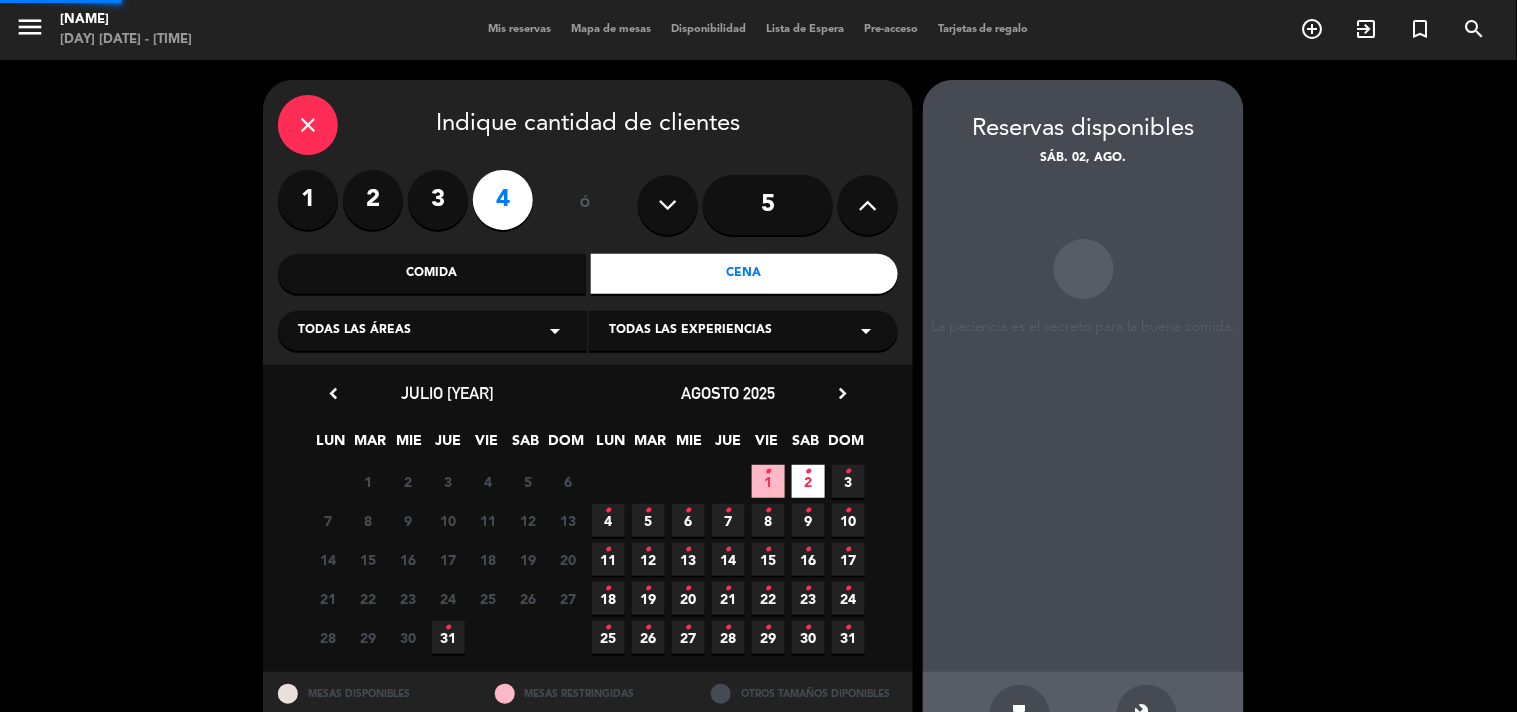 scroll, scrollTop: 65, scrollLeft: 0, axis: vertical 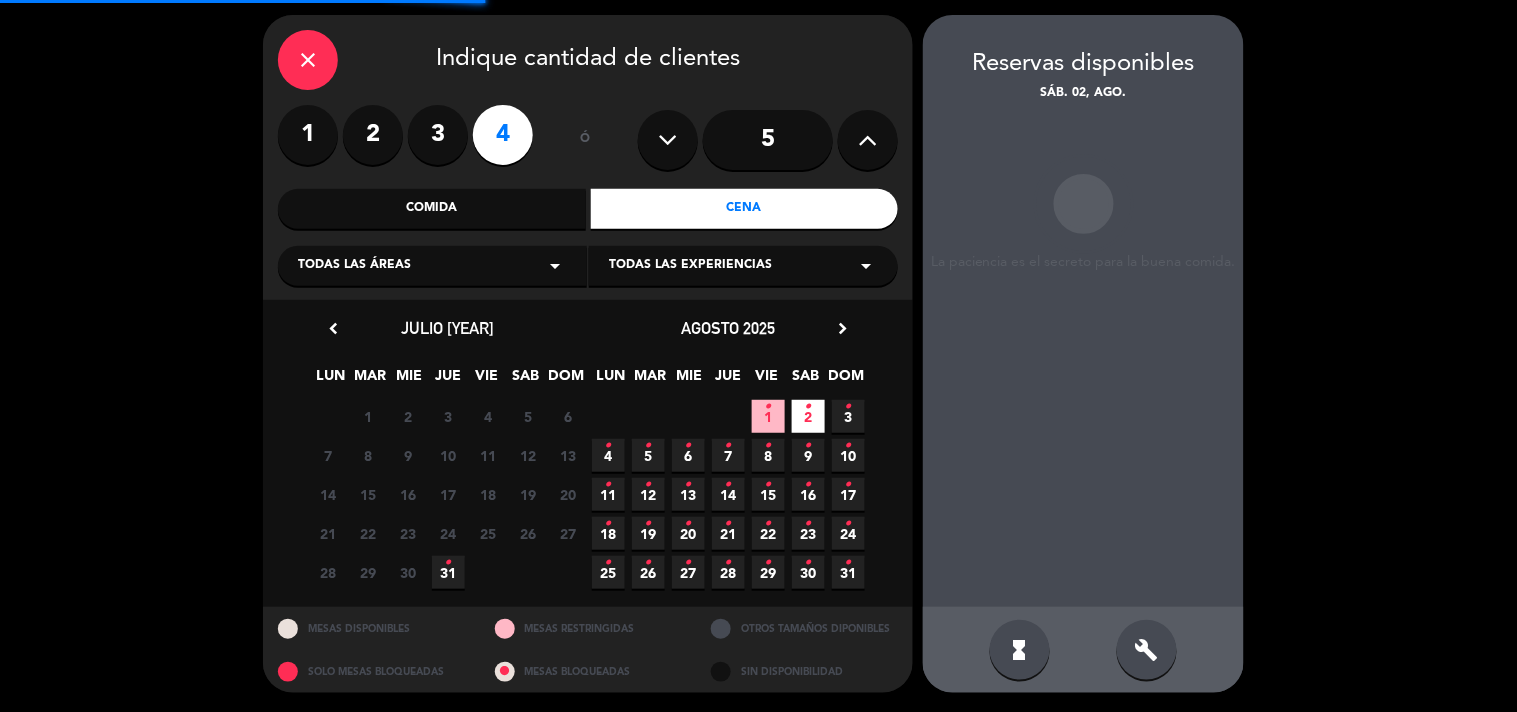 click on "sáb. 02, ago. La paciencia es el secreto para la buena comida. hourglass_full build" at bounding box center (758, 354) 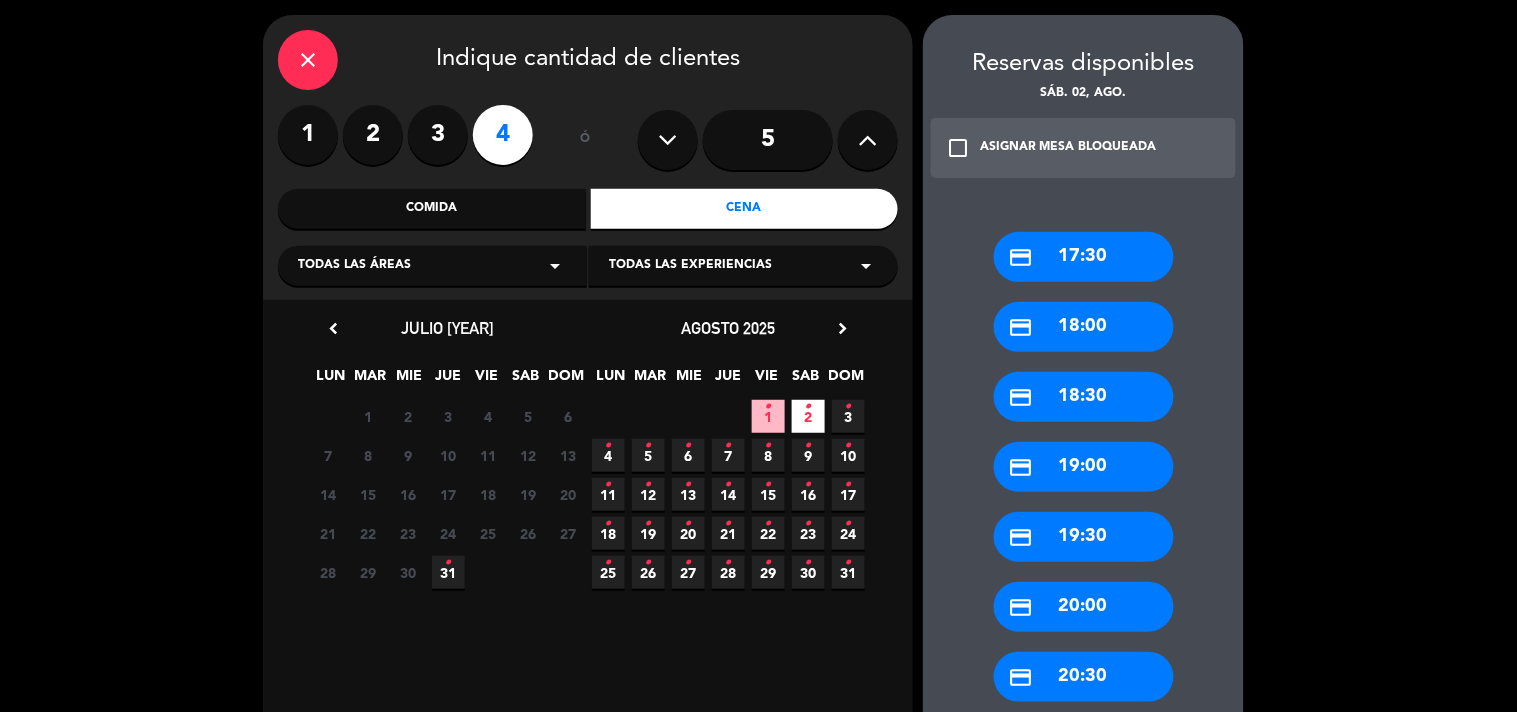 click on "close   Indique cantidad de clientes   1   2   3   4   ó  5  Comida   Cena   Todas las áreas   arrow_drop_down   Todas las experiencias   arrow_drop_down  chevron_left julio 2025 LUN MAR MIE JUE VIE SAB DOM  30   1   2   3   4   5   6   7   8   9   10   11   12   13   14   15   16   17   18   19   20   21   22   23   24   25   26   27   28   29   30   31  •  1  •  2  •  3  • agosto 2025 chevron_right LUN MAR MIE JUE VIE SAB DOM  28   29   30   31  •  1  •  2  •  3  •  4  •  5  •  6  •  7  •  8  •  9  •  10  •  11  •  12  •  13  •  14  •  15  •  16  •  17  •  18  •  19  •  20  •  21  •  22  •  23  •  24  •  25  •  26  •  27  •  28  •  29  •  30  •  31  •  MESAS DISPONIBLES   MESAS RESTRINGIDAS   OTROS TAMAÑOS DIPONIBLES   SOLO MESAS BLOQUEADAS   MESAS BLOQUEADAS   SIN DISPONIBILIDAD   Reservas disponibles  sáb. 02, ago.  check_box_outline_blank   ASIGNAR MESA BLOQUEADA  credit_card  17:30  credit_card  18:00  credit_card  18:30  build" at bounding box center [758, 621] 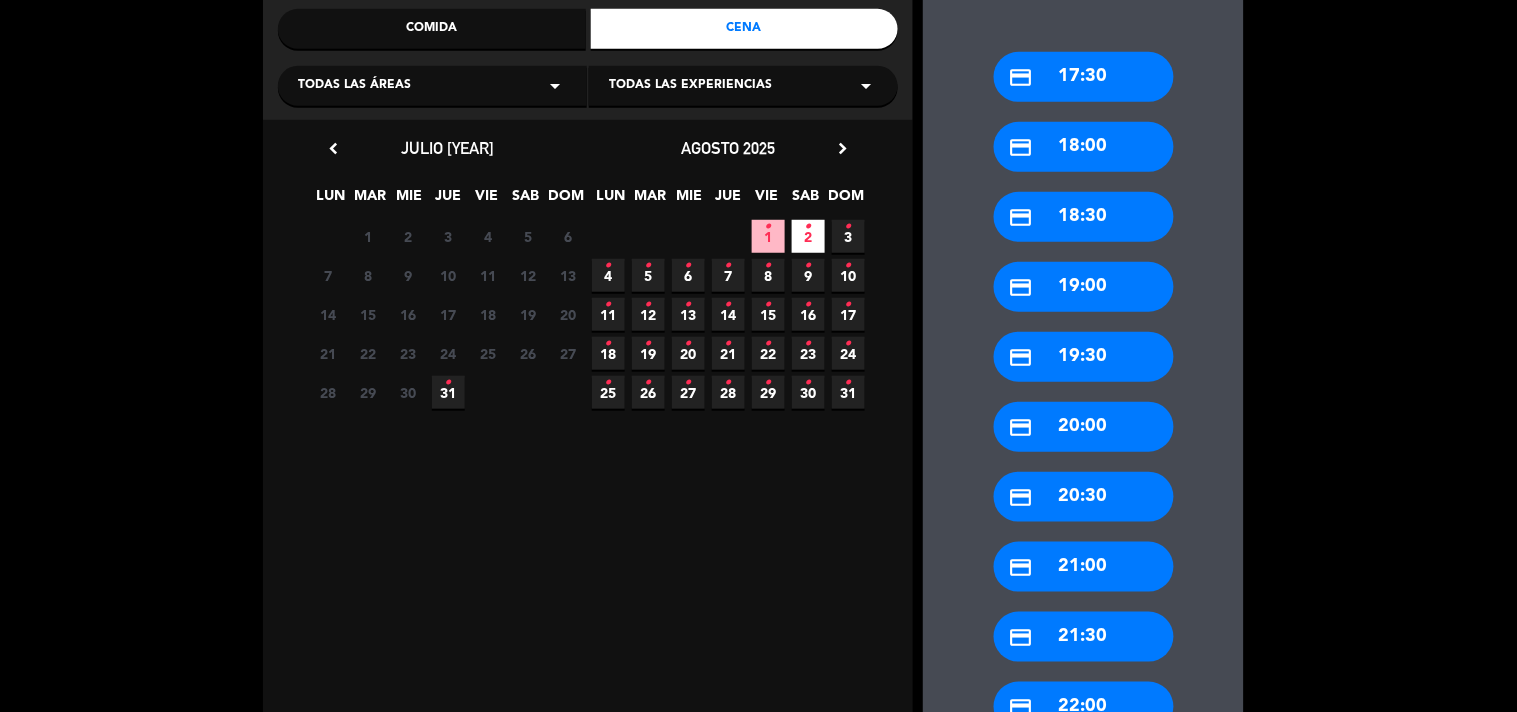 scroll, scrollTop: 287, scrollLeft: 0, axis: vertical 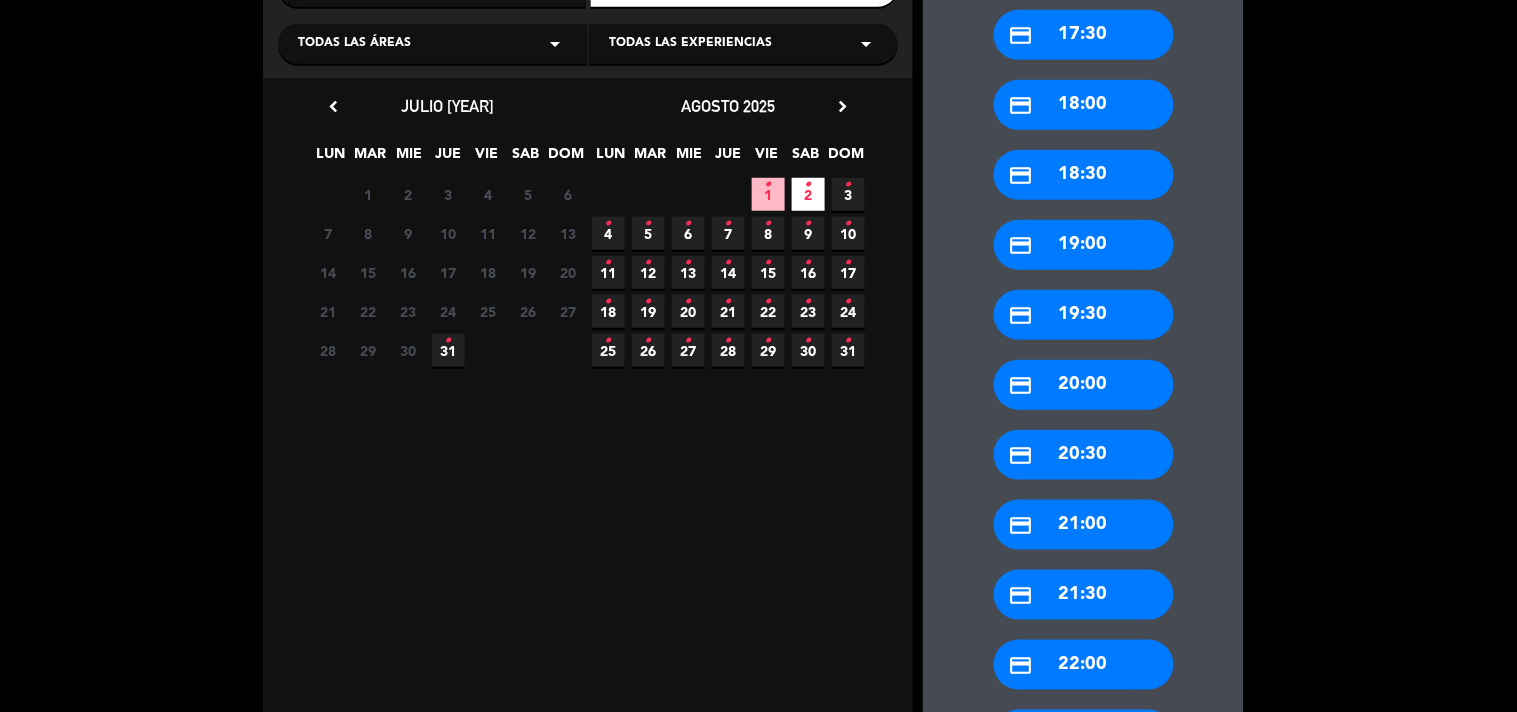 click on "credit_card [TIME]" at bounding box center [1084, 595] 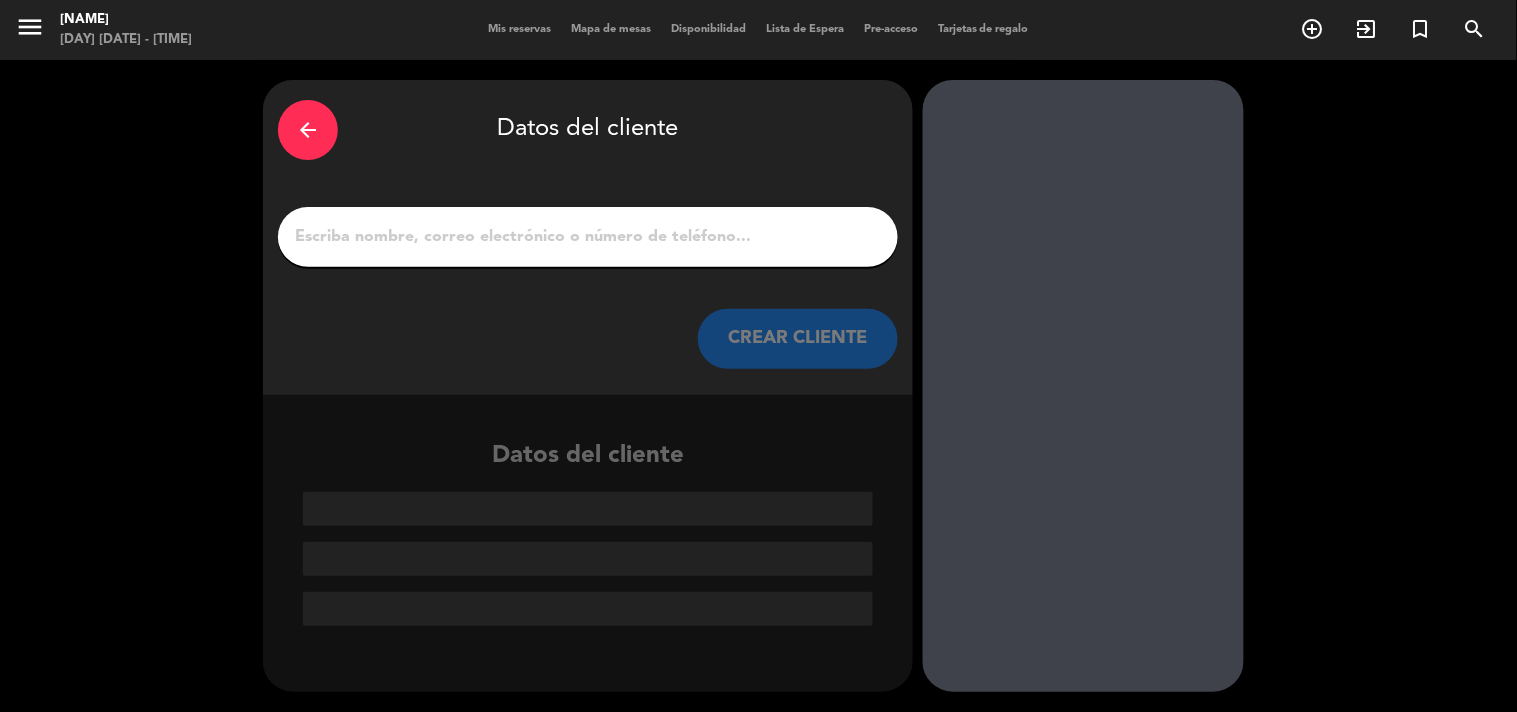 scroll, scrollTop: 0, scrollLeft: 0, axis: both 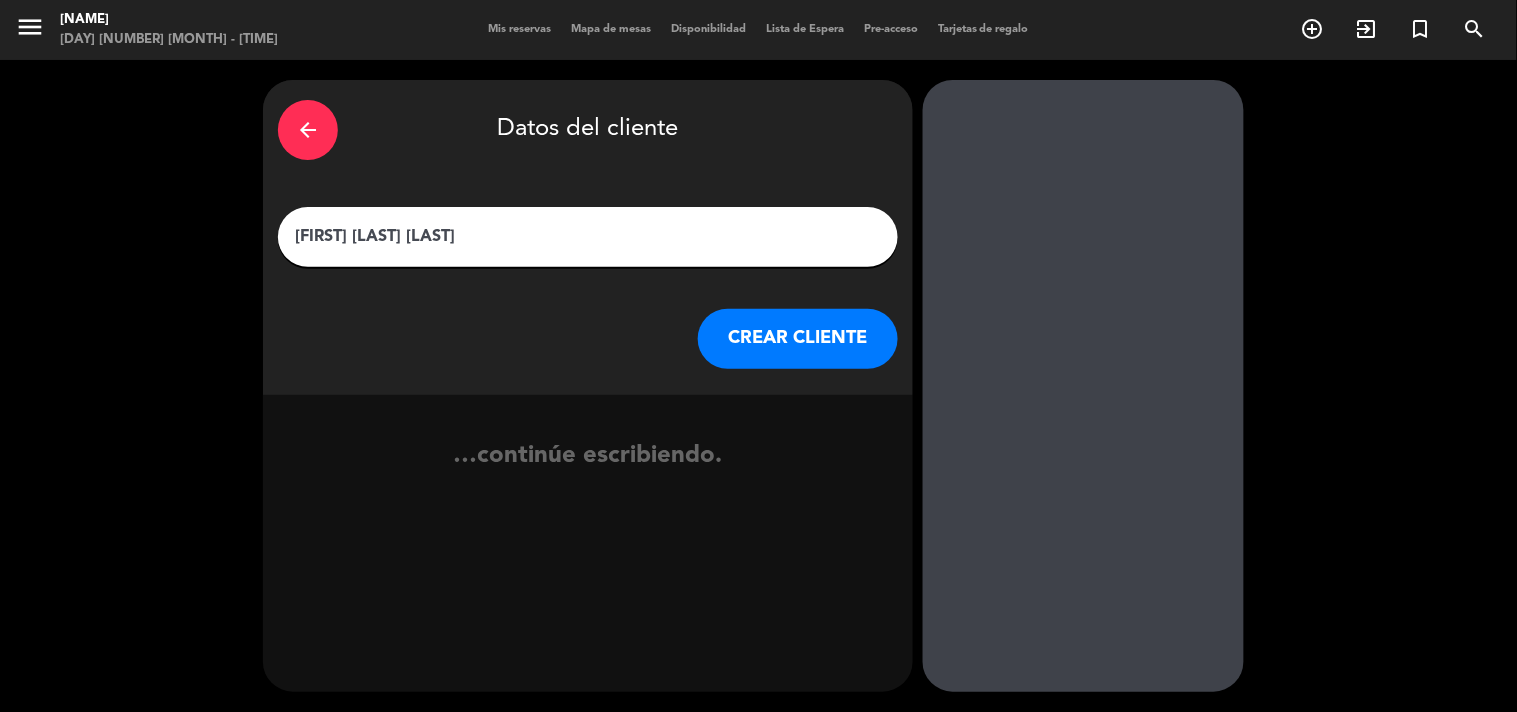 type on "[FIRST] [LAST] [LAST]" 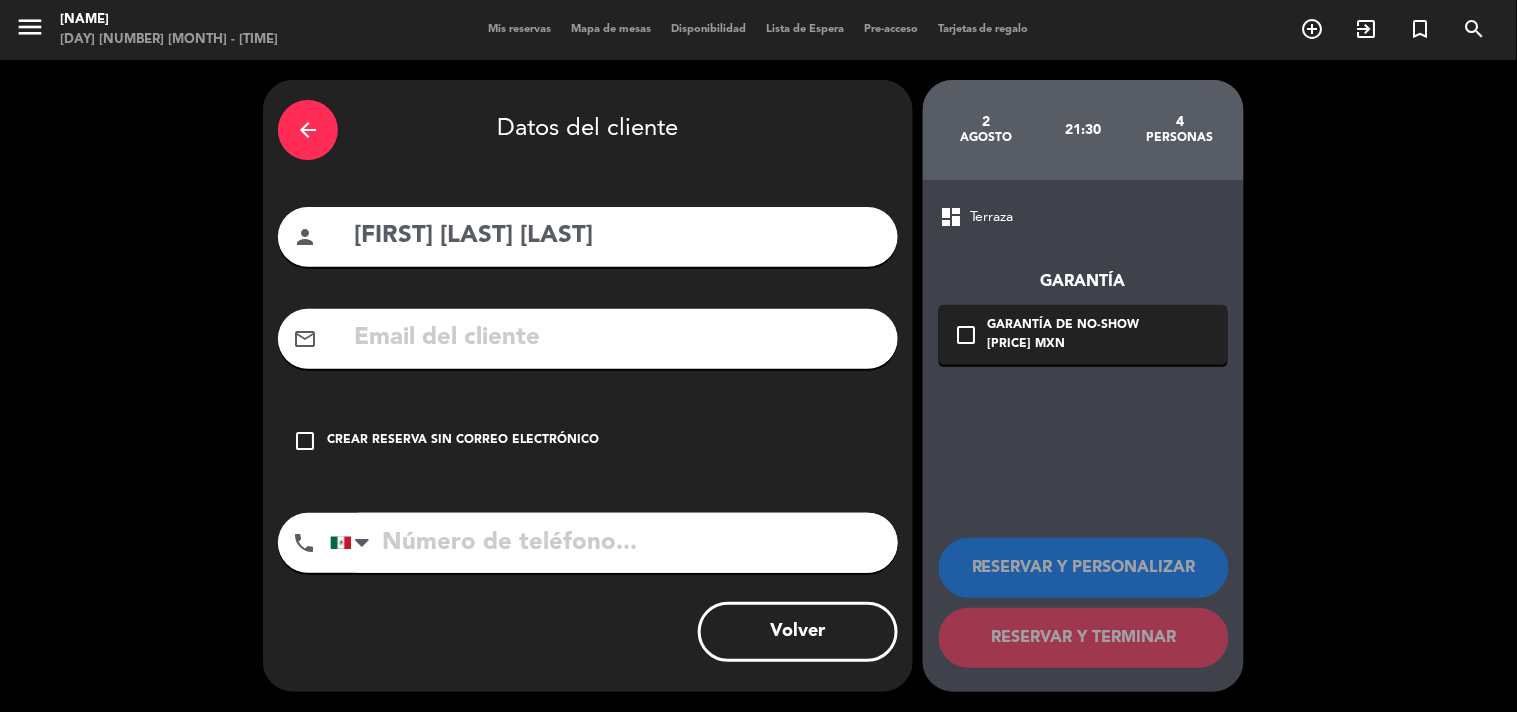 click on "check_box_outline_blank   Crear reserva sin correo electrónico" at bounding box center (588, 441) 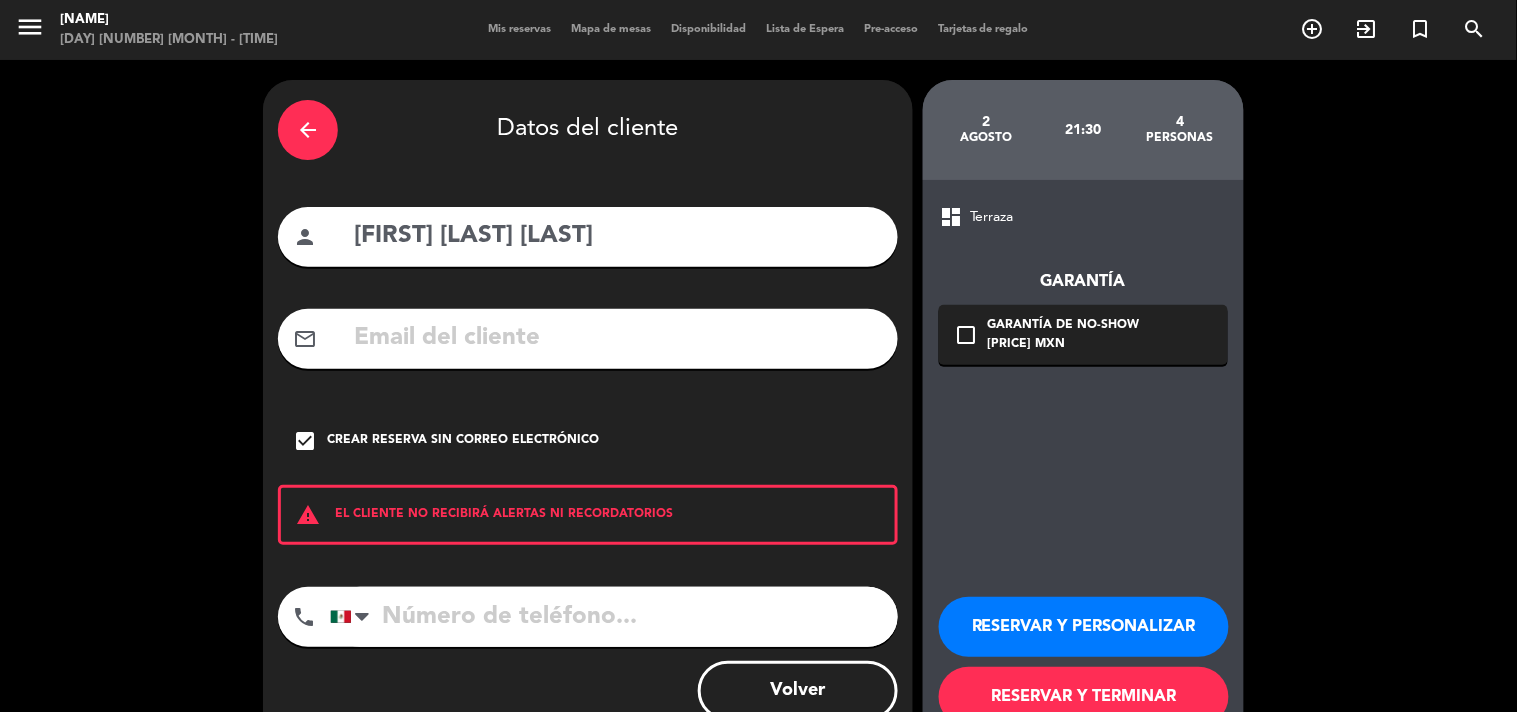 click at bounding box center (614, 617) 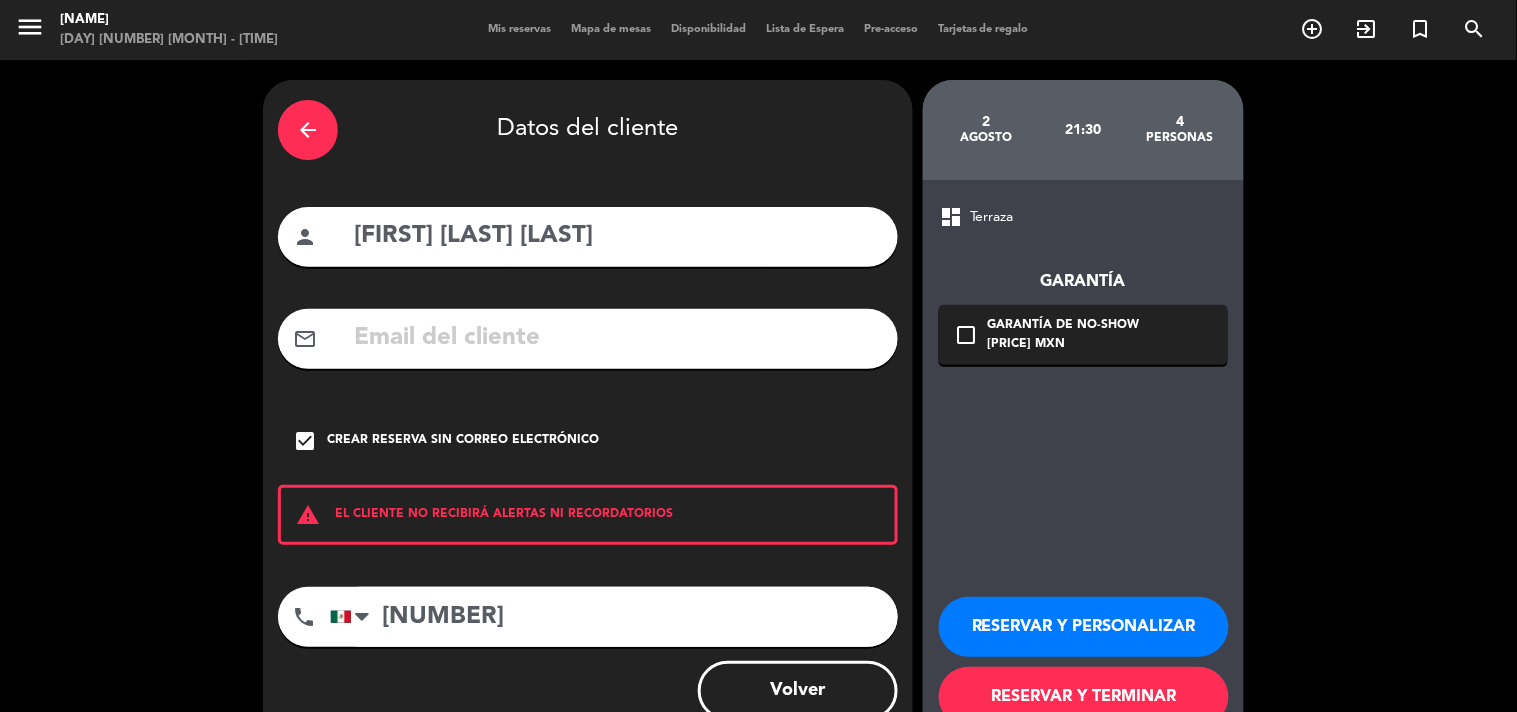 type on "[NUMBER]" 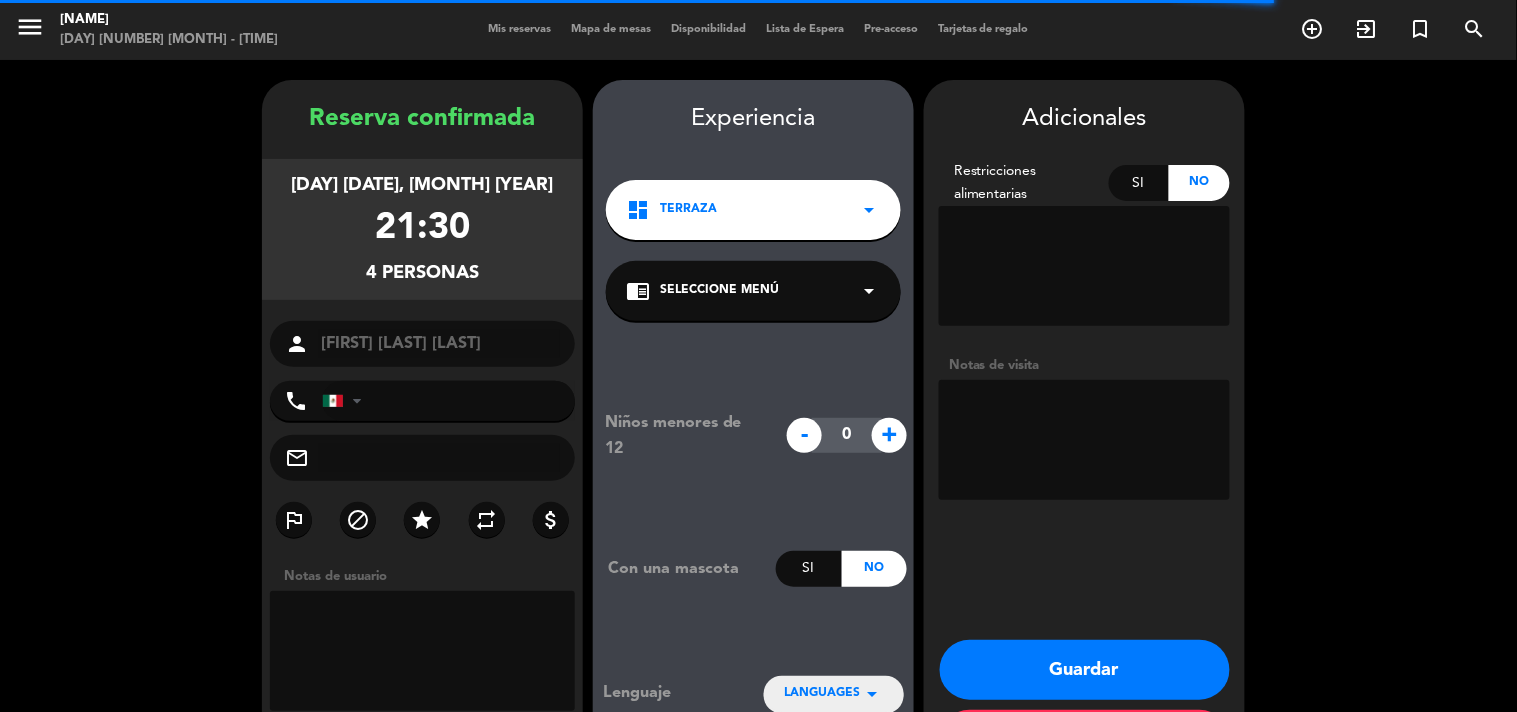 type on "[PHONE]" 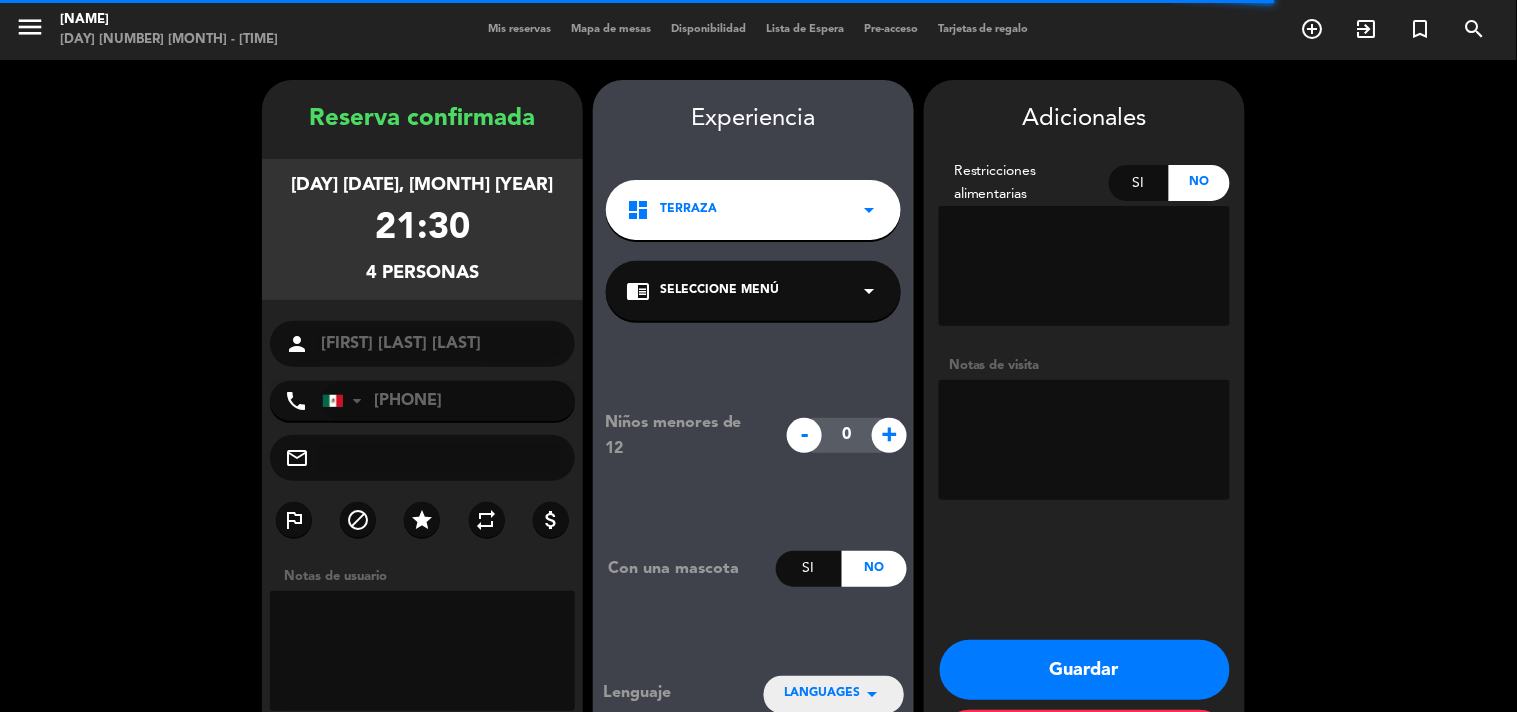 scroll, scrollTop: 80, scrollLeft: 0, axis: vertical 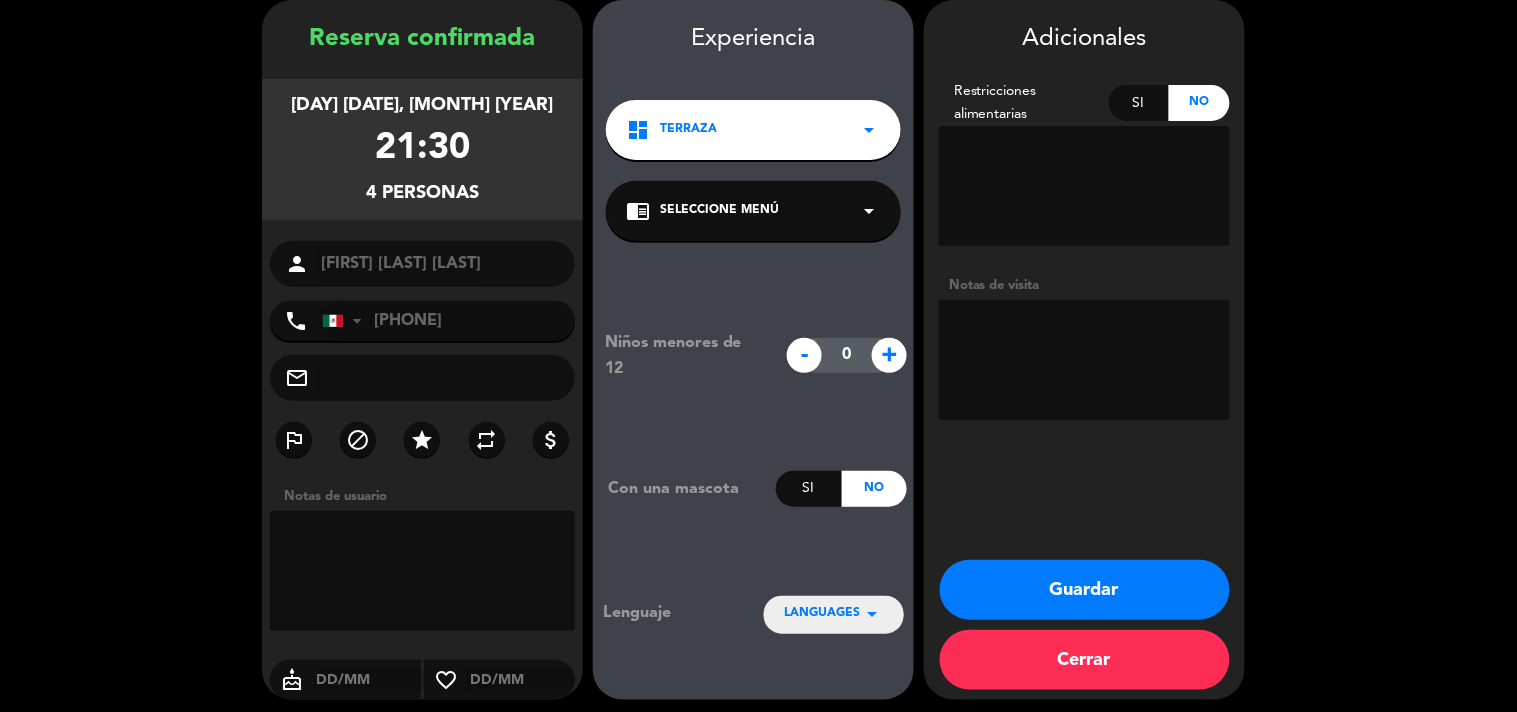 click at bounding box center [1084, 360] 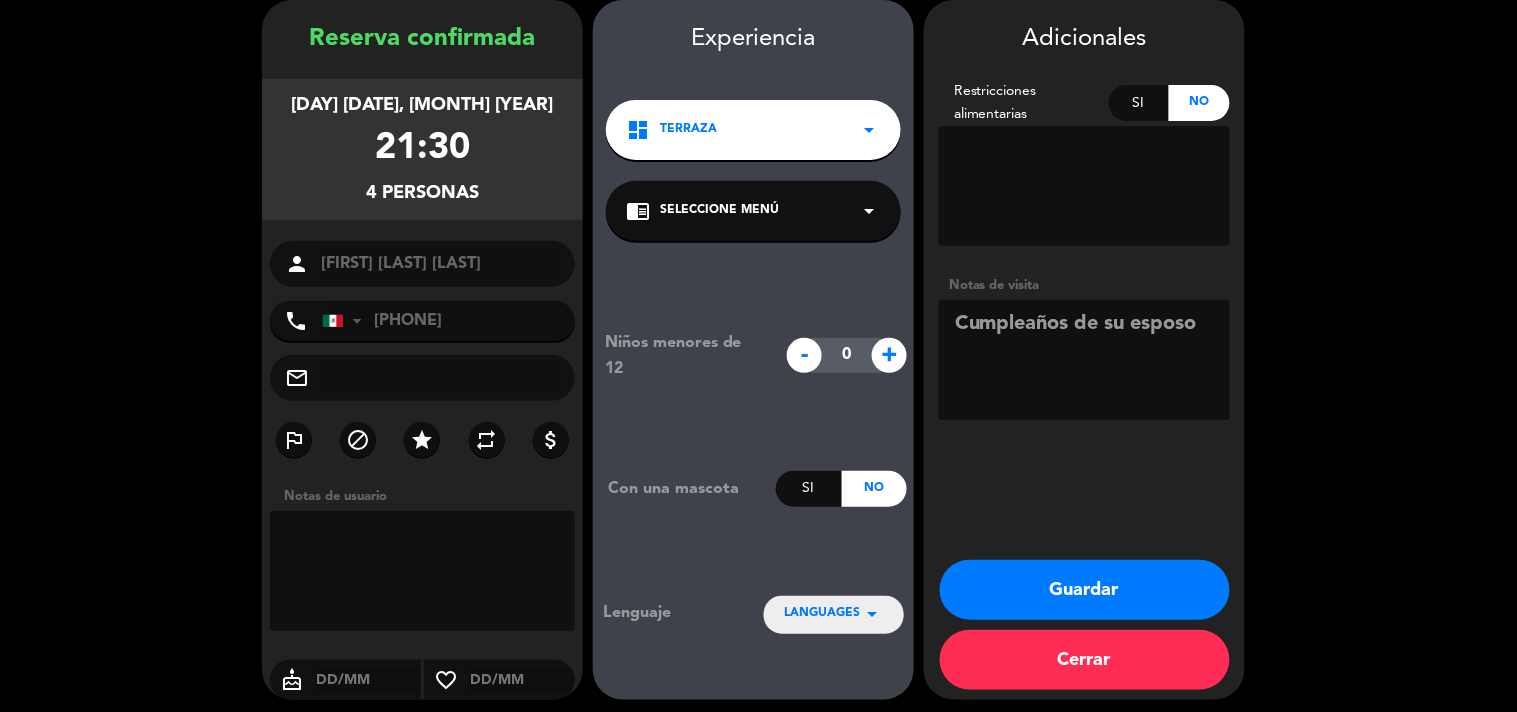 type on "Cumpleaños de su esposo" 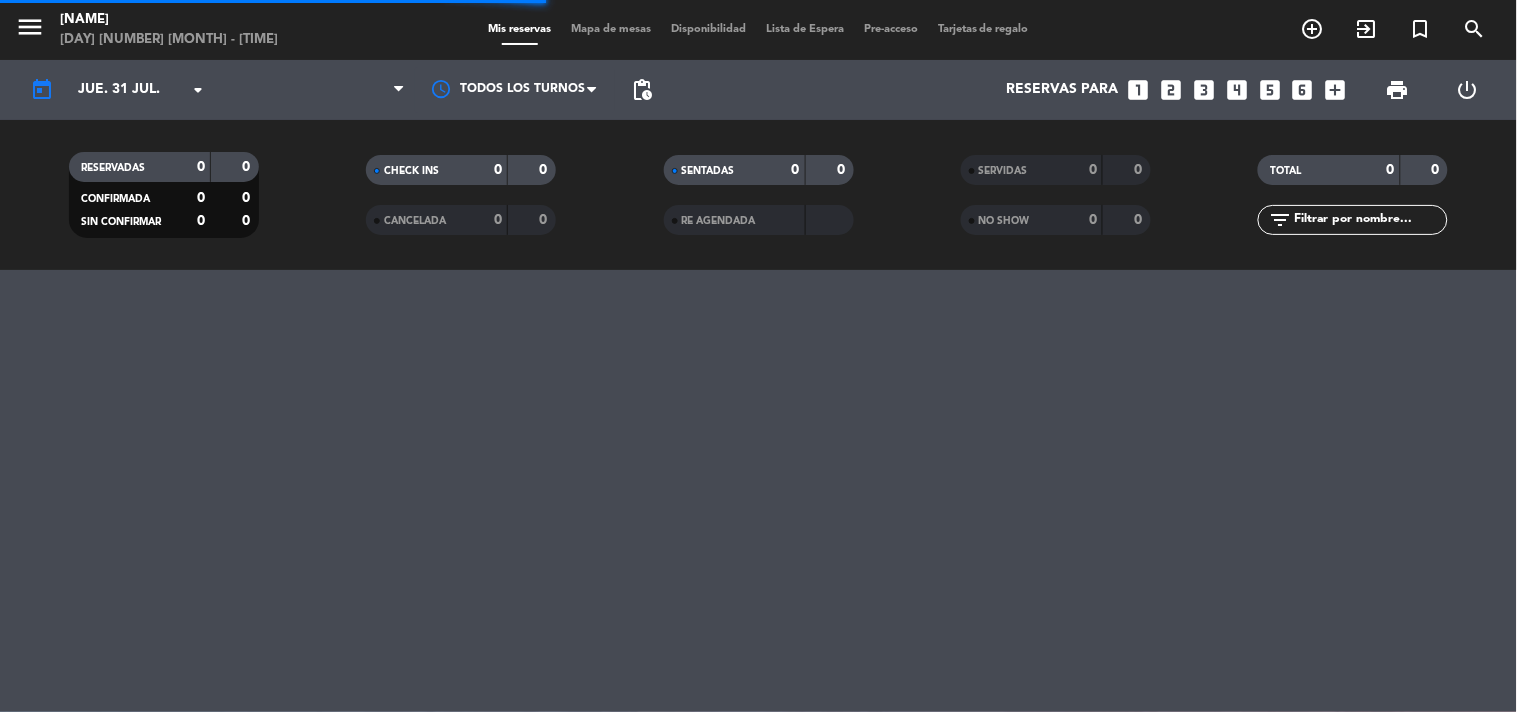 scroll, scrollTop: 0, scrollLeft: 0, axis: both 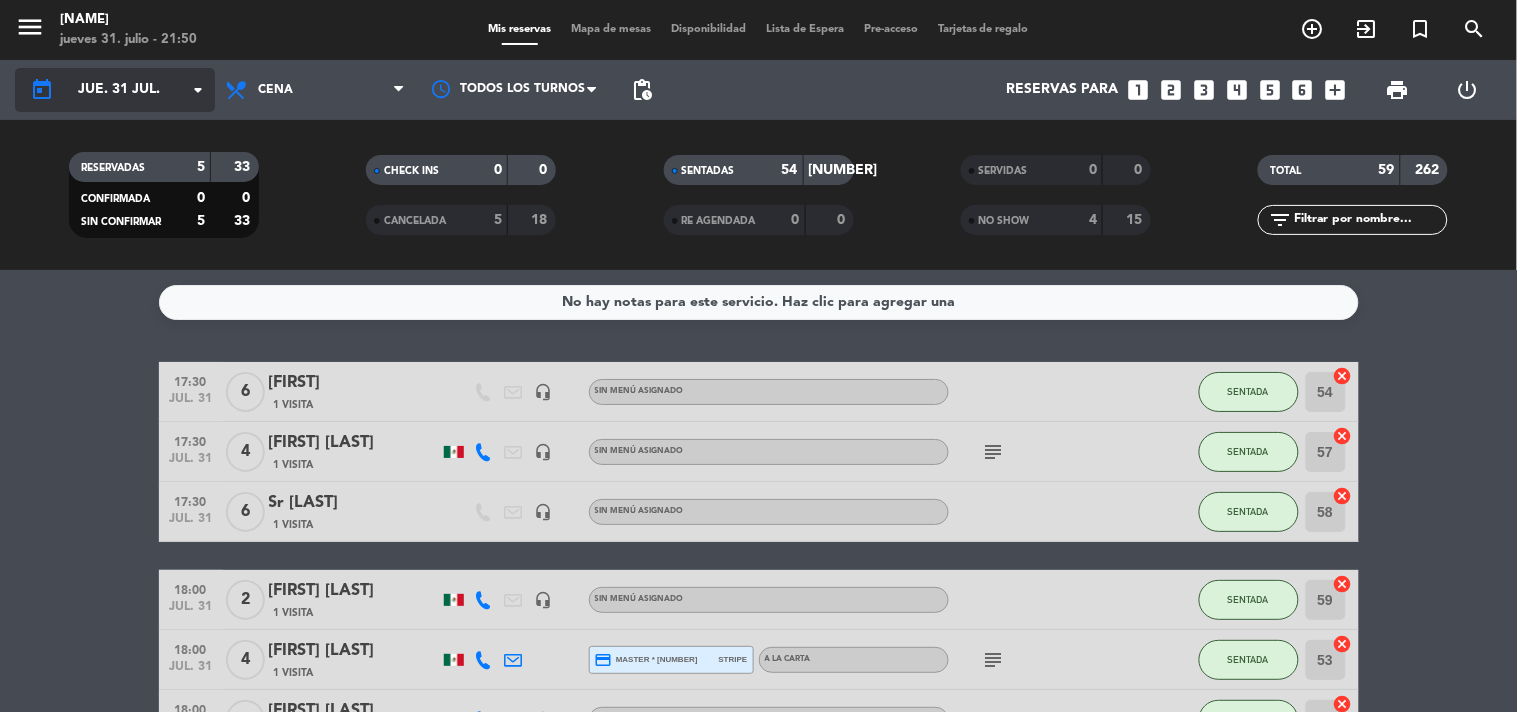click on "jue. 31 jul." 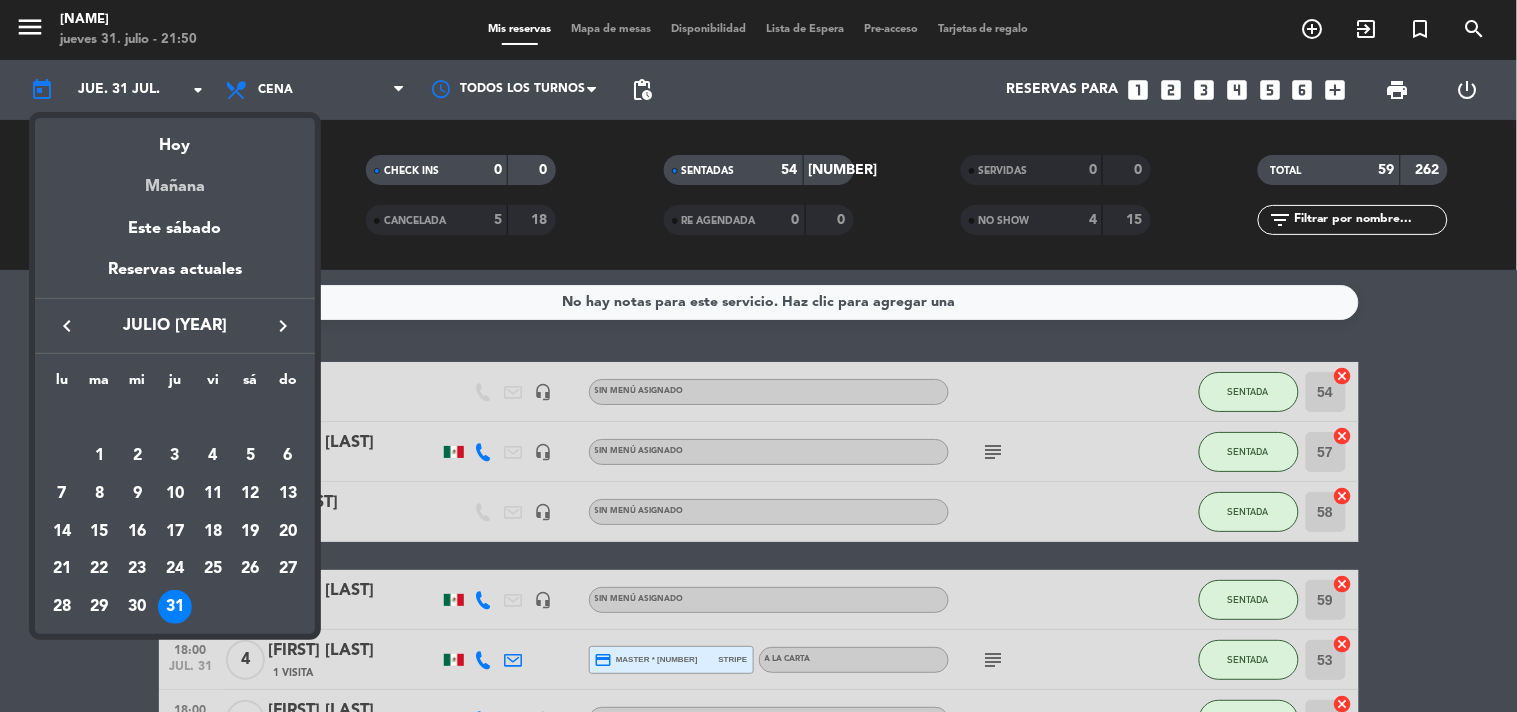 click on "Mañana" at bounding box center [175, 179] 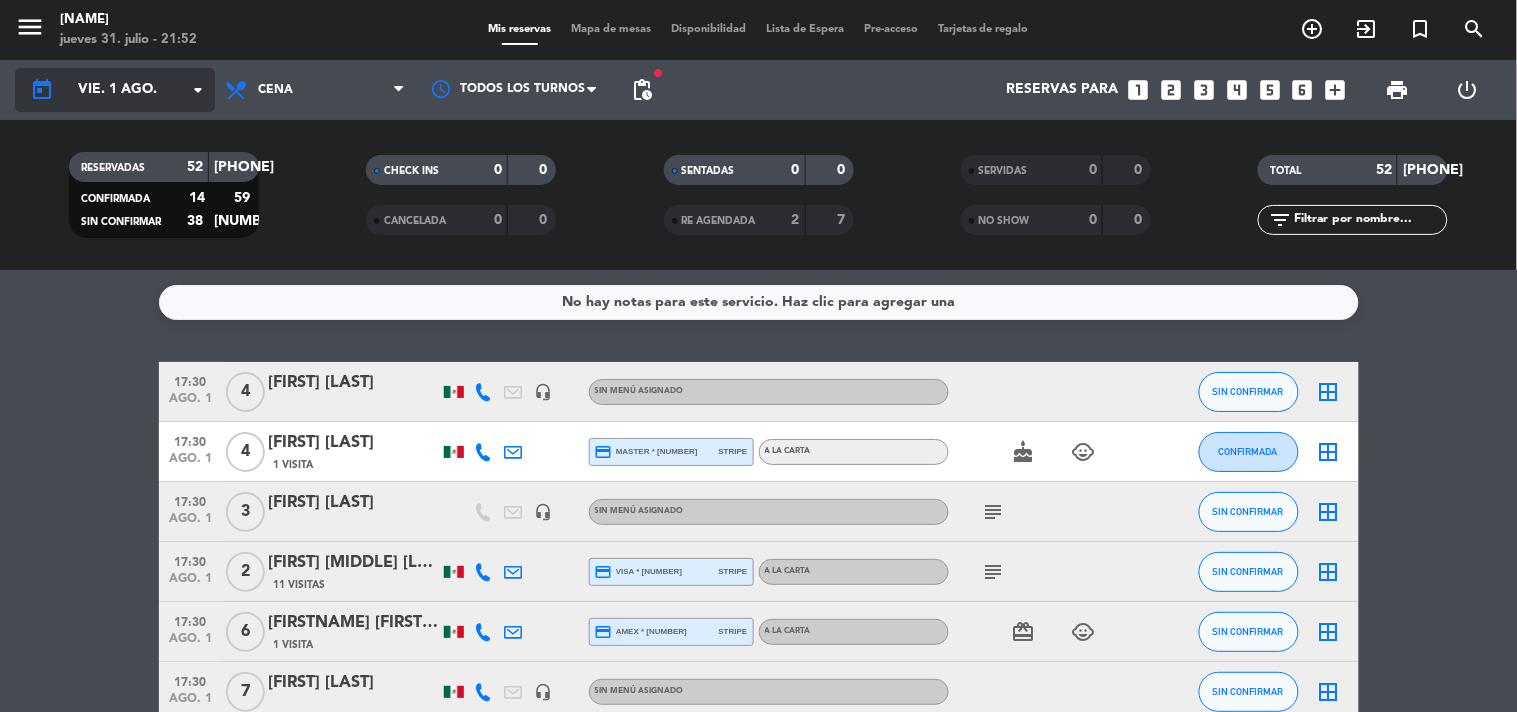 click on "vie. 1 ago." 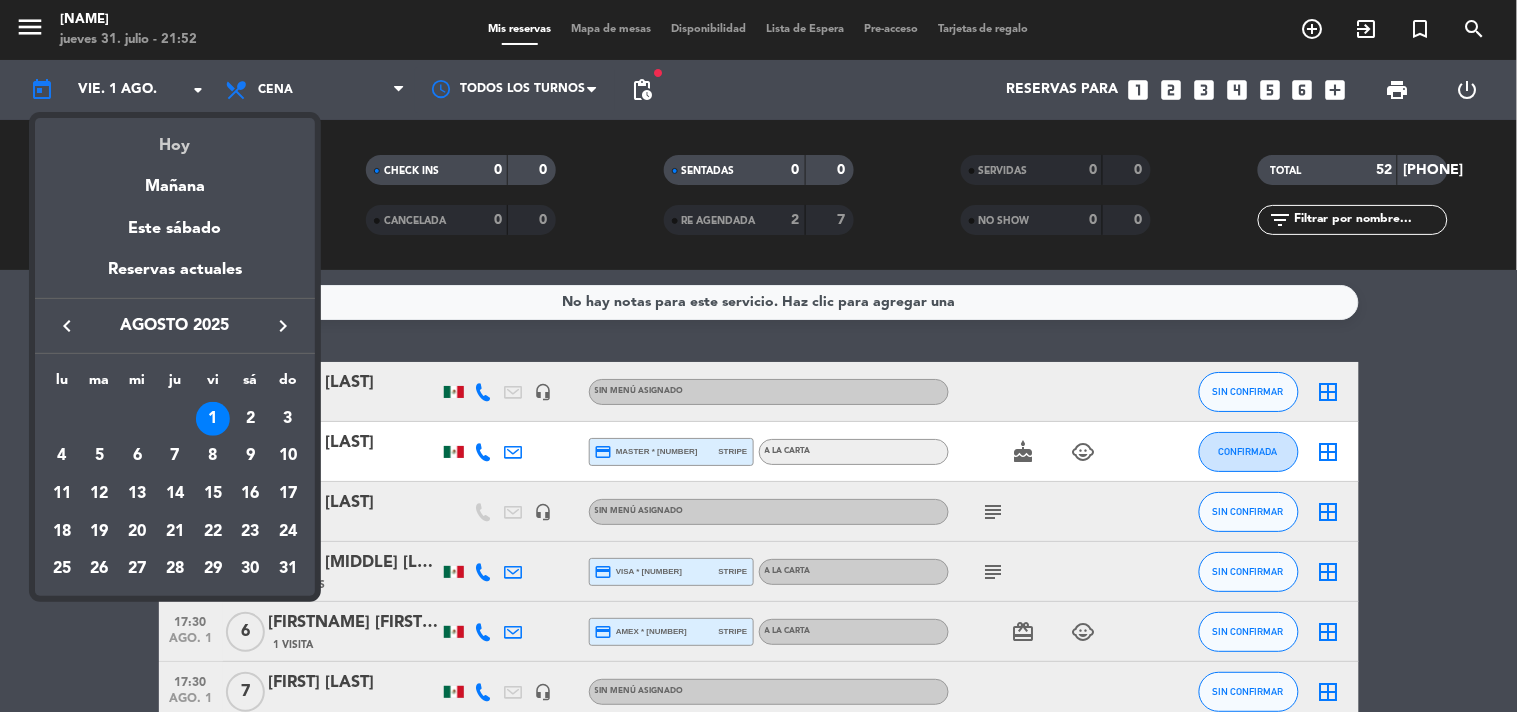click on "Hoy" at bounding box center (175, 138) 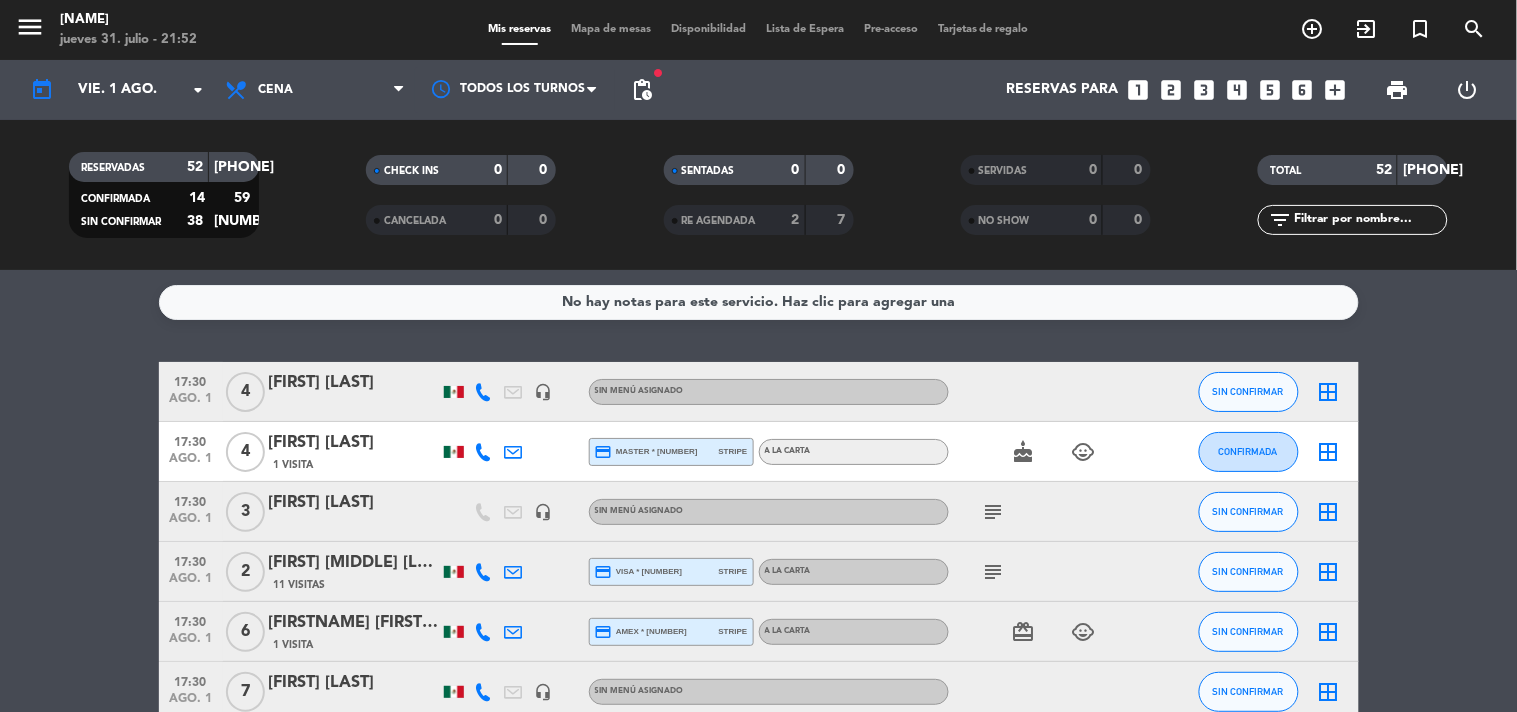 type on "jue. 31 jul." 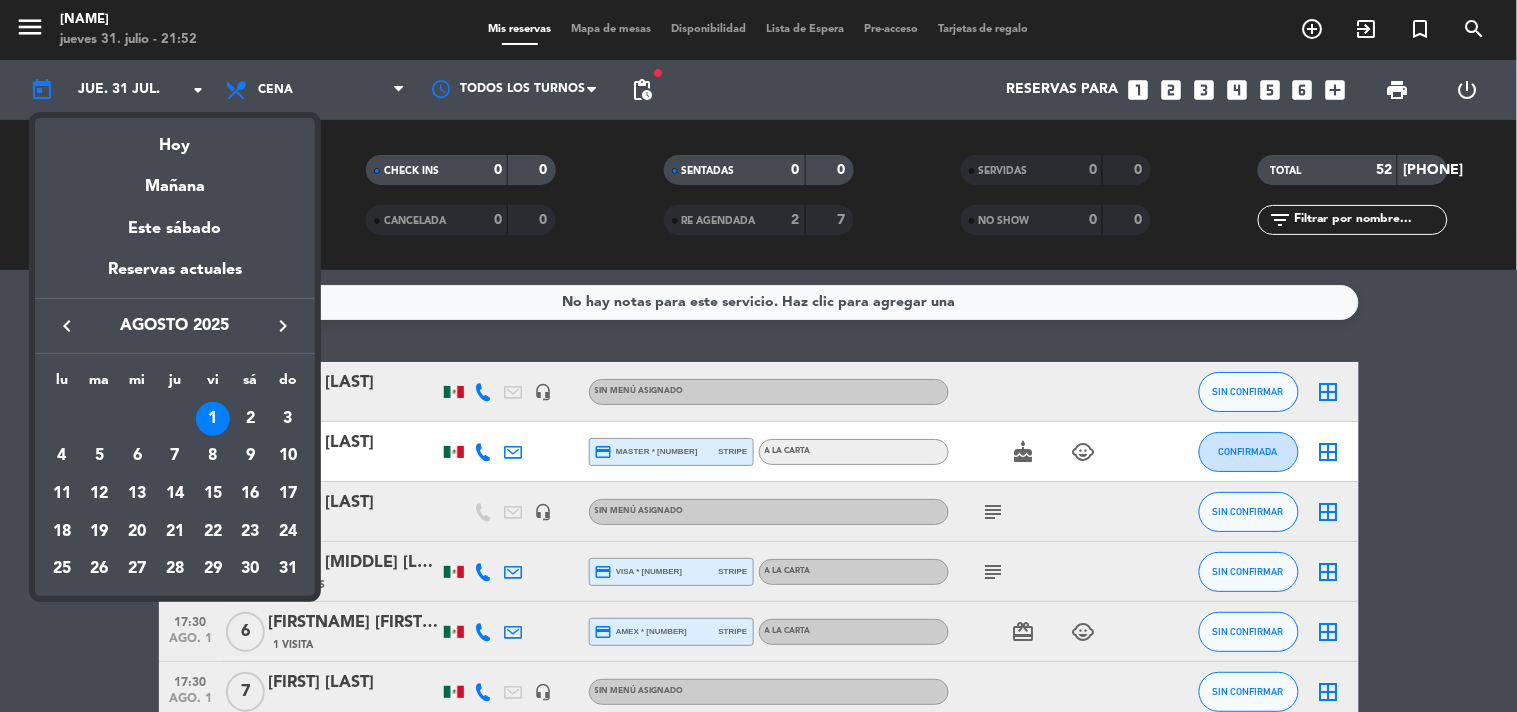 click on "RESERVADAS   52   244   CONFIRMADA   14   59   SIN CONFIRMAR   38   185" 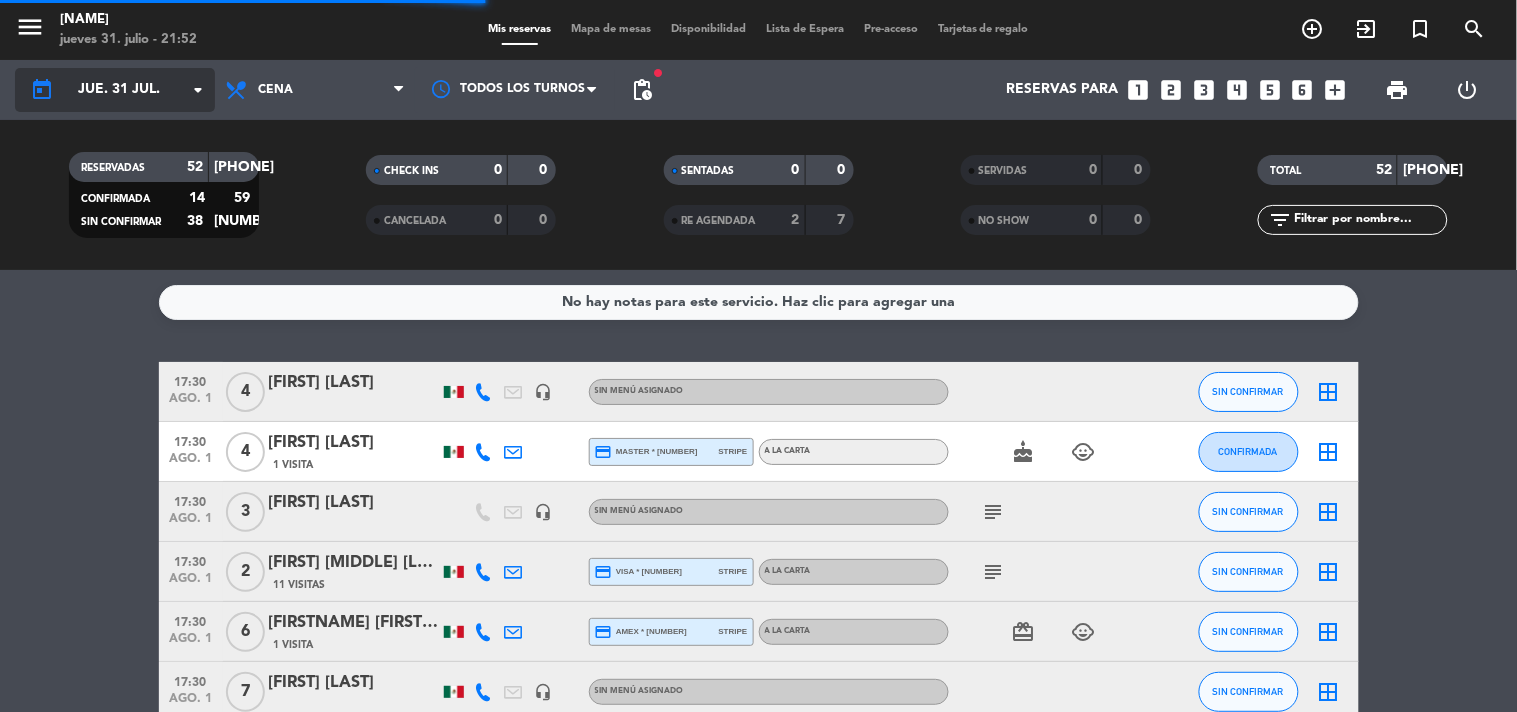 click on "jue. 31 jul." 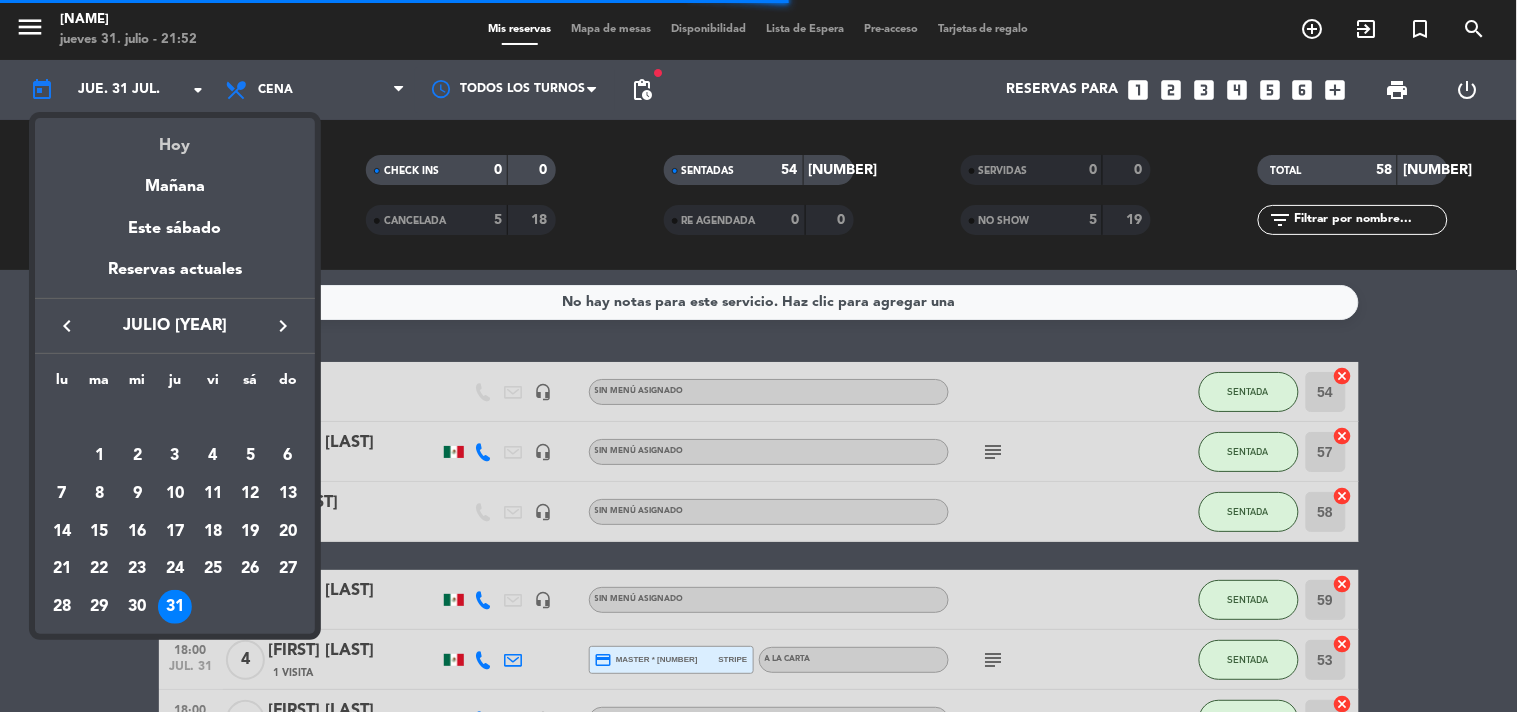 click on "Hoy" at bounding box center (175, 138) 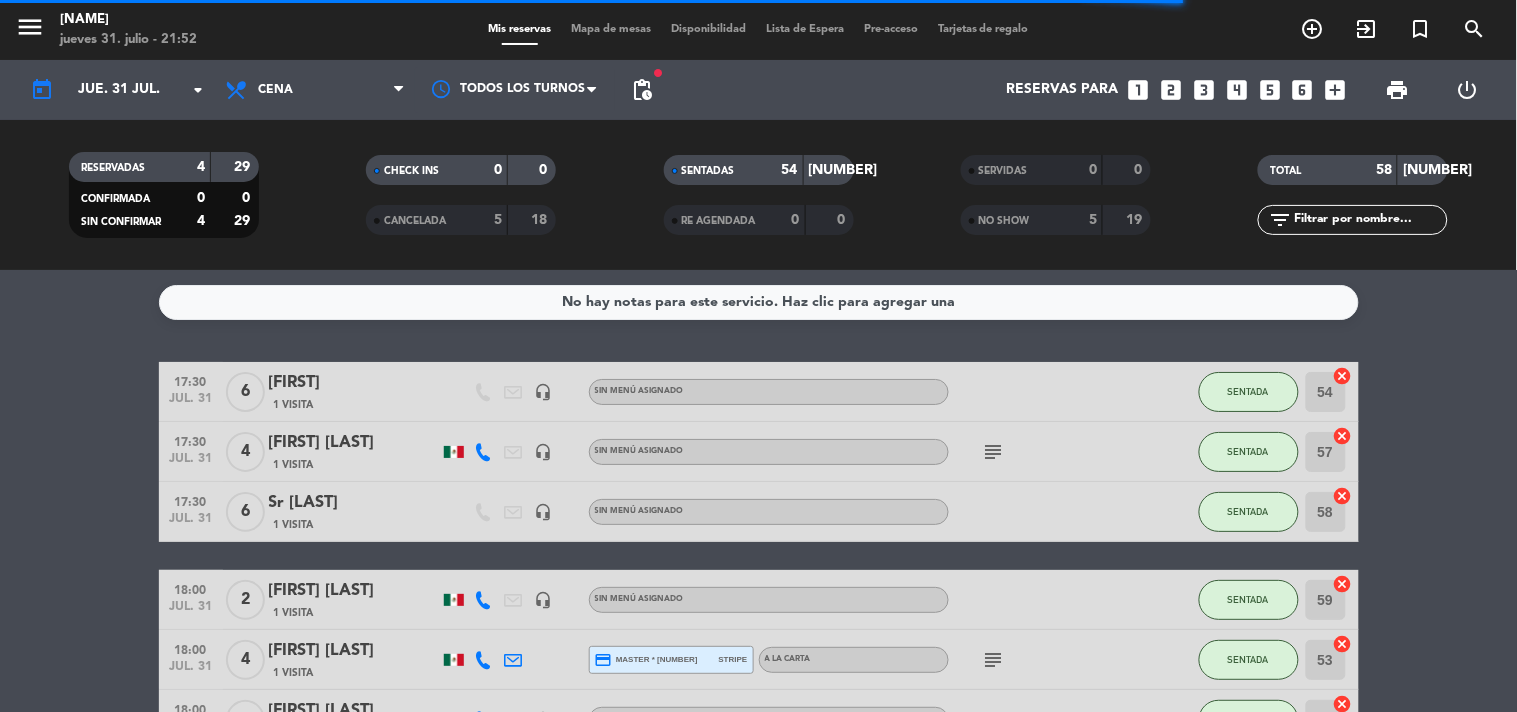 click on "SENTADAS" 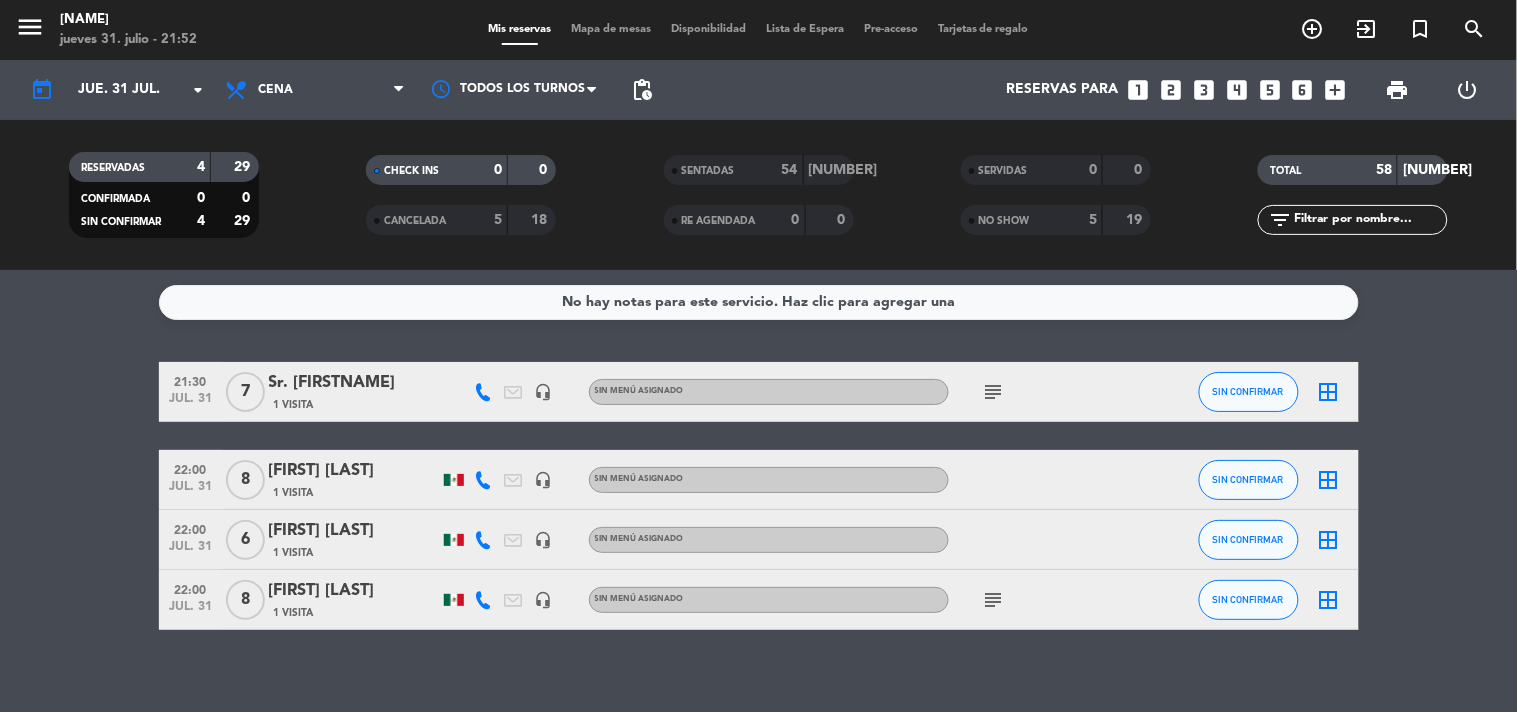 click on "[TIME] jul. 31 [NUMBER] [FIRST] [LAST] [NUMBER] Visita headset_mic Sin menú asignado subject SIN CONFIRMAR border_all [TIME] jul. 31 [NUMBER] [FIRST] [LAST] [NUMBER] Visita headset_mic Sin menú asignado SIN CONFIRMAR border_all [TIME] jul. 31 [NUMBER] [FIRST] [LAST] [NUMBER] Visita headset_mic Sin menú asignado SIN CONFIRMAR border_all [TIME] jul. 31 [NUMBER] [FIRST] [LAST] [NUMBER] Visita headset_mic Sin menú asignado subject SIN CONFIRMAR border_all" 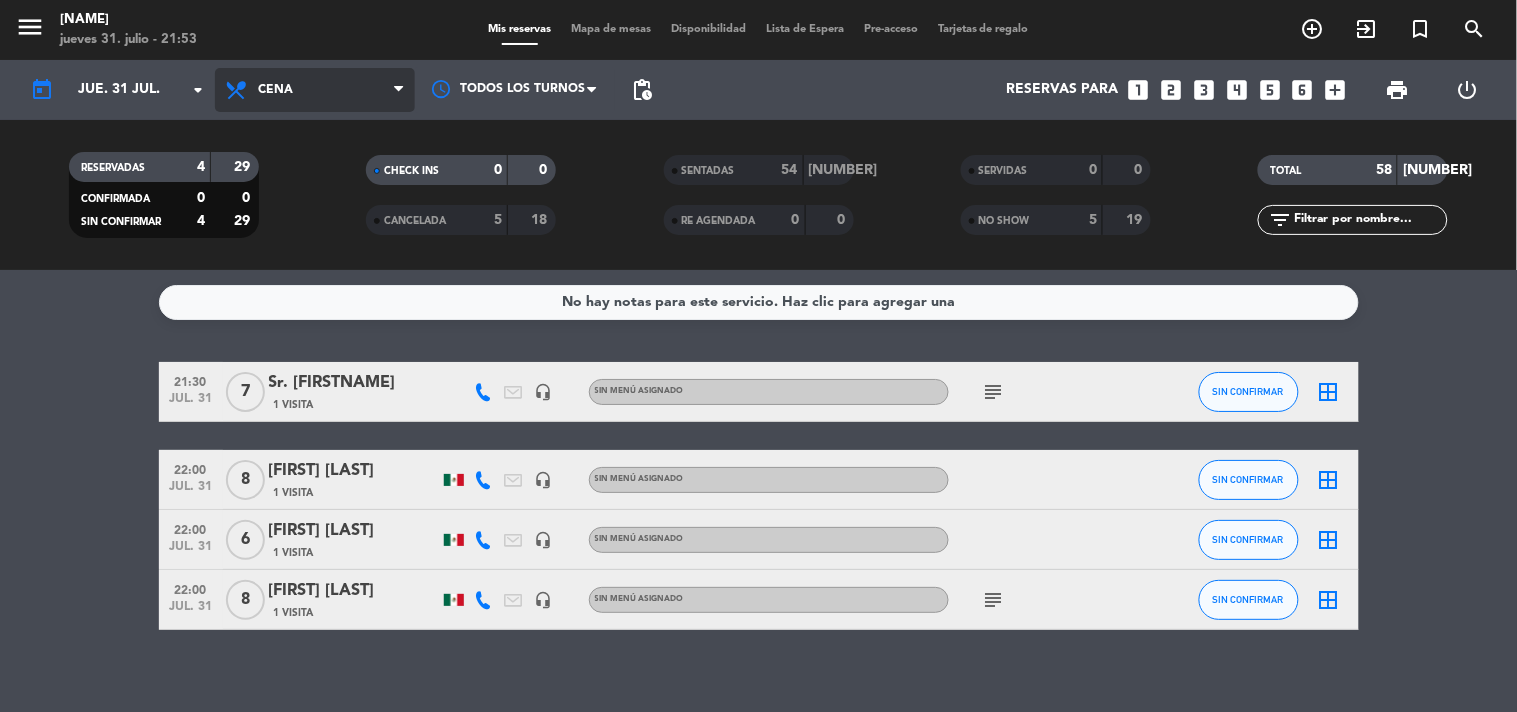 click on "Cena" at bounding box center [315, 90] 